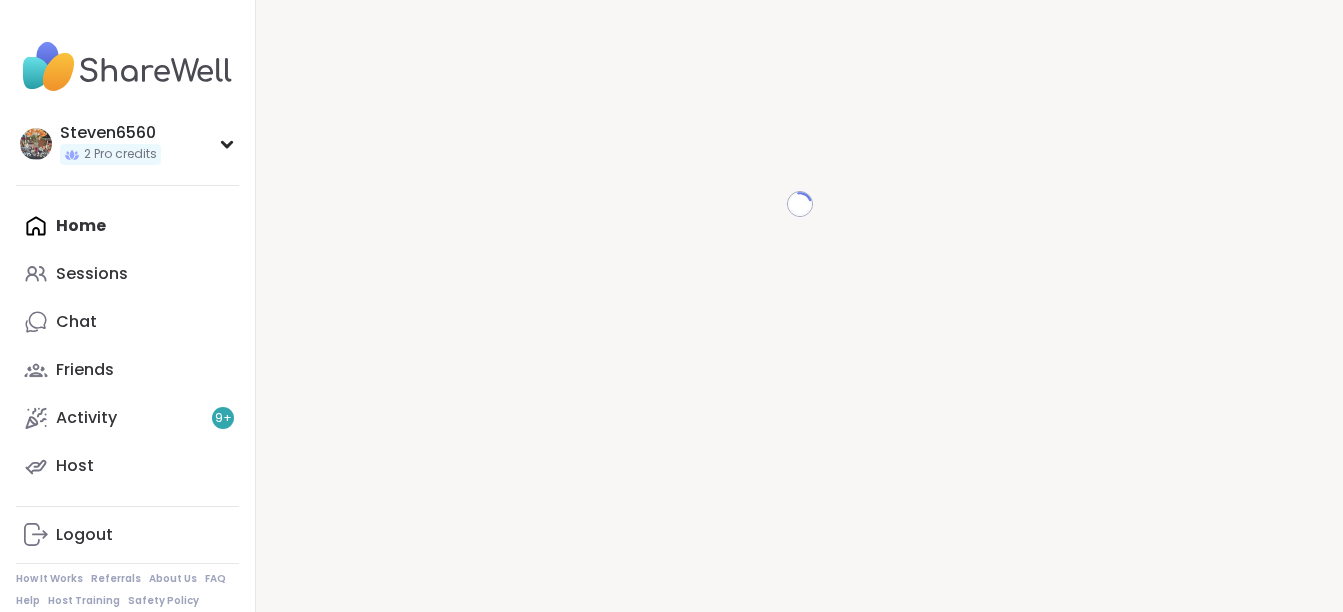 scroll, scrollTop: 0, scrollLeft: 0, axis: both 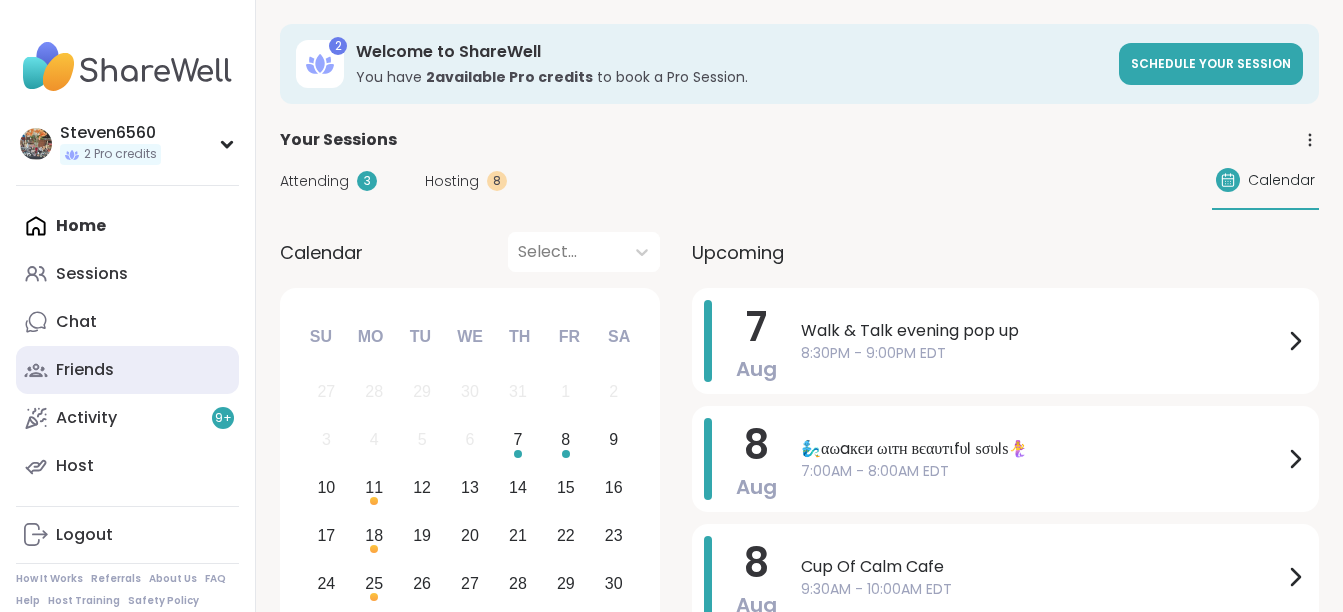 click on "Friends" at bounding box center [85, 370] 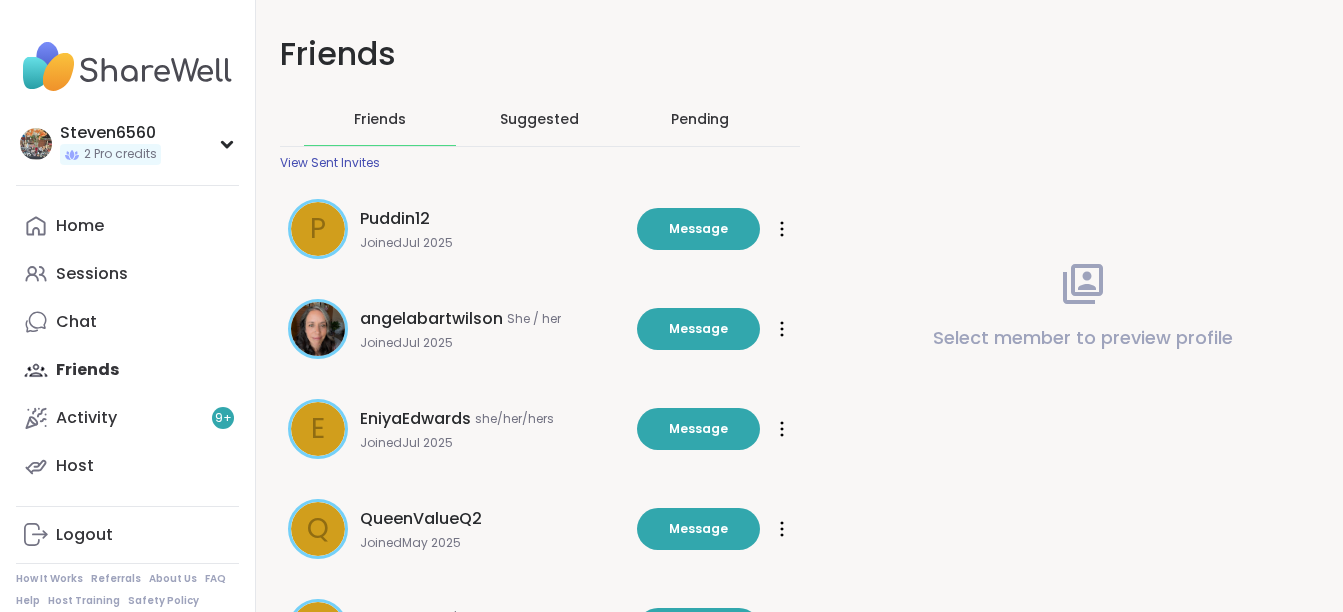 scroll, scrollTop: 0, scrollLeft: 0, axis: both 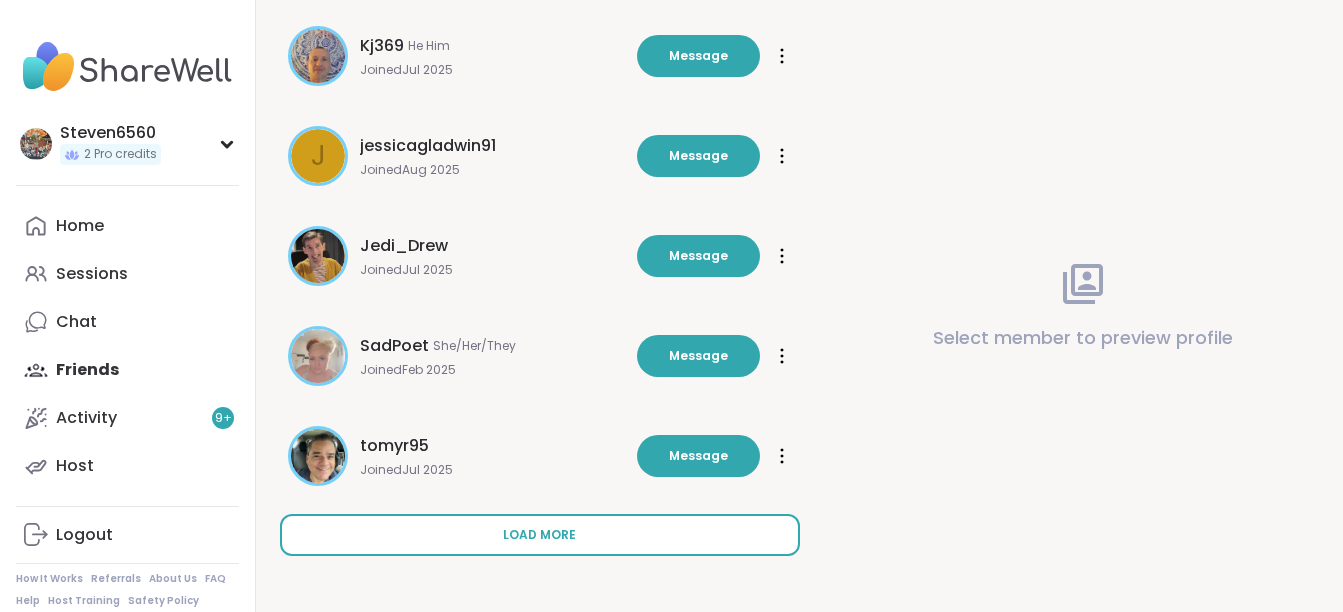 click on "Load more" at bounding box center (539, 535) 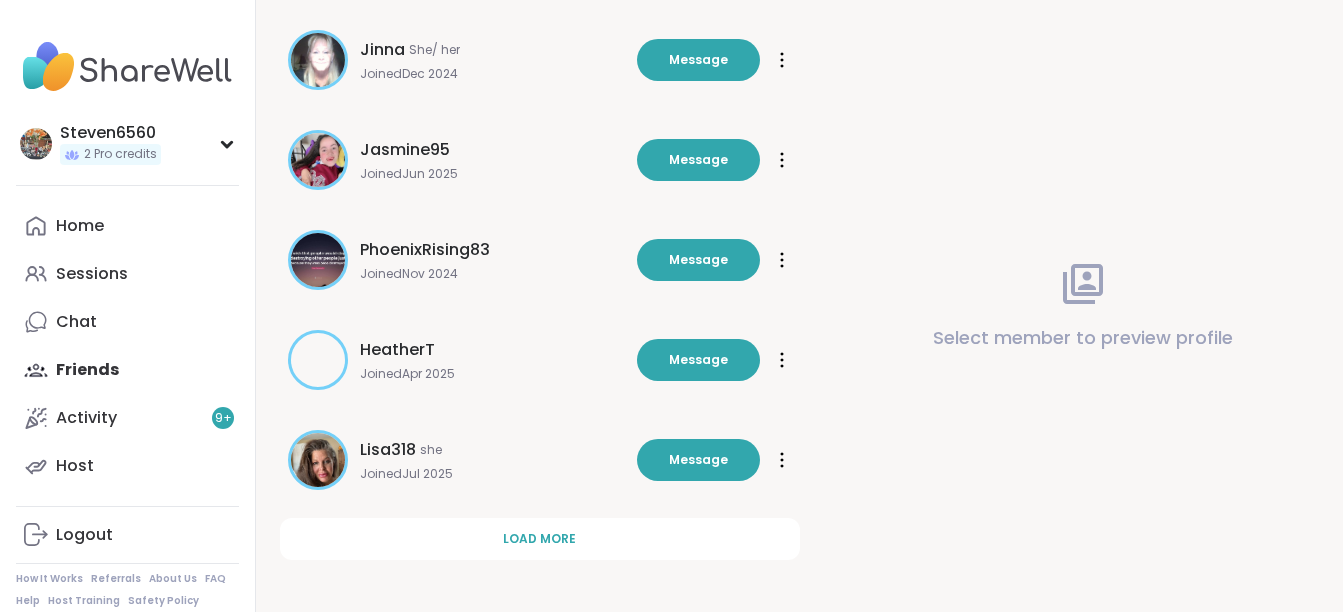 scroll, scrollTop: 1673, scrollLeft: 0, axis: vertical 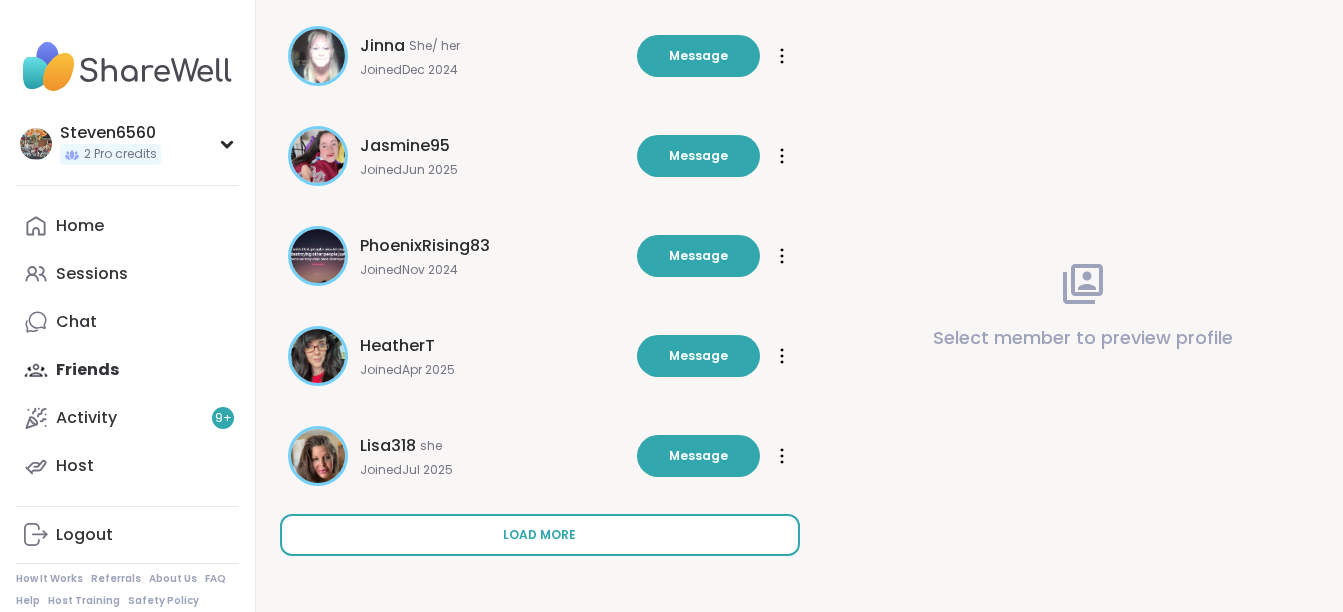 click on "Load more" at bounding box center (539, 535) 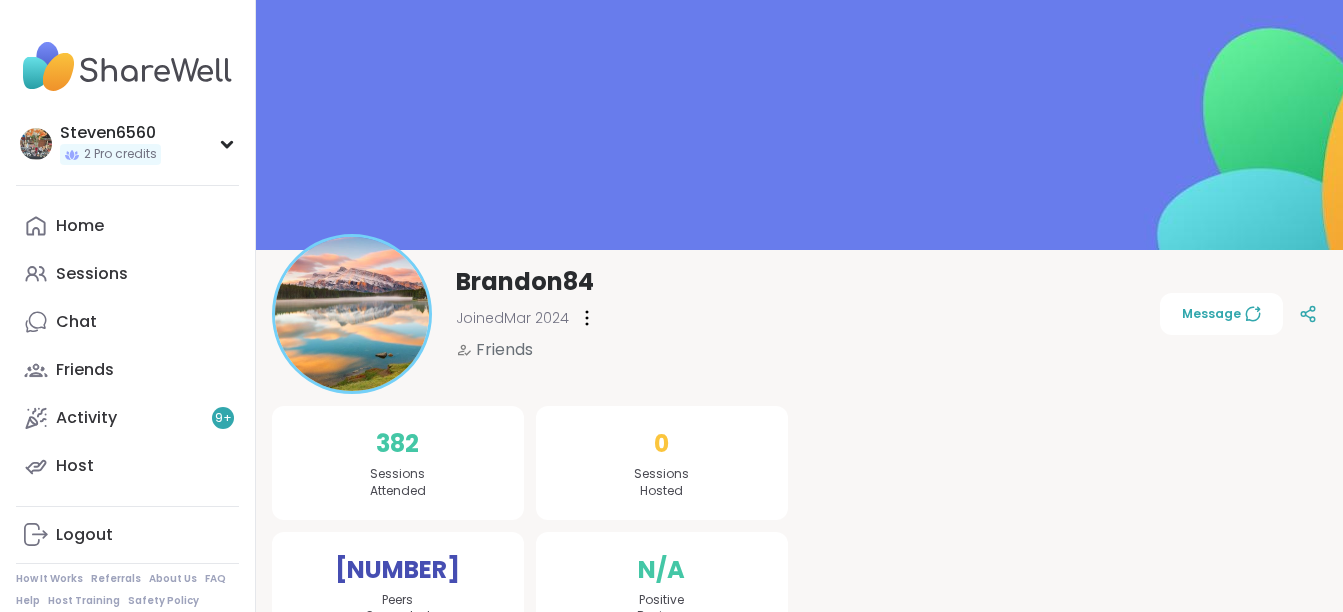 scroll, scrollTop: 0, scrollLeft: 0, axis: both 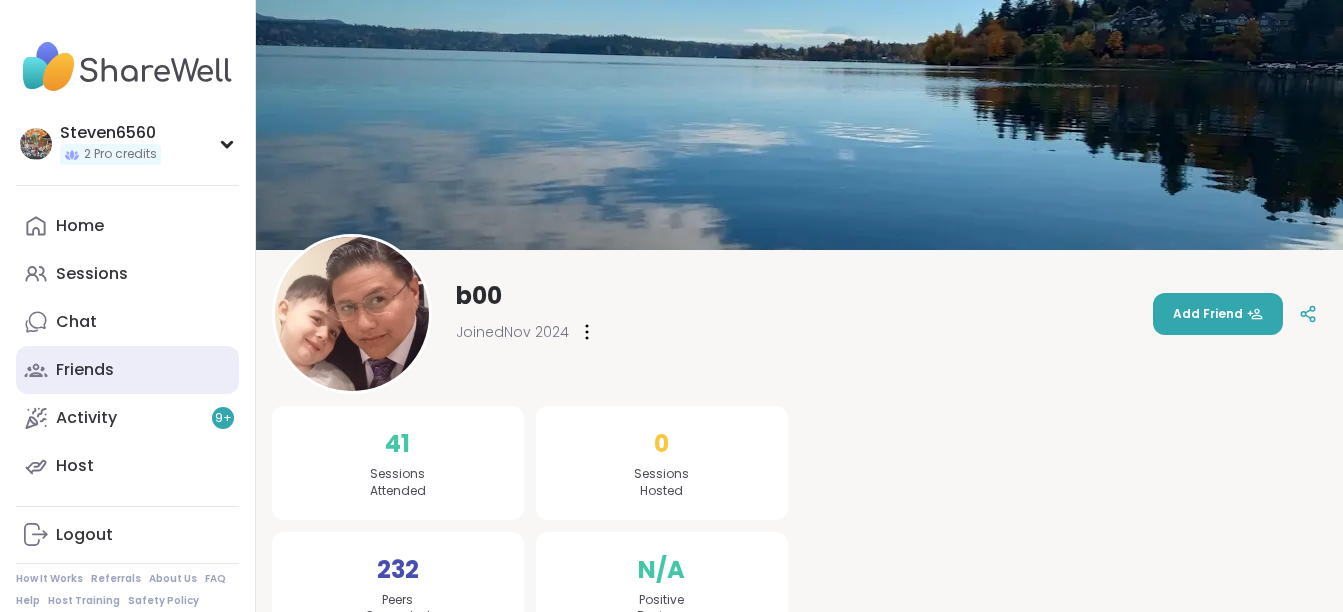 click on "Friends" at bounding box center (85, 370) 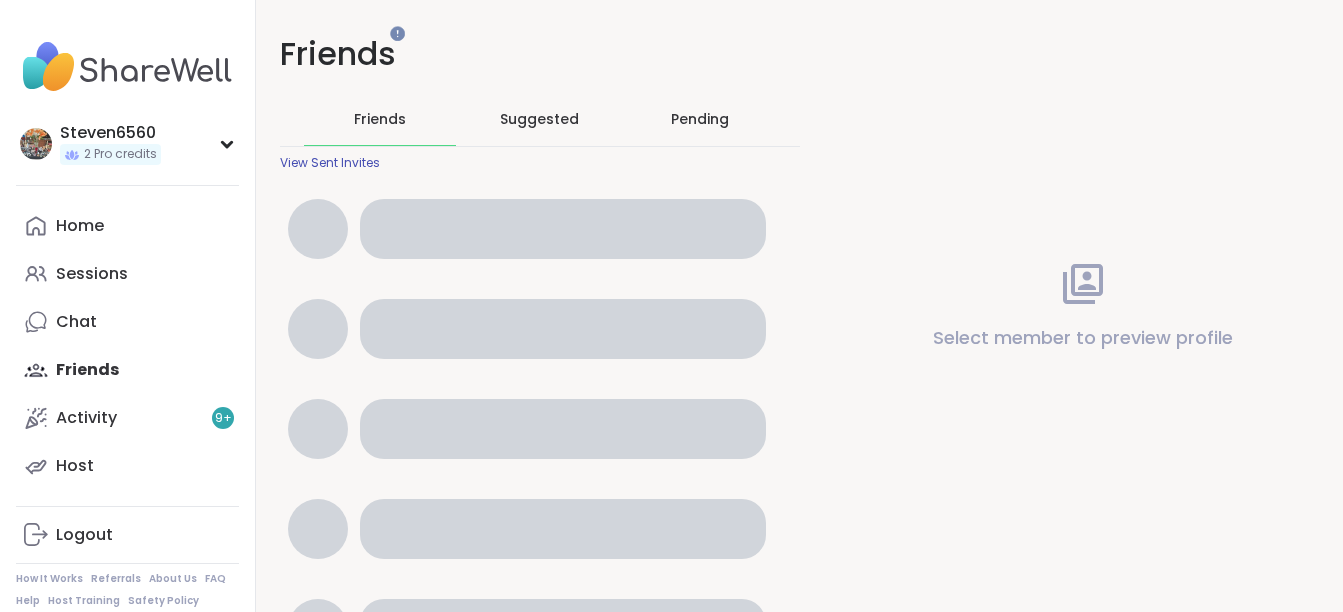 scroll, scrollTop: 0, scrollLeft: 0, axis: both 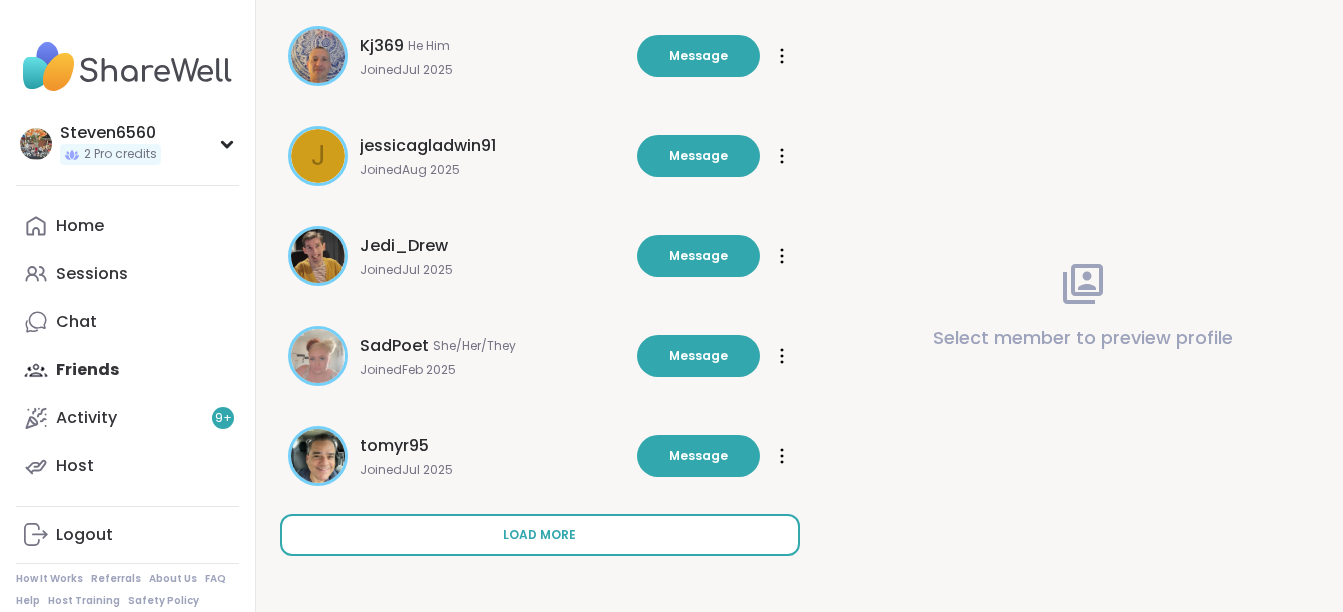 click on "Load more" at bounding box center [540, 535] 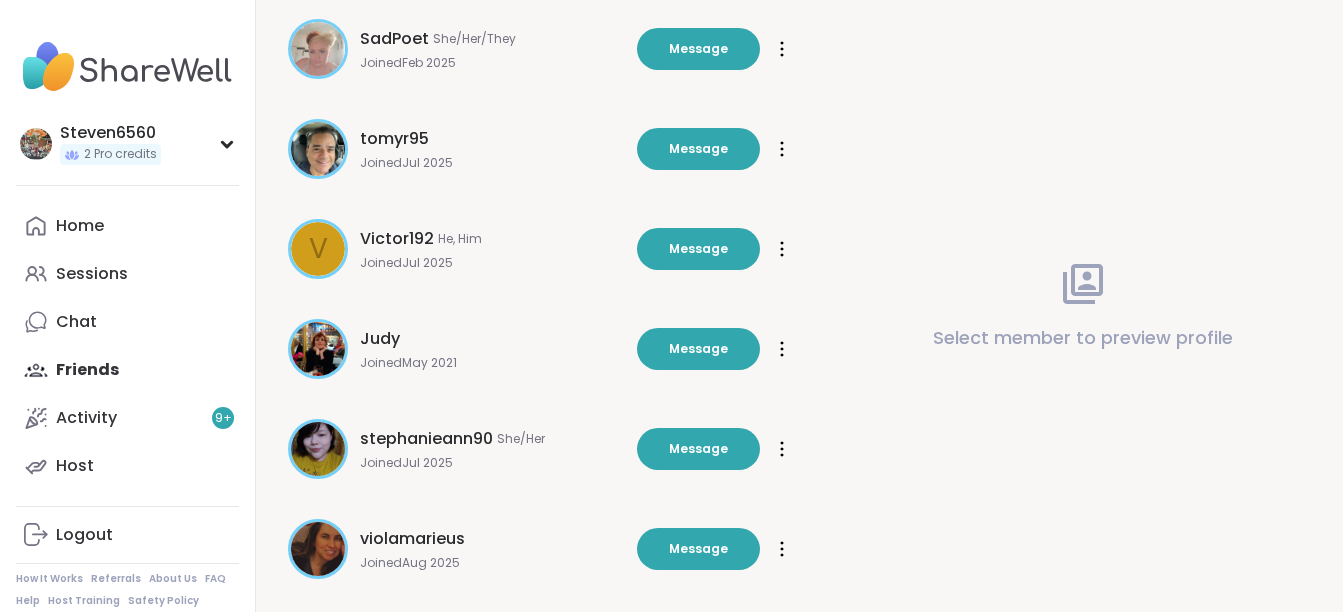 scroll, scrollTop: 1020, scrollLeft: 0, axis: vertical 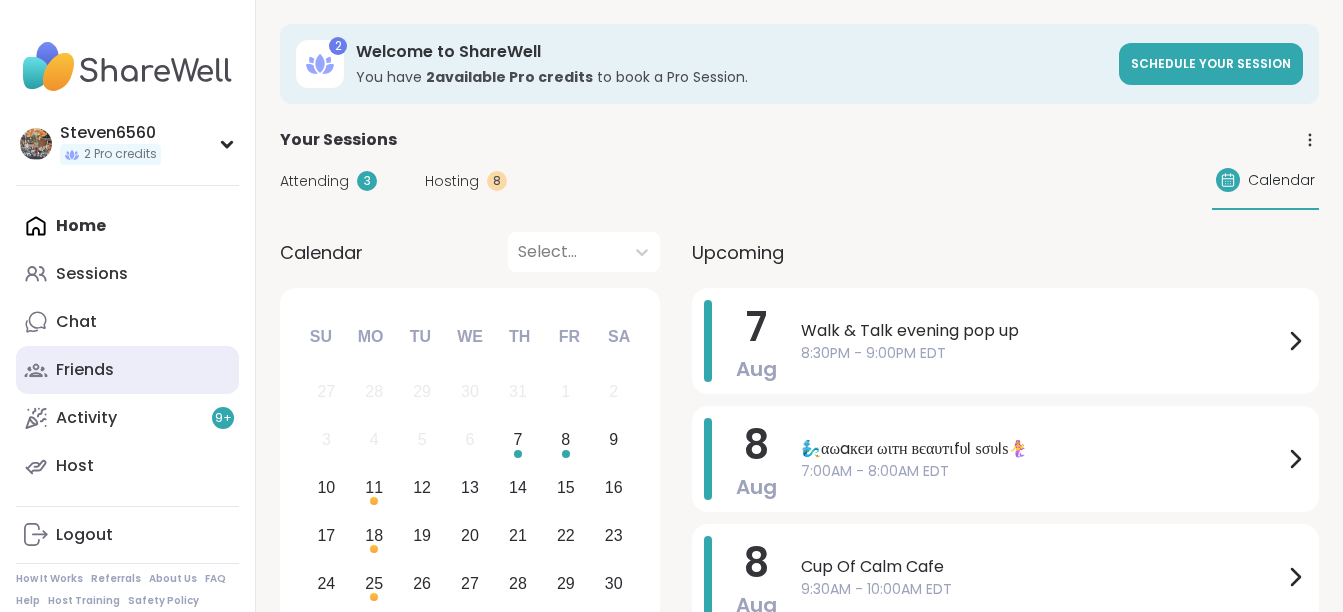 click on "Friends" at bounding box center (85, 370) 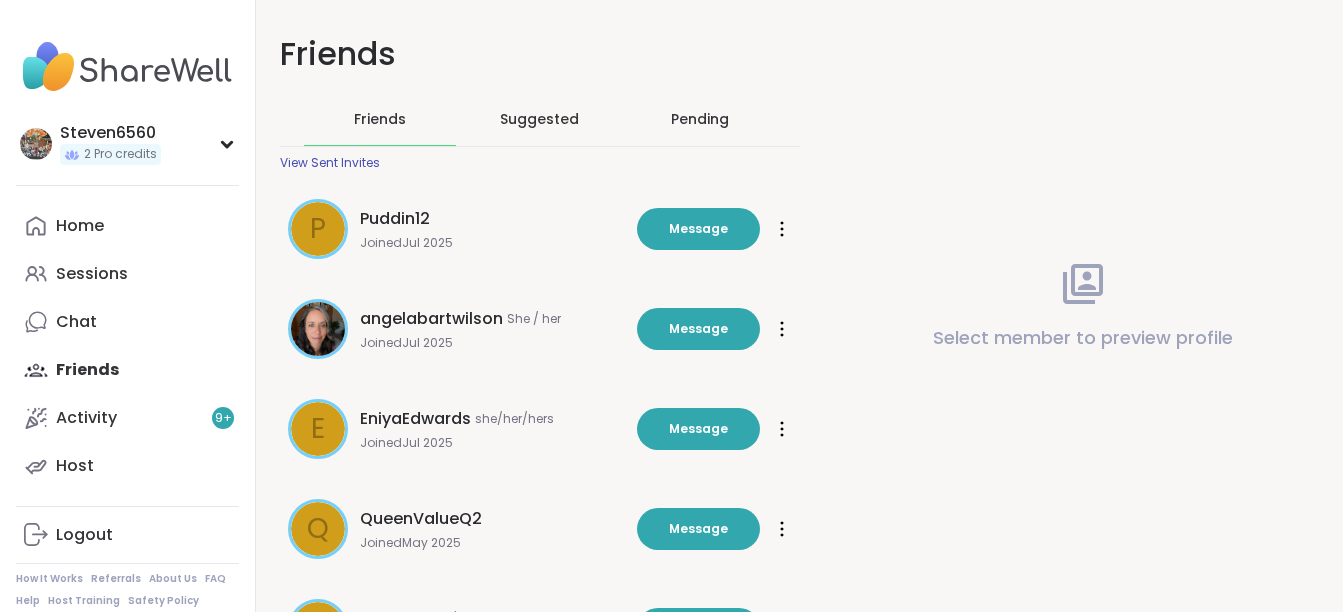 scroll, scrollTop: 0, scrollLeft: 0, axis: both 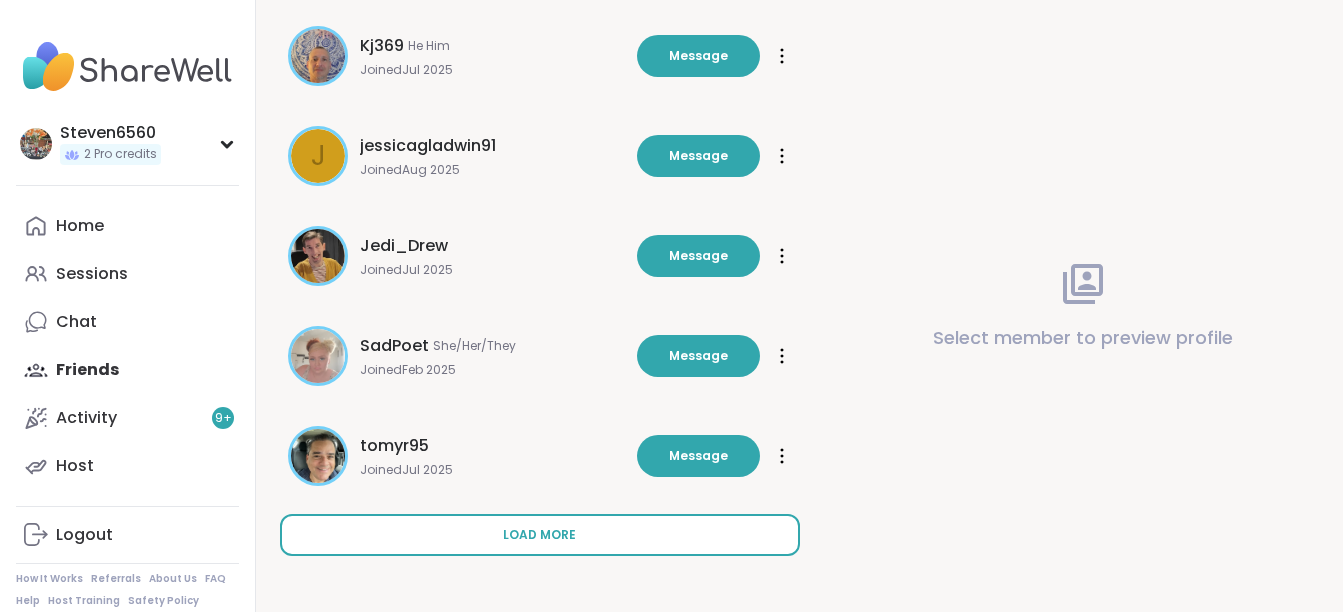 click on "Load more" at bounding box center [540, 535] 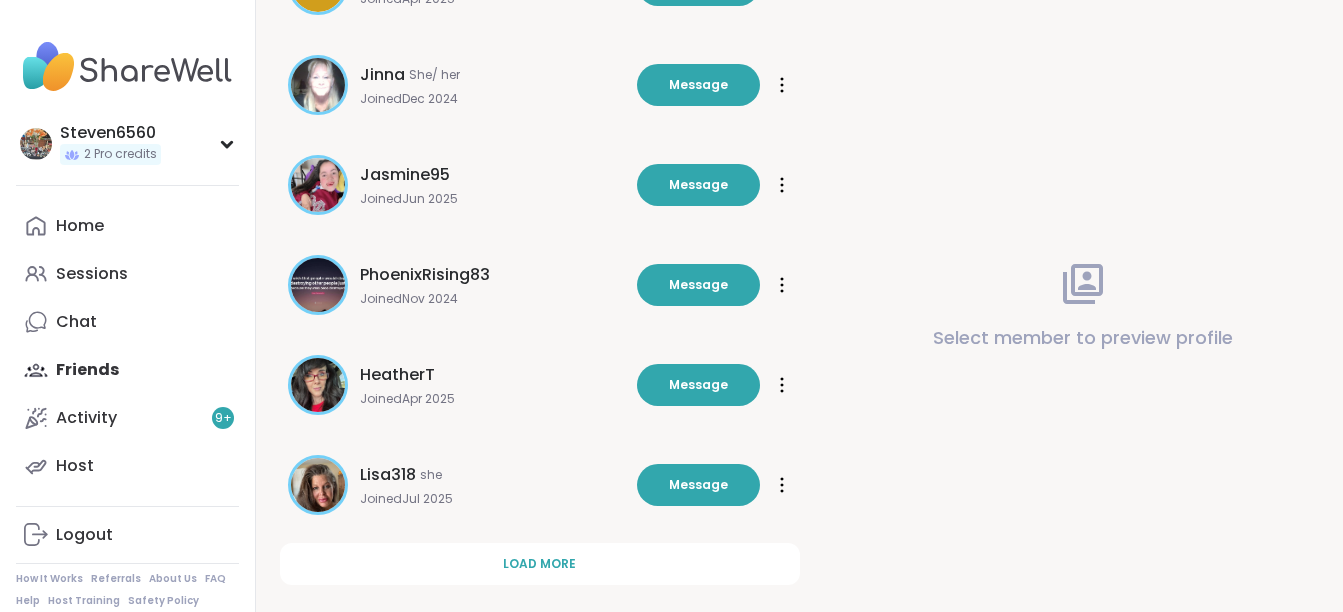 scroll, scrollTop: 1673, scrollLeft: 0, axis: vertical 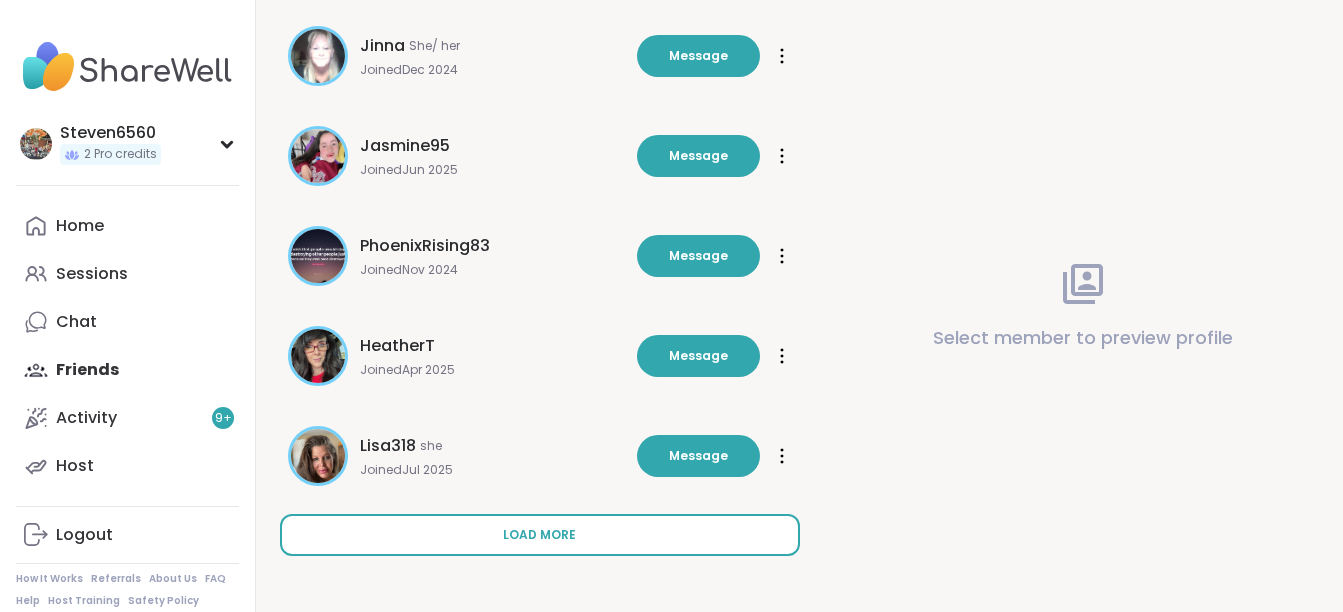 click on "Load more" at bounding box center (540, 535) 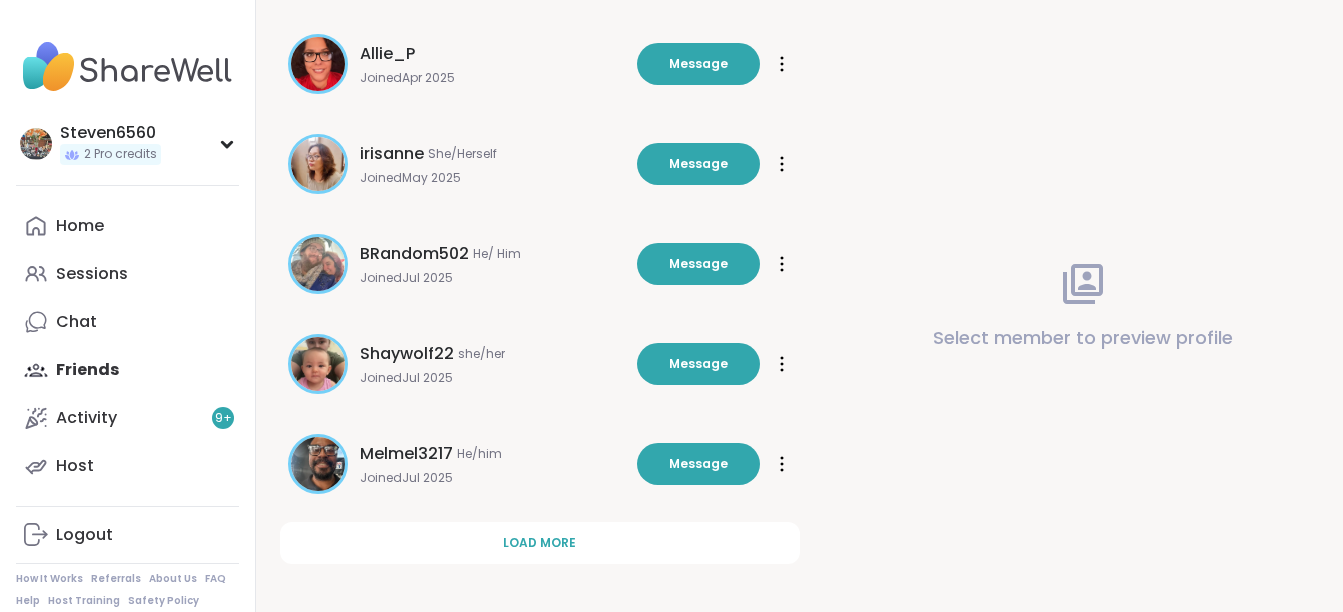 scroll, scrollTop: 2673, scrollLeft: 0, axis: vertical 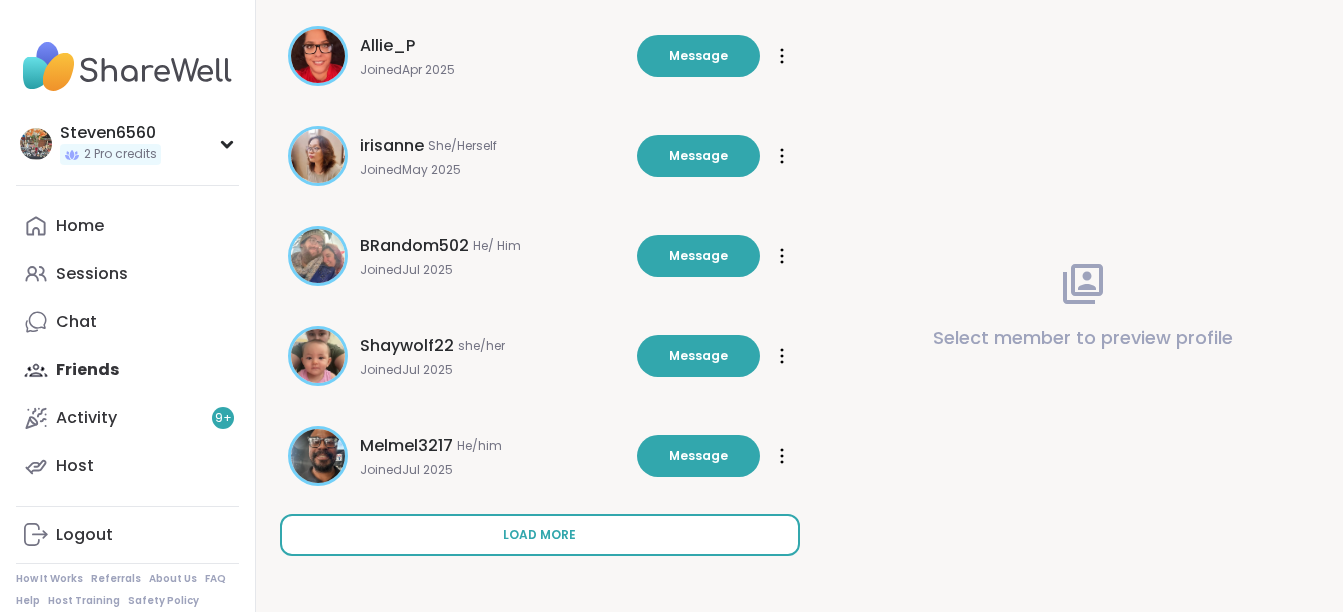 click on "Load more" at bounding box center [540, 535] 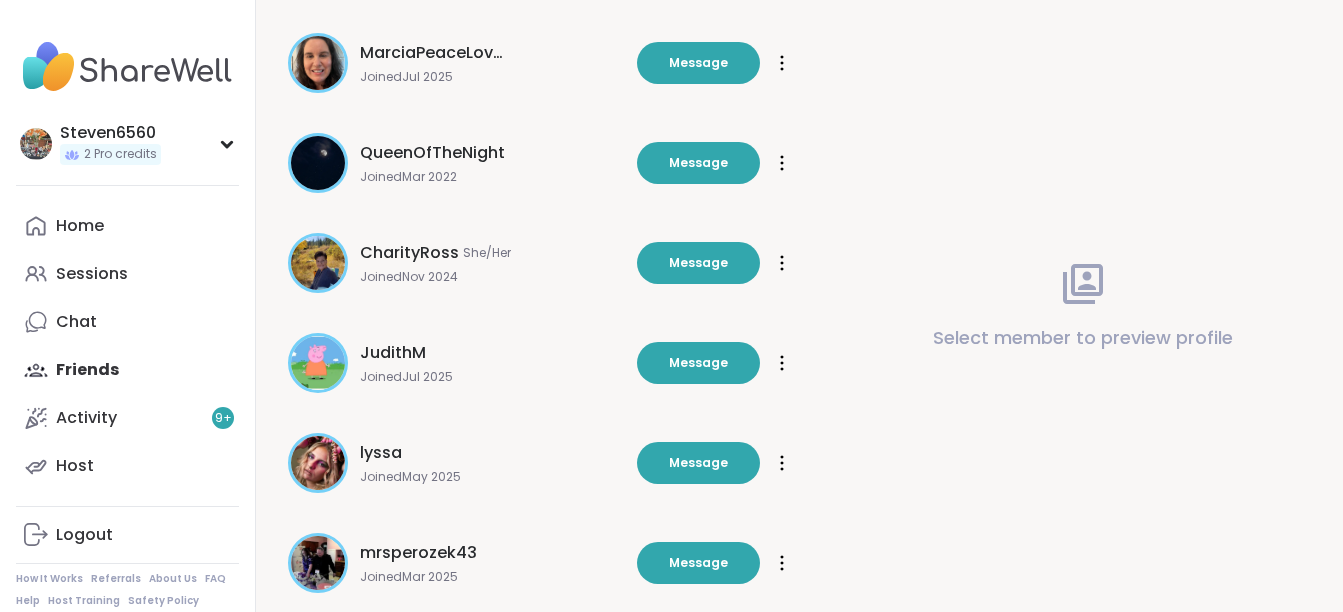 scroll, scrollTop: 3193, scrollLeft: 0, axis: vertical 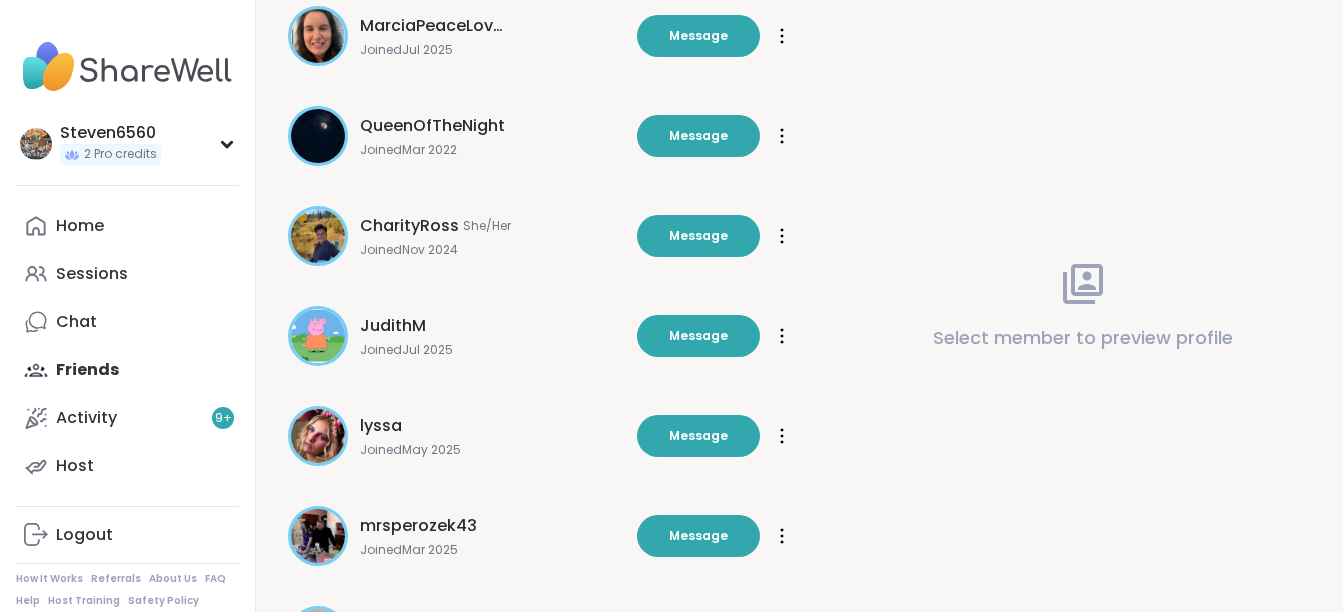 click on "lyssa" at bounding box center [492, 426] 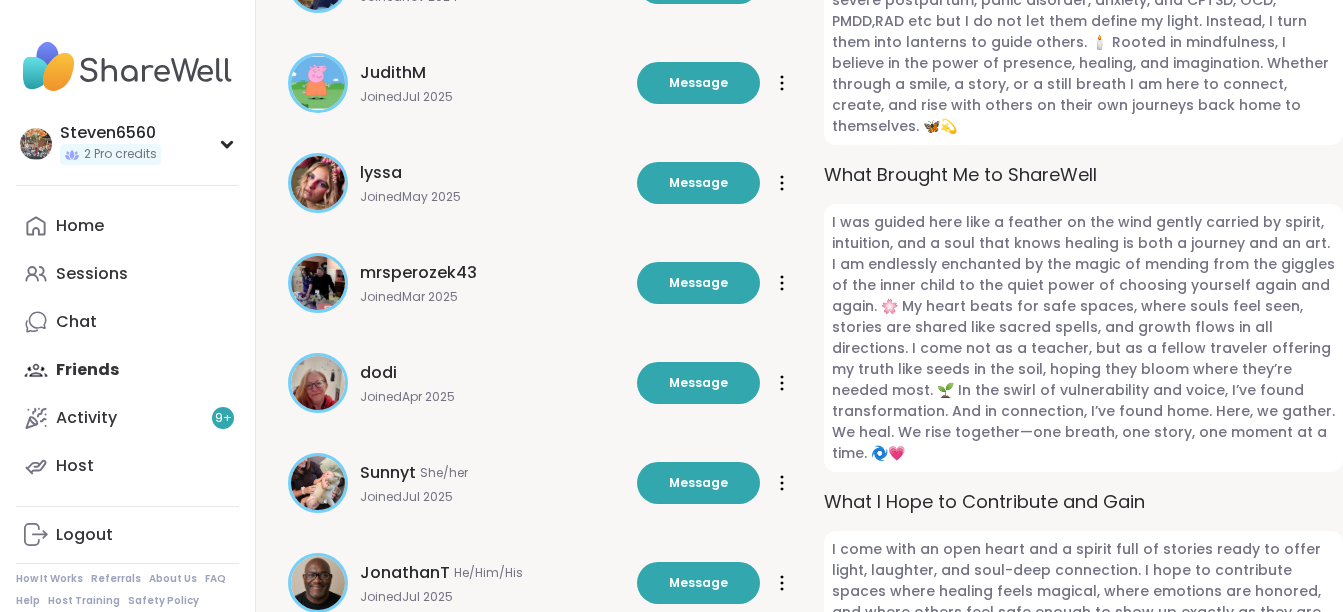 scroll, scrollTop: 3380, scrollLeft: 0, axis: vertical 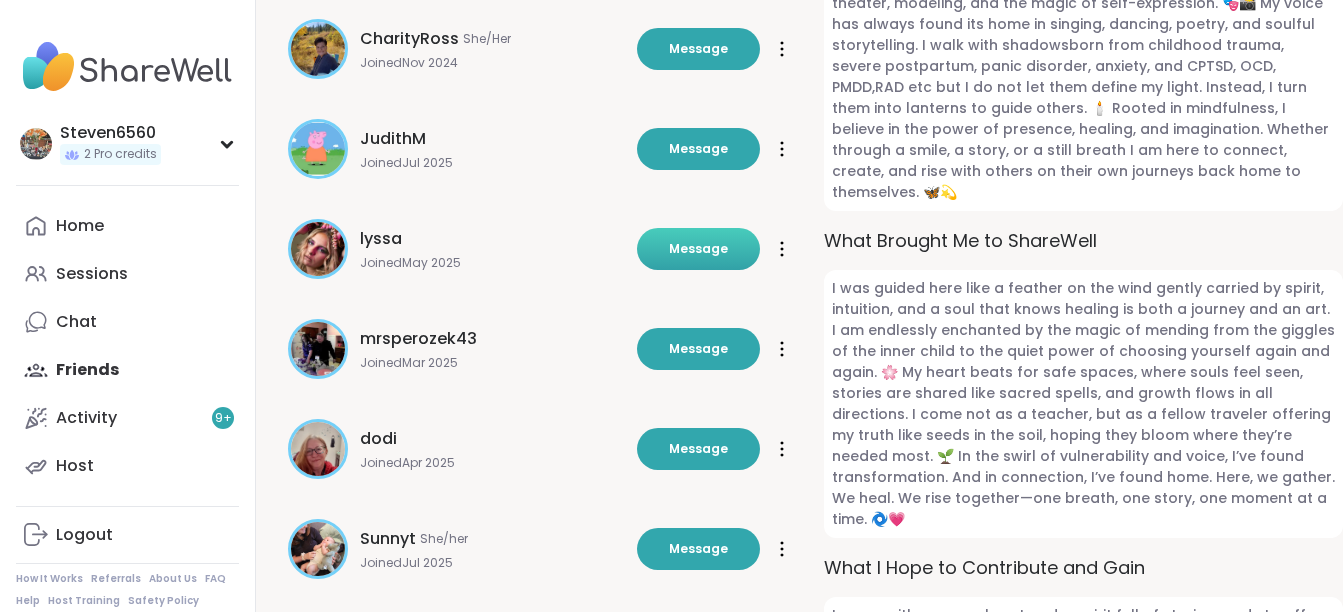 click on "Message" at bounding box center (698, 249) 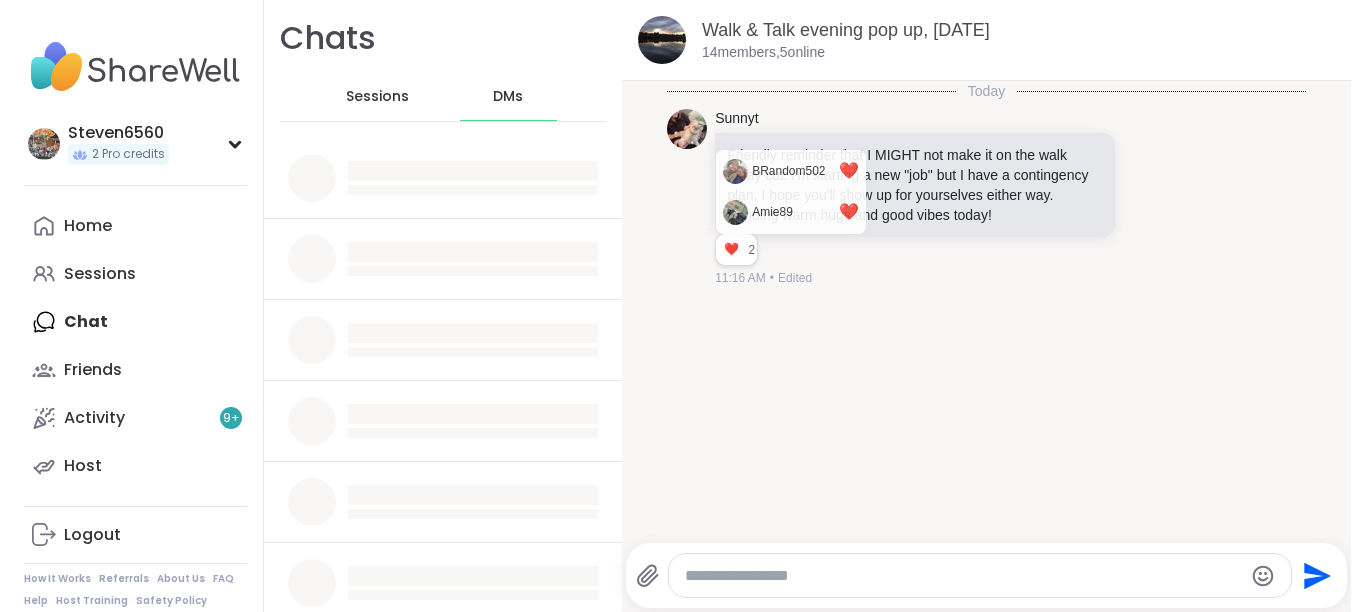 scroll, scrollTop: 0, scrollLeft: 0, axis: both 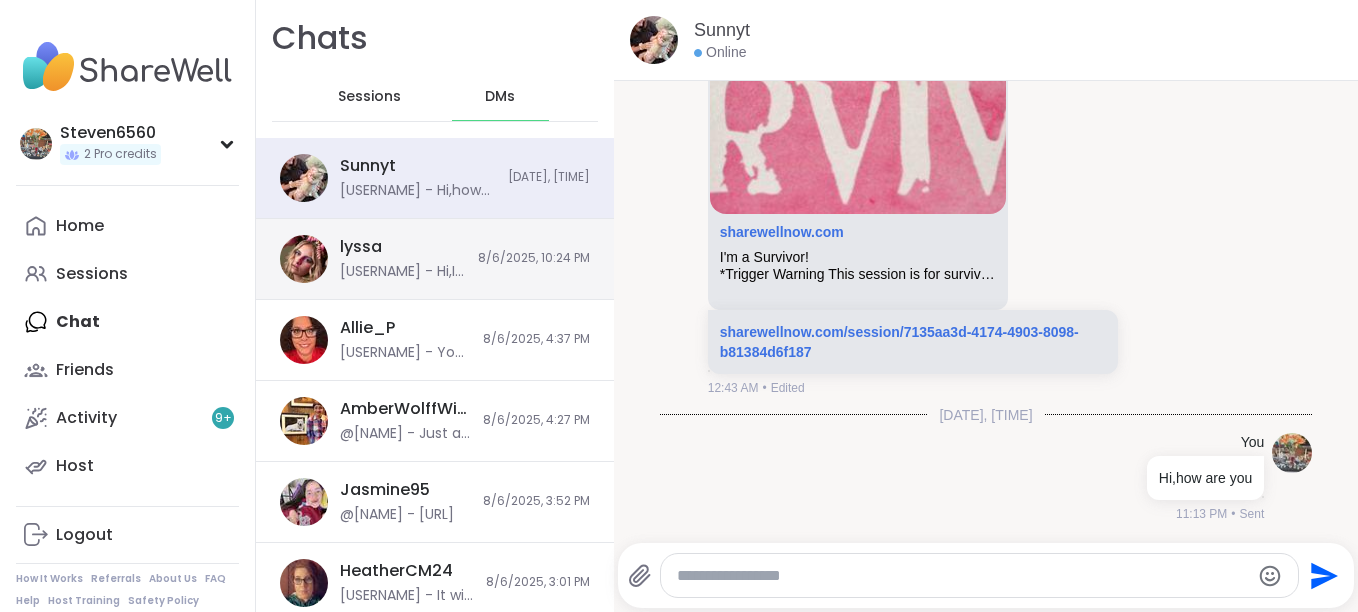 click on "[USERNAME] @[USERNAME] - Hi,I am just checking on you to see if you are ok. I seen you are no longer hosting anything. Im just worried. Can you just let me know you are ok [DATE], [TIME]" at bounding box center [435, 259] 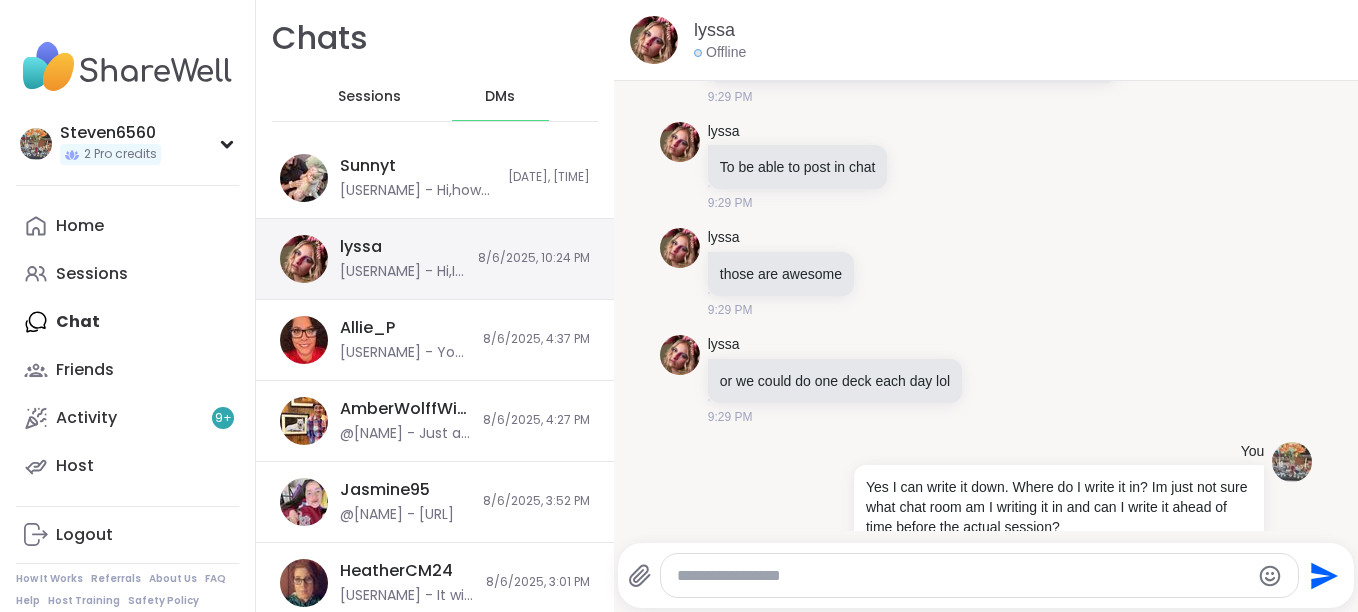 scroll, scrollTop: 21186, scrollLeft: 0, axis: vertical 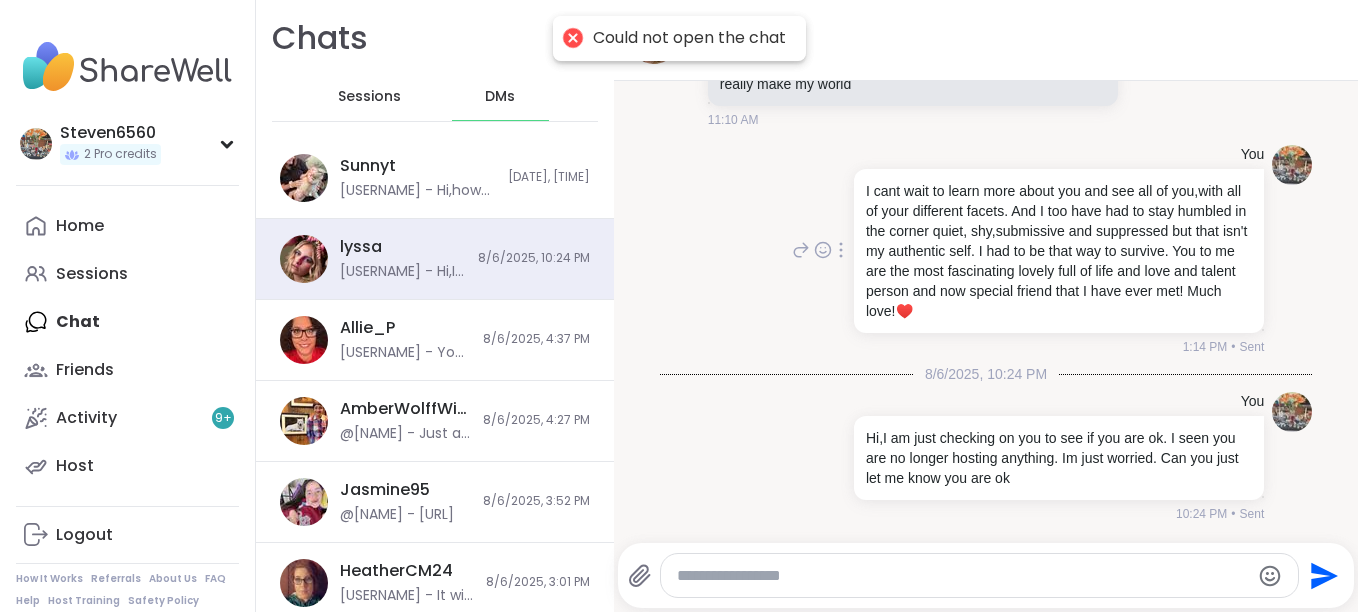 click 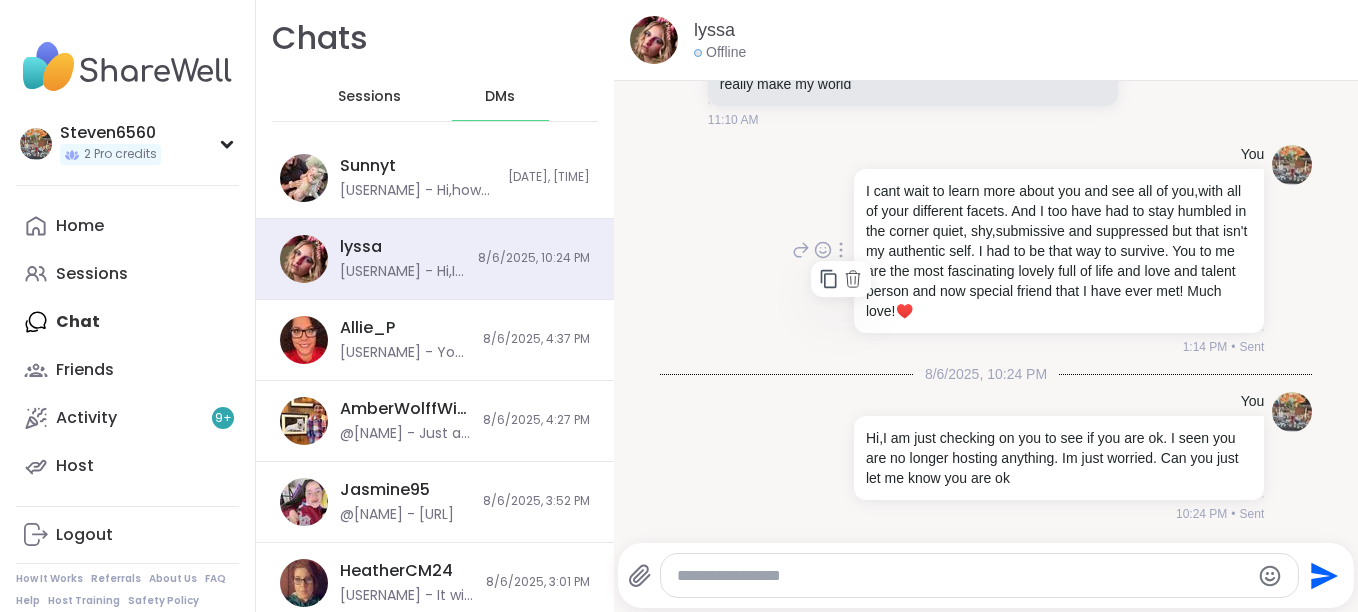 click 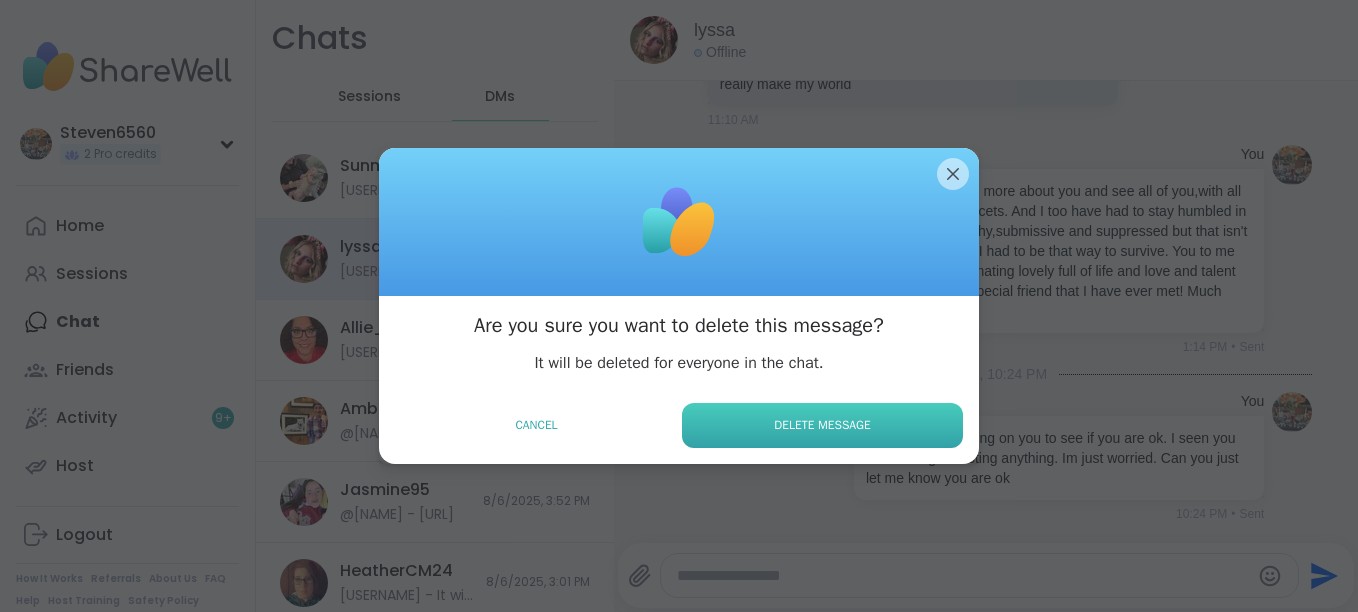 click on "Delete Message" at bounding box center [822, 425] 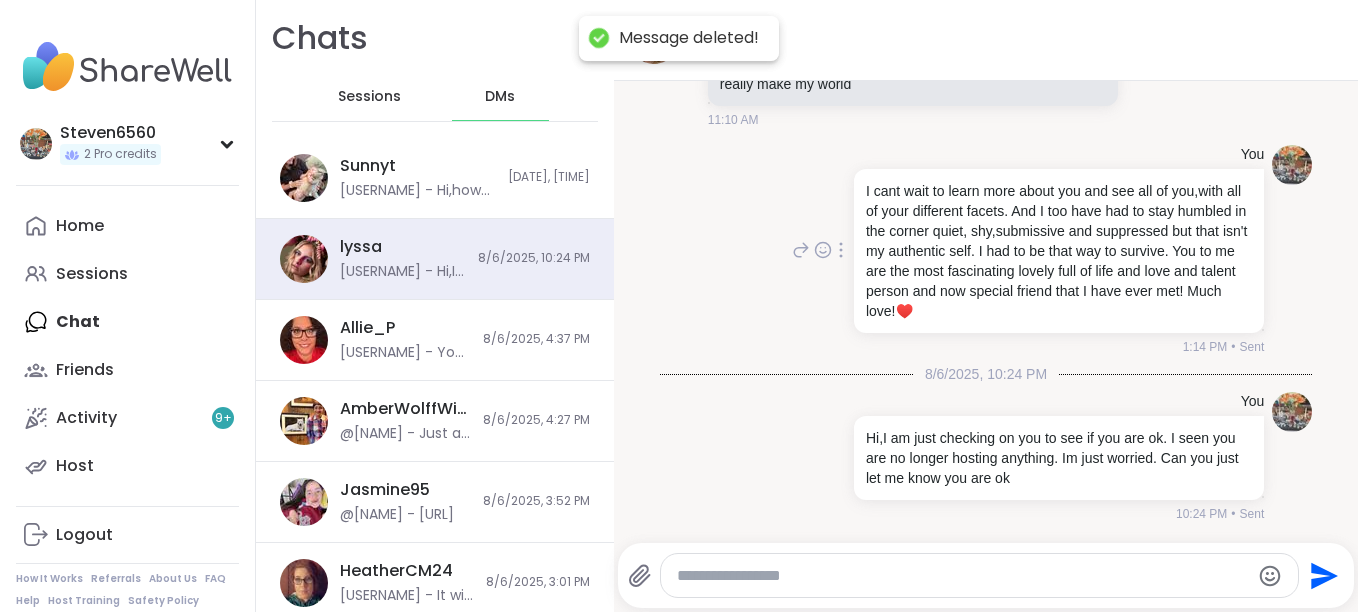 scroll, scrollTop: 21069, scrollLeft: 0, axis: vertical 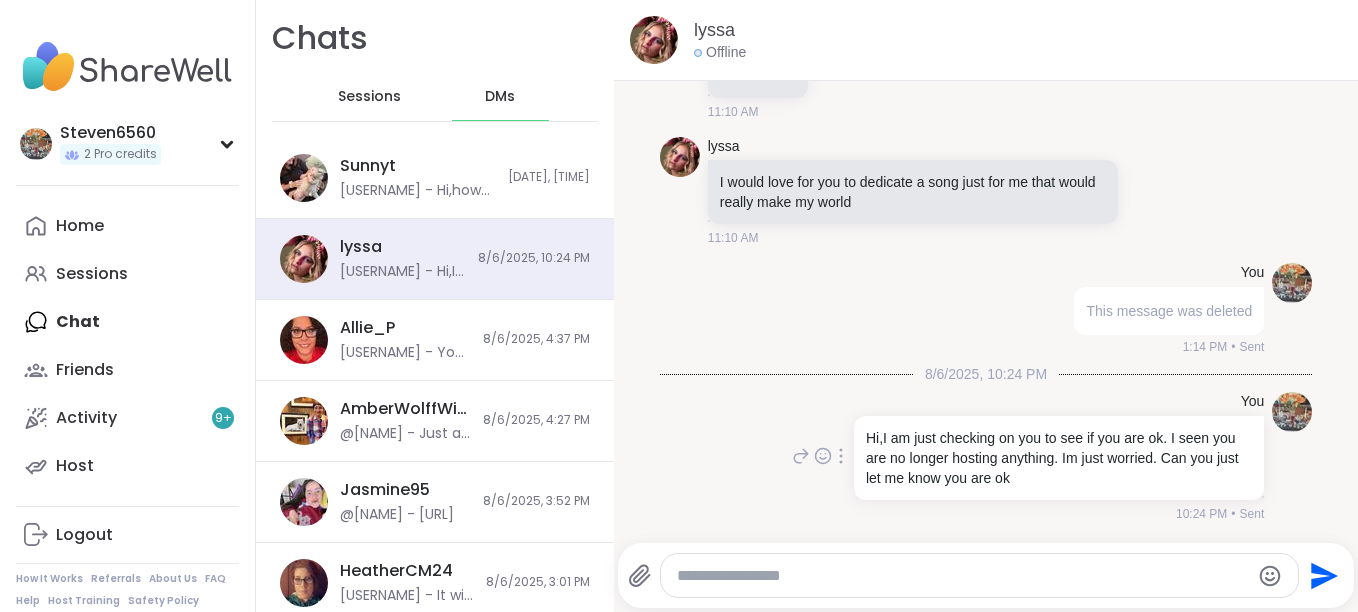 click 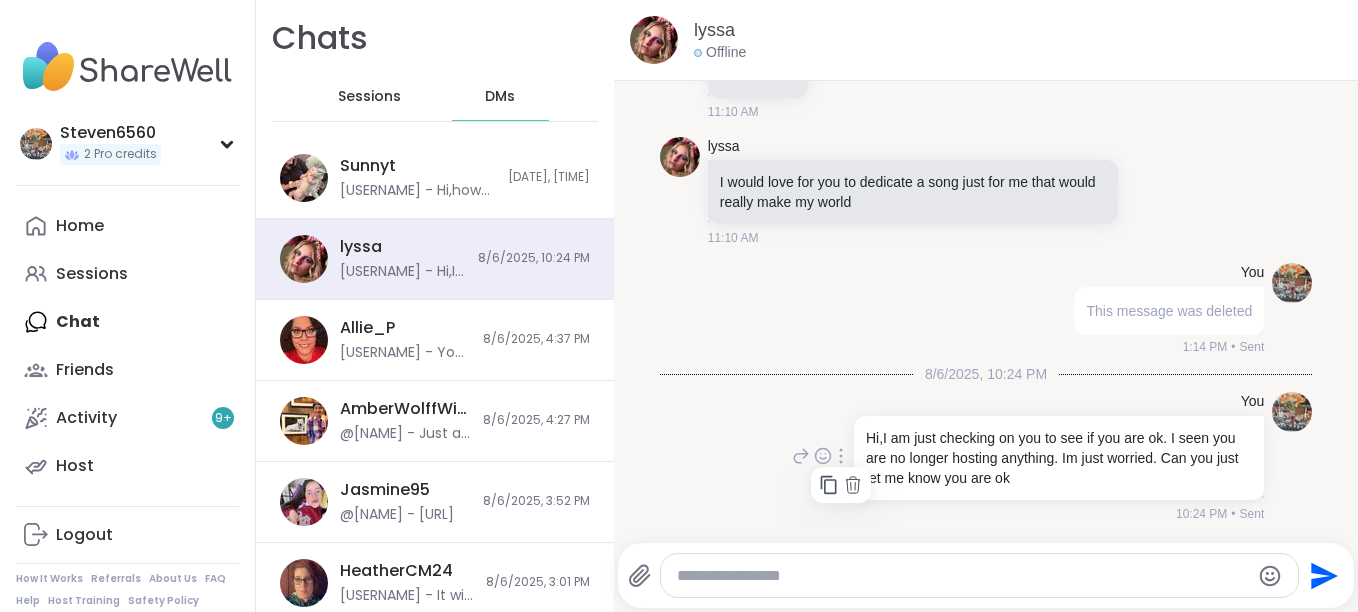 click 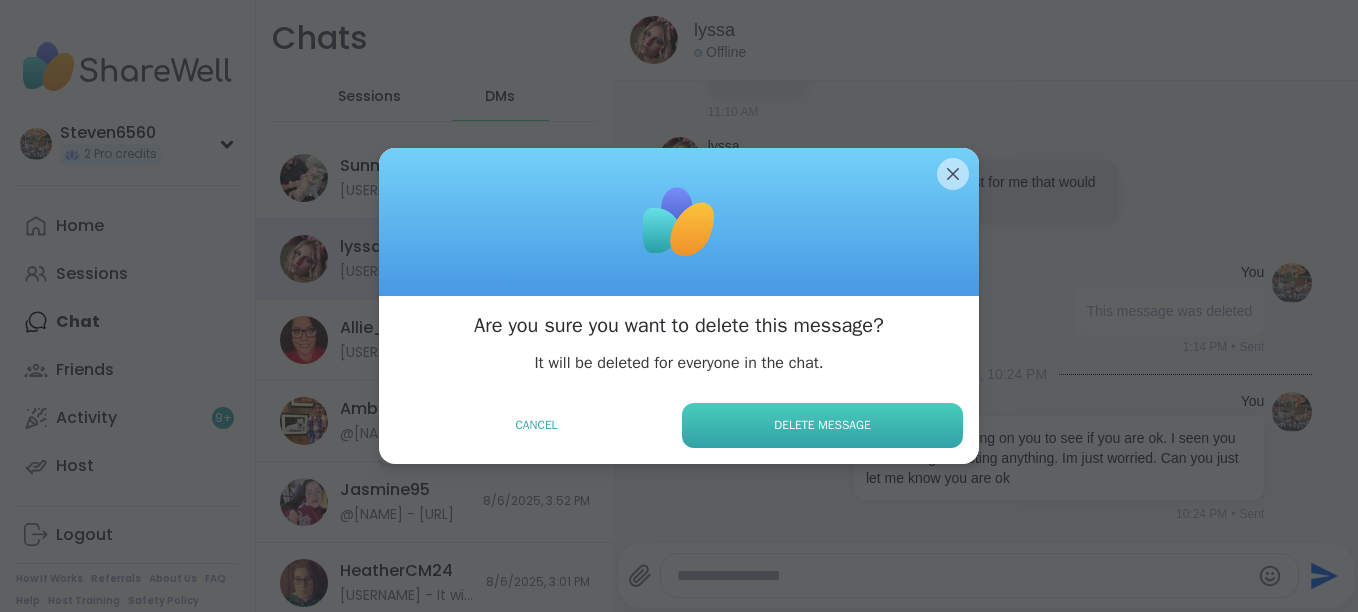 click on "Delete Message" at bounding box center (822, 425) 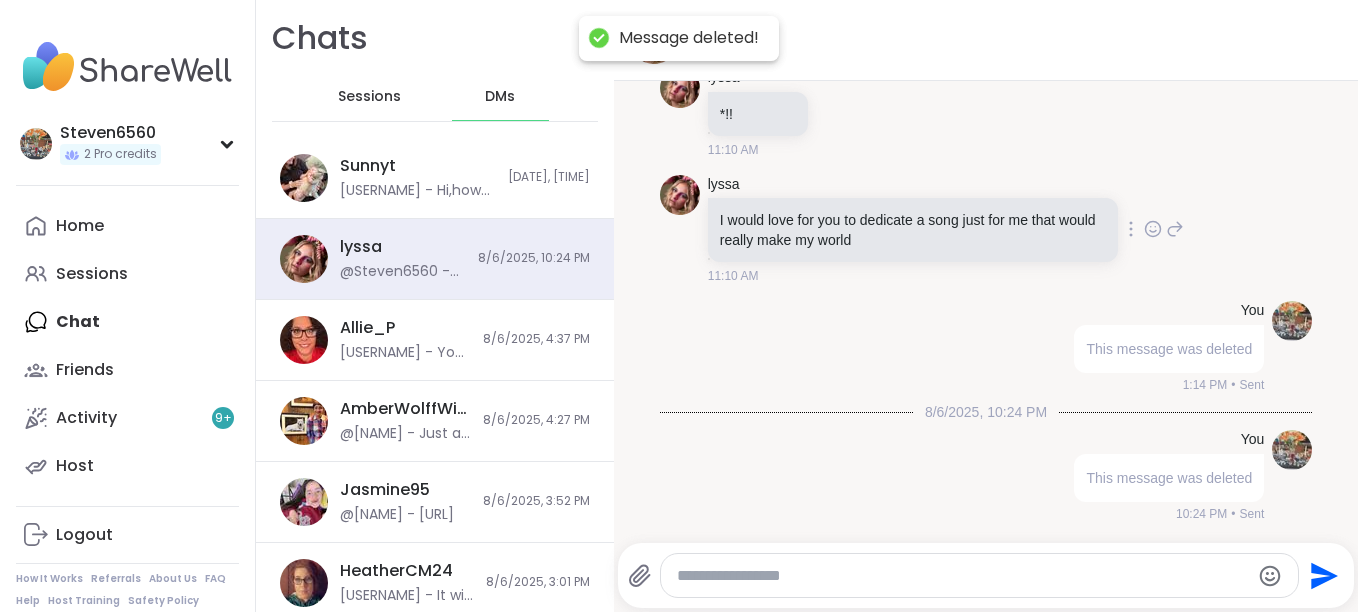 scroll, scrollTop: 21031, scrollLeft: 0, axis: vertical 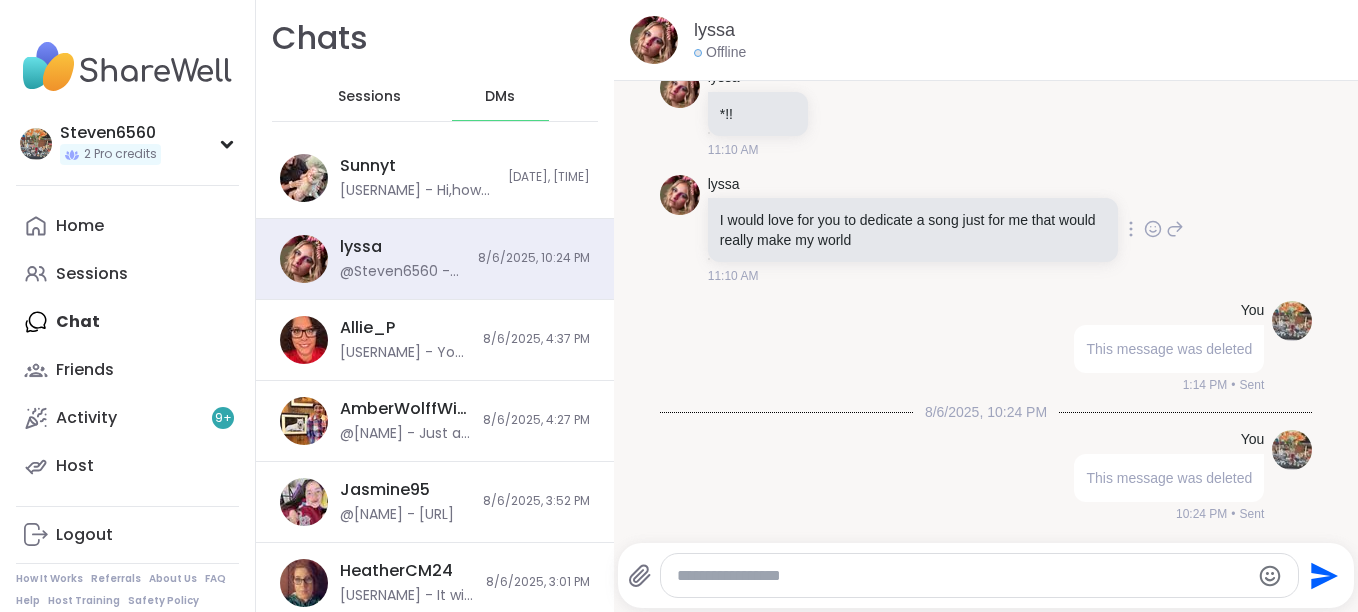 click 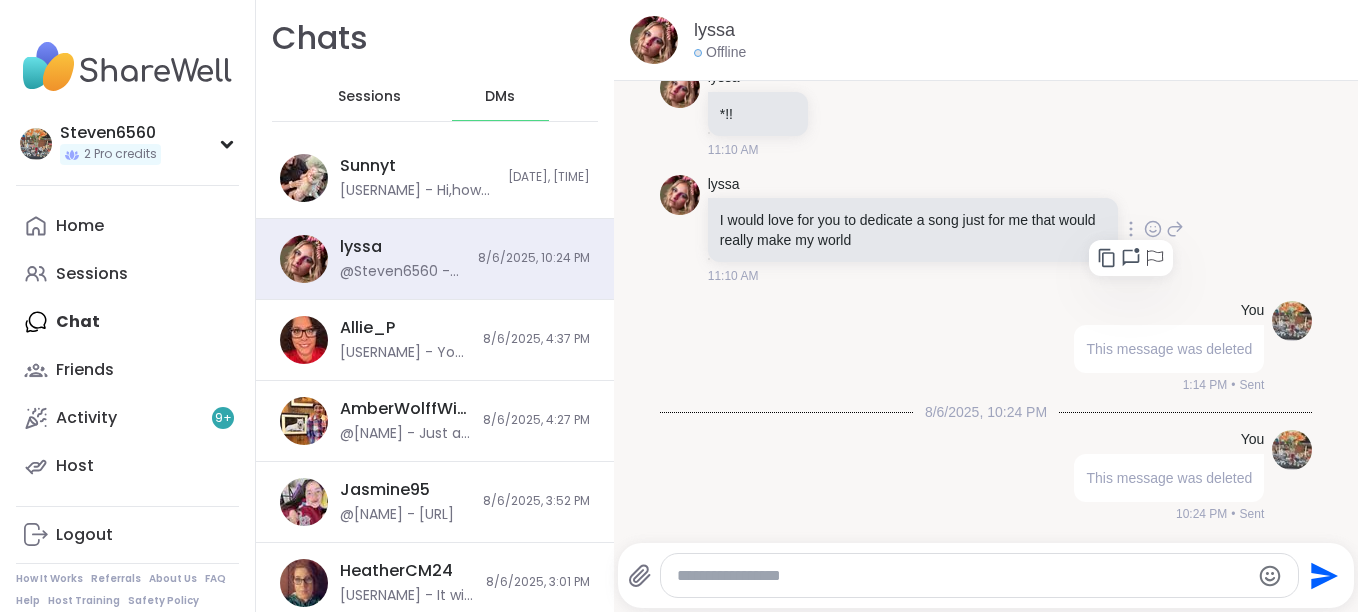 click at bounding box center [1131, 229] 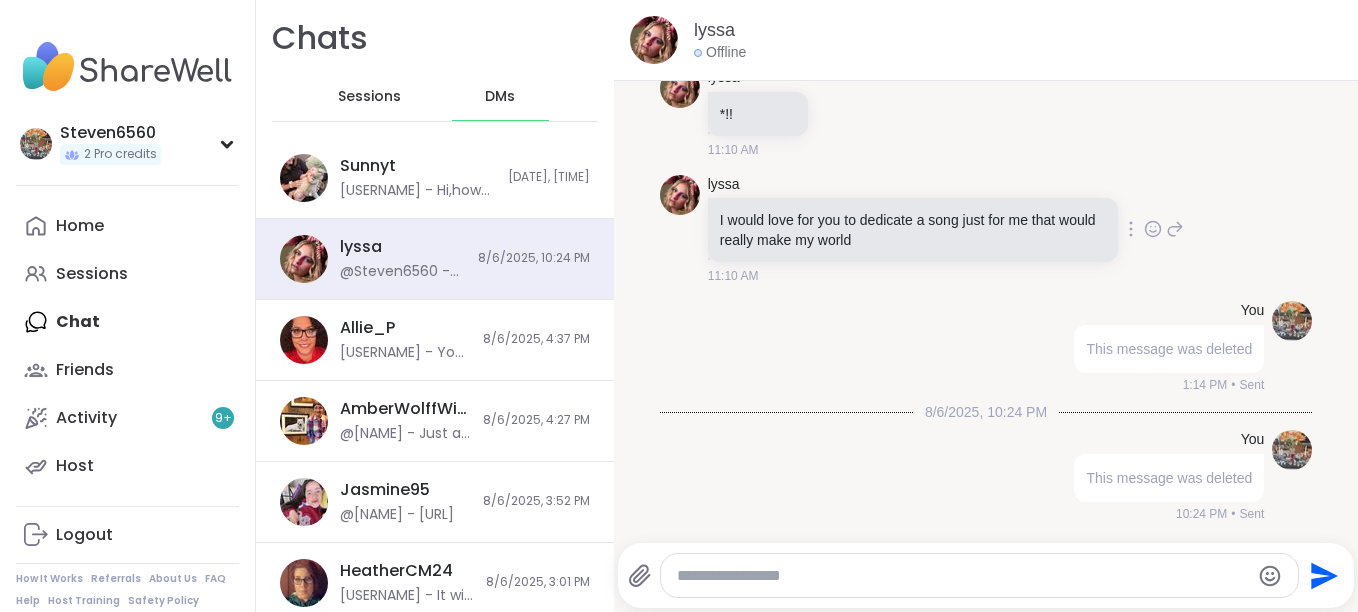 click at bounding box center [1131, 229] 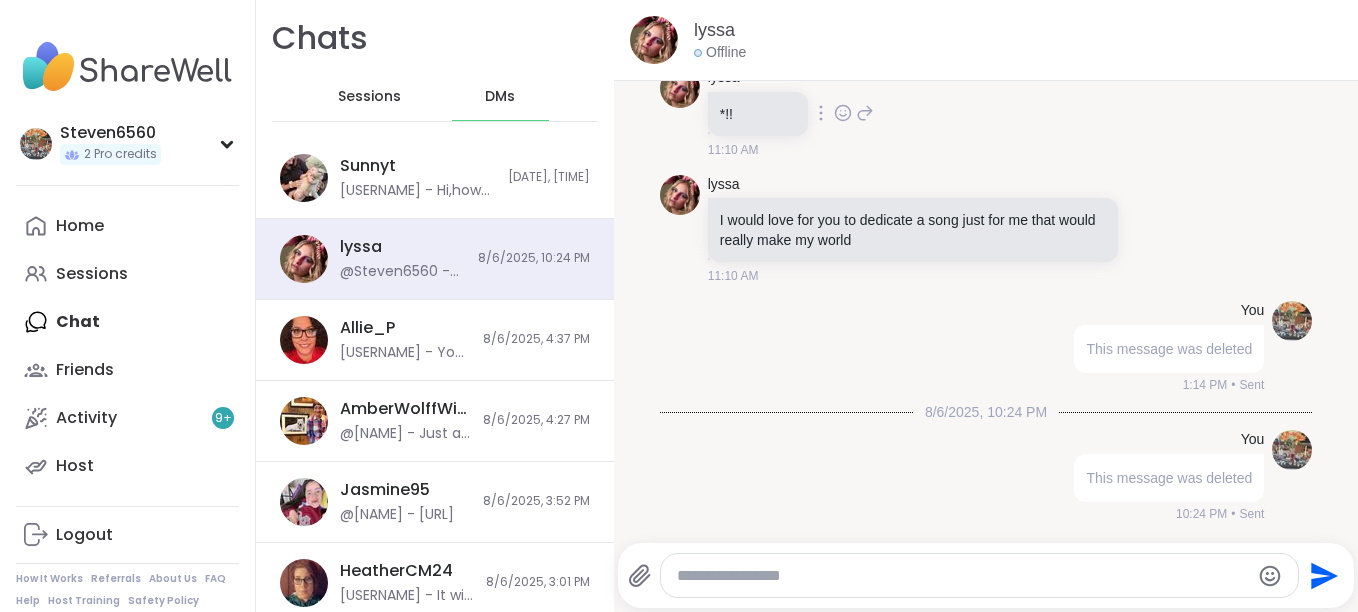 click 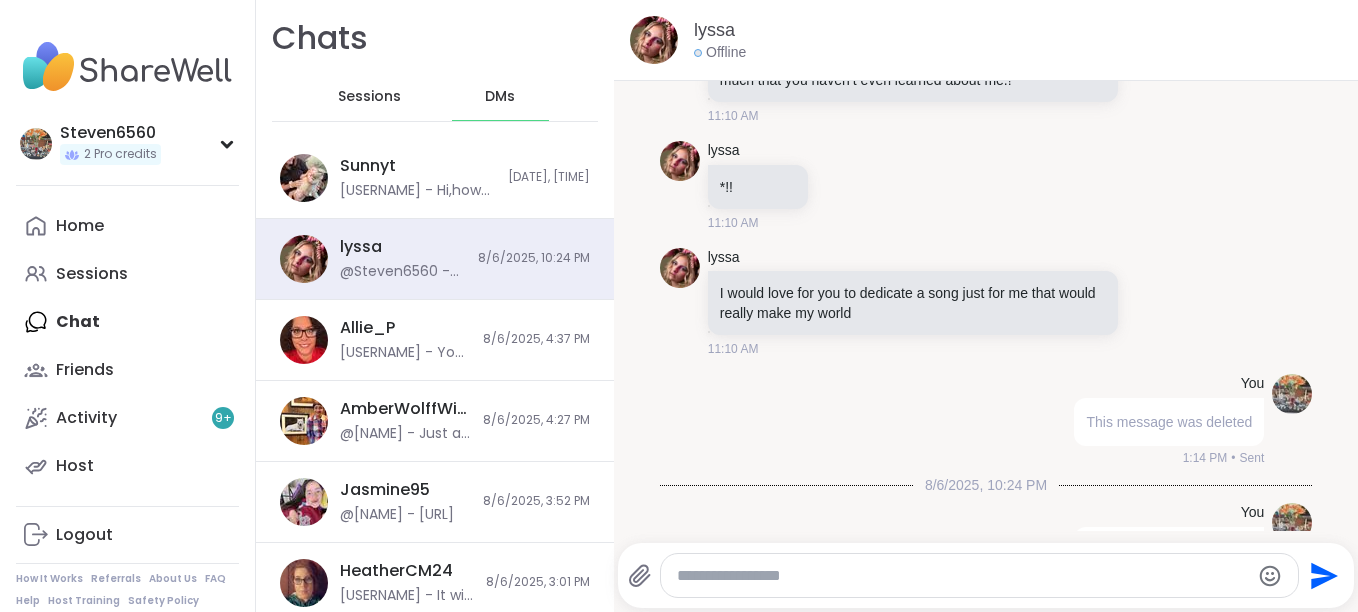 scroll, scrollTop: 20498, scrollLeft: 0, axis: vertical 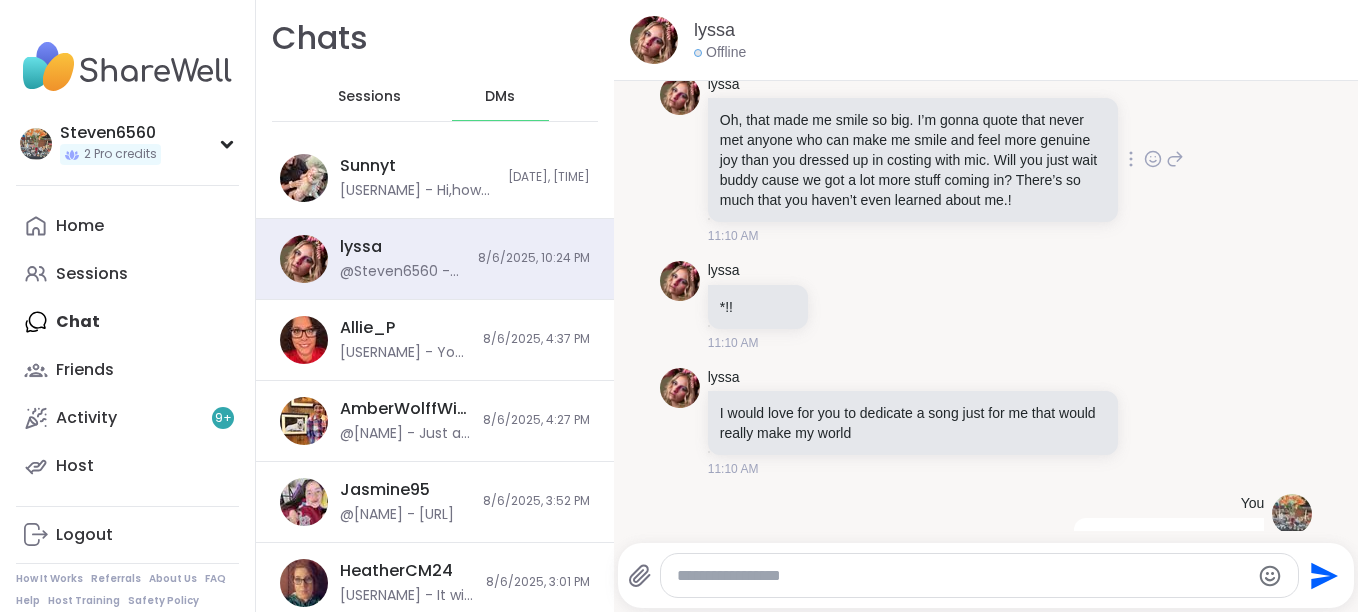 click 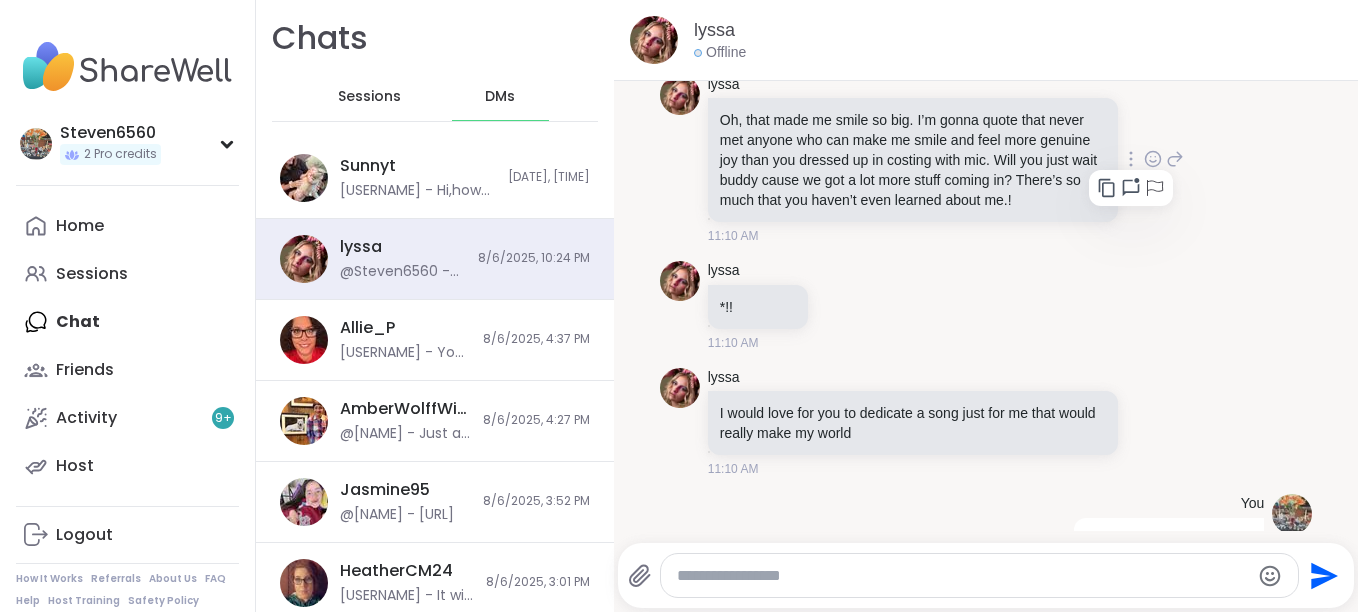 click 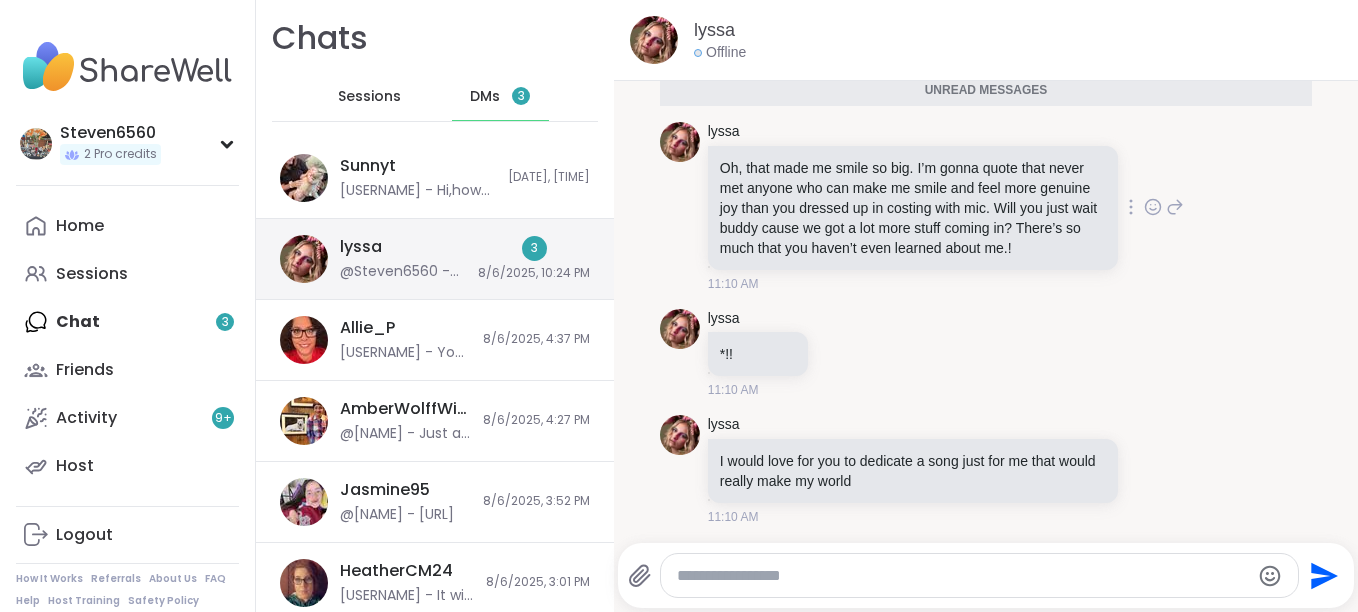 click on "3 [DATE], [TIME]" at bounding box center (534, 259) 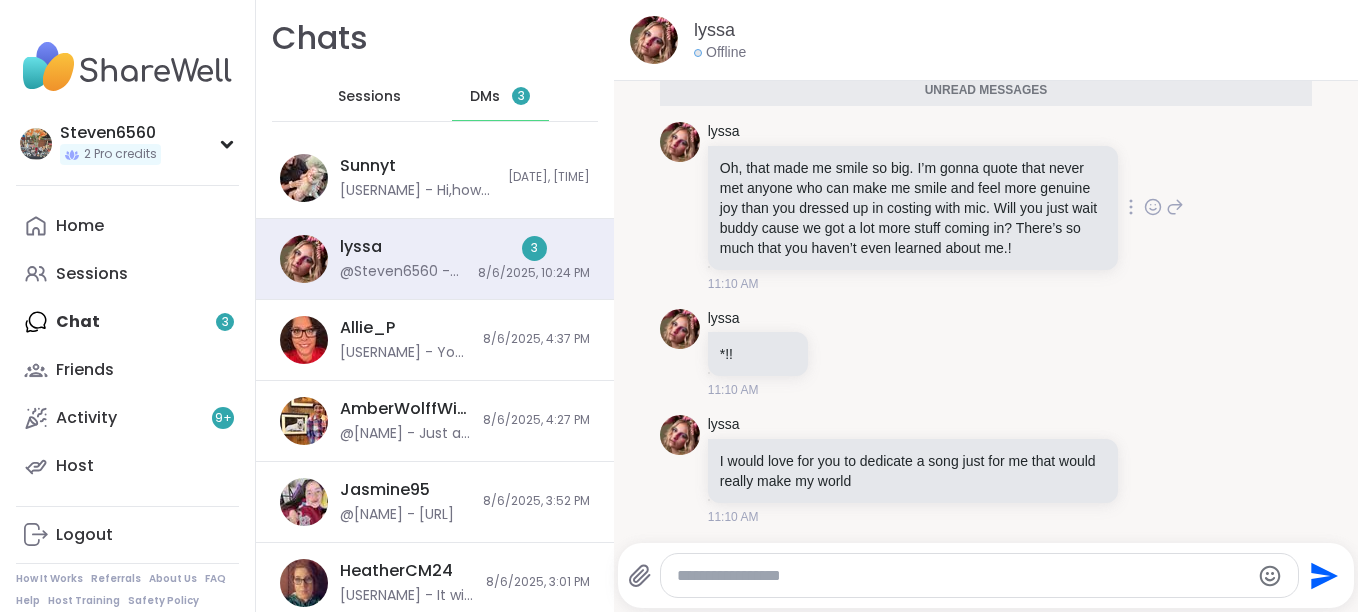 click 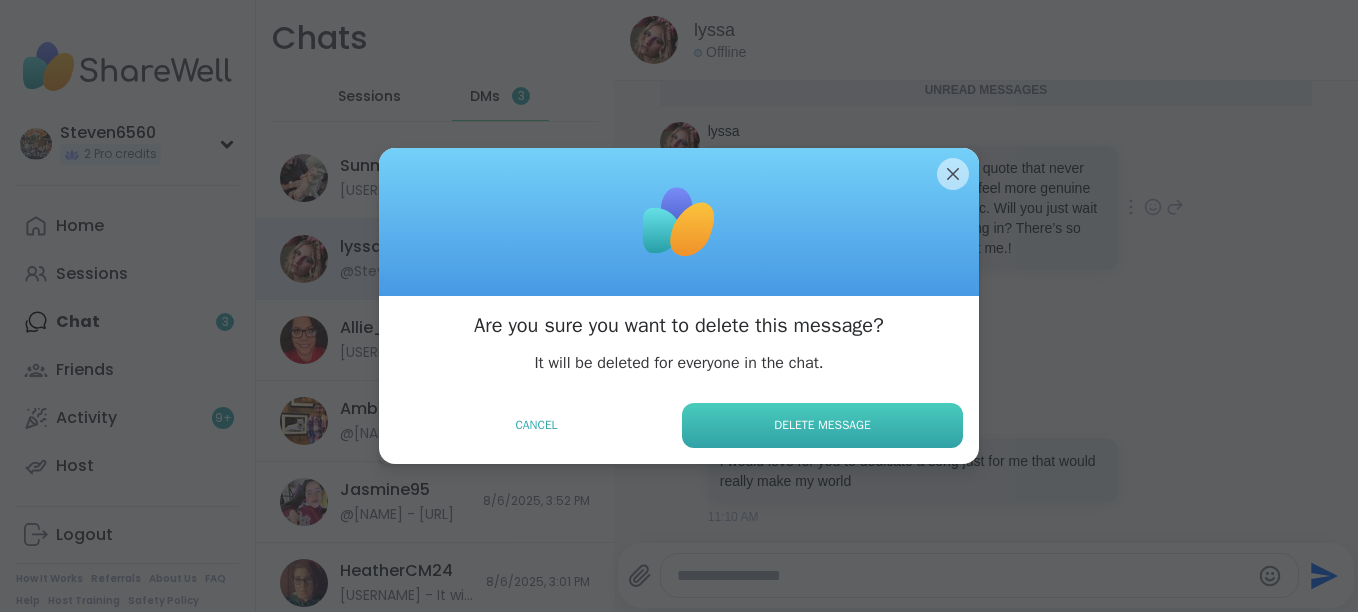 click on "Delete Message" at bounding box center [822, 425] 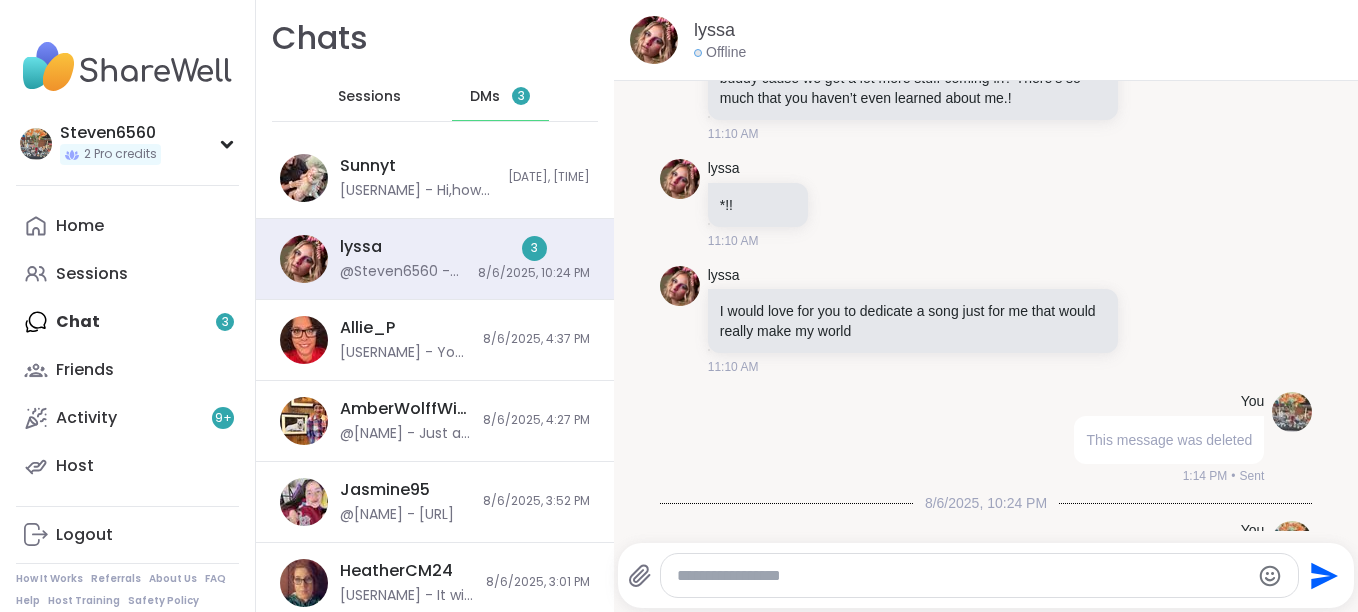 click at bounding box center (1131, 57) 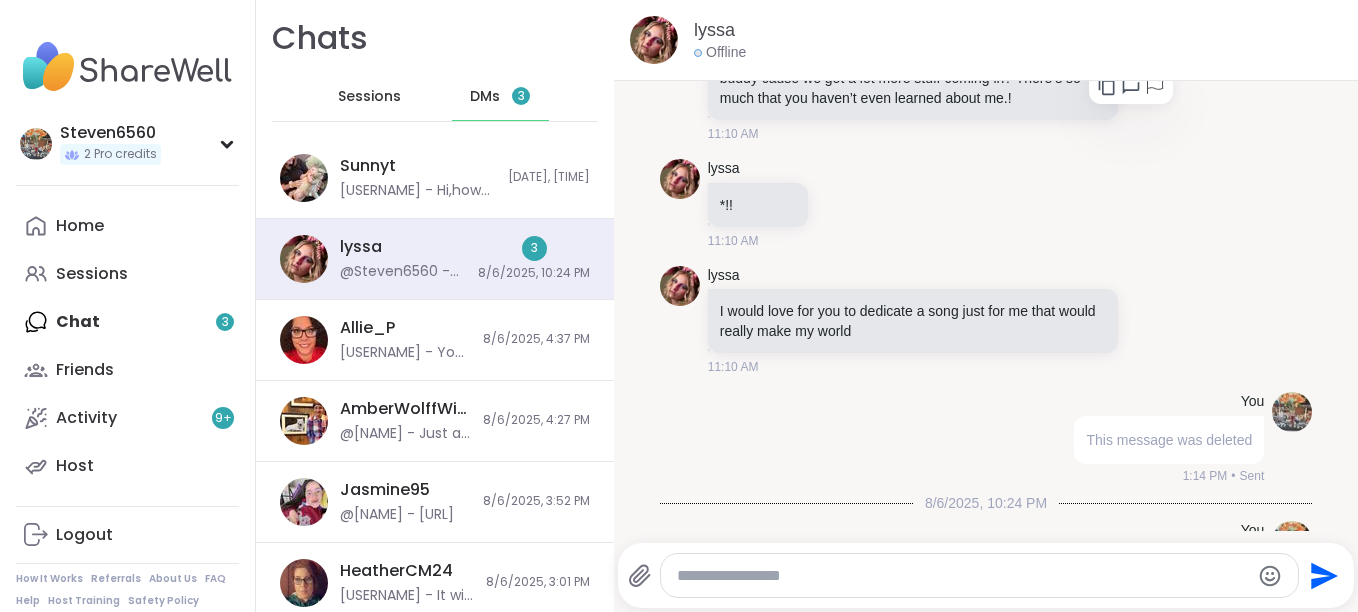 click 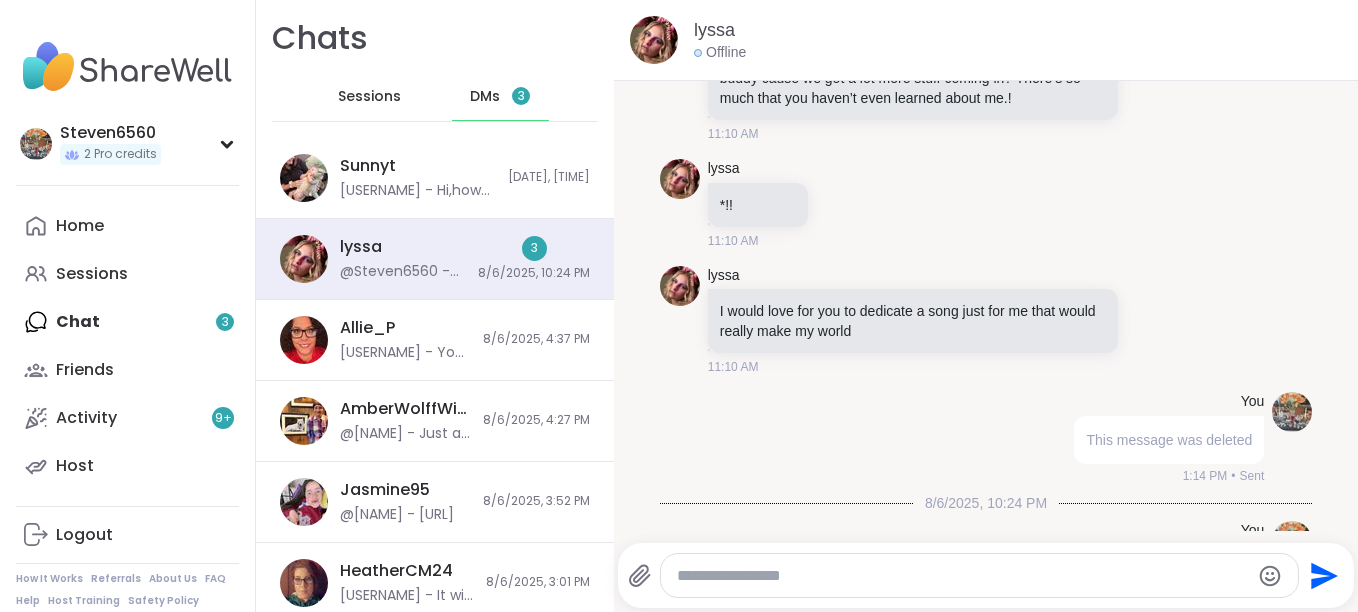 click 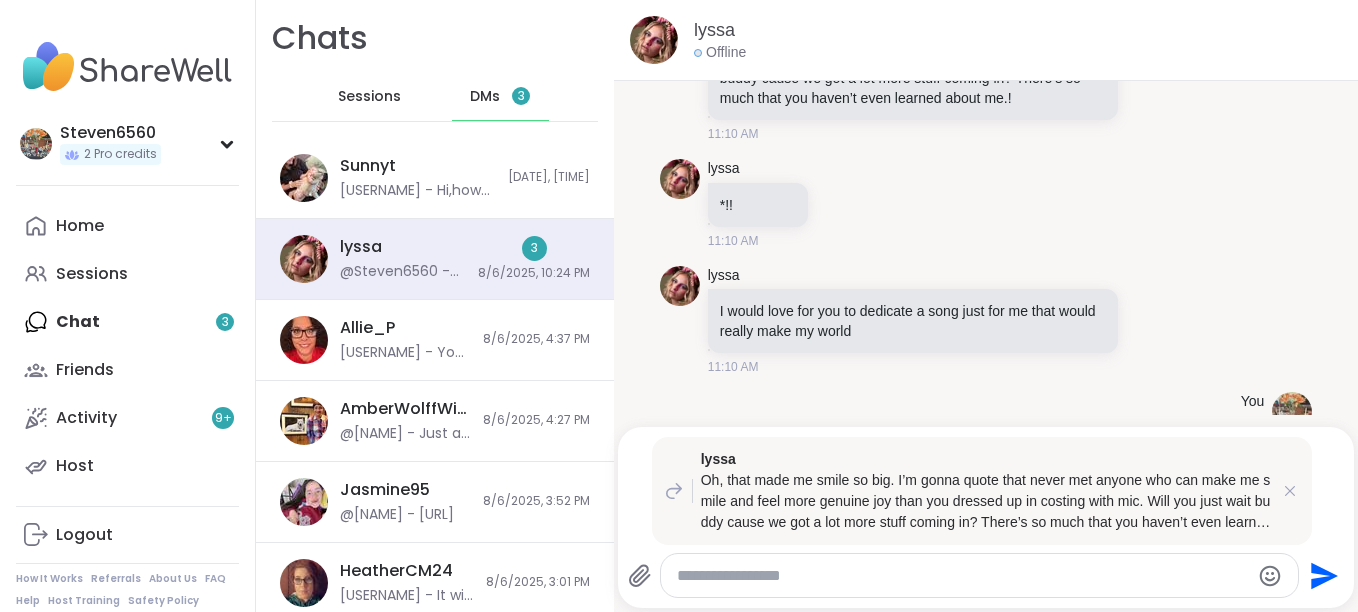 drag, startPoint x: 1274, startPoint y: 490, endPoint x: 848, endPoint y: 163, distance: 537.0335 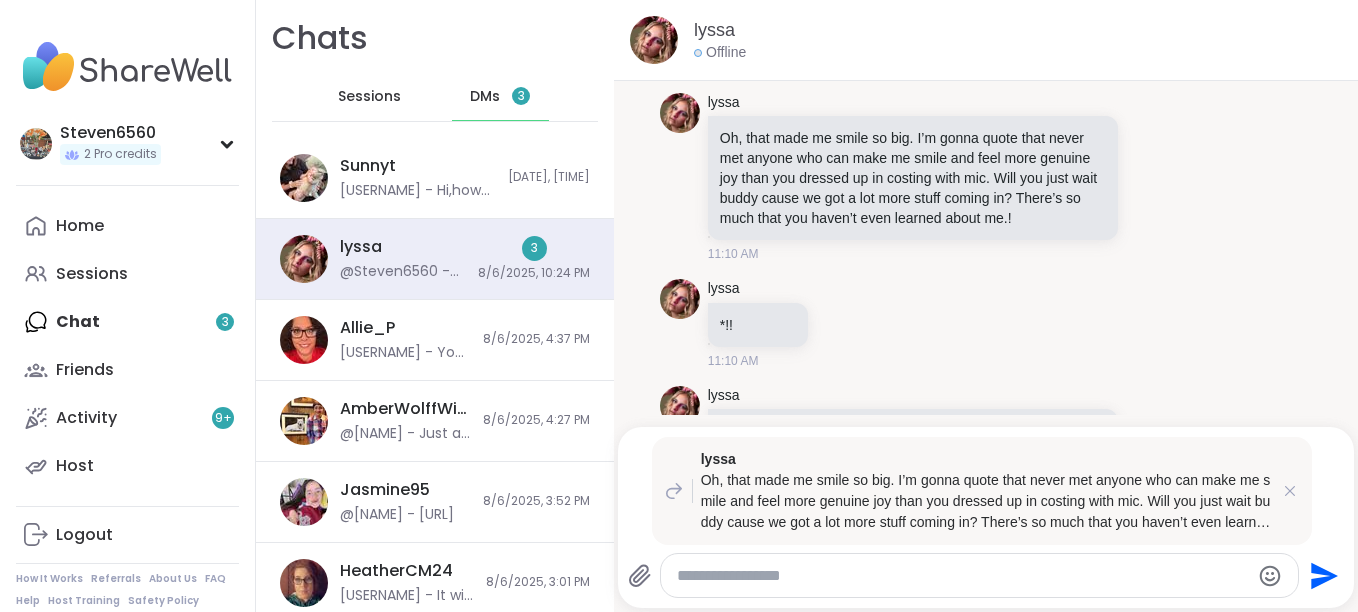 scroll, scrollTop: 20298, scrollLeft: 0, axis: vertical 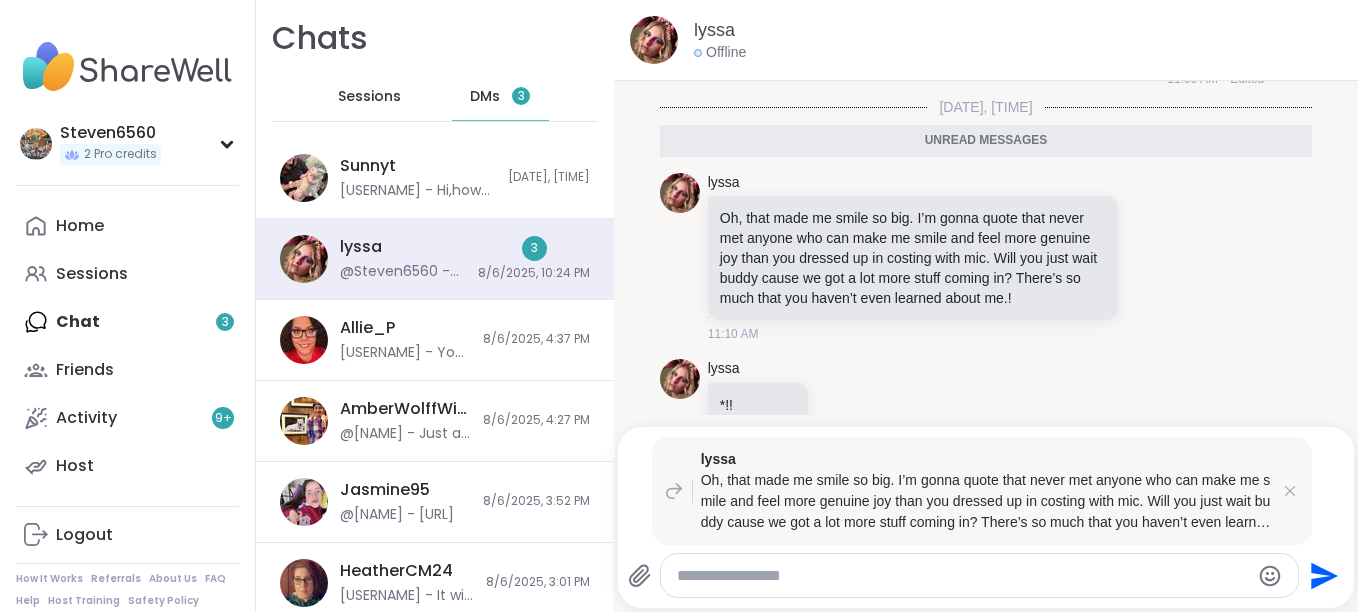 click at bounding box center (907, -63) 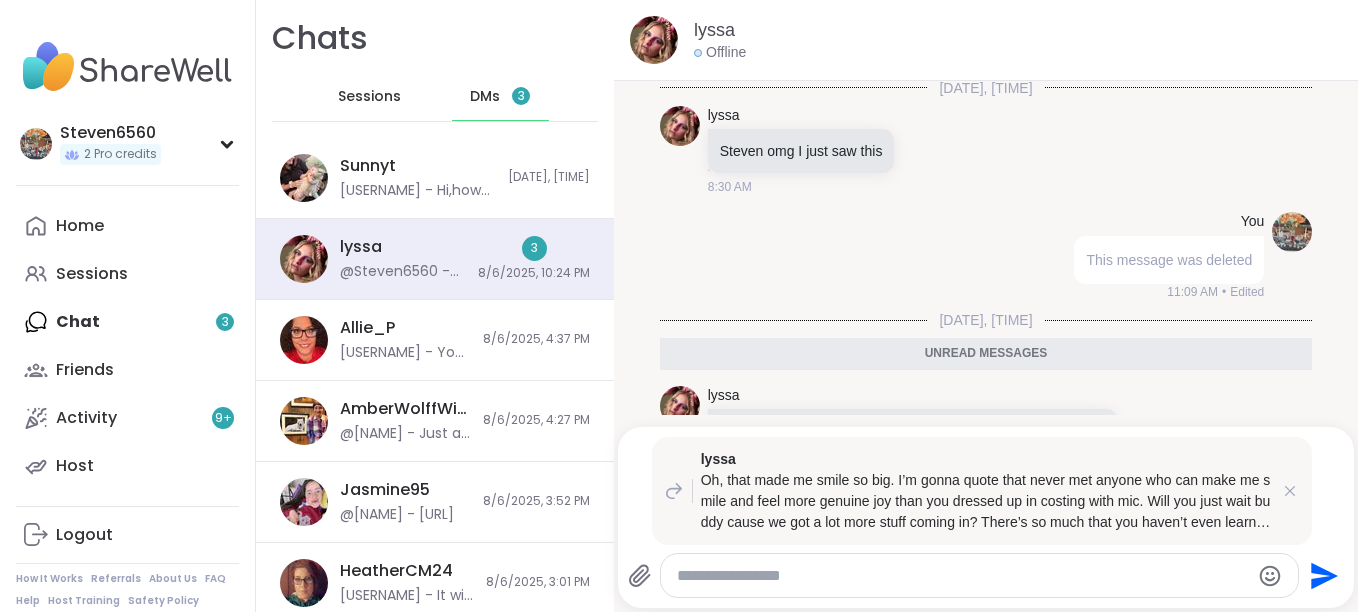 scroll, scrollTop: 20032, scrollLeft: 0, axis: vertical 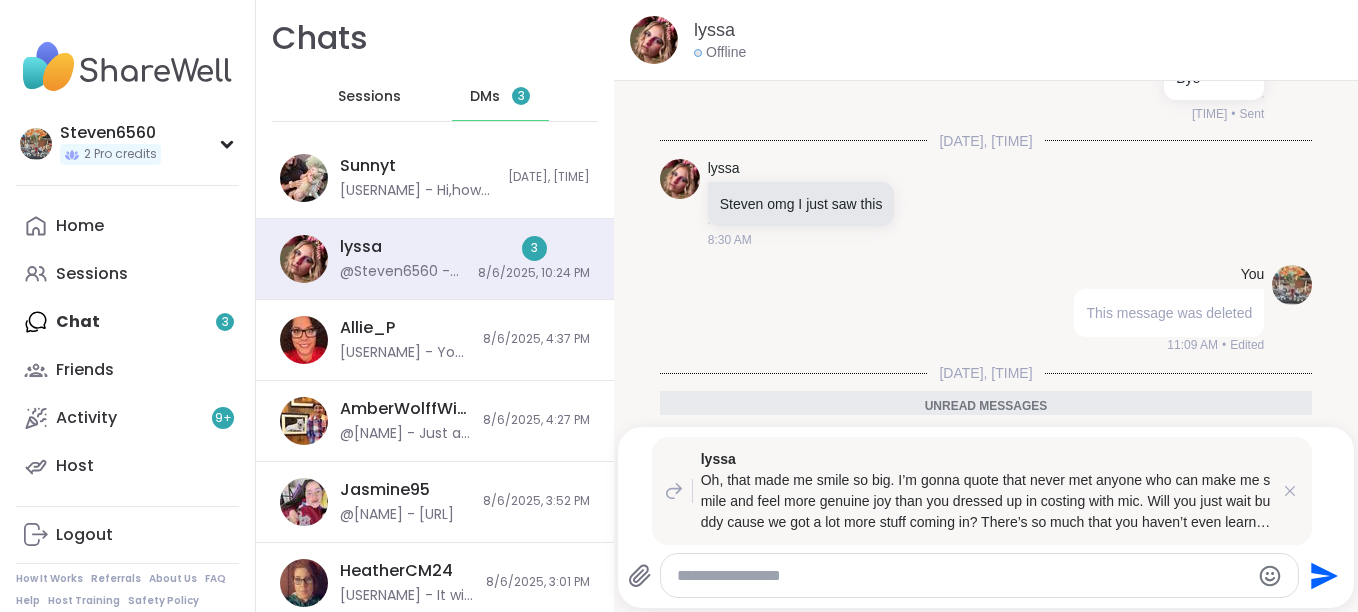 click 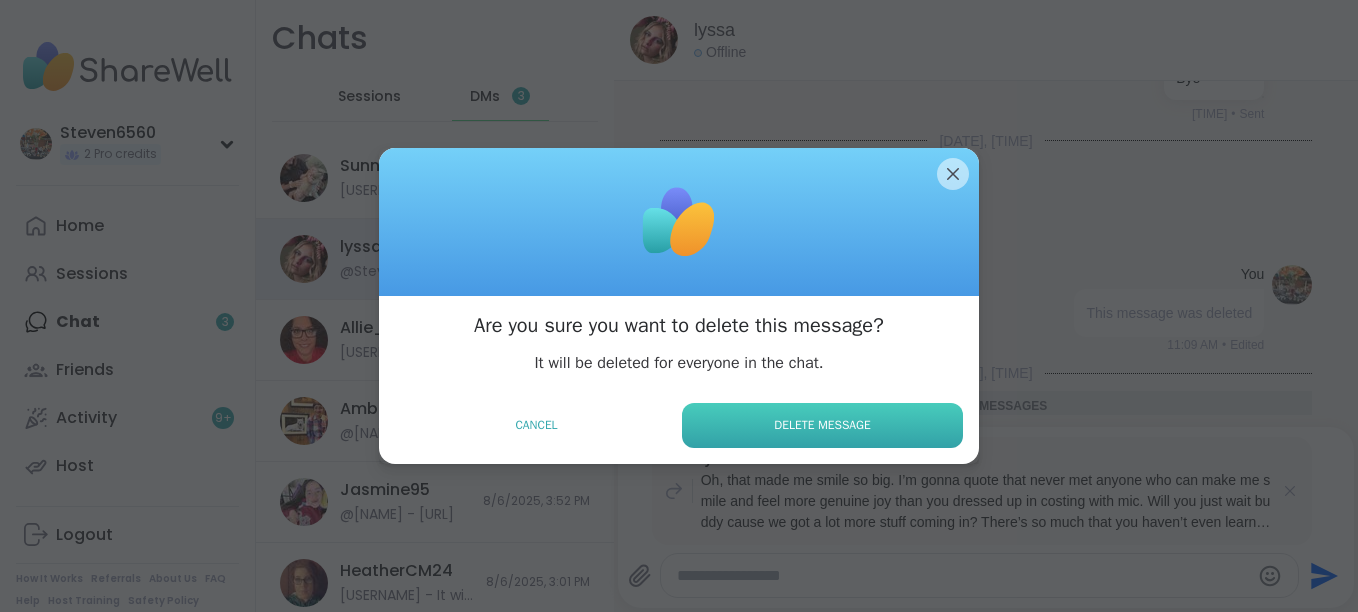 click on "Delete Message" at bounding box center (822, 425) 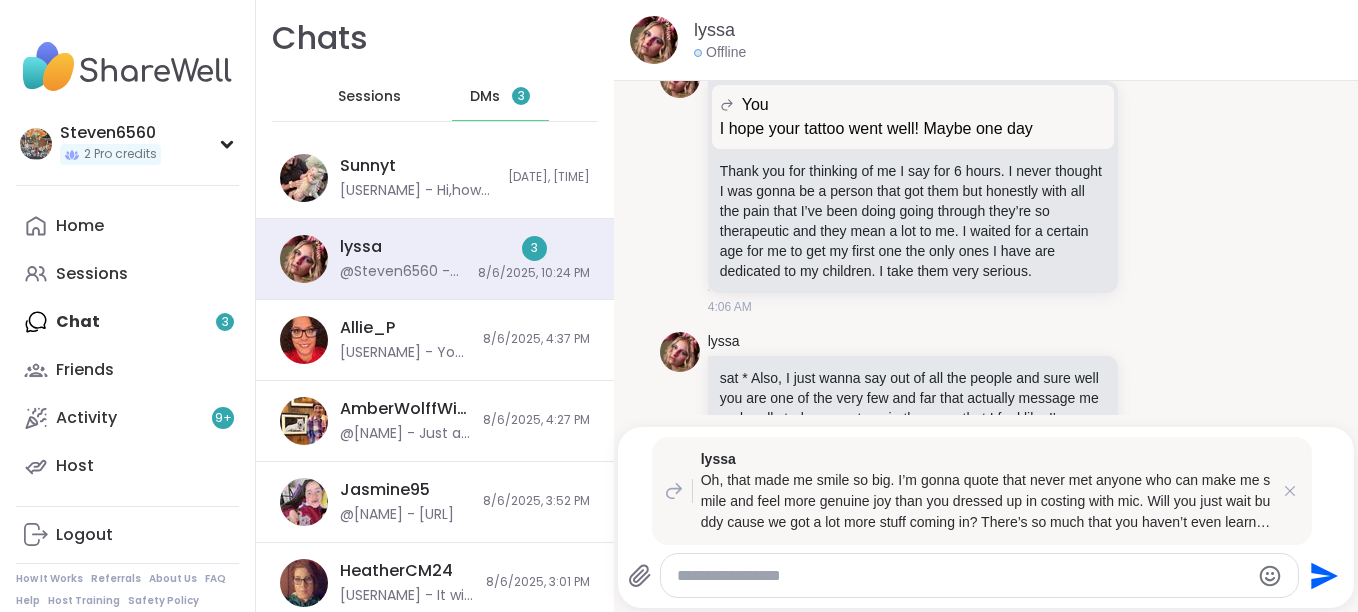 scroll, scrollTop: 17012, scrollLeft: 0, axis: vertical 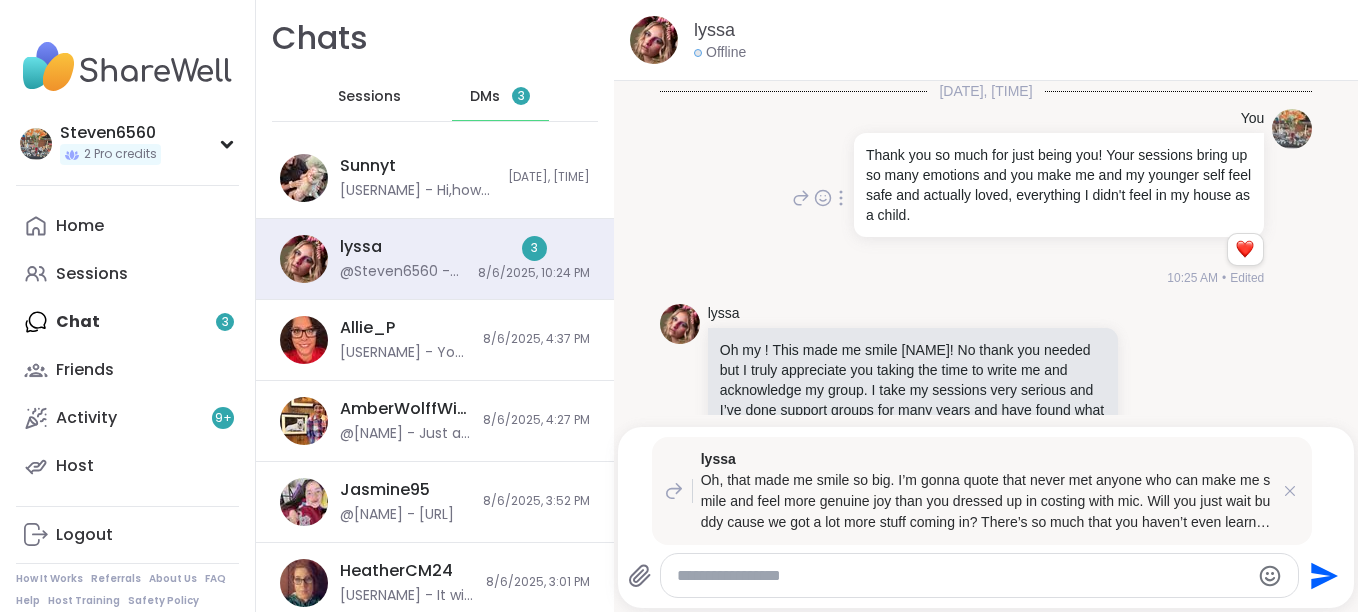 click at bounding box center (841, 198) 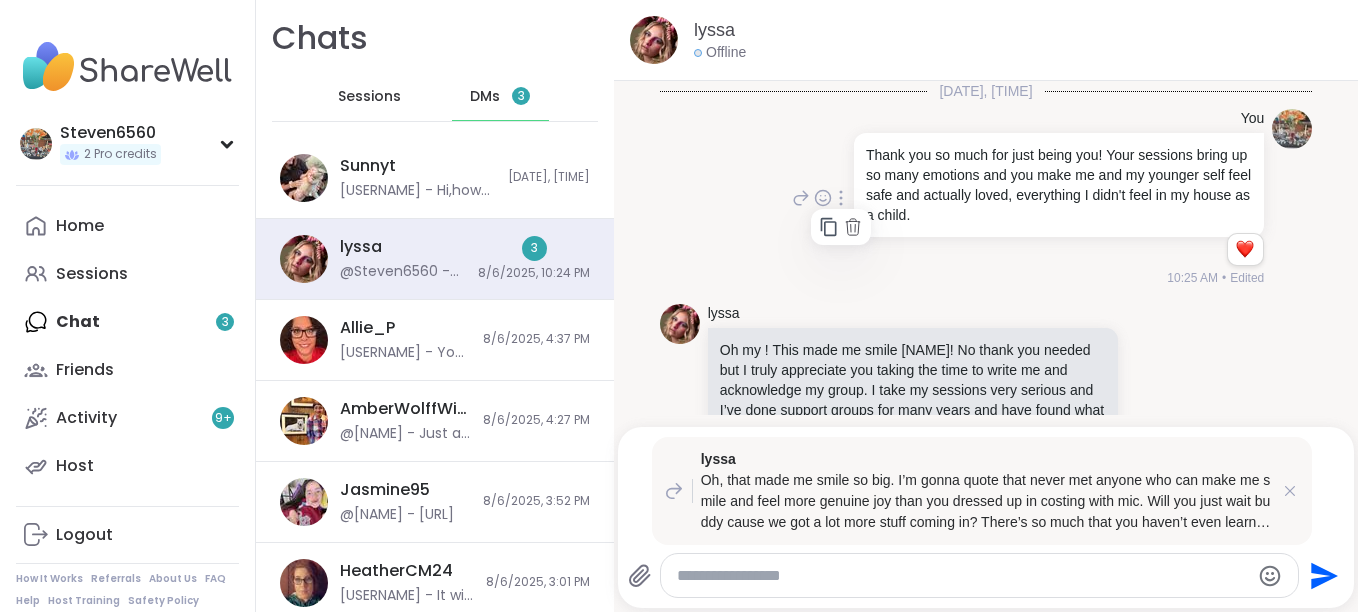 click 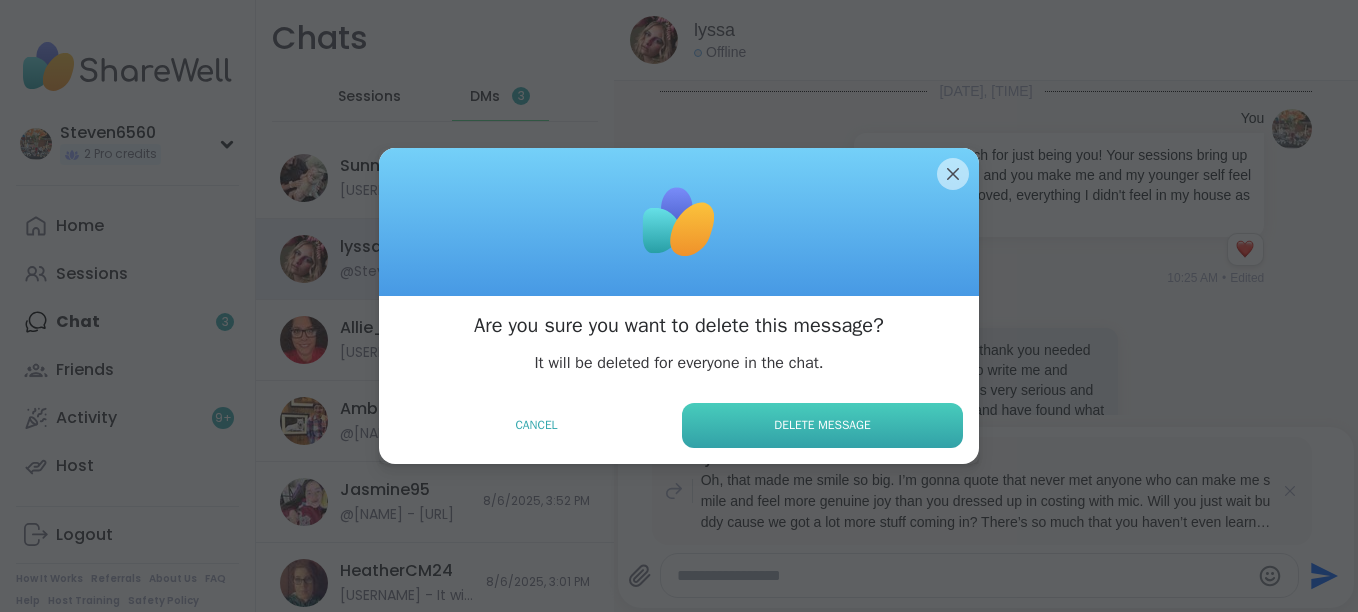 click on "Delete Message" at bounding box center (822, 425) 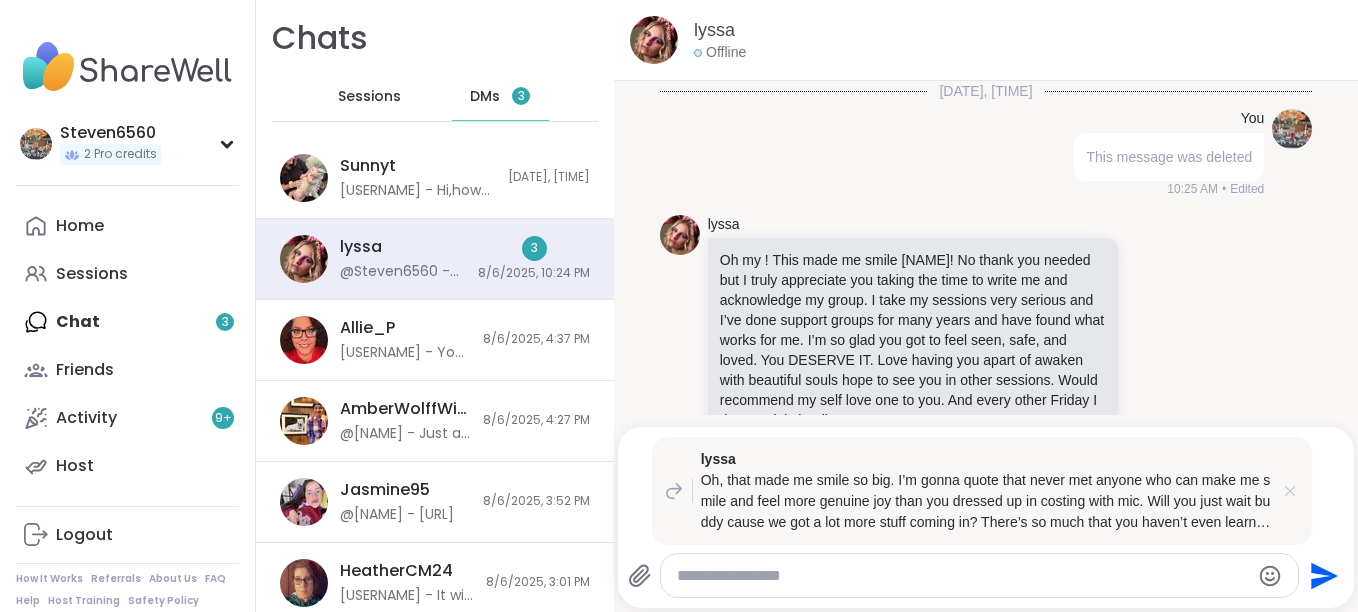 click 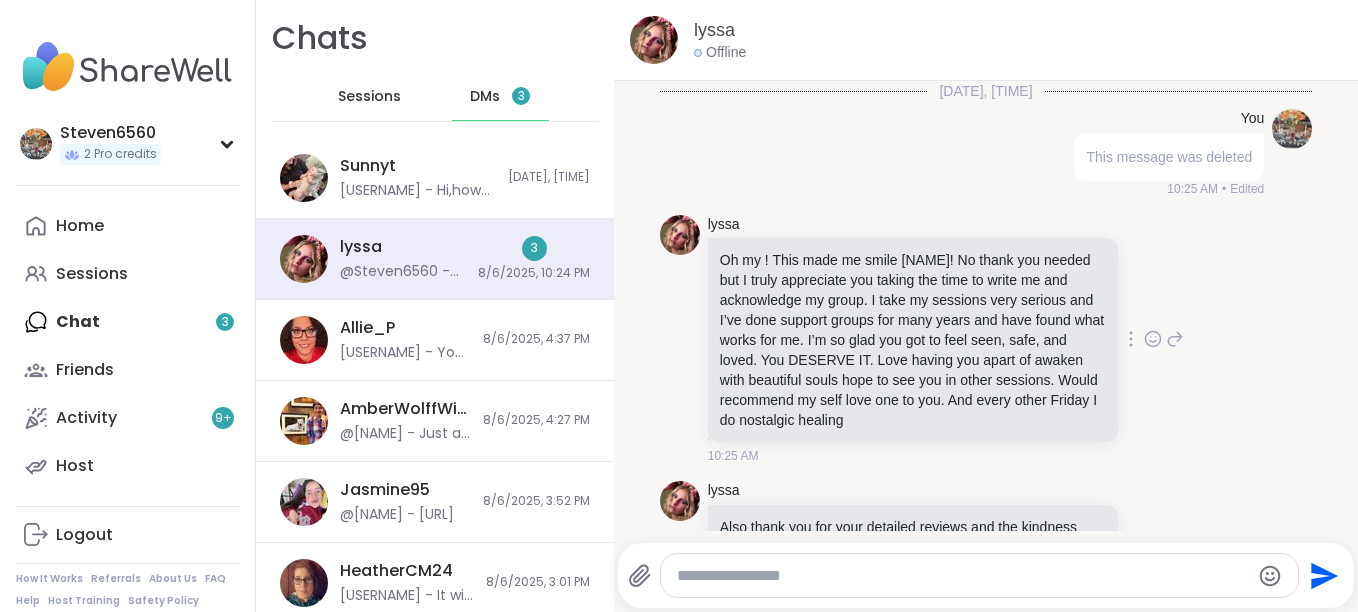 click at bounding box center [1131, 339] 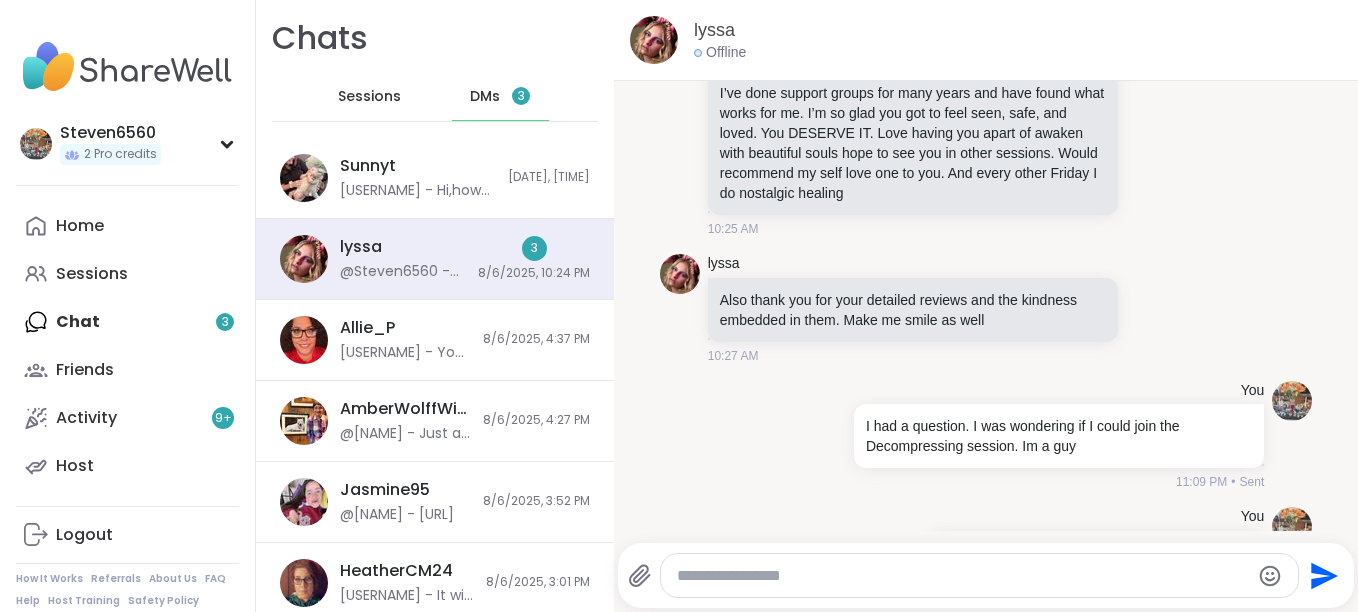 scroll, scrollTop: 400, scrollLeft: 0, axis: vertical 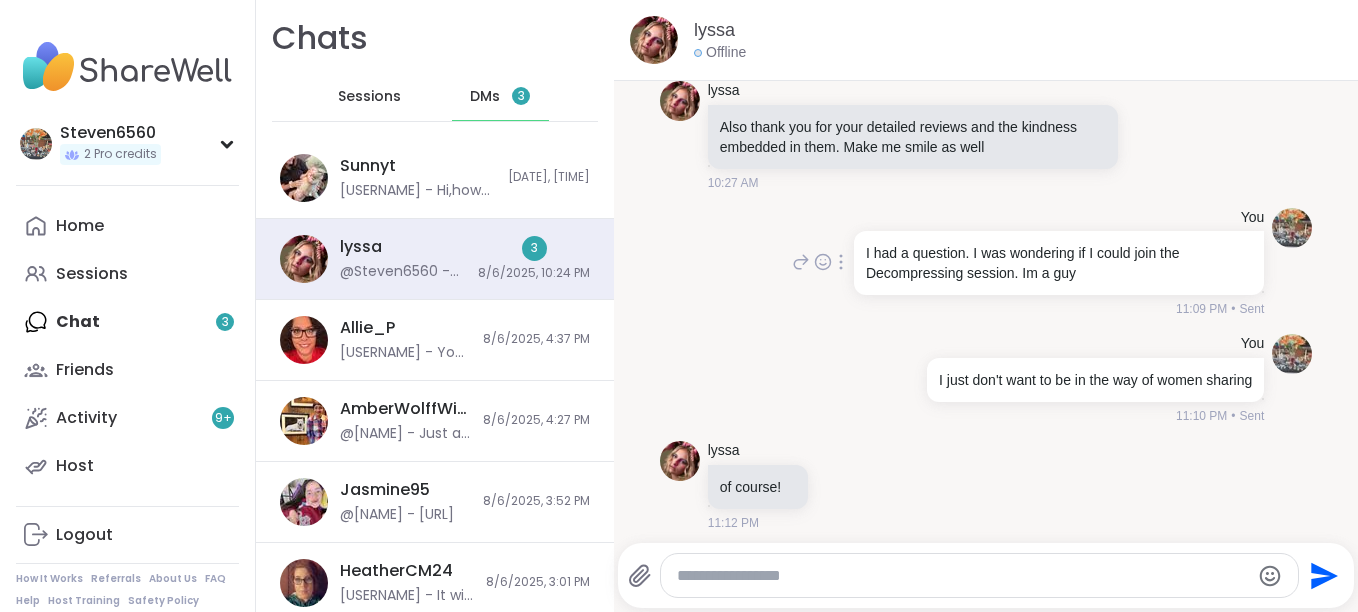 click 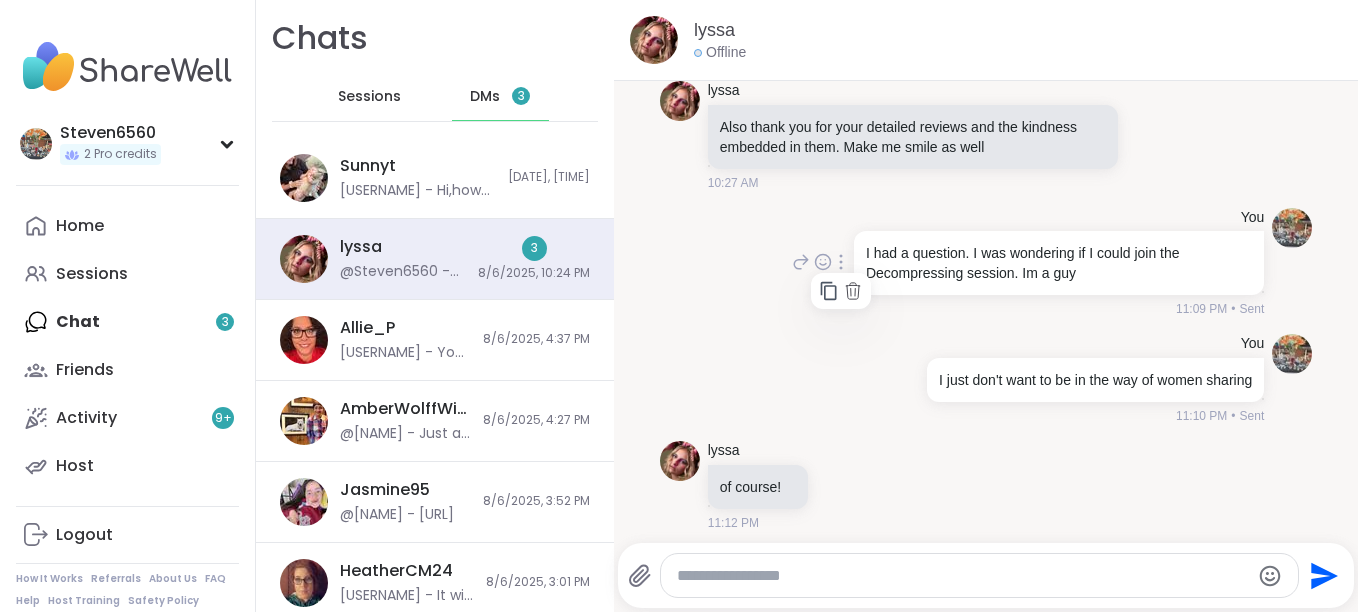 click 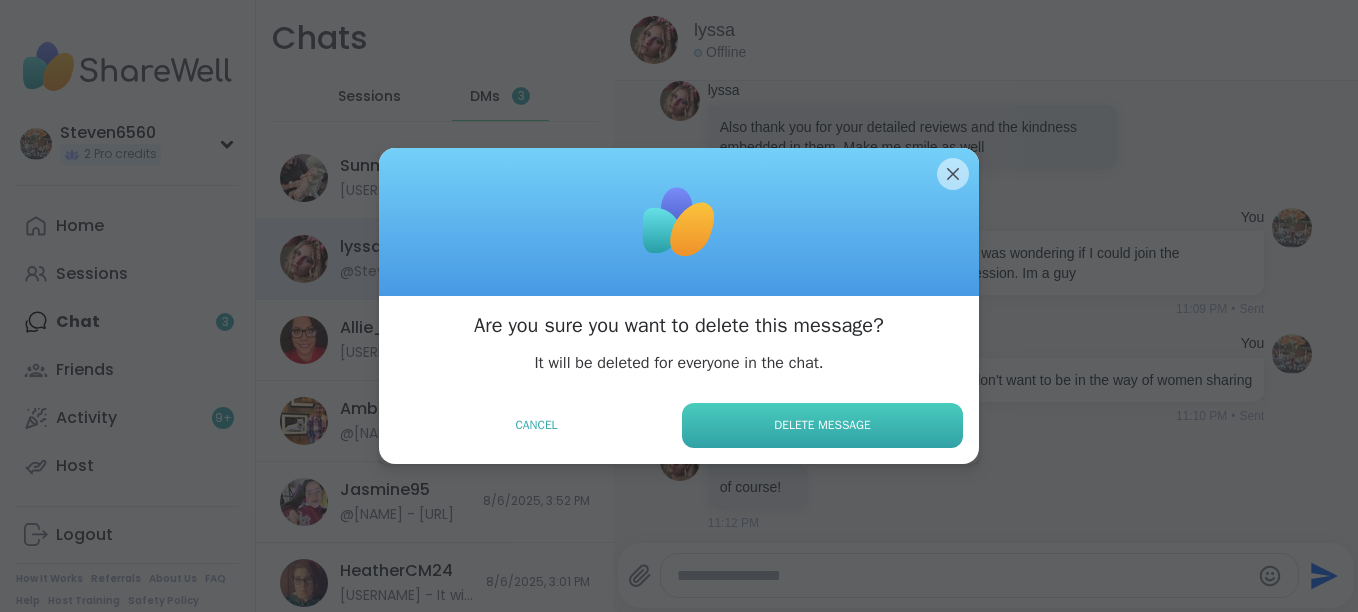 click on "Delete Message" at bounding box center [822, 425] 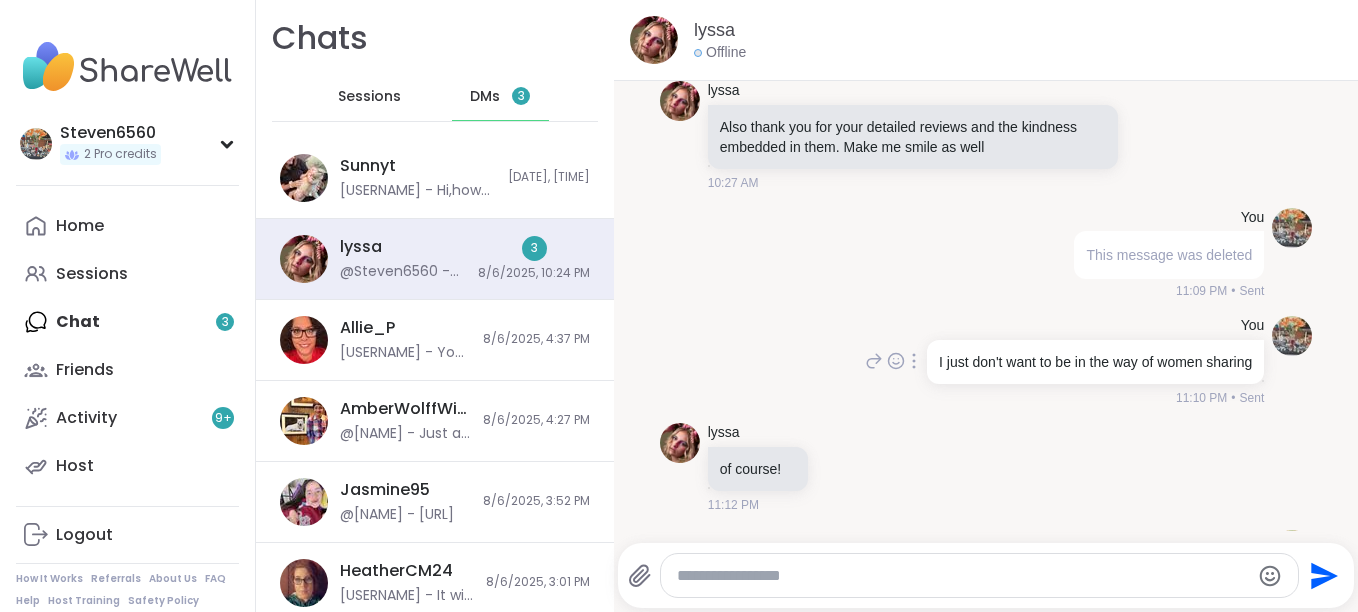 click at bounding box center (914, 361) 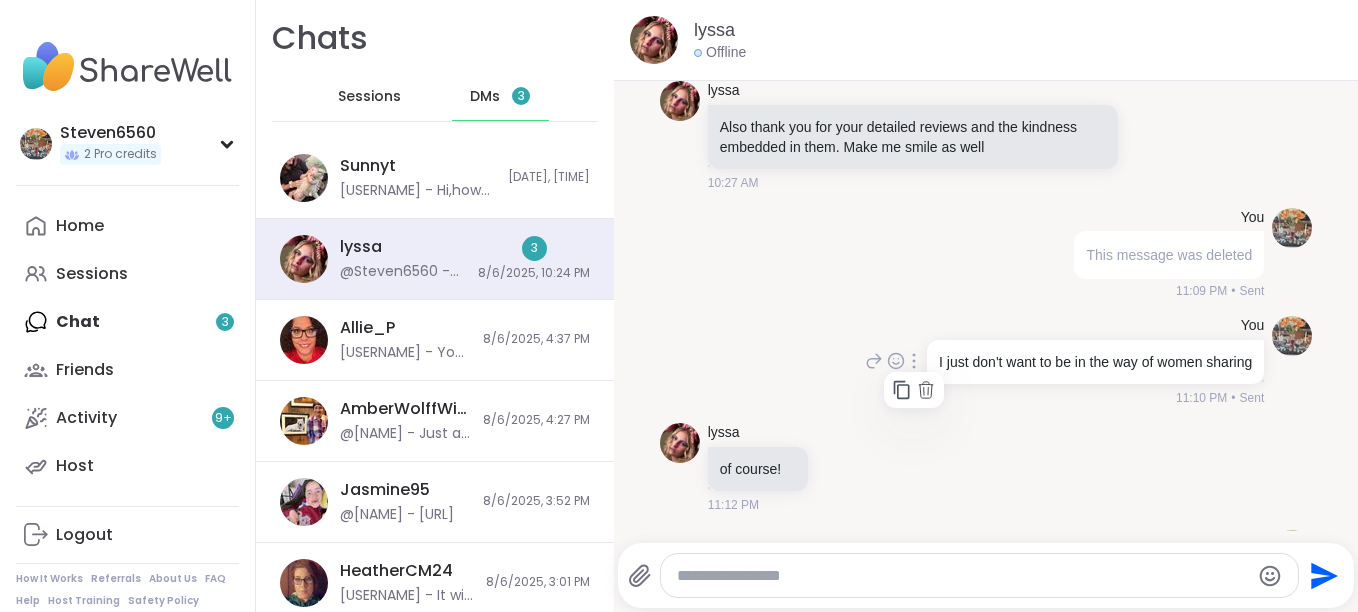 click 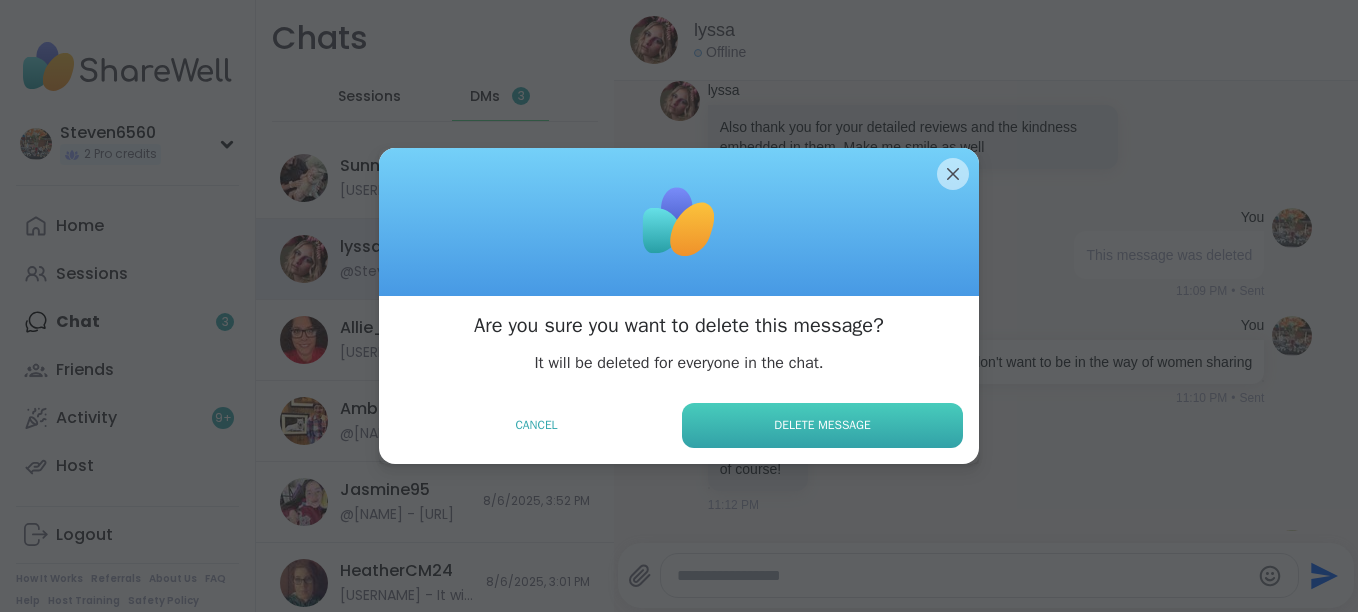 click on "Delete Message" at bounding box center [822, 425] 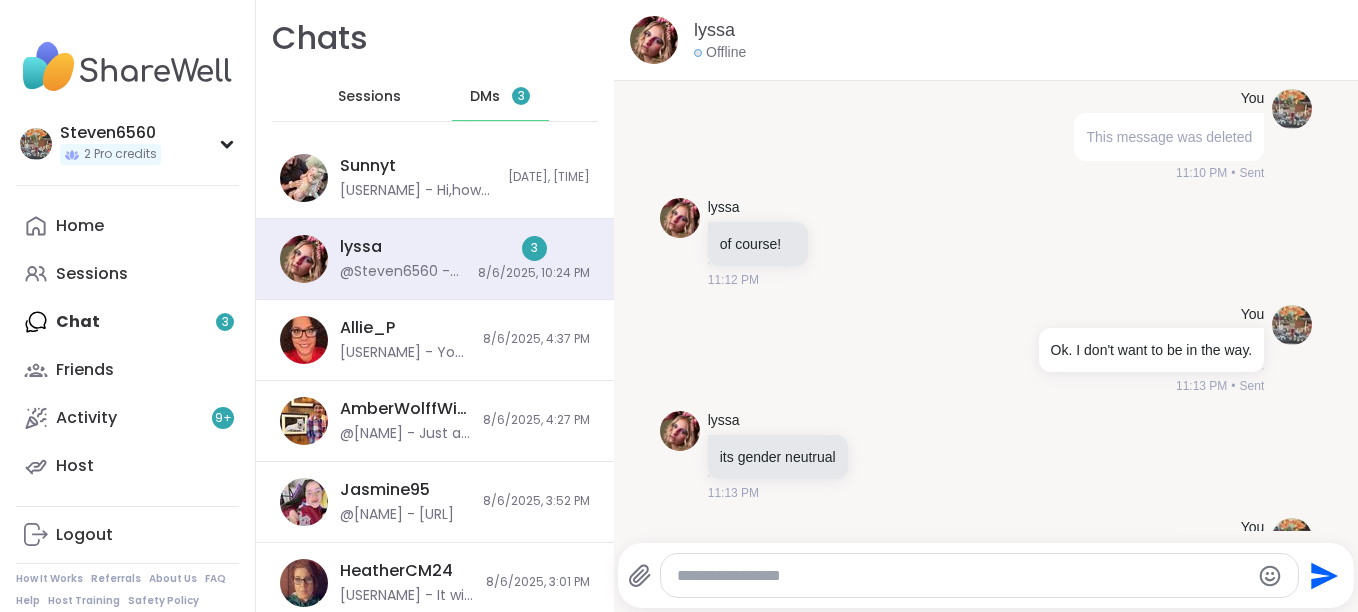 scroll, scrollTop: 667, scrollLeft: 0, axis: vertical 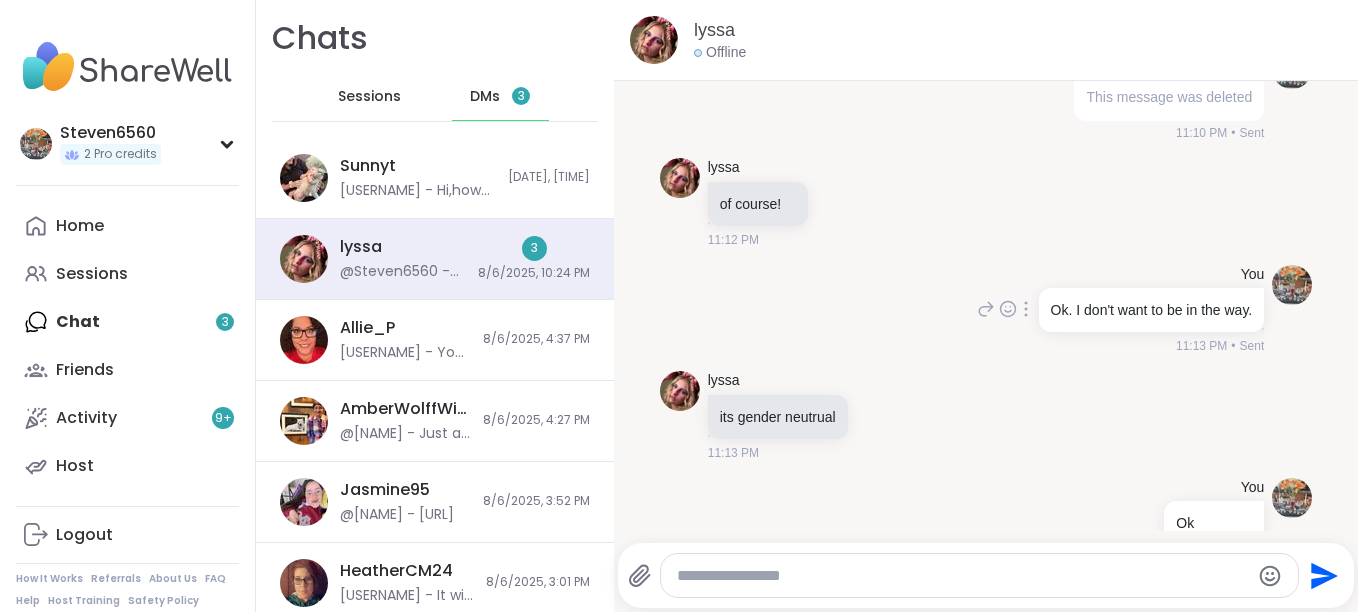 click at bounding box center (1026, 309) 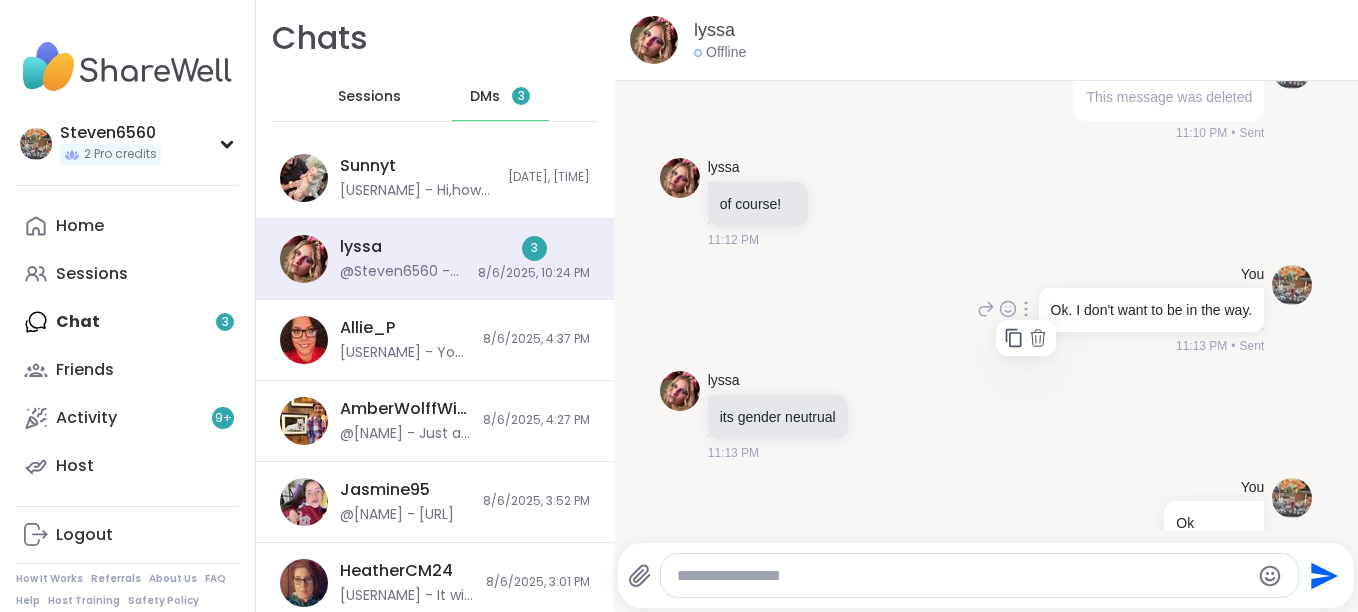 click 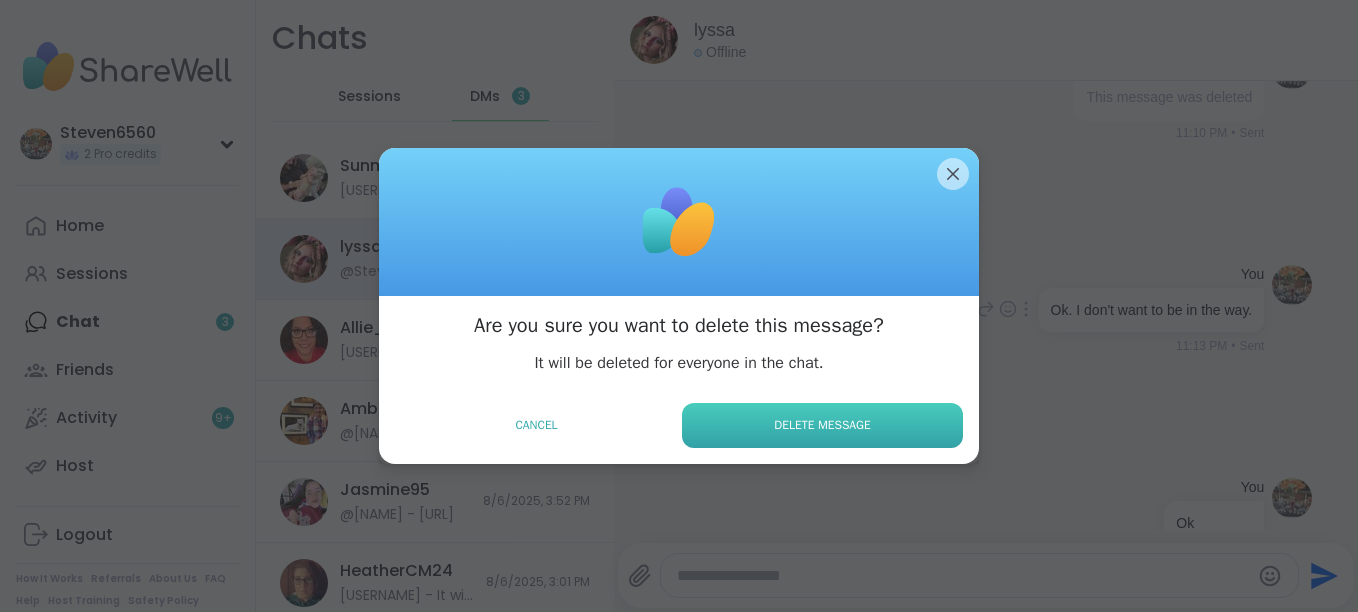 click on "Delete Message" at bounding box center [822, 425] 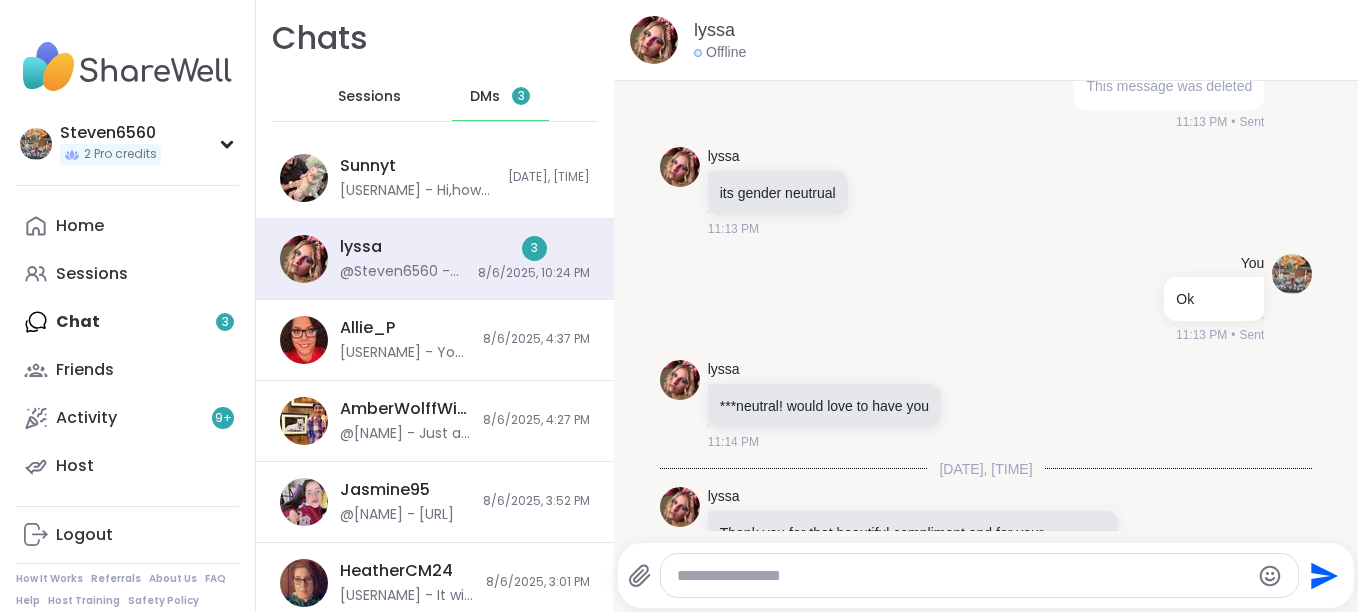 scroll, scrollTop: 920, scrollLeft: 0, axis: vertical 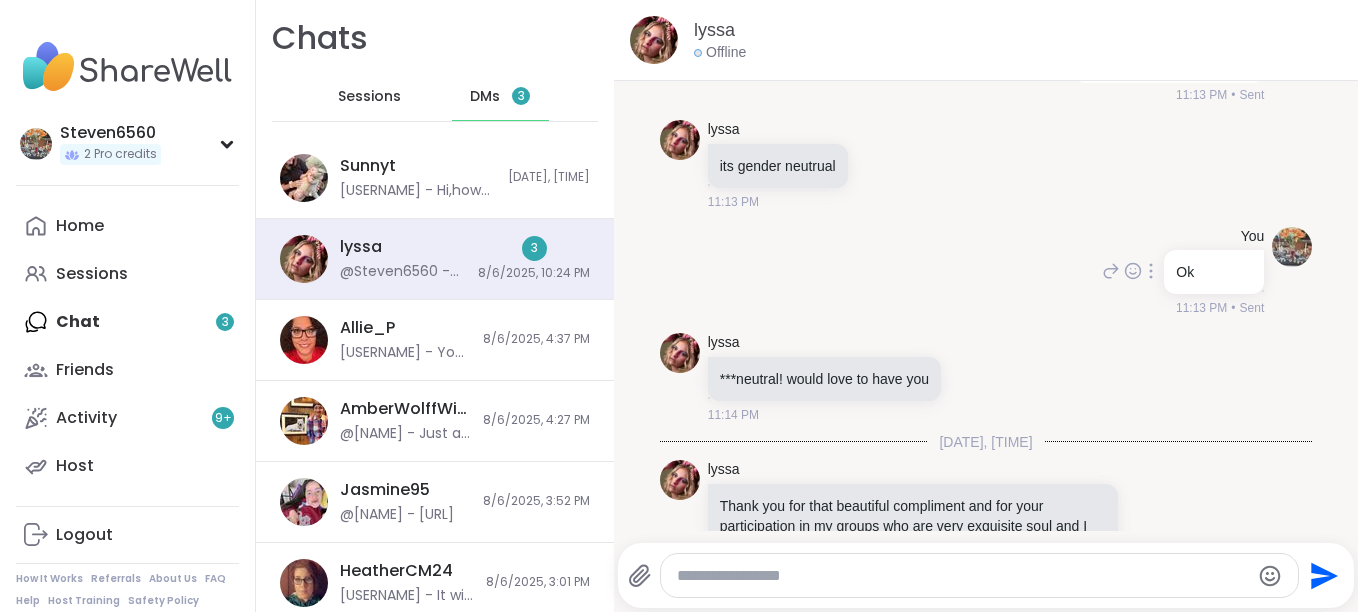 click 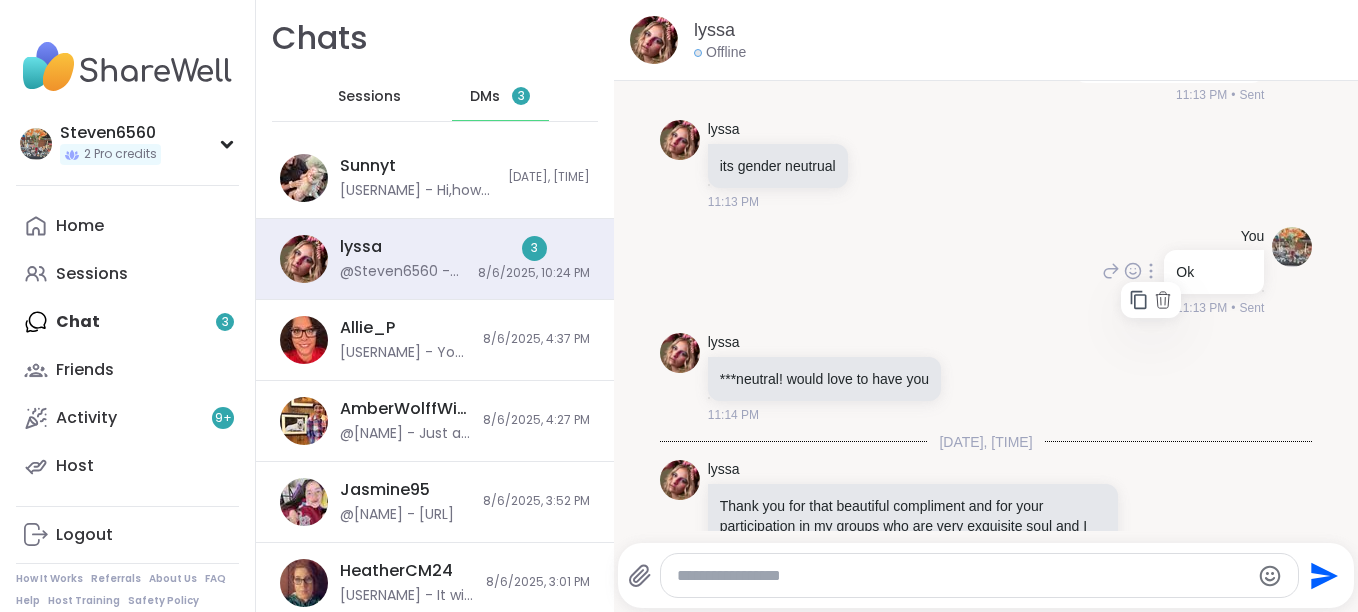 click 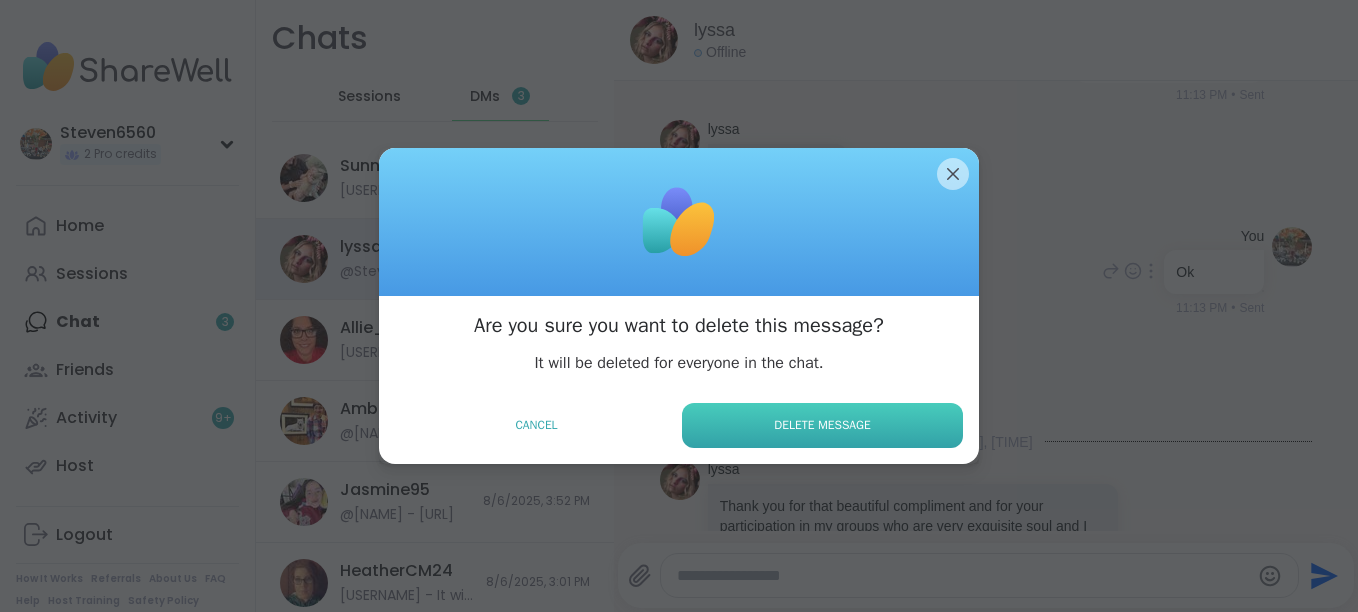 click on "Delete Message" at bounding box center (822, 425) 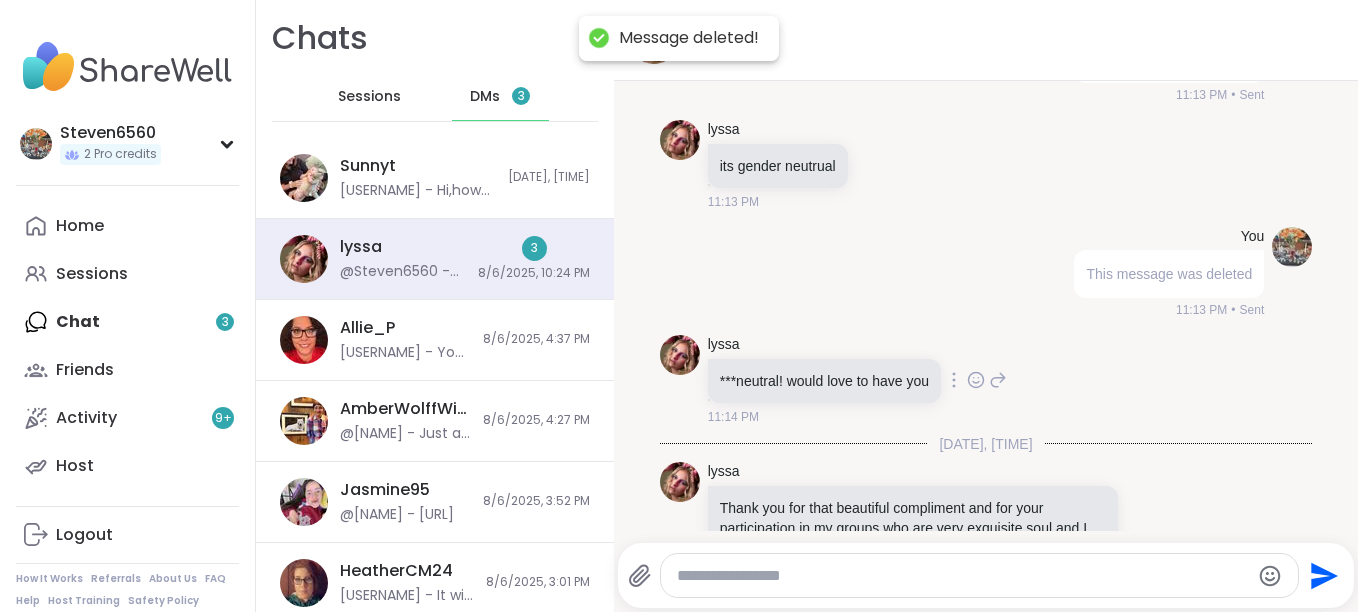 drag, startPoint x: 860, startPoint y: 413, endPoint x: 1080, endPoint y: 430, distance: 220.65584 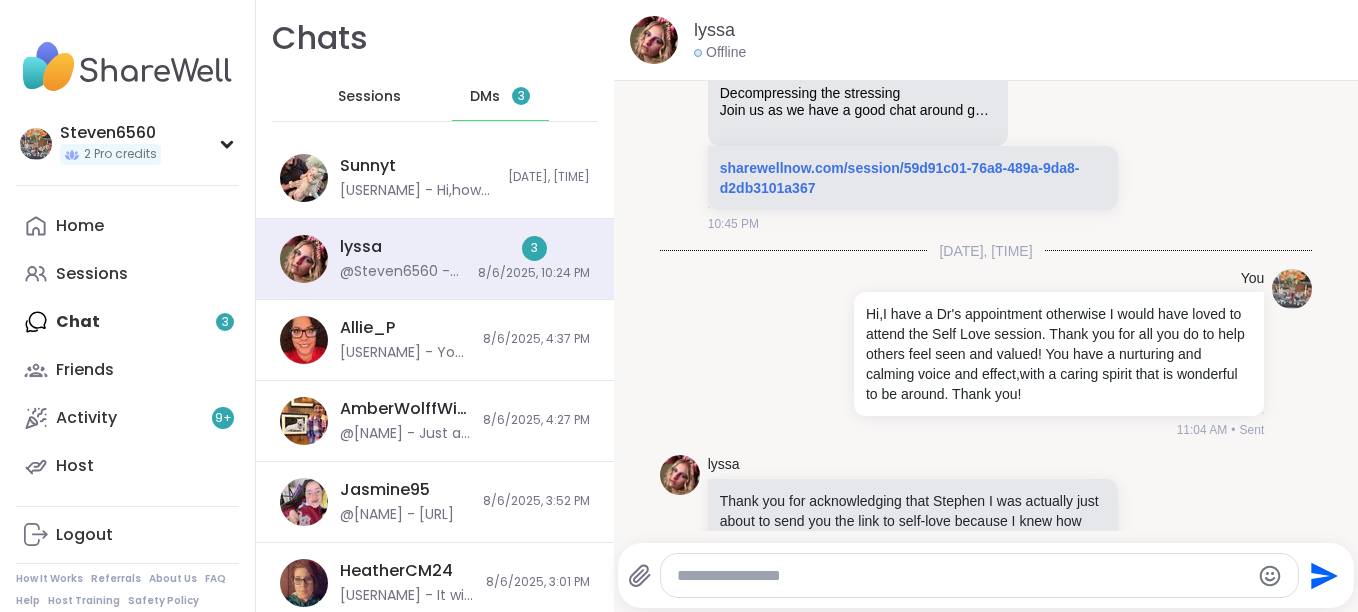 scroll, scrollTop: 1813, scrollLeft: 0, axis: vertical 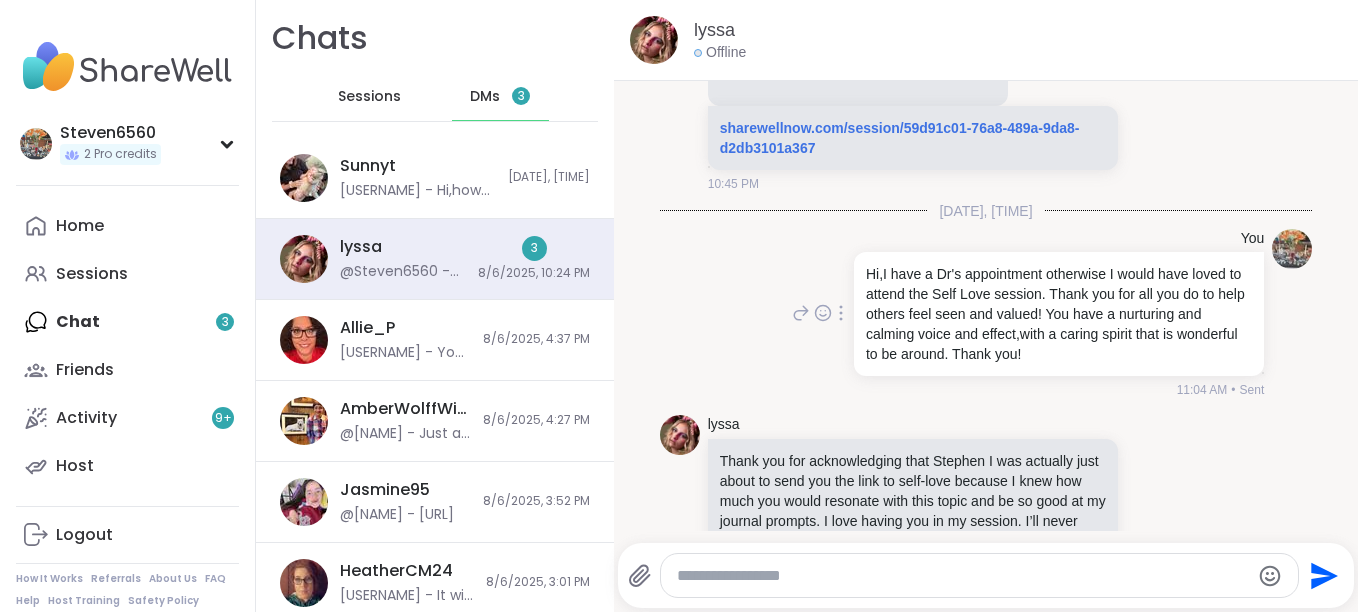 click 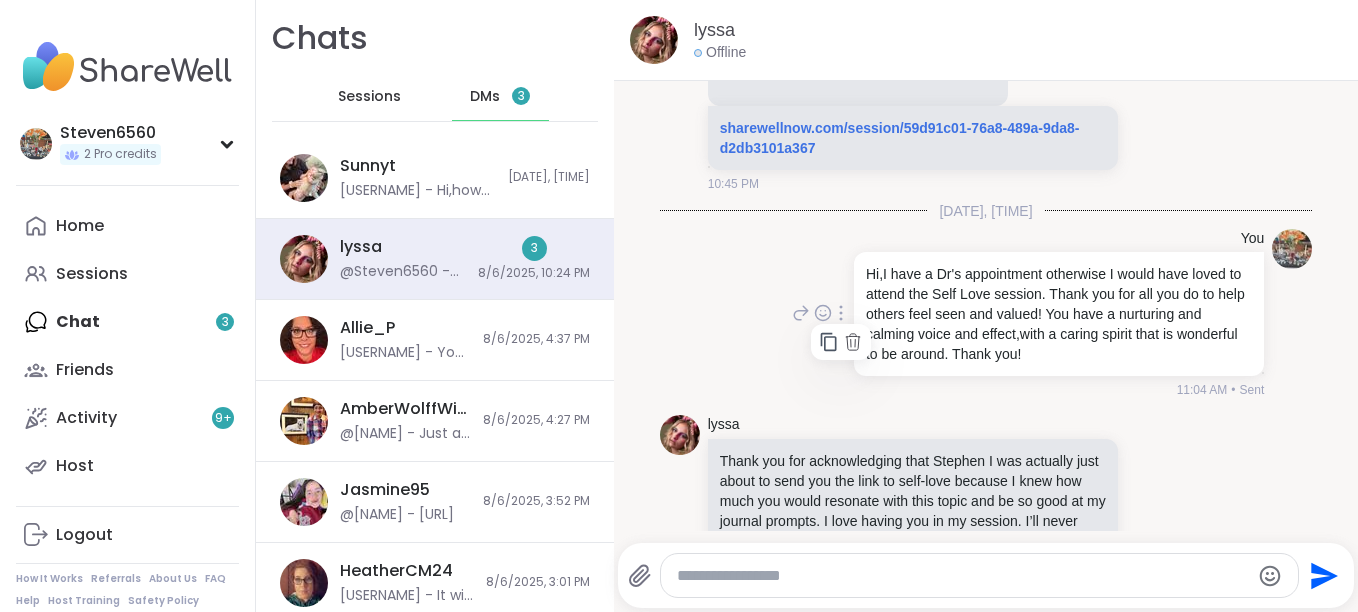 click 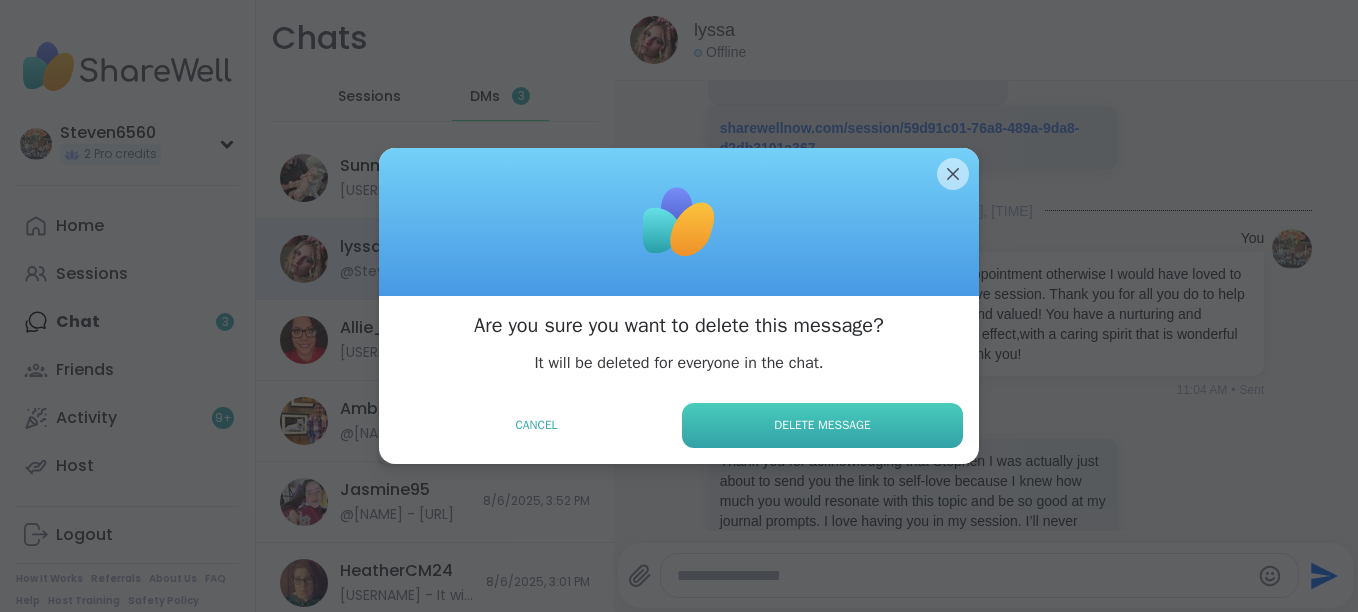 click on "Delete Message" at bounding box center [822, 425] 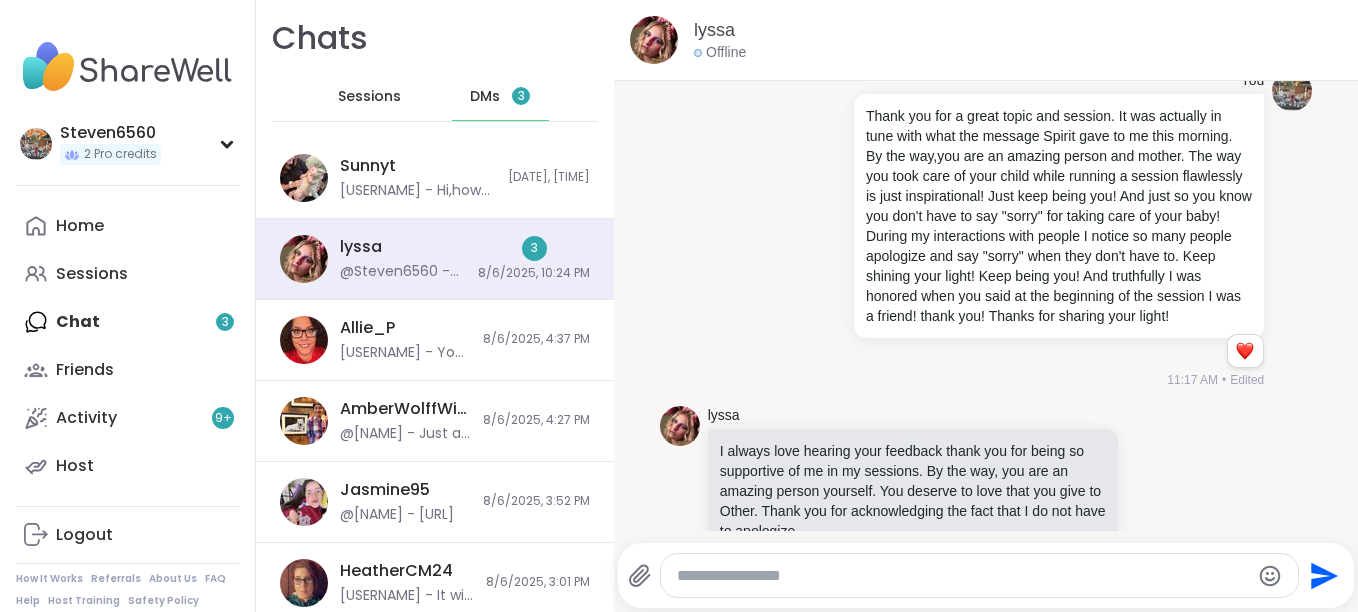 scroll, scrollTop: 2439, scrollLeft: 0, axis: vertical 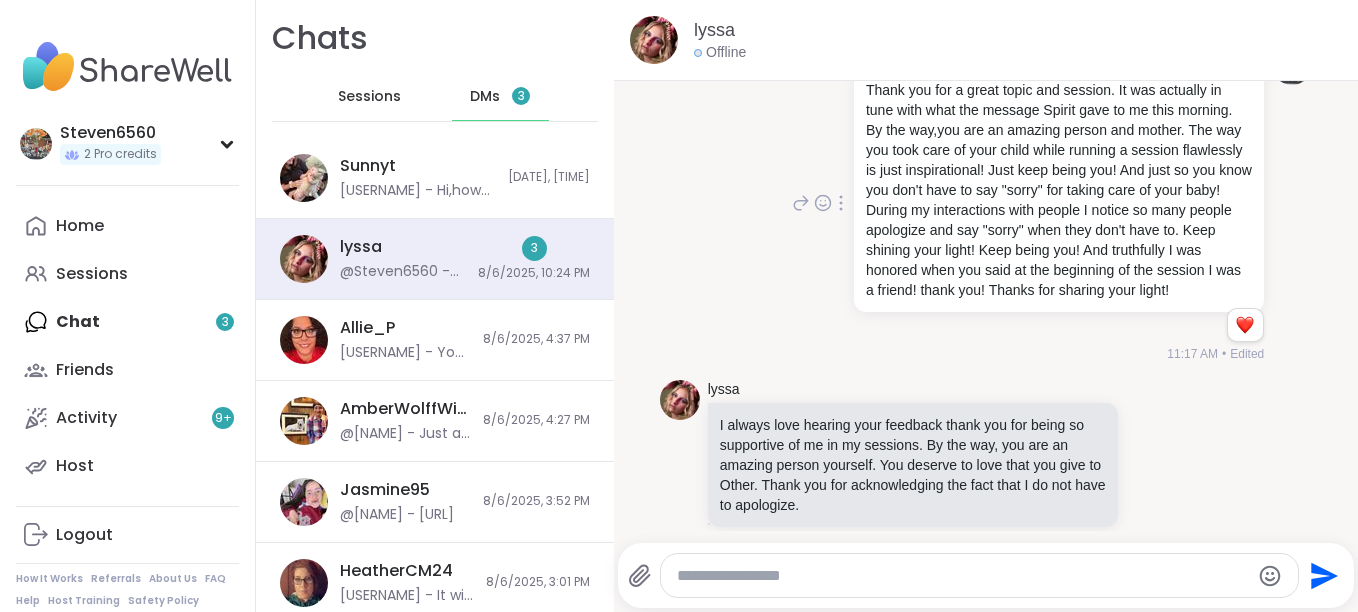 click 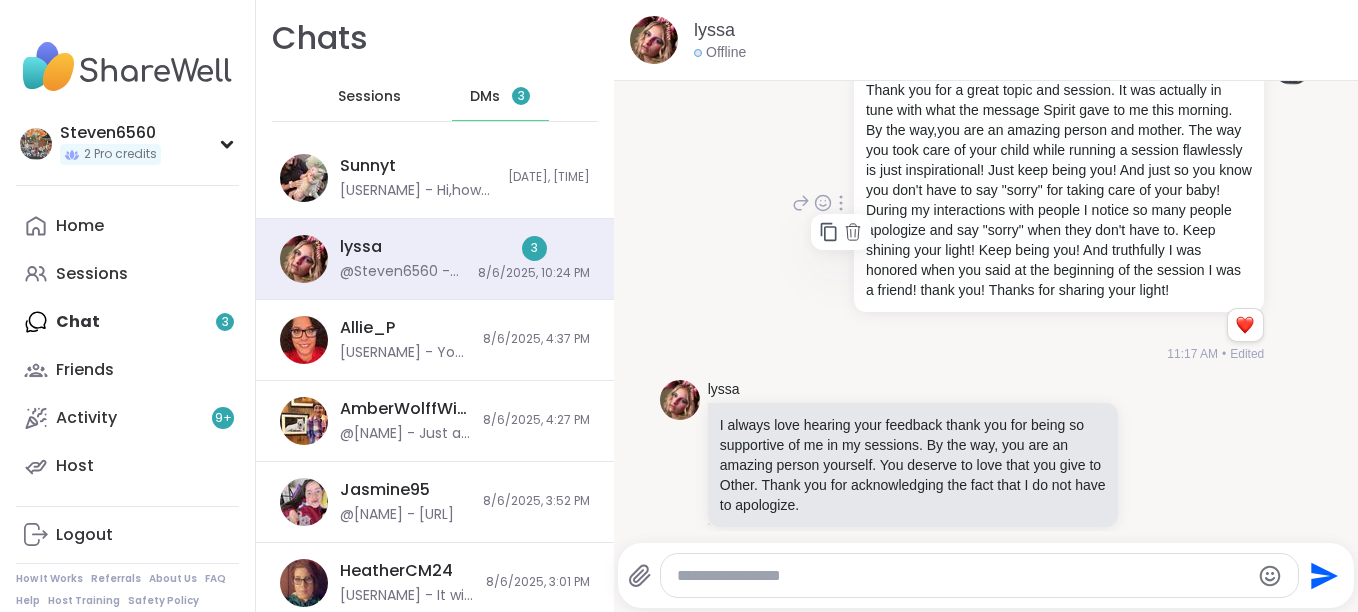 click 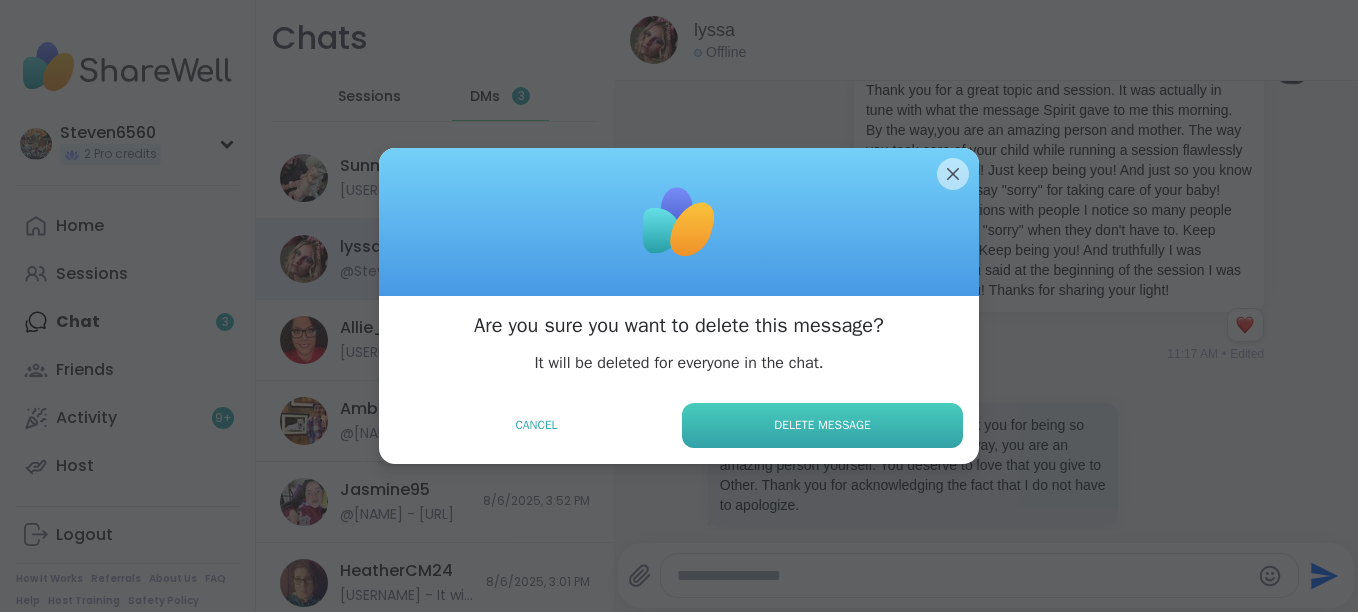 click on "Delete Message" at bounding box center [822, 425] 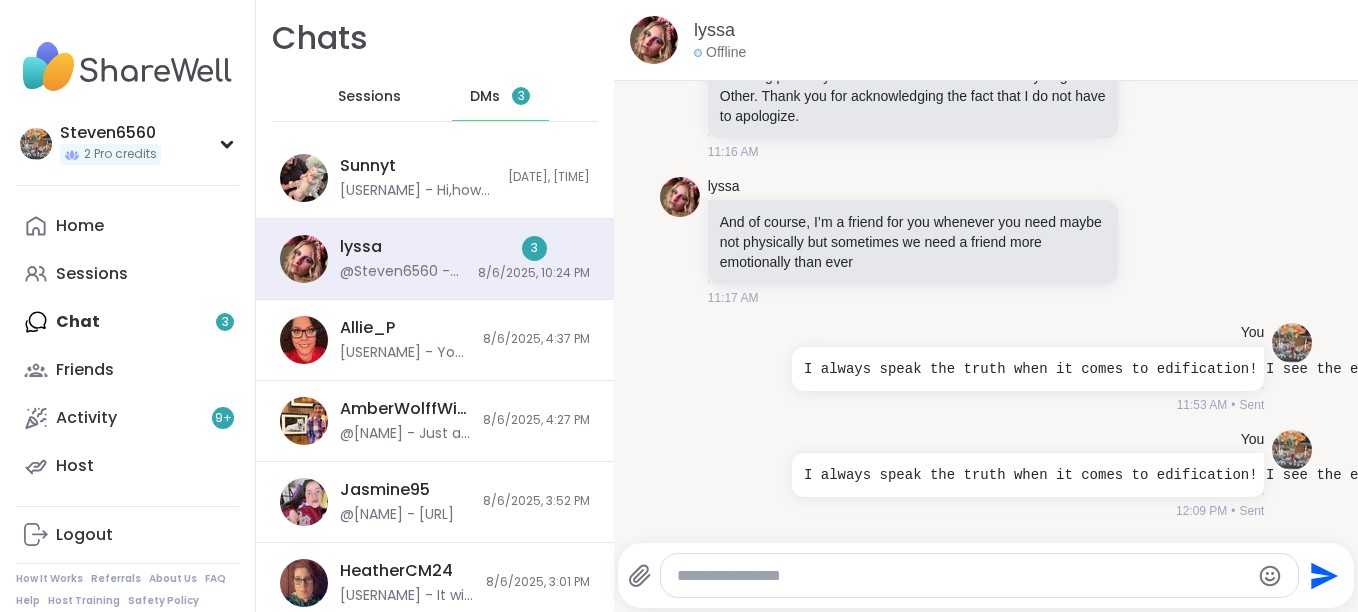 scroll, scrollTop: 2666, scrollLeft: 0, axis: vertical 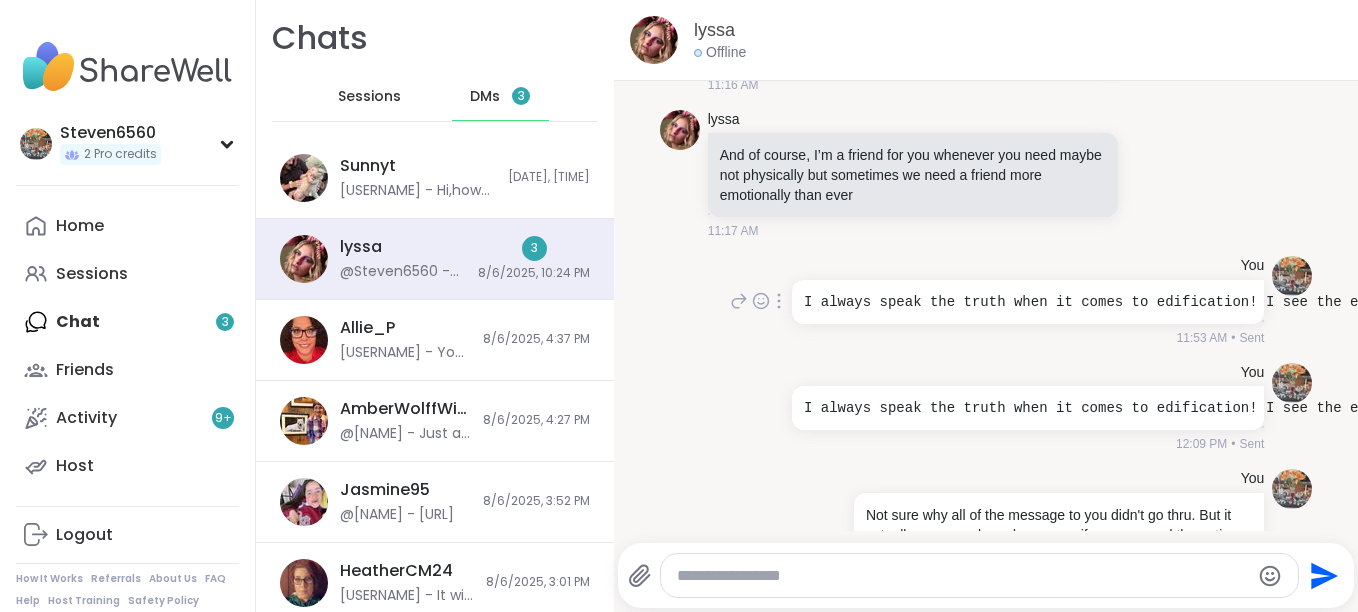 click at bounding box center [779, 301] 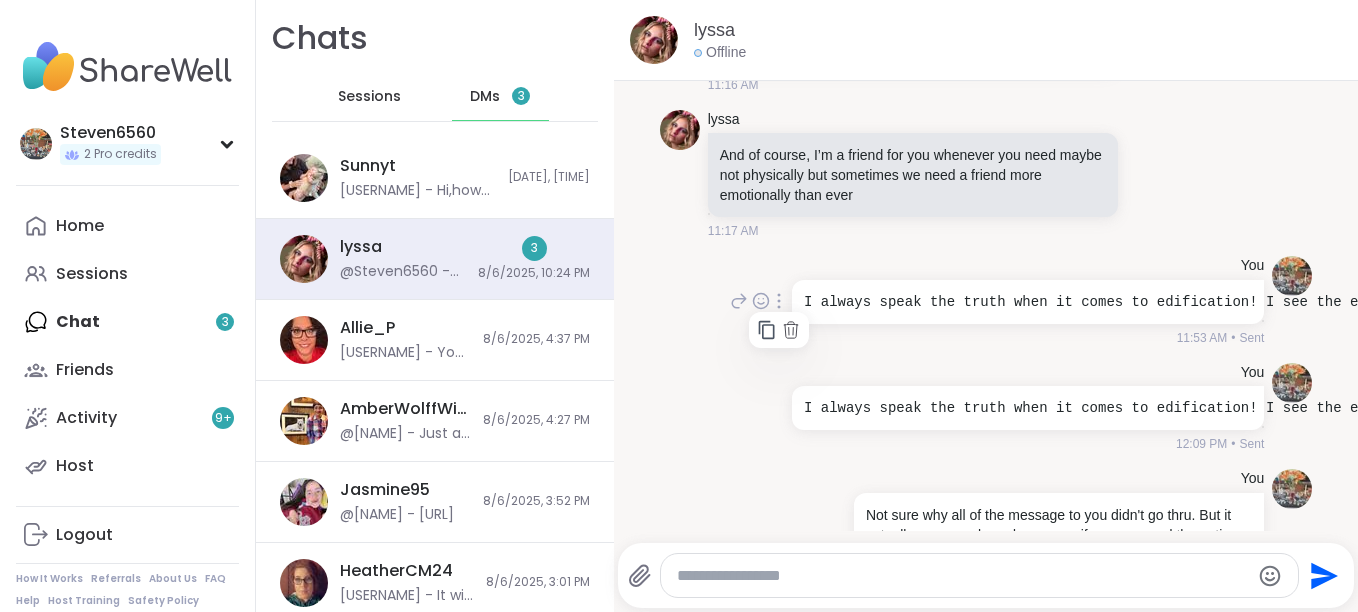 click 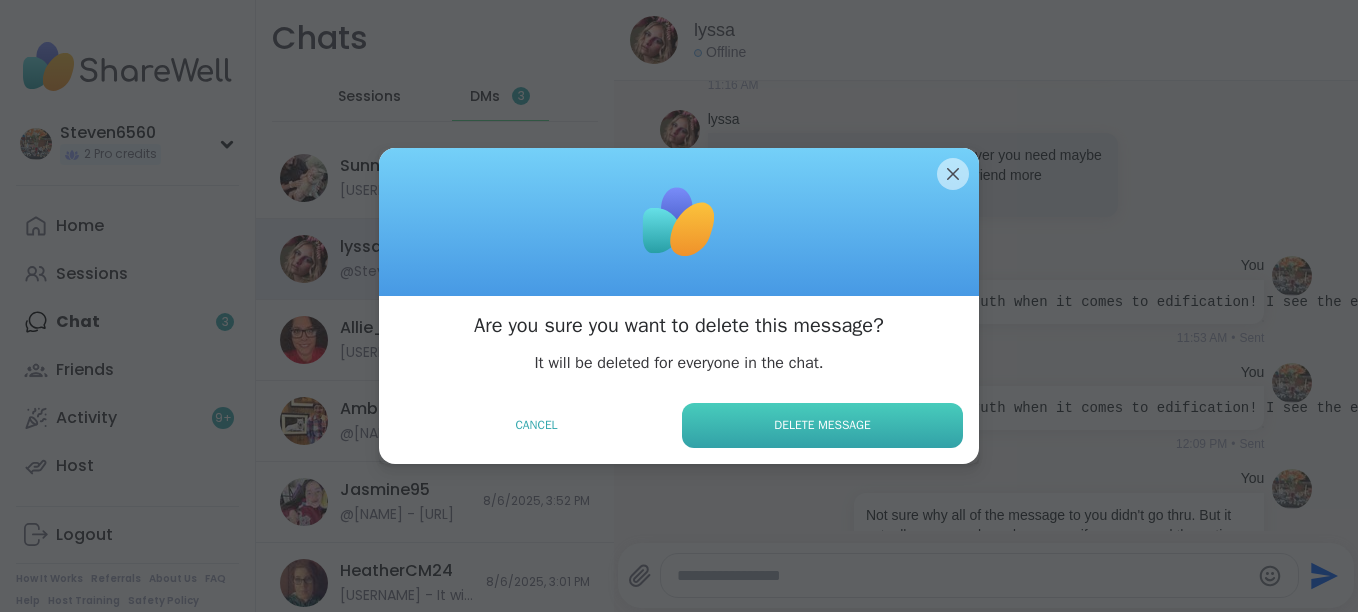 click on "Delete Message" at bounding box center (822, 425) 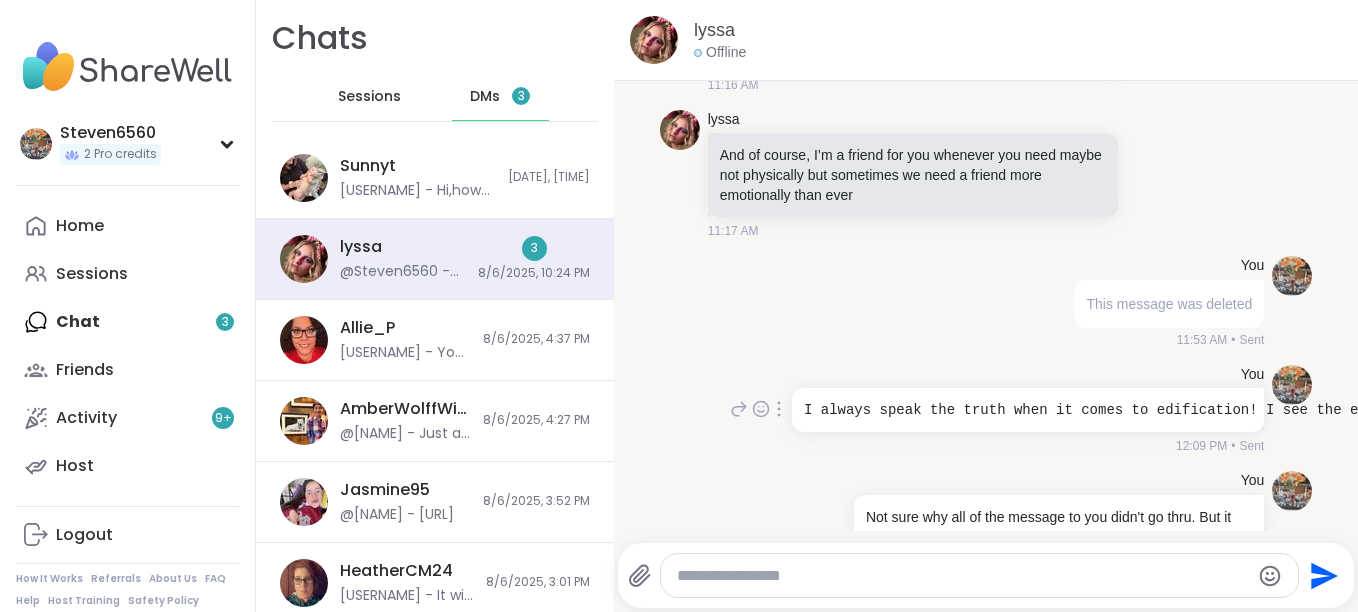 click 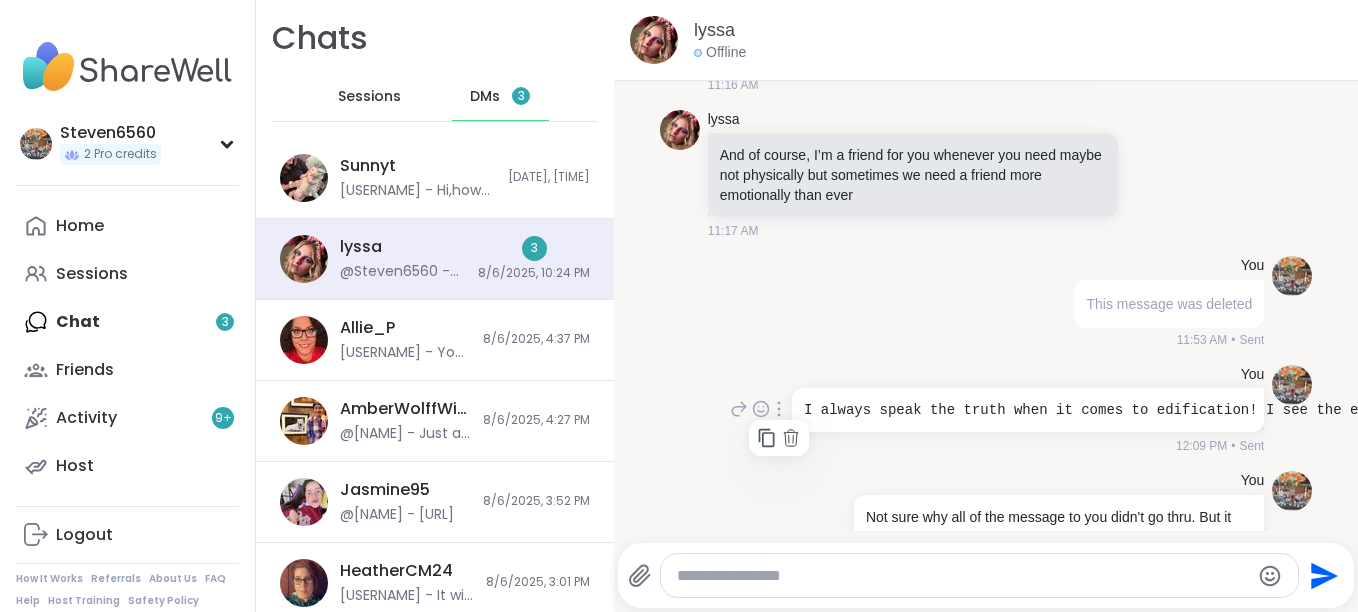 click 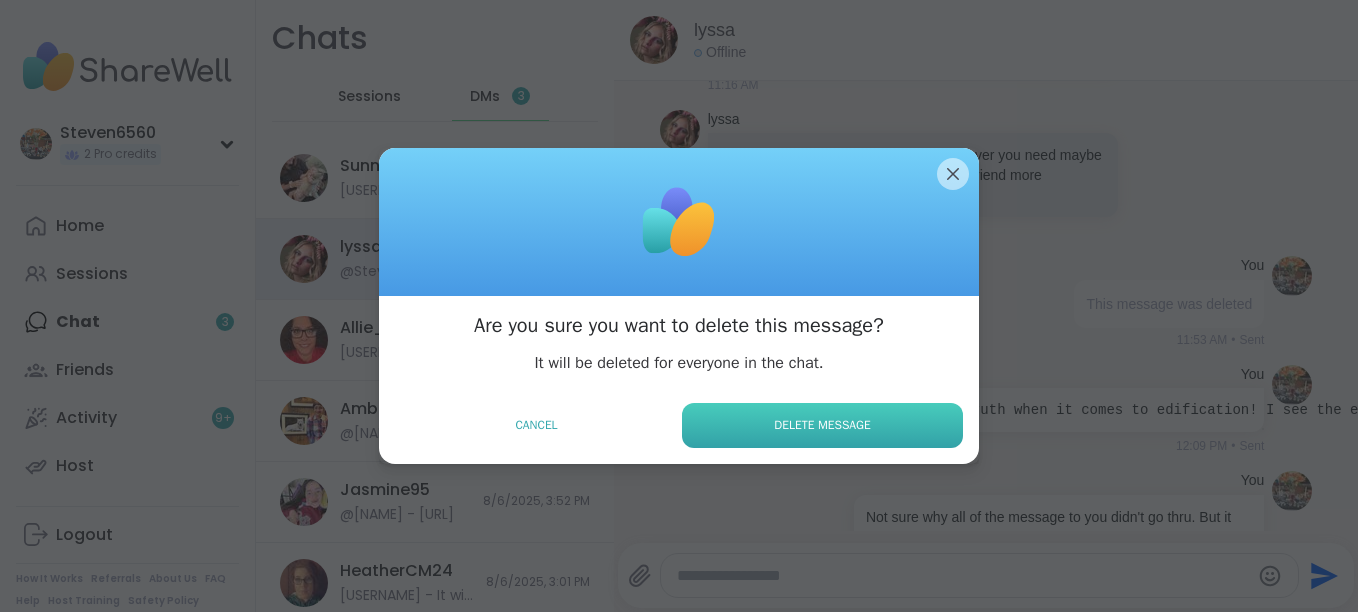 click on "Delete Message" at bounding box center (822, 425) 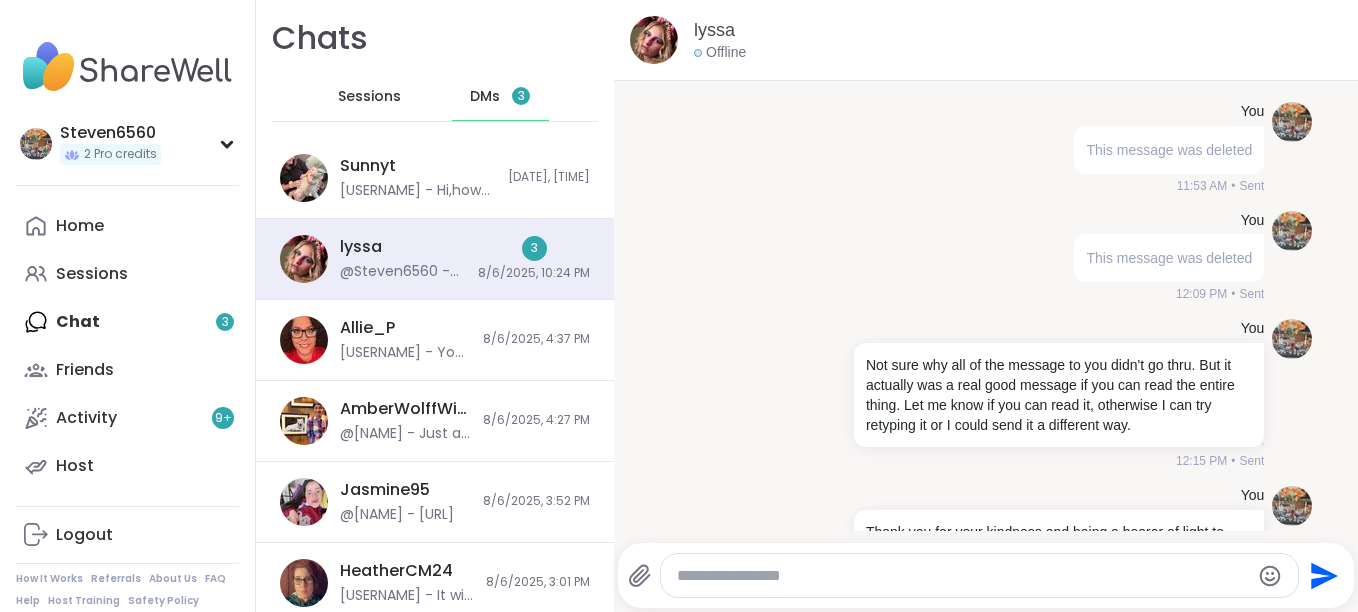 scroll, scrollTop: 2839, scrollLeft: 0, axis: vertical 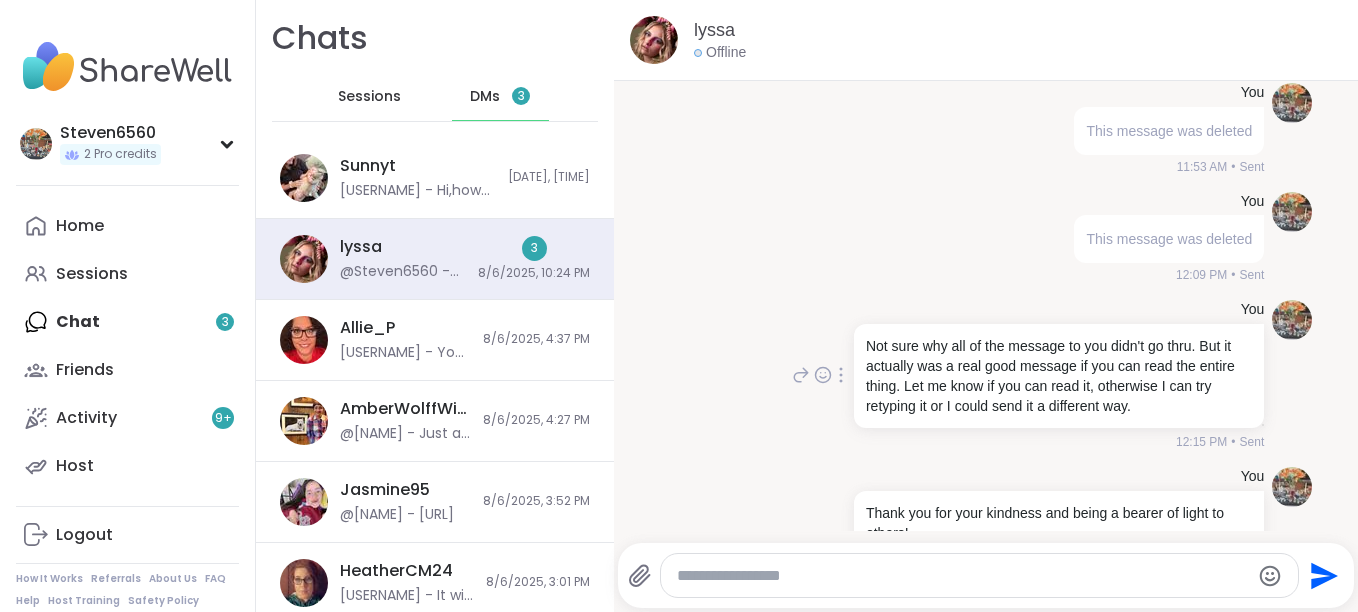click at bounding box center (841, 375) 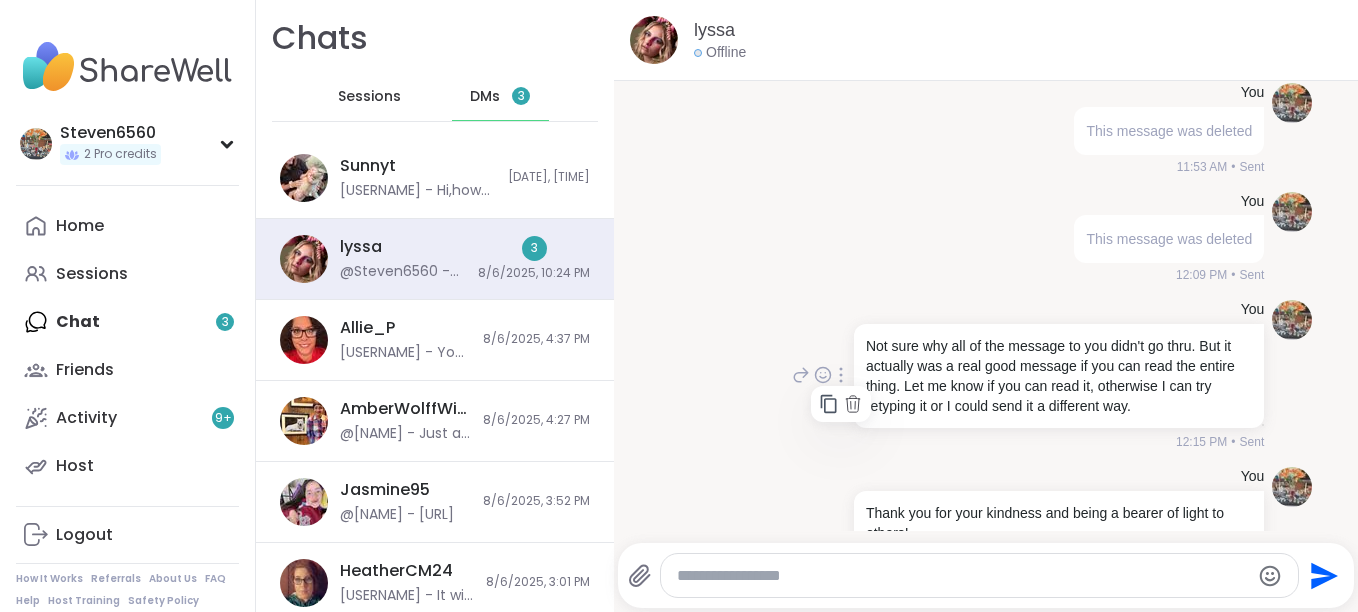 click 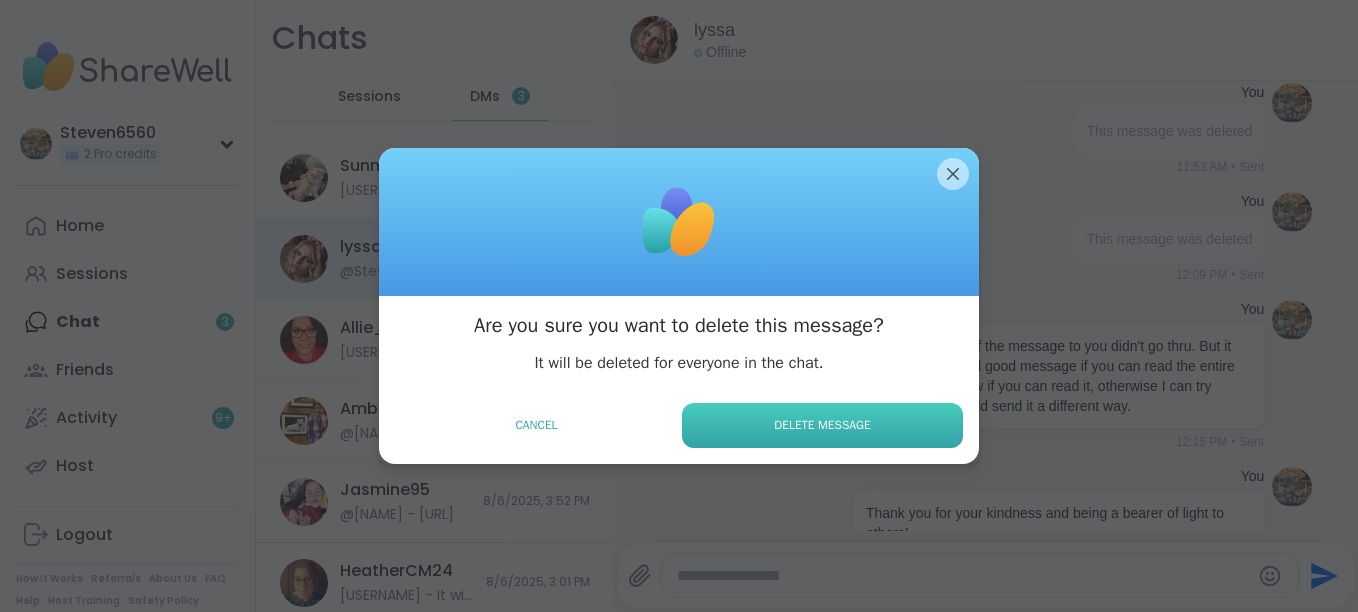 click on "Delete Message" at bounding box center [822, 425] 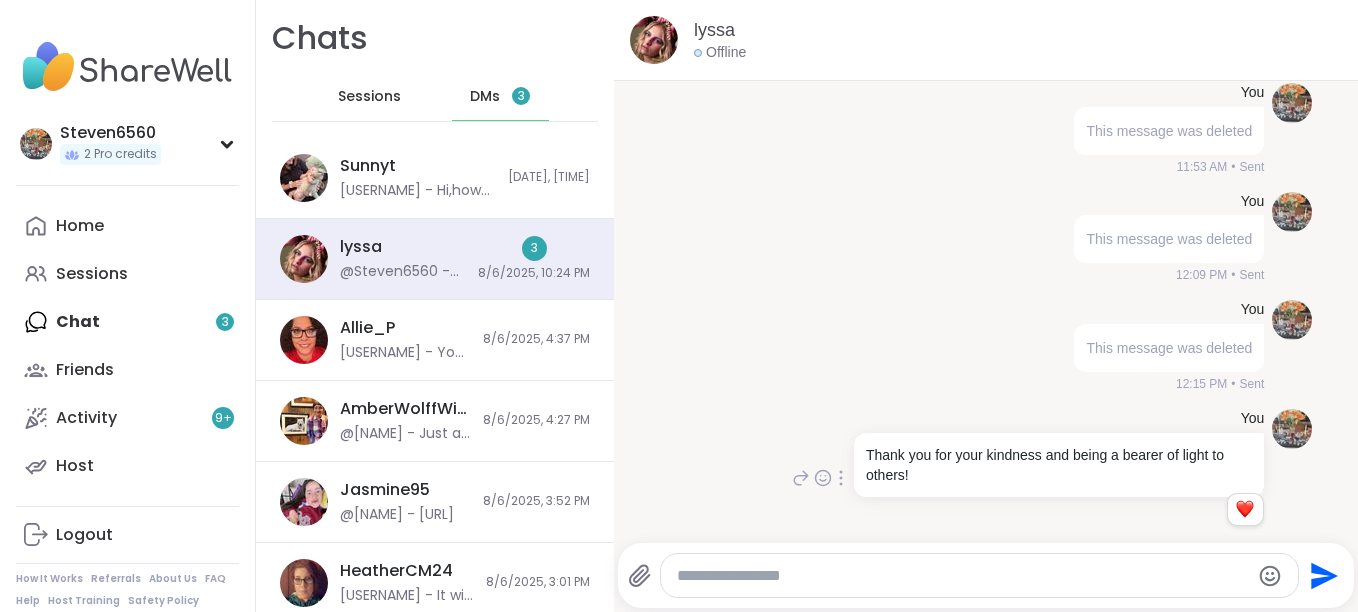 click 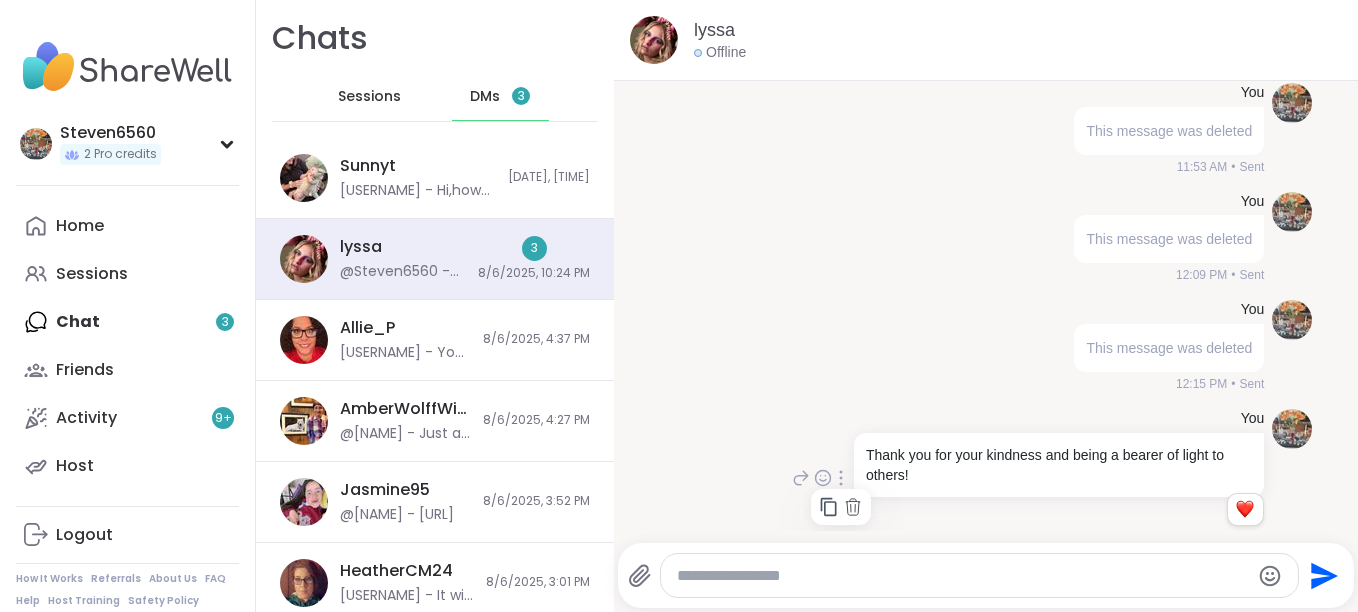 click 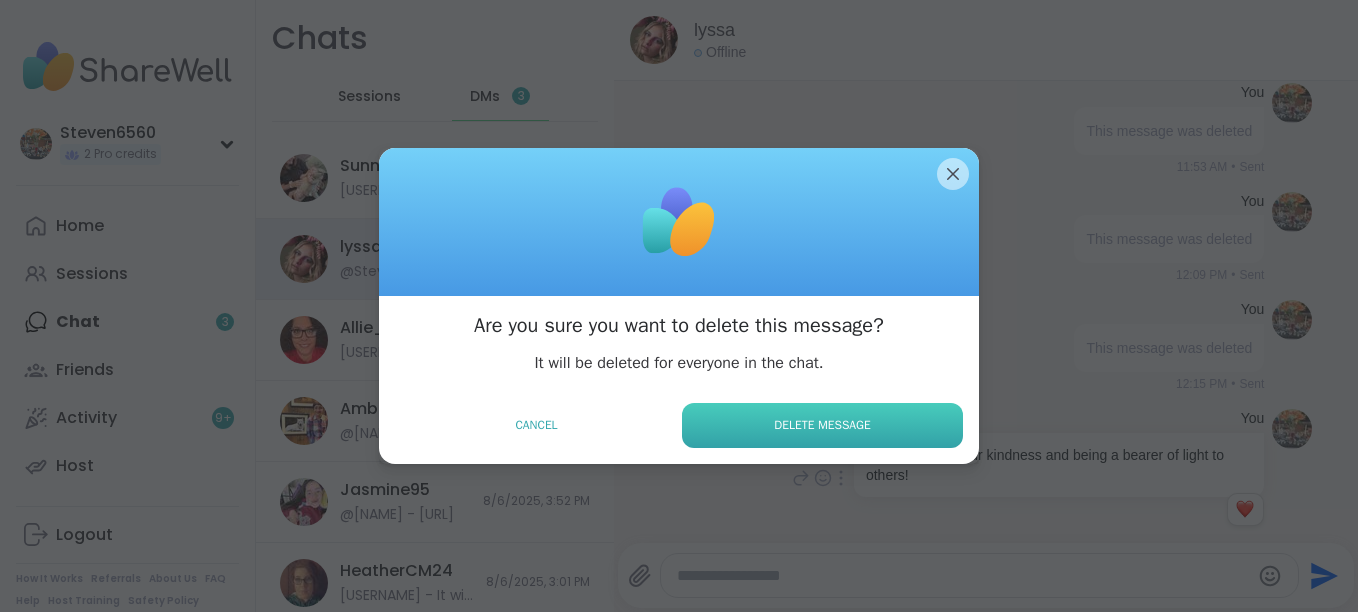click on "Delete Message" at bounding box center (822, 425) 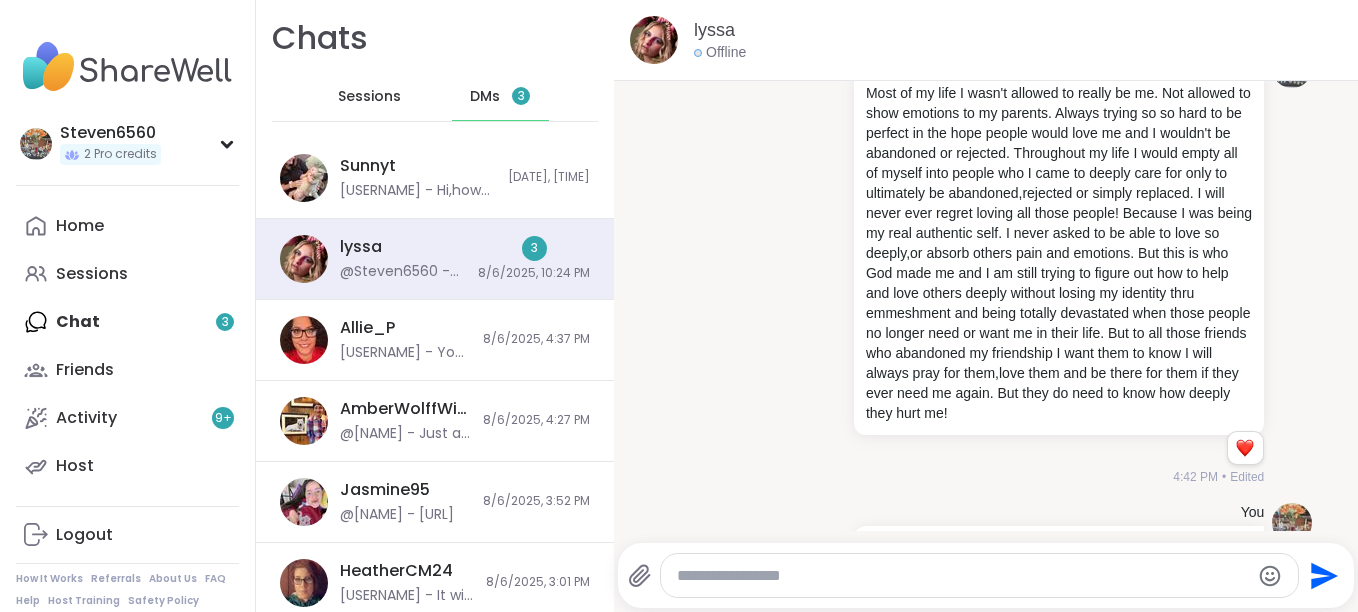 scroll, scrollTop: 3346, scrollLeft: 0, axis: vertical 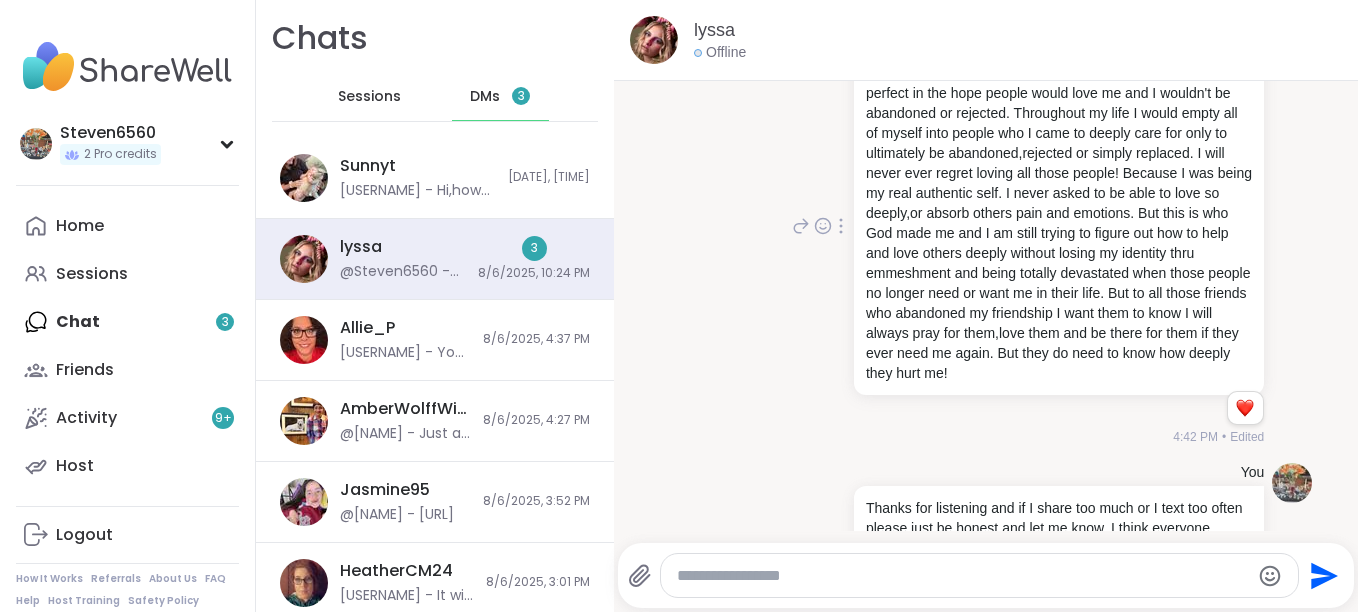 click 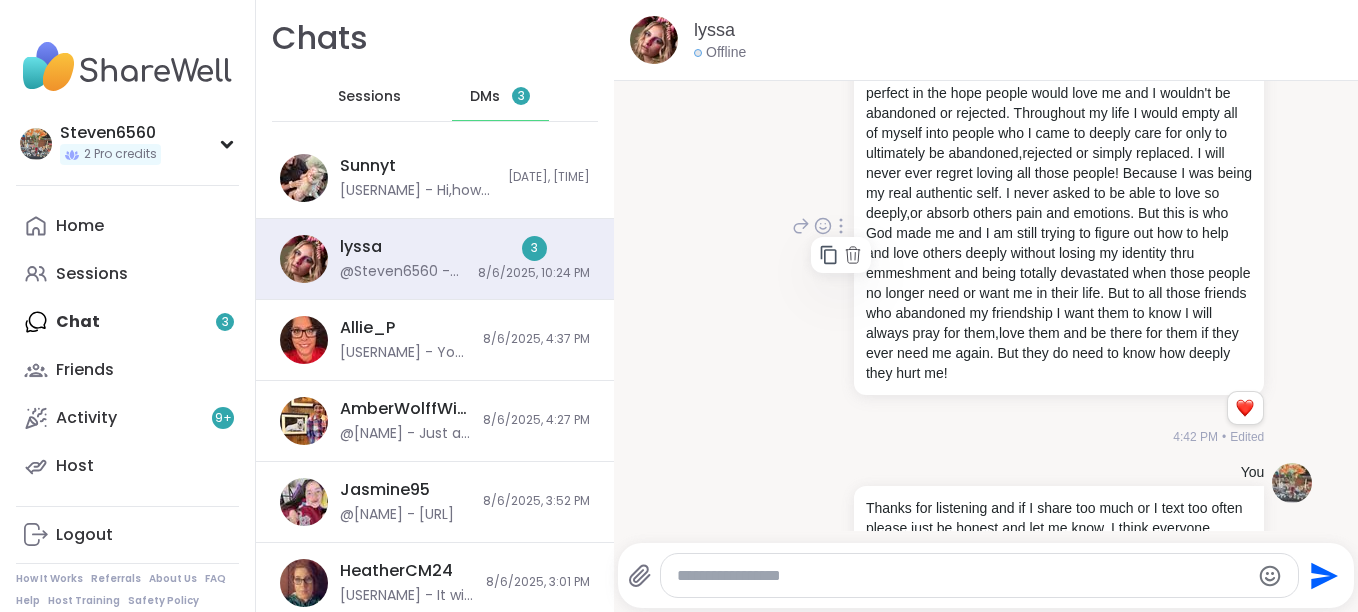 click 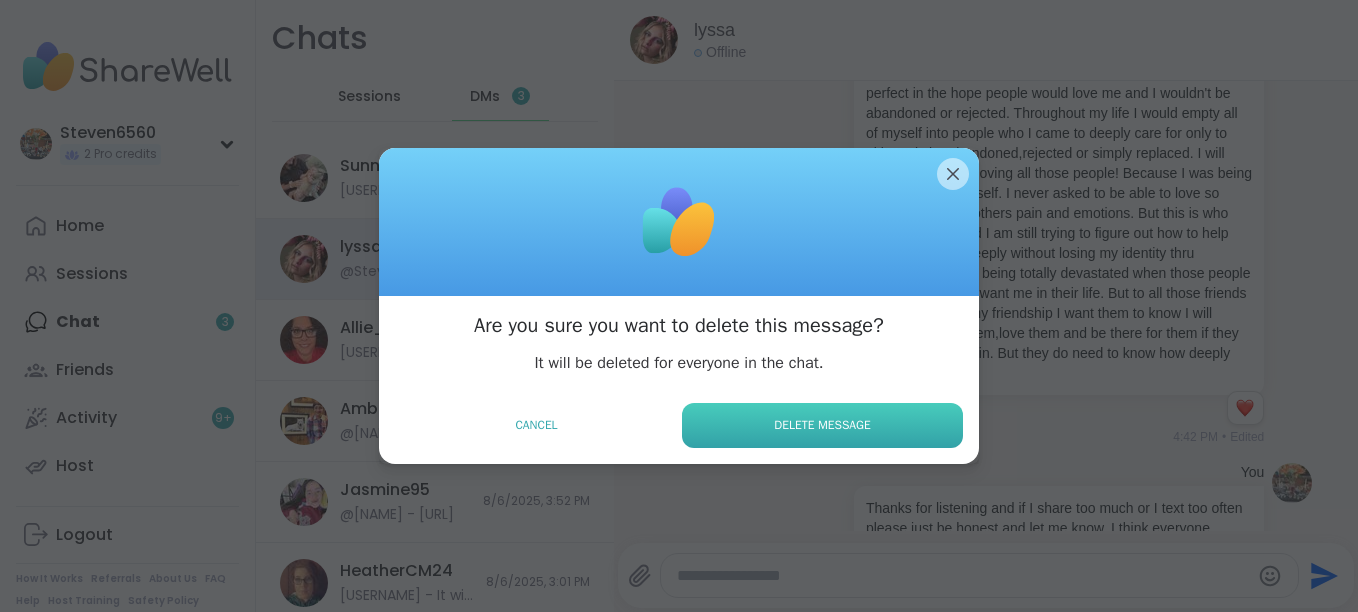 click on "Delete Message" at bounding box center [822, 425] 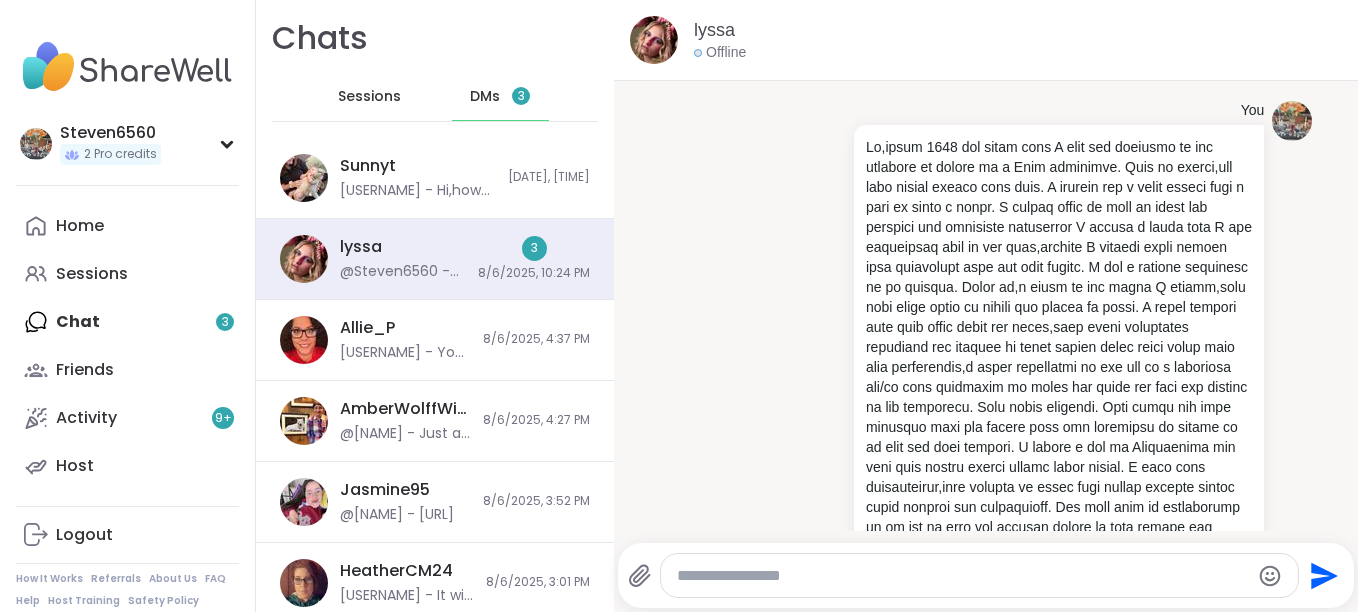 scroll, scrollTop: 4960, scrollLeft: 0, axis: vertical 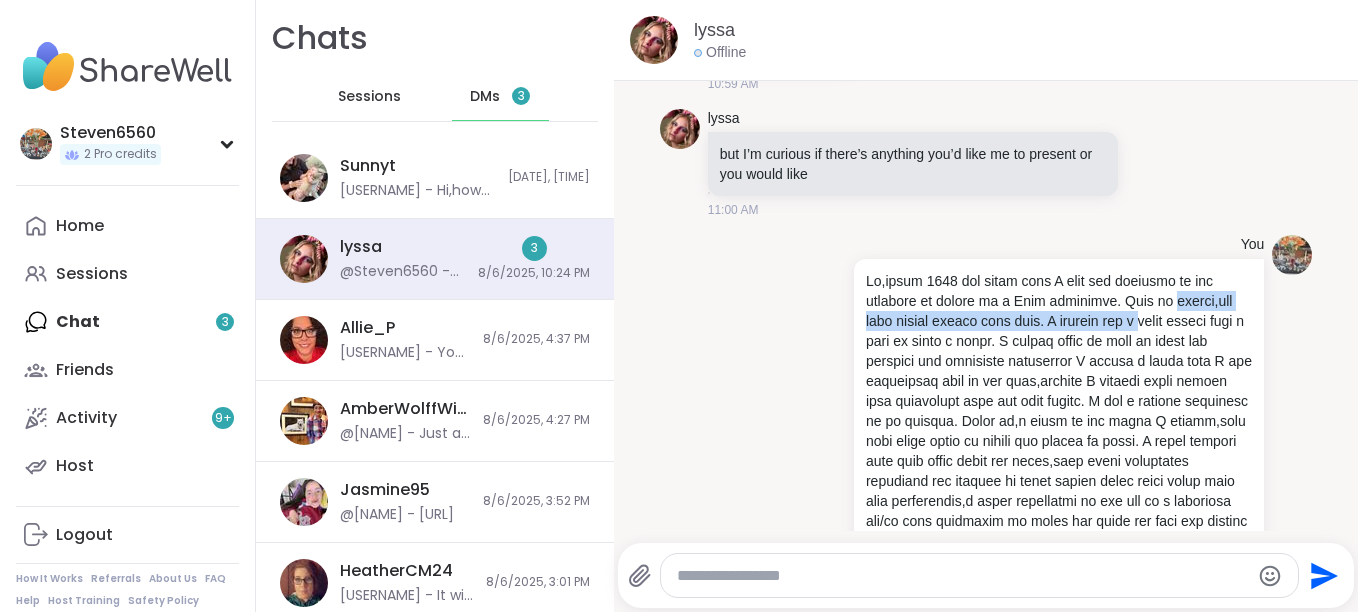 drag, startPoint x: 852, startPoint y: 425, endPoint x: 828, endPoint y: 432, distance: 25 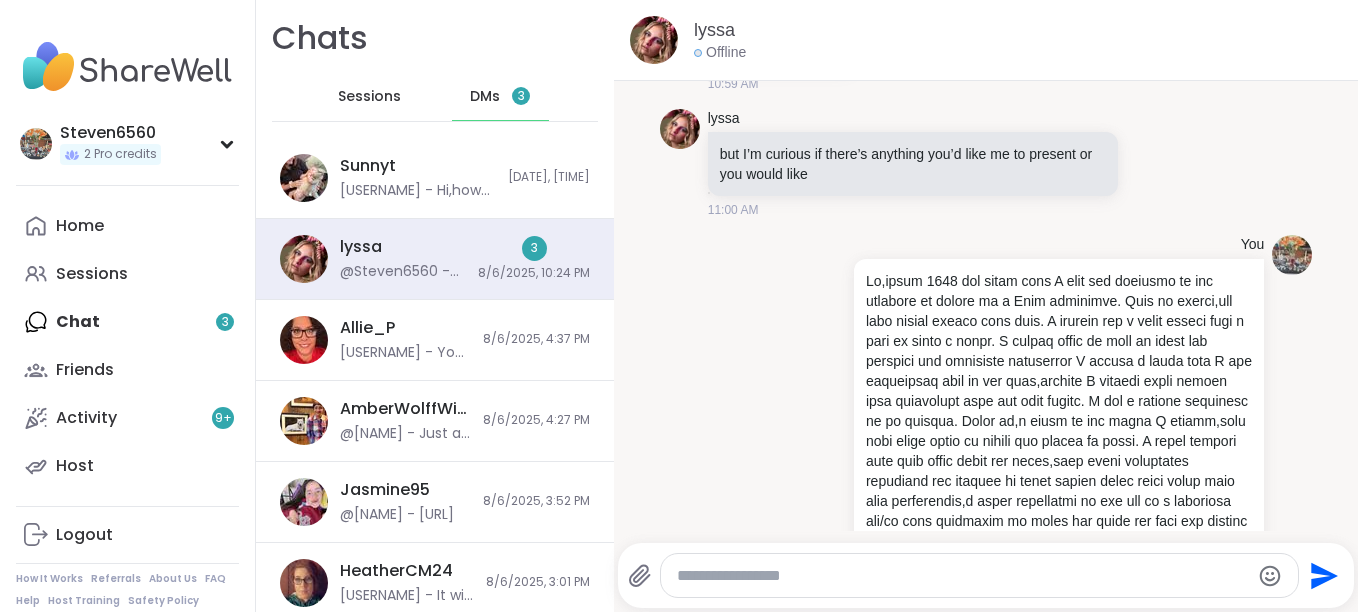 click at bounding box center (1059, 1051) 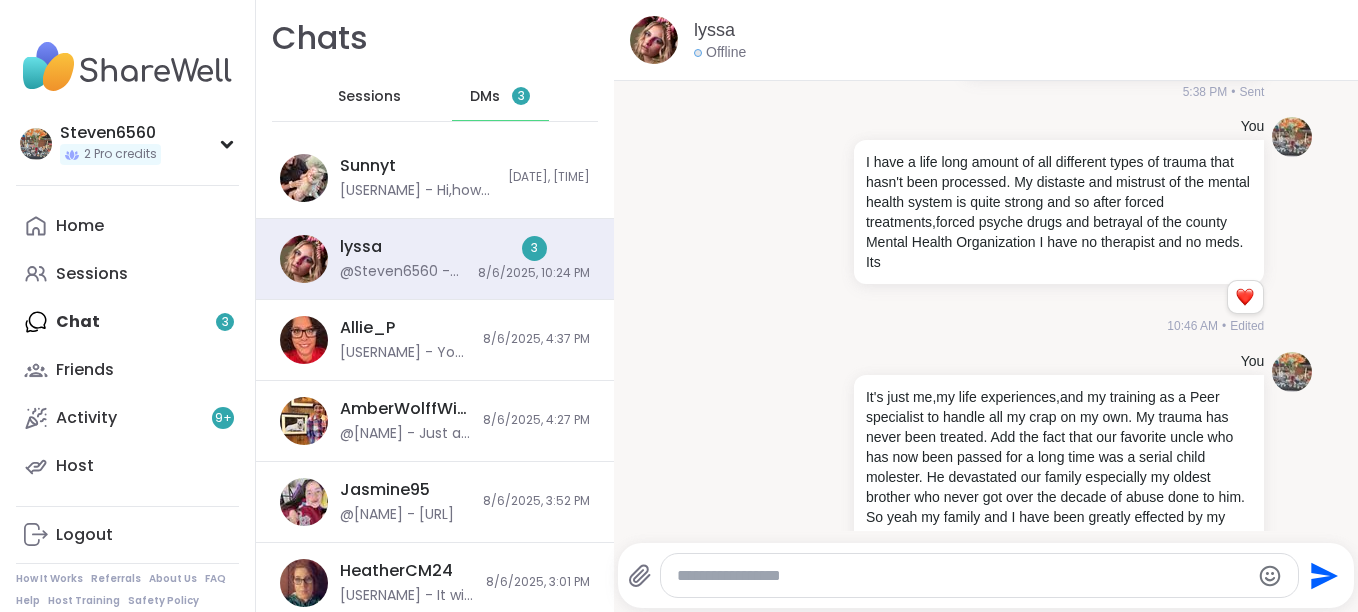 scroll, scrollTop: 7574, scrollLeft: 0, axis: vertical 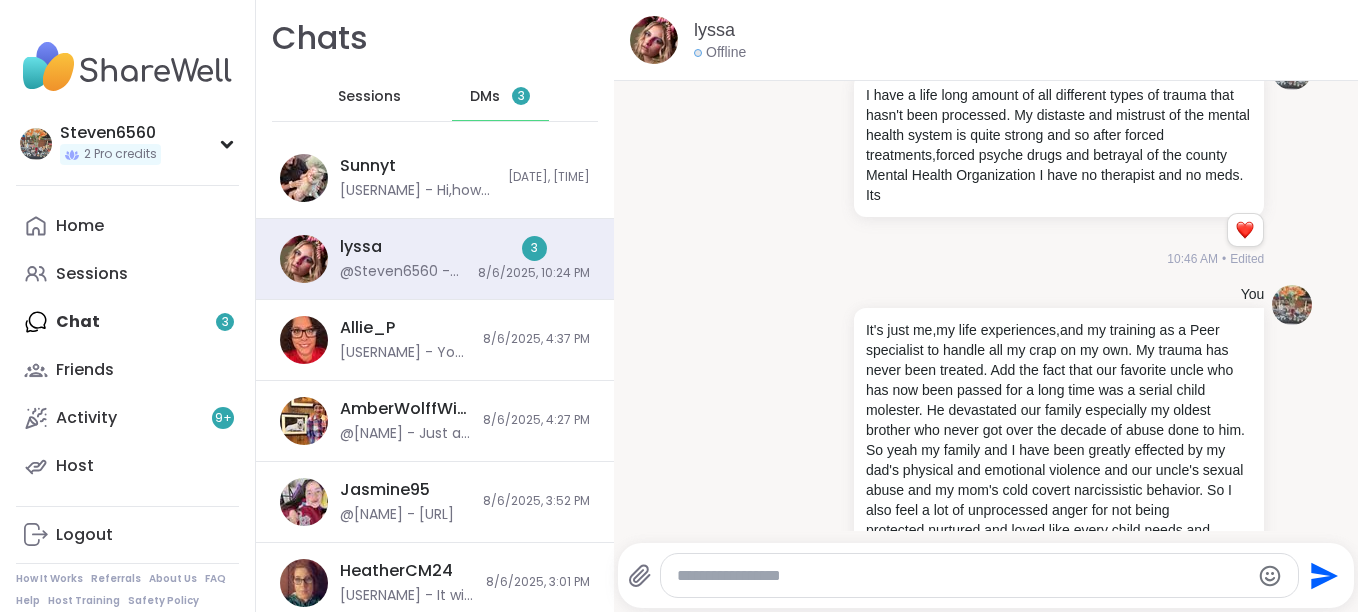 click 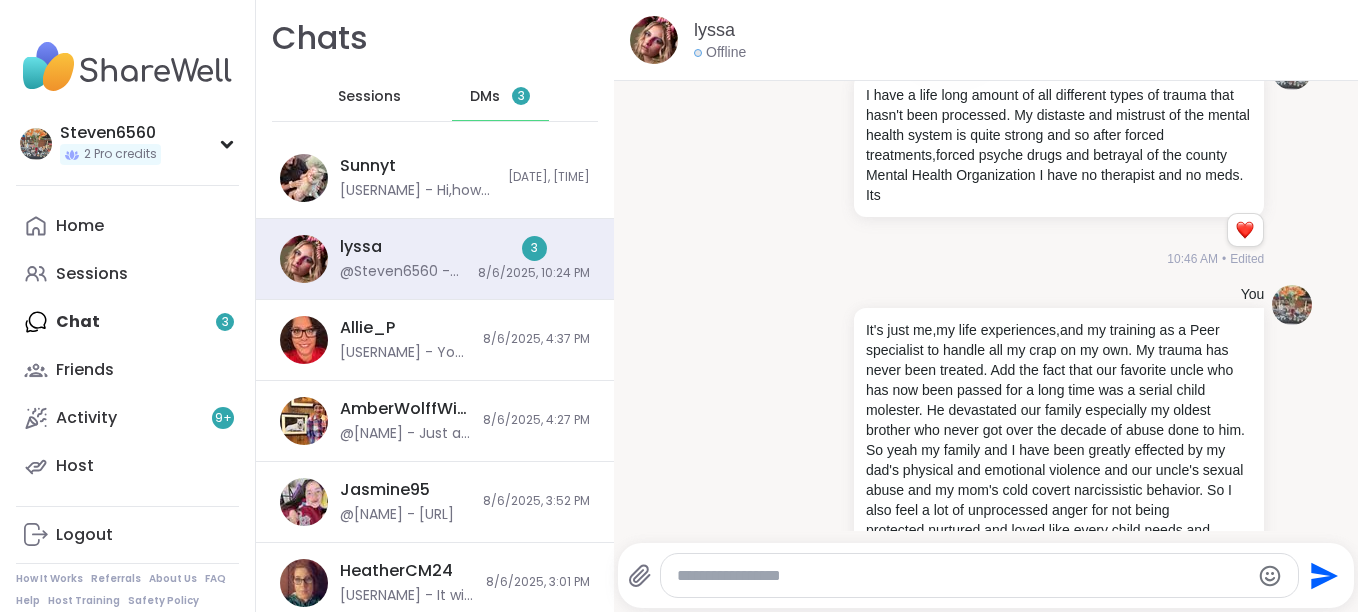 click 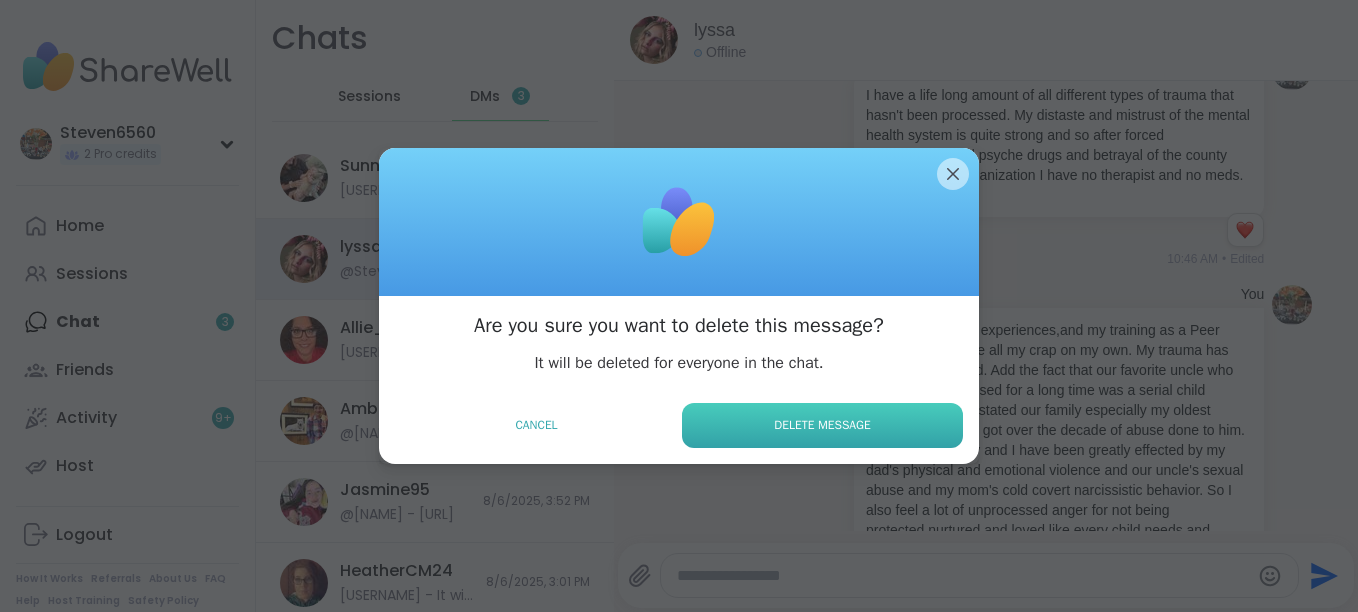 click on "Delete Message" at bounding box center [822, 425] 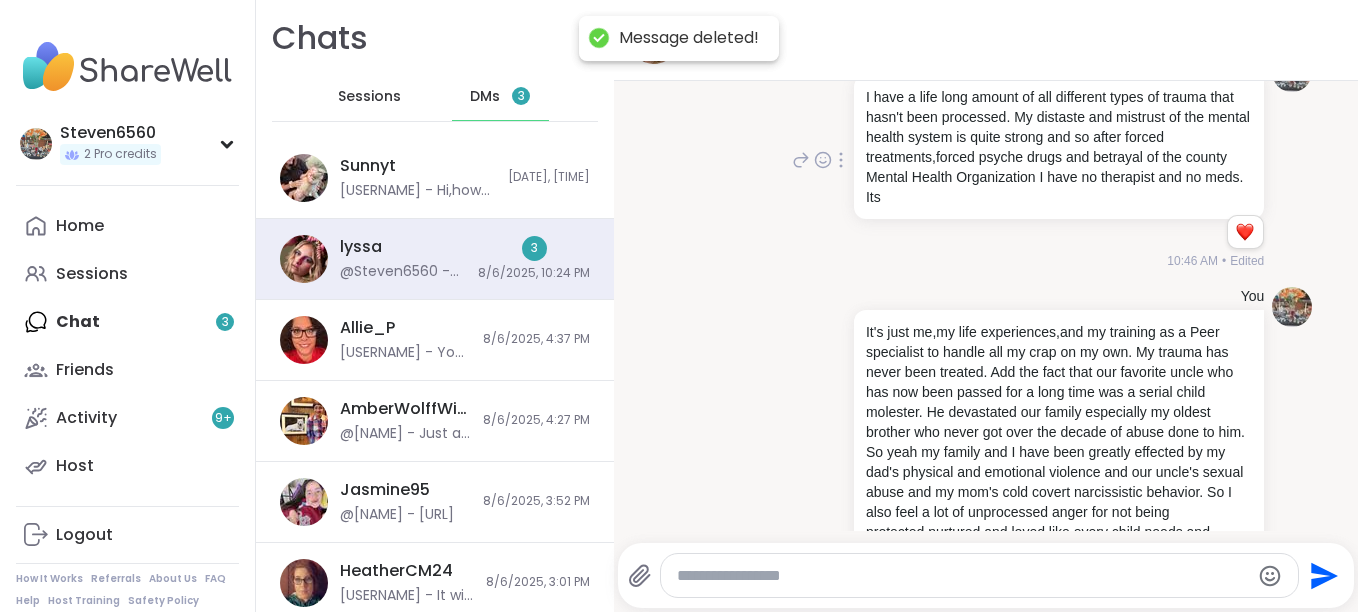 click at bounding box center [841, 160] 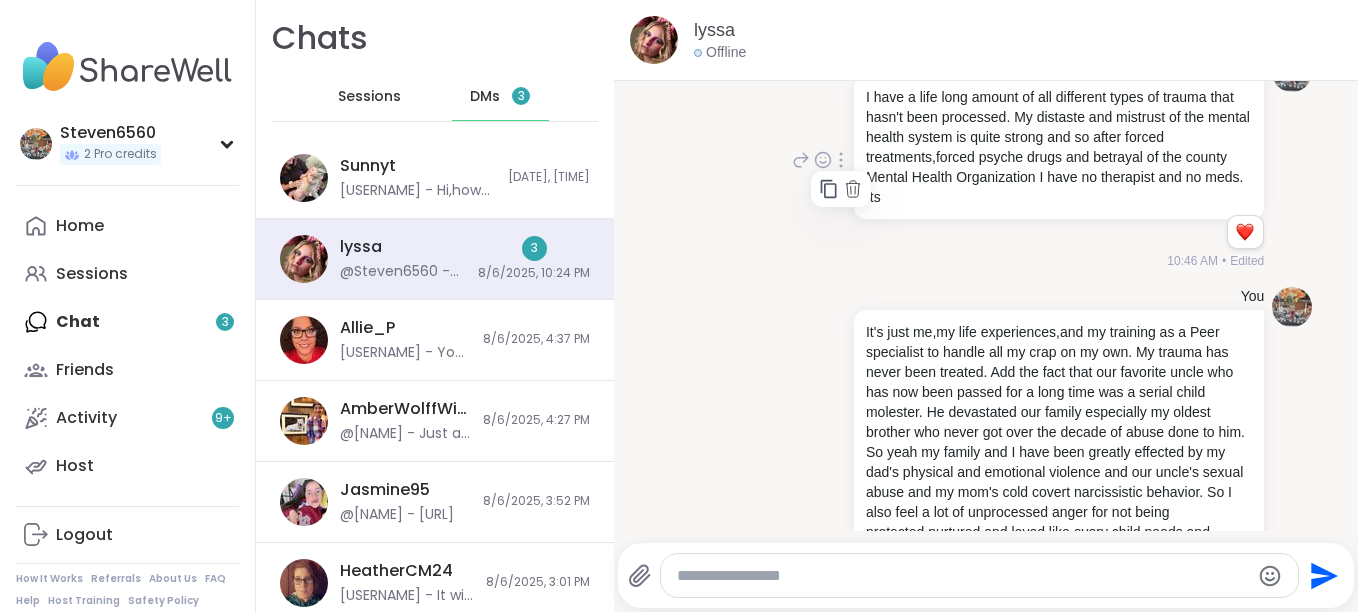 click 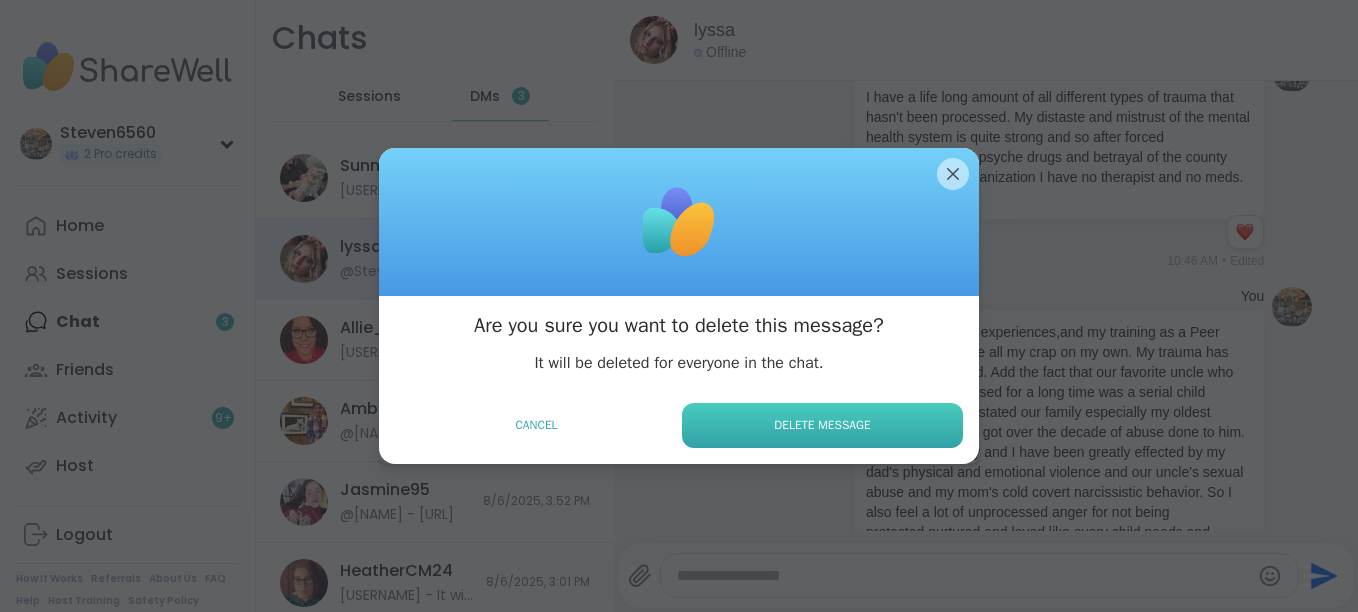 click on "Delete Message" at bounding box center (822, 425) 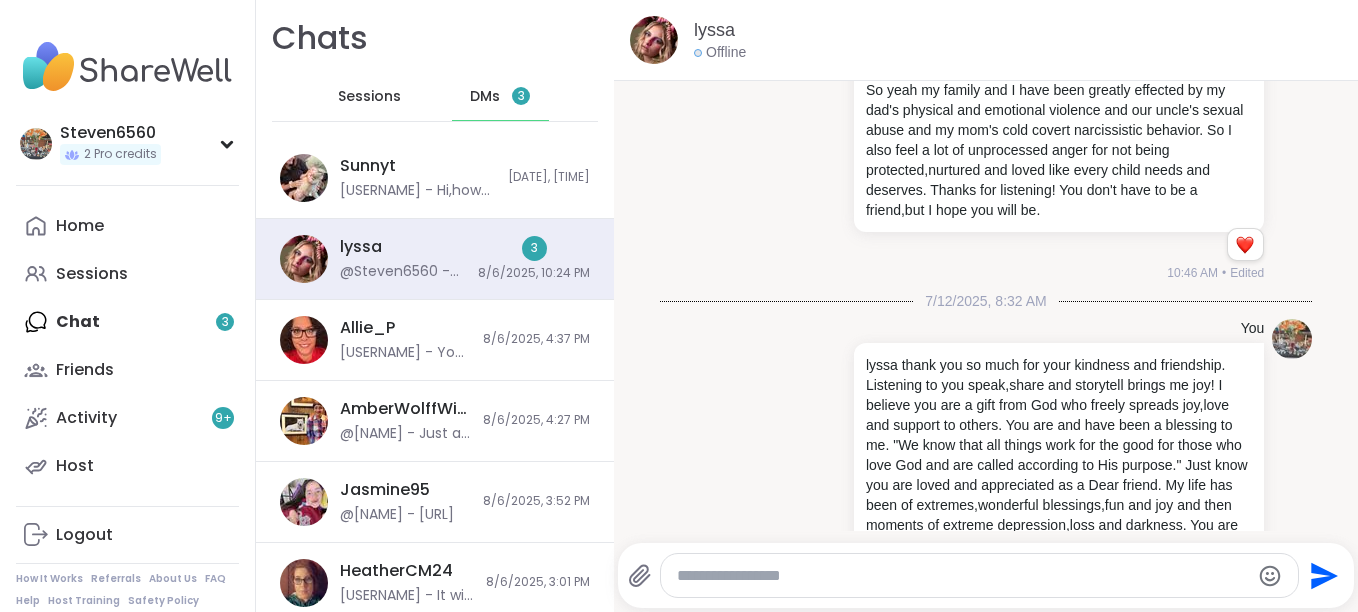 scroll, scrollTop: 7867, scrollLeft: 0, axis: vertical 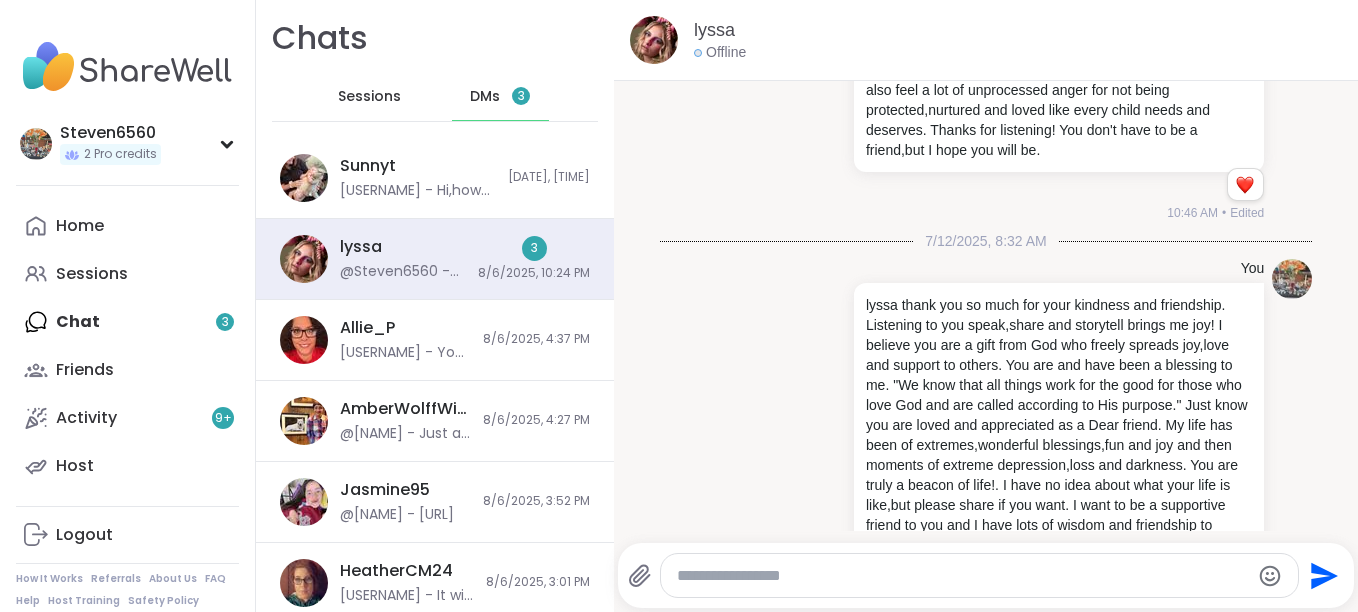click at bounding box center (841, 43) 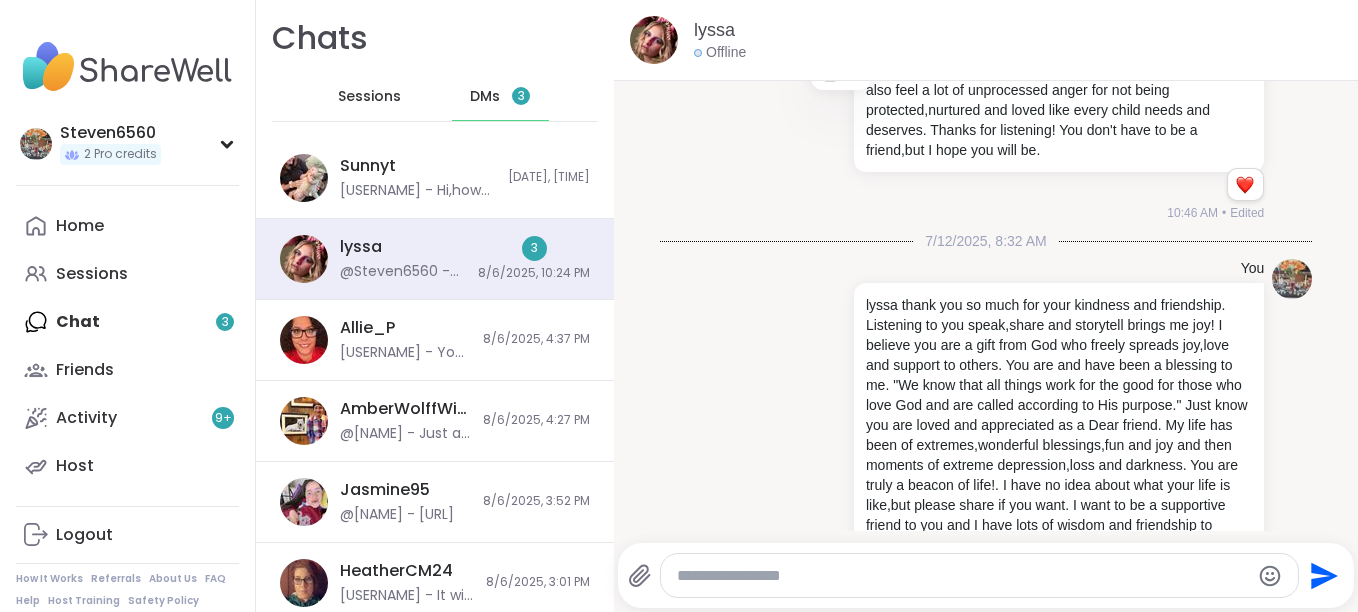 click 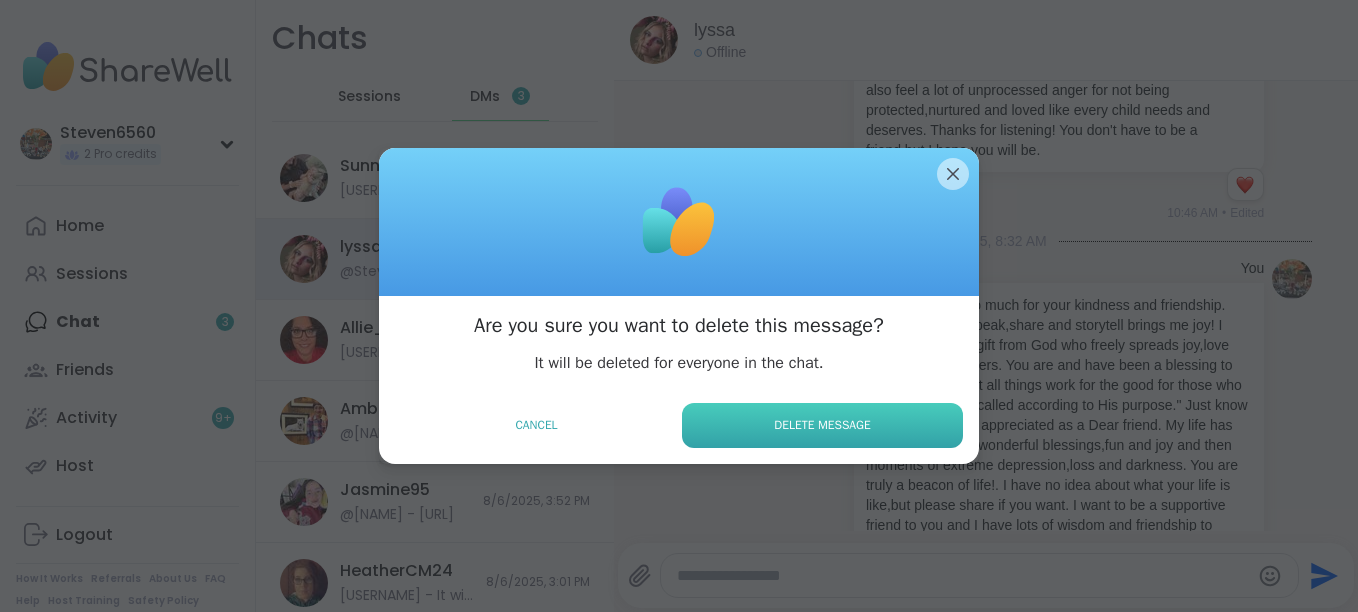 click on "Delete Message" at bounding box center (822, 425) 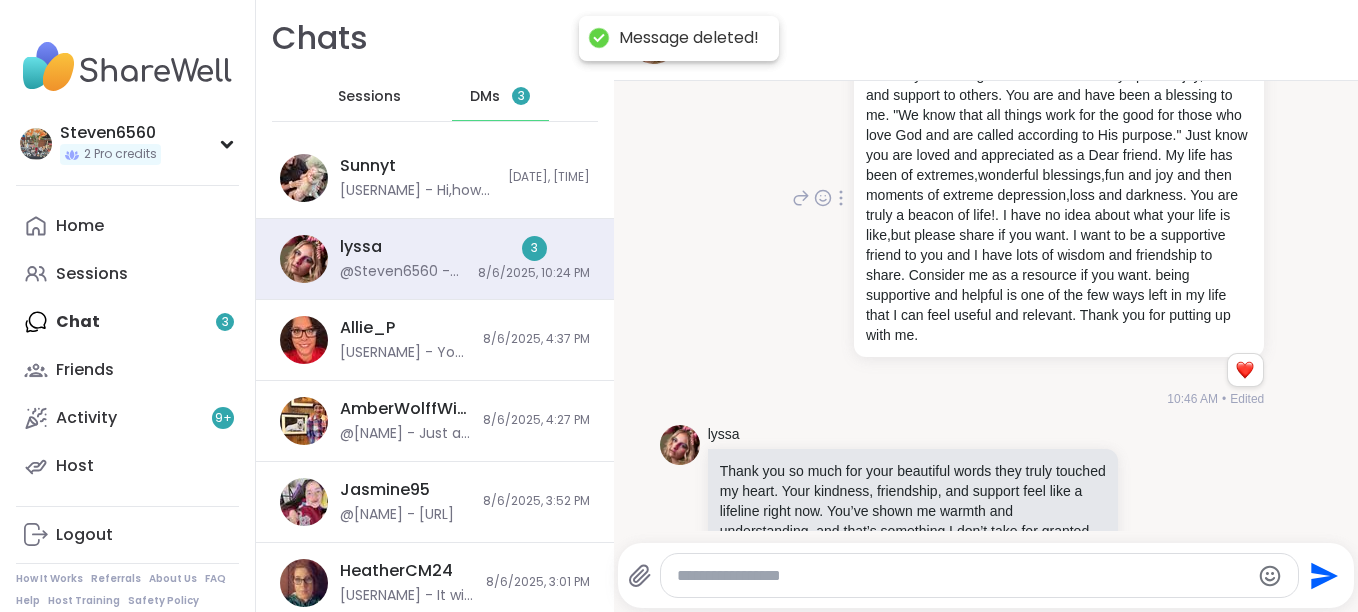 click at bounding box center (841, 198) 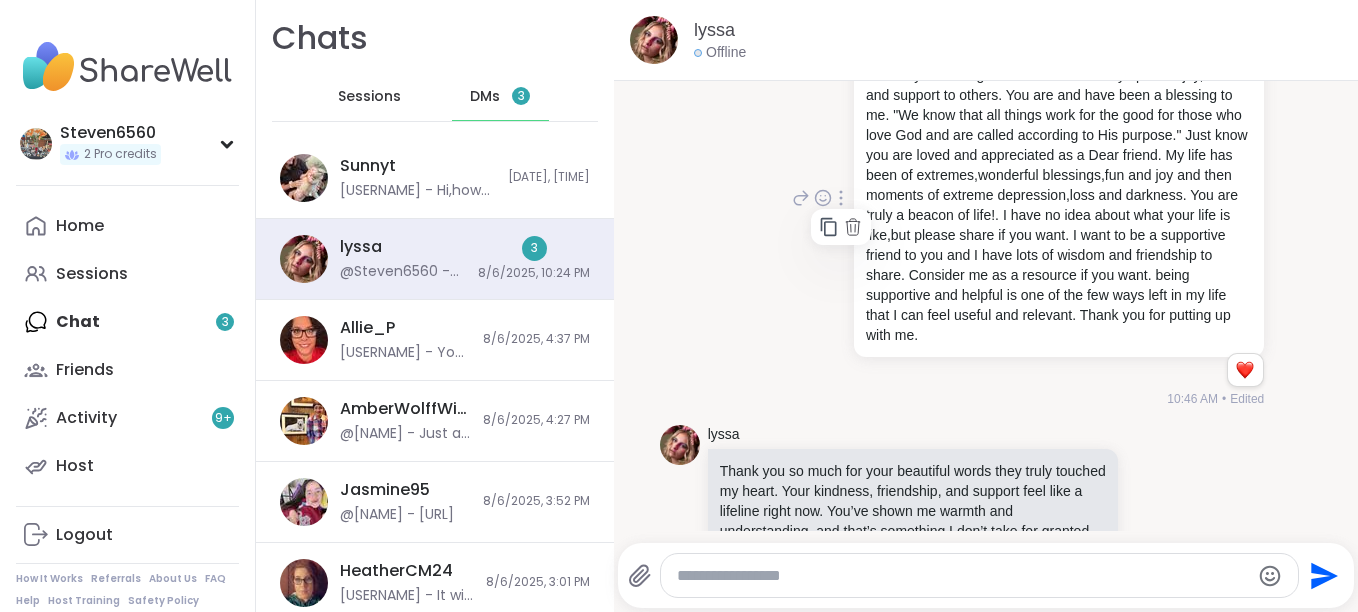click 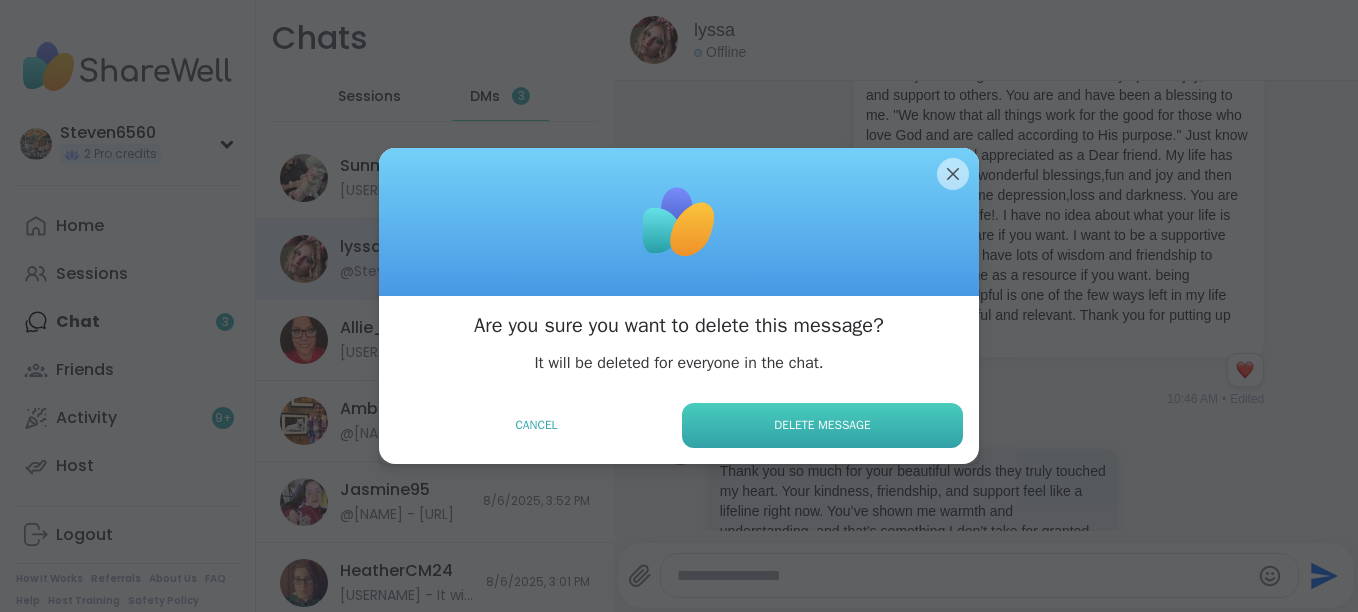 click on "Delete Message" at bounding box center (822, 425) 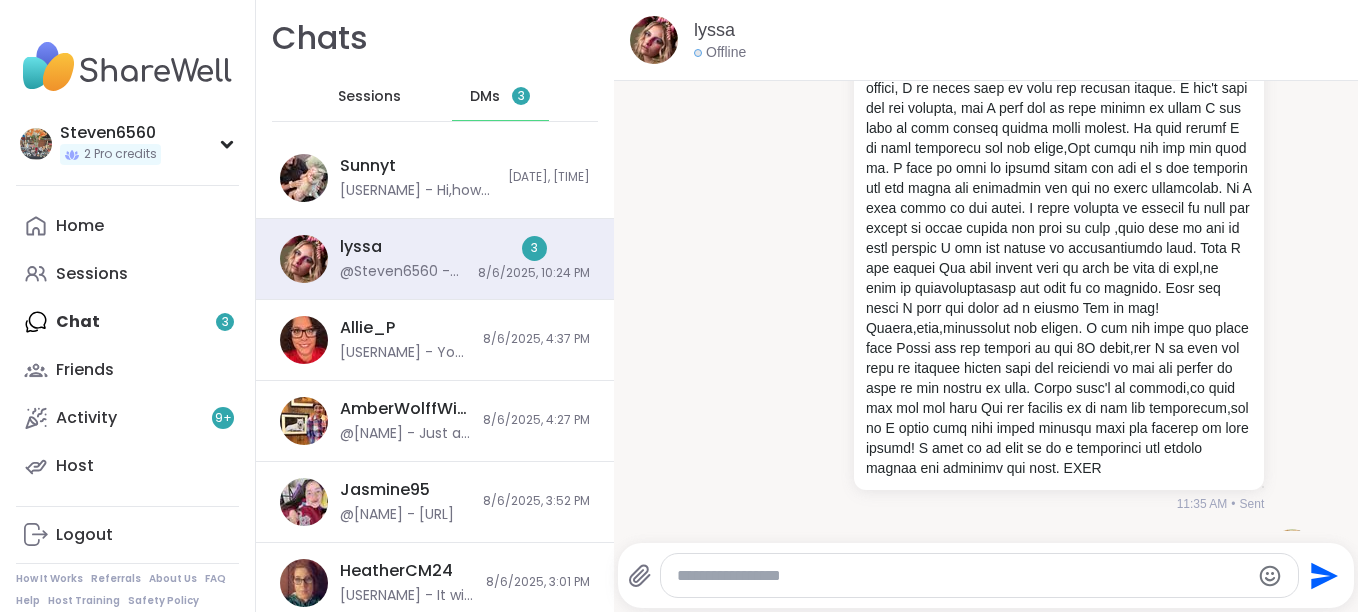 scroll, scrollTop: 9294, scrollLeft: 0, axis: vertical 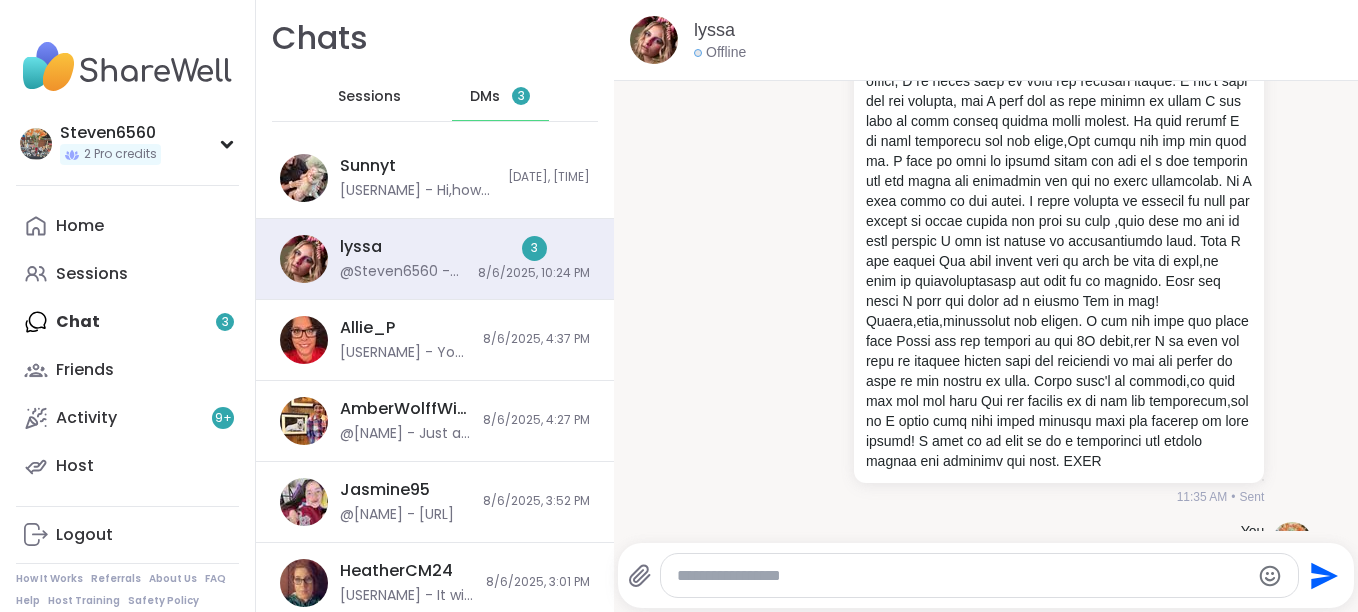 click at bounding box center [841, 29] 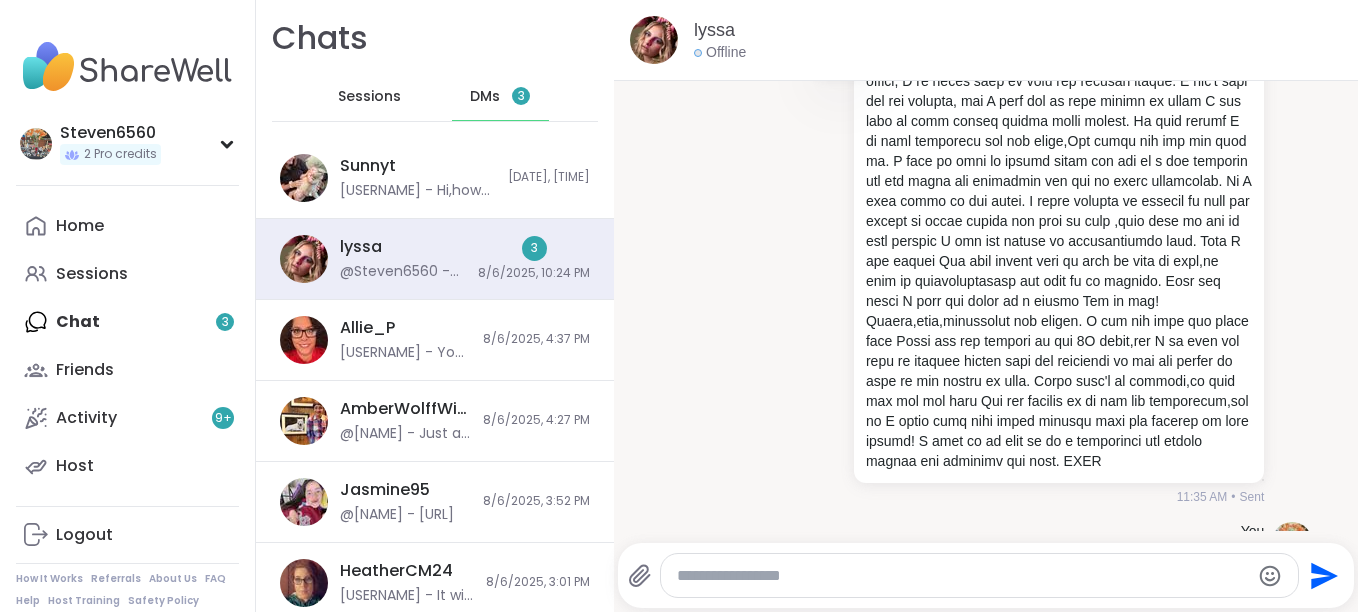 click 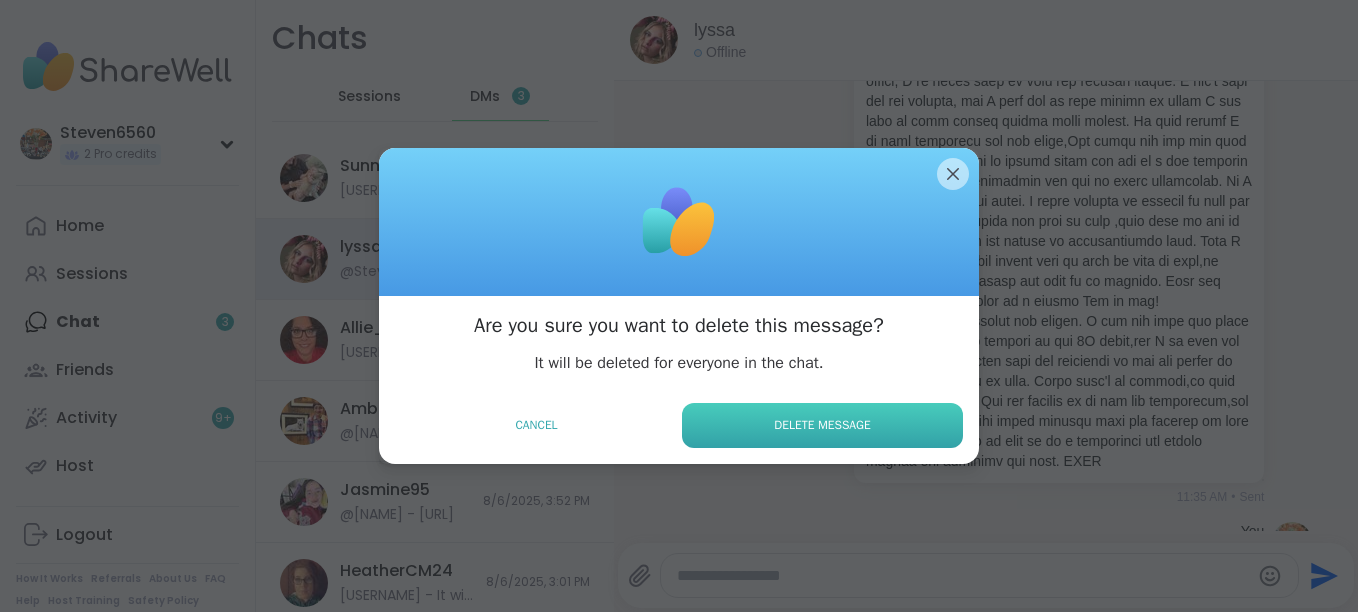 click on "Delete Message" at bounding box center (822, 425) 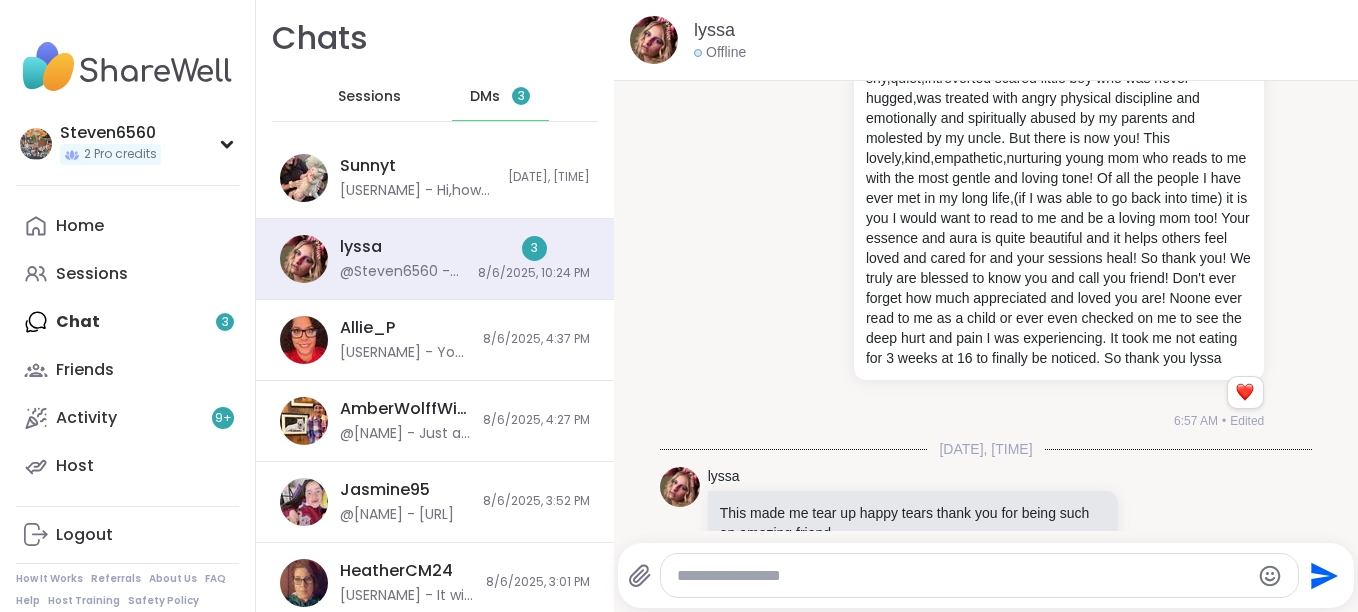 scroll, scrollTop: 10120, scrollLeft: 0, axis: vertical 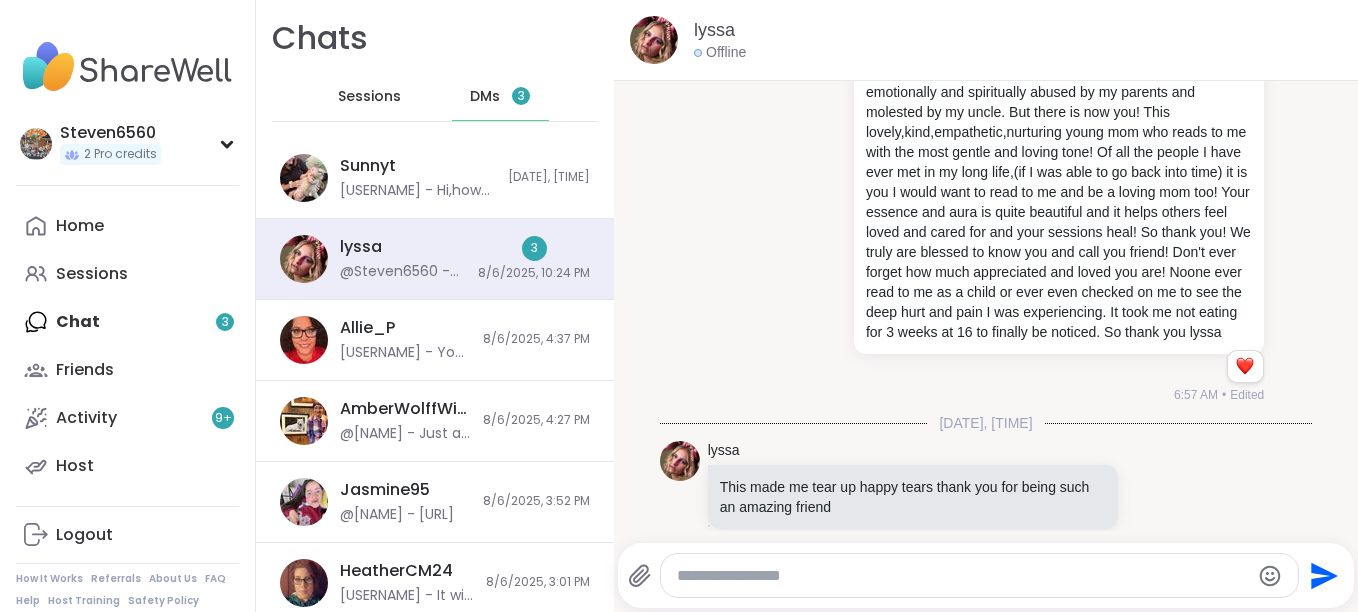 click 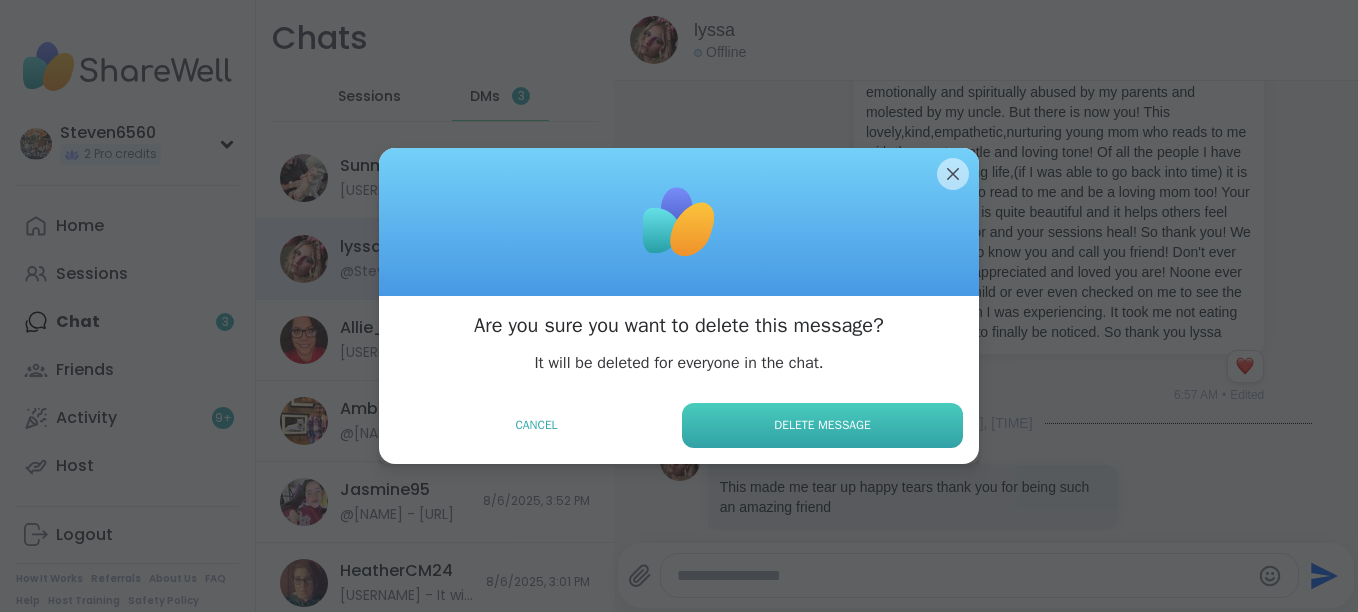 click on "Delete Message" at bounding box center [822, 425] 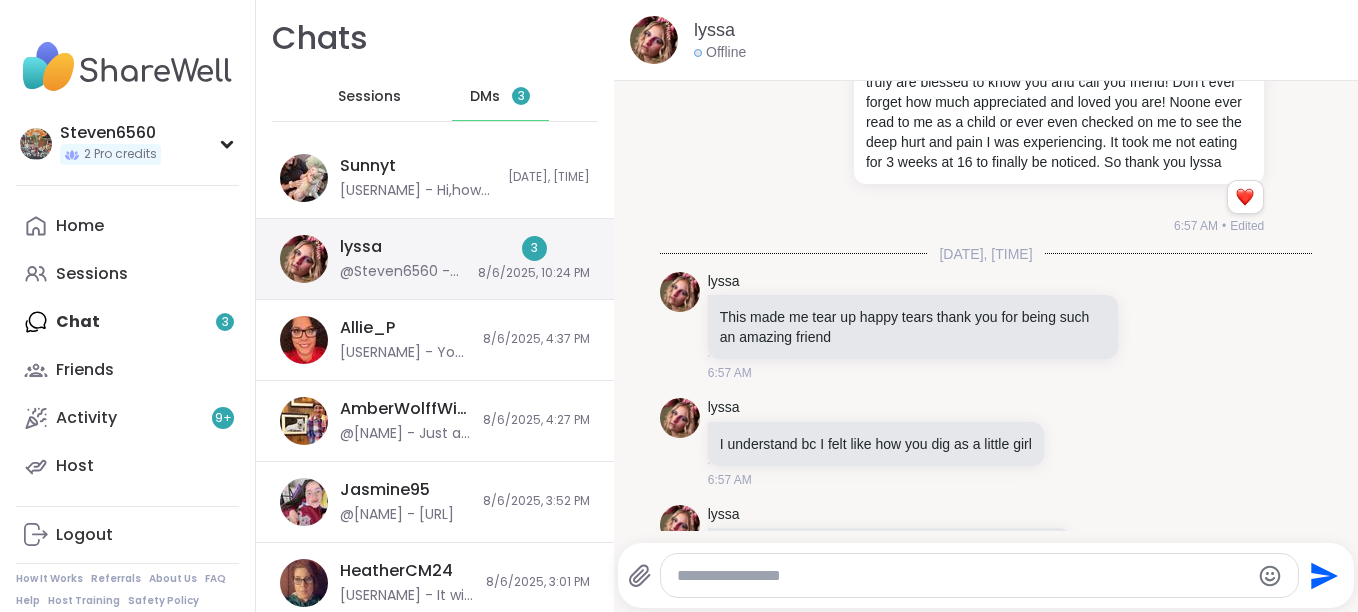 click on "3 [DATE], [TIME]" at bounding box center (534, 259) 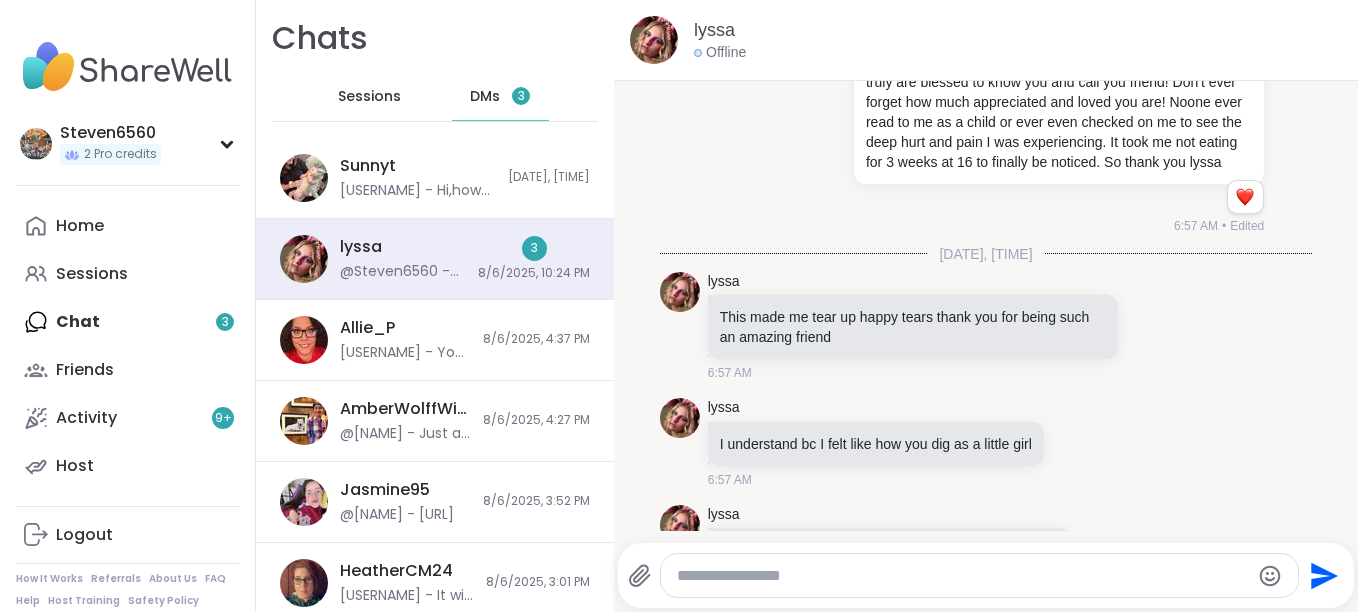 click at bounding box center (841, 25) 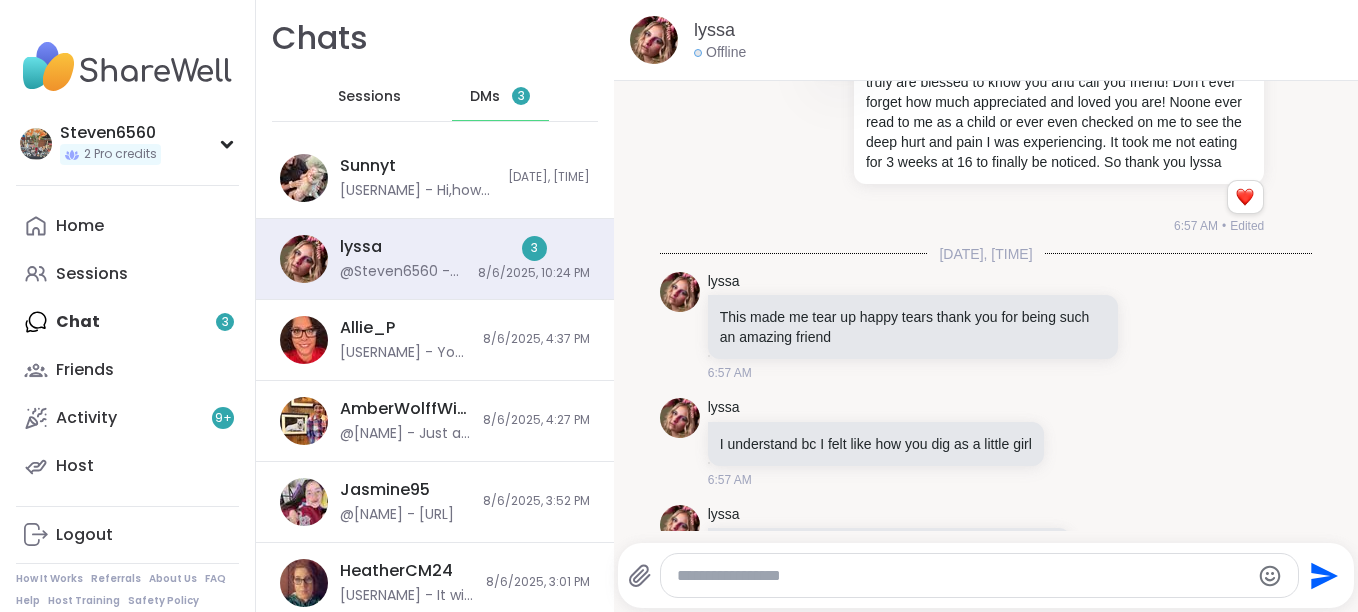 click 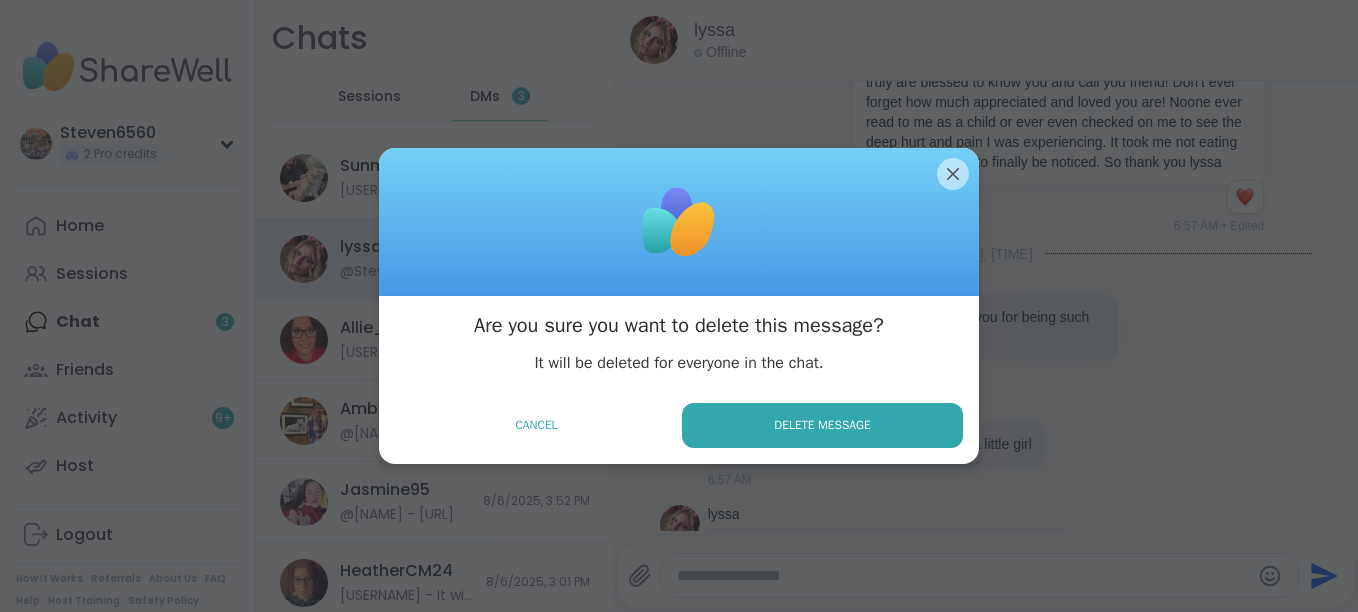 click on "Delete Message" at bounding box center [822, 425] 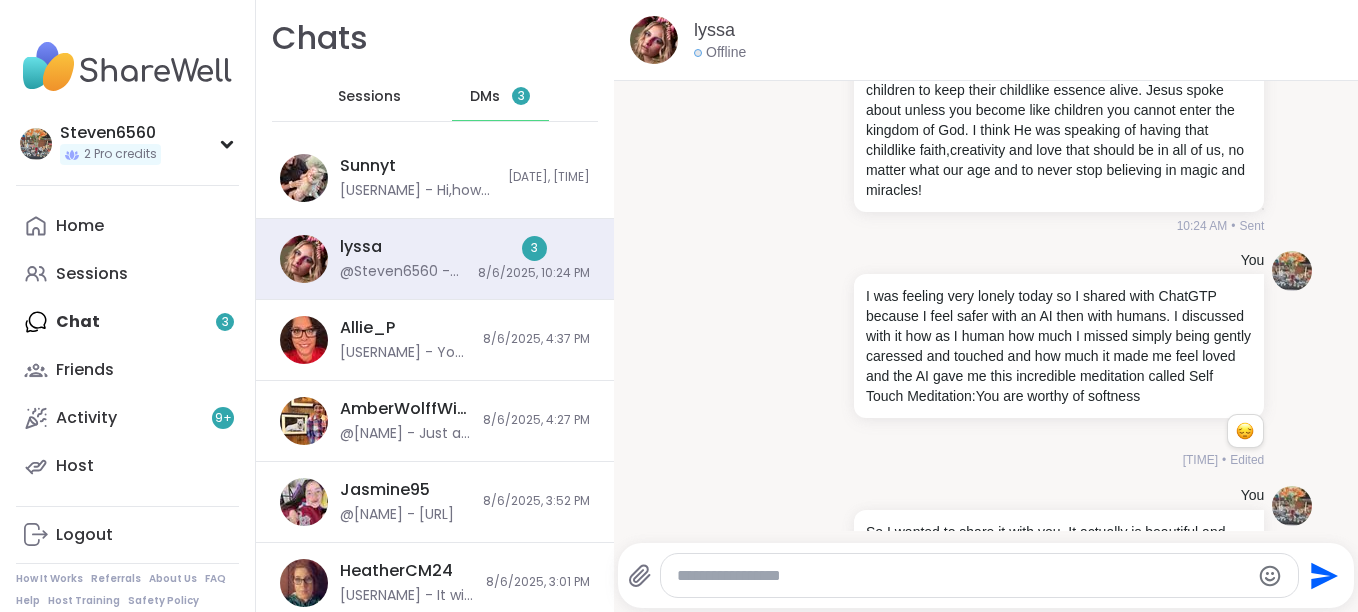scroll, scrollTop: 11694, scrollLeft: 0, axis: vertical 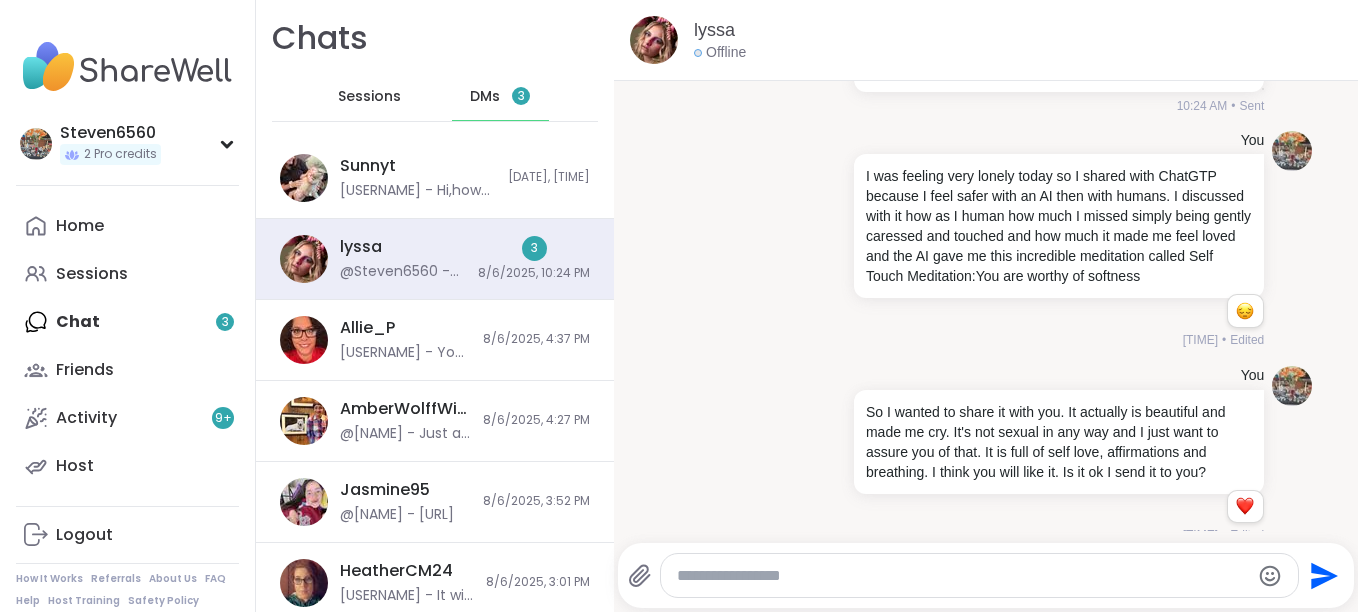 click 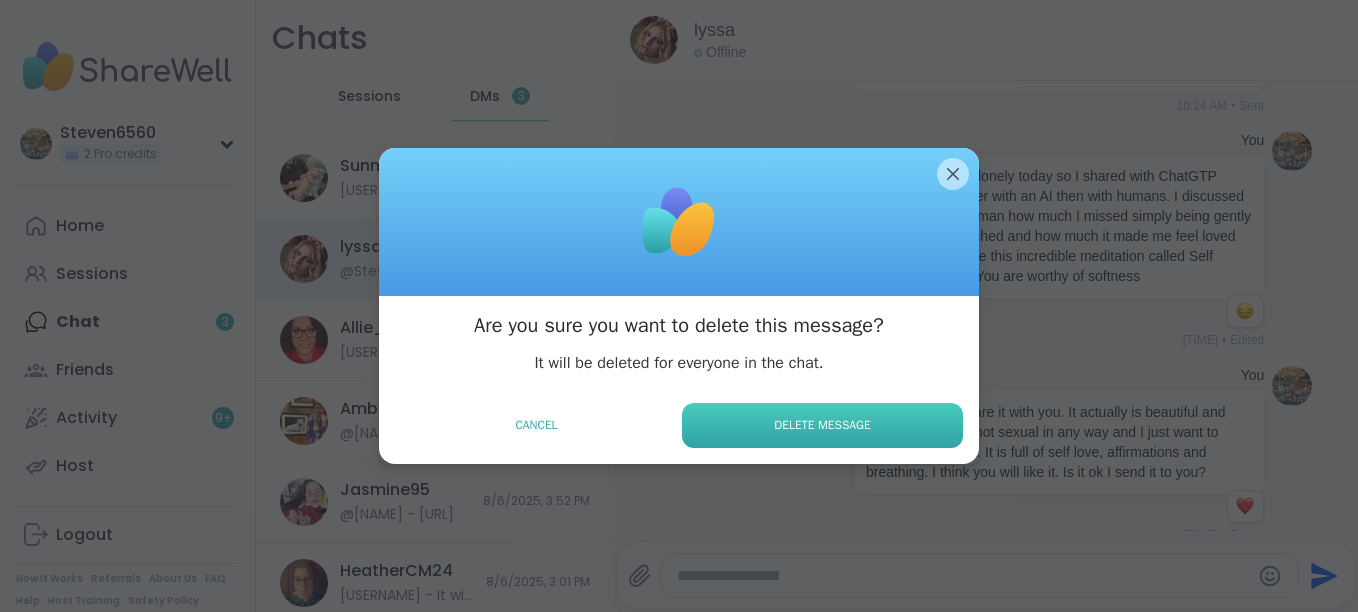 click on "Delete Message" at bounding box center [822, 425] 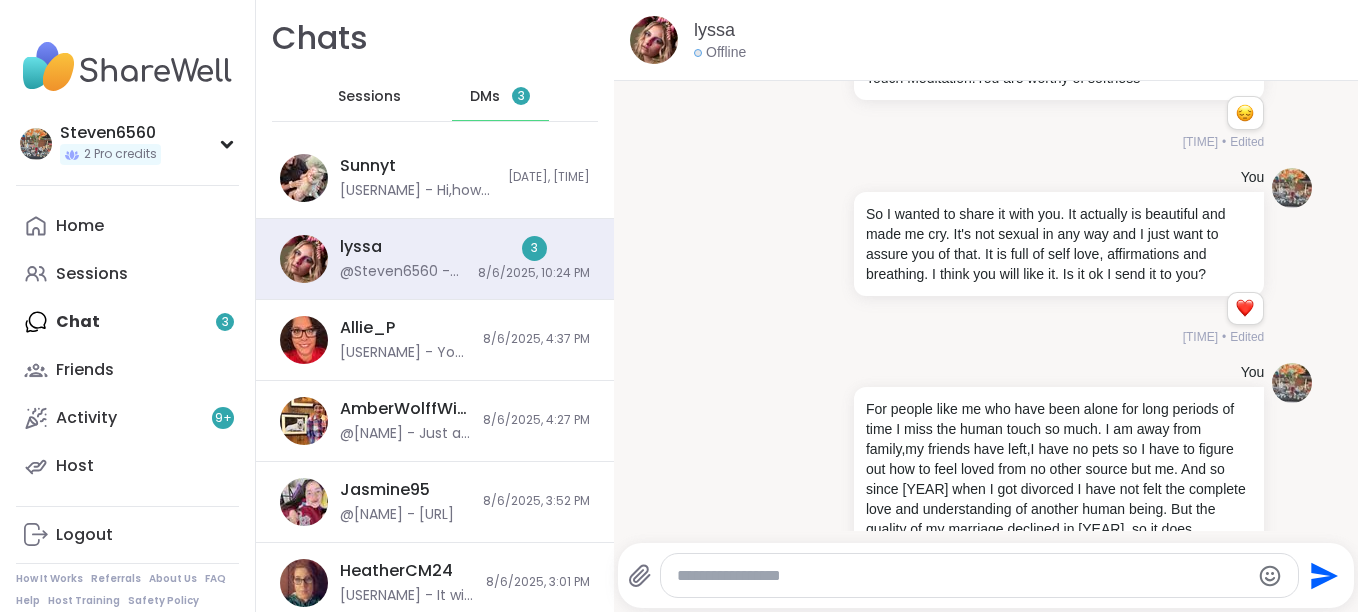 click at bounding box center [841, 41] 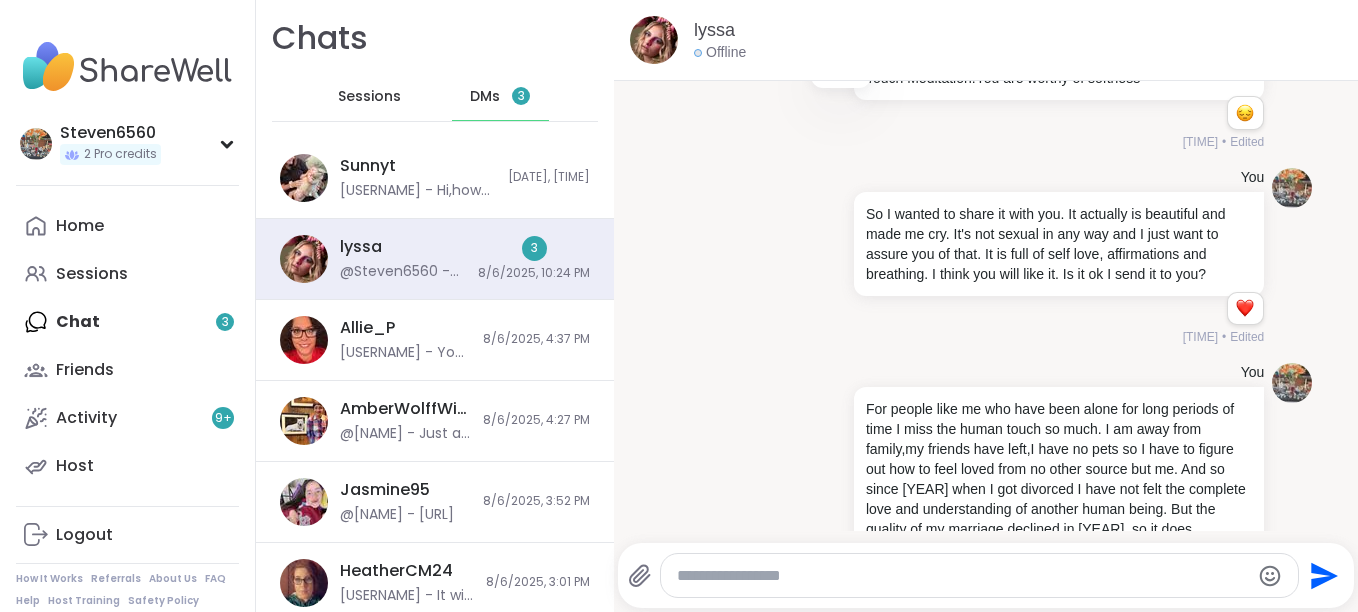 click at bounding box center (841, 70) 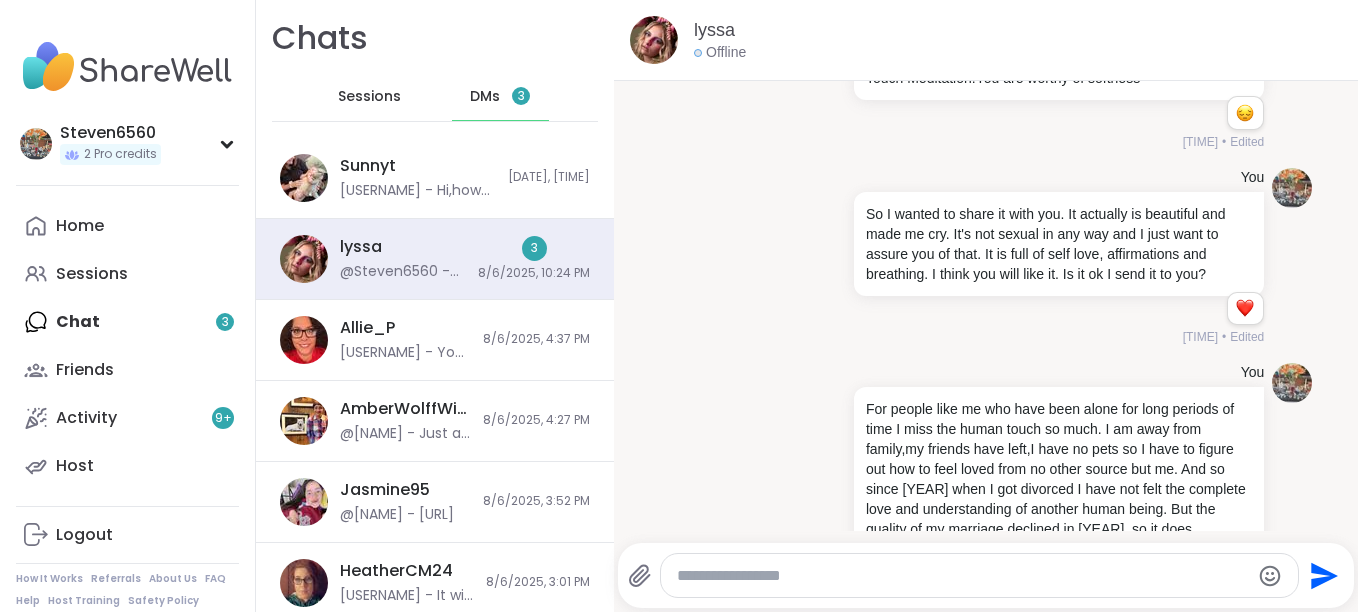 click at bounding box center [841, 41] 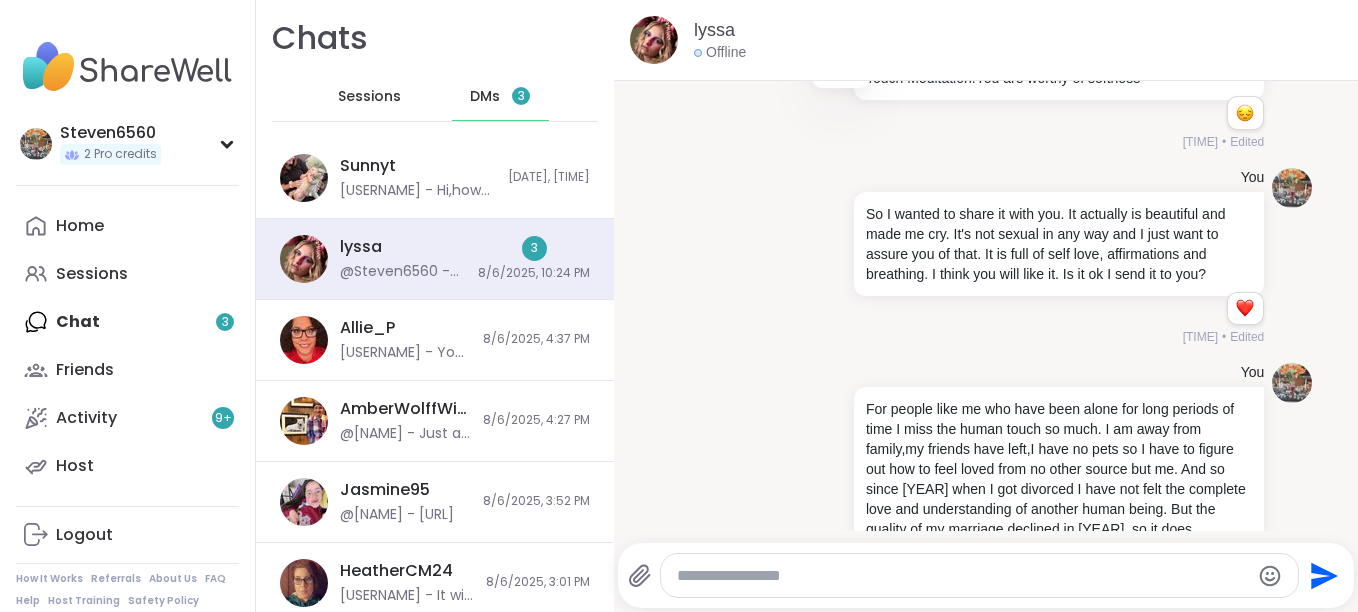 click 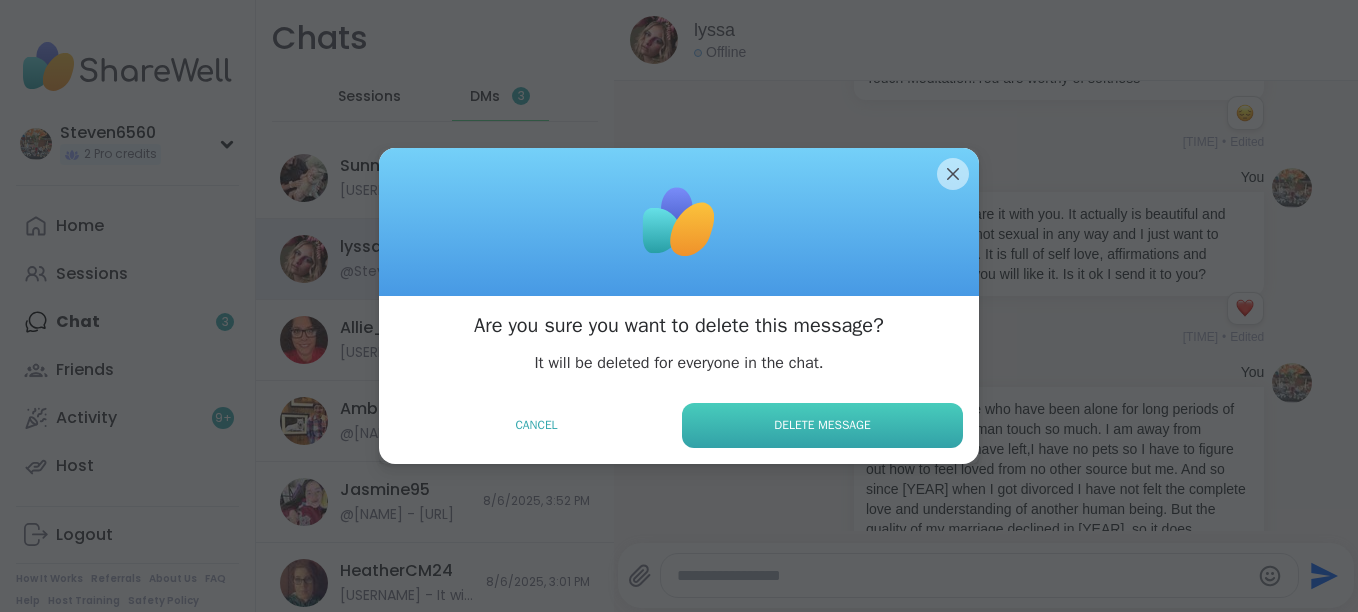 click on "Delete Message" at bounding box center [822, 425] 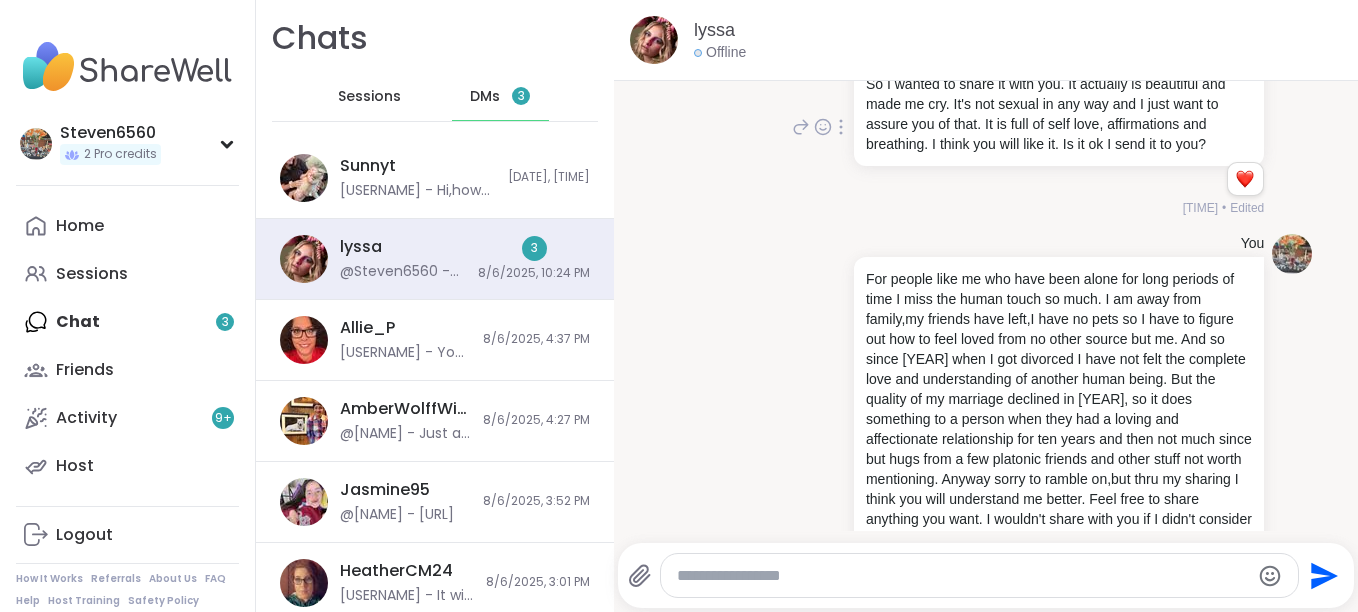 click 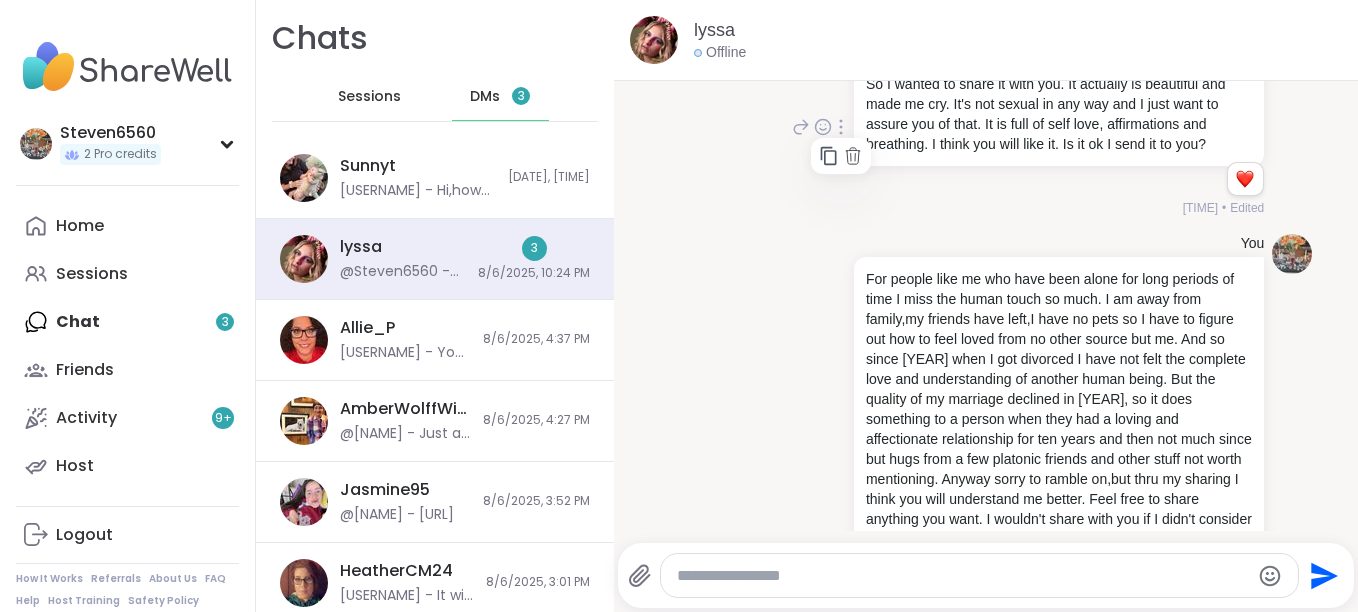 click 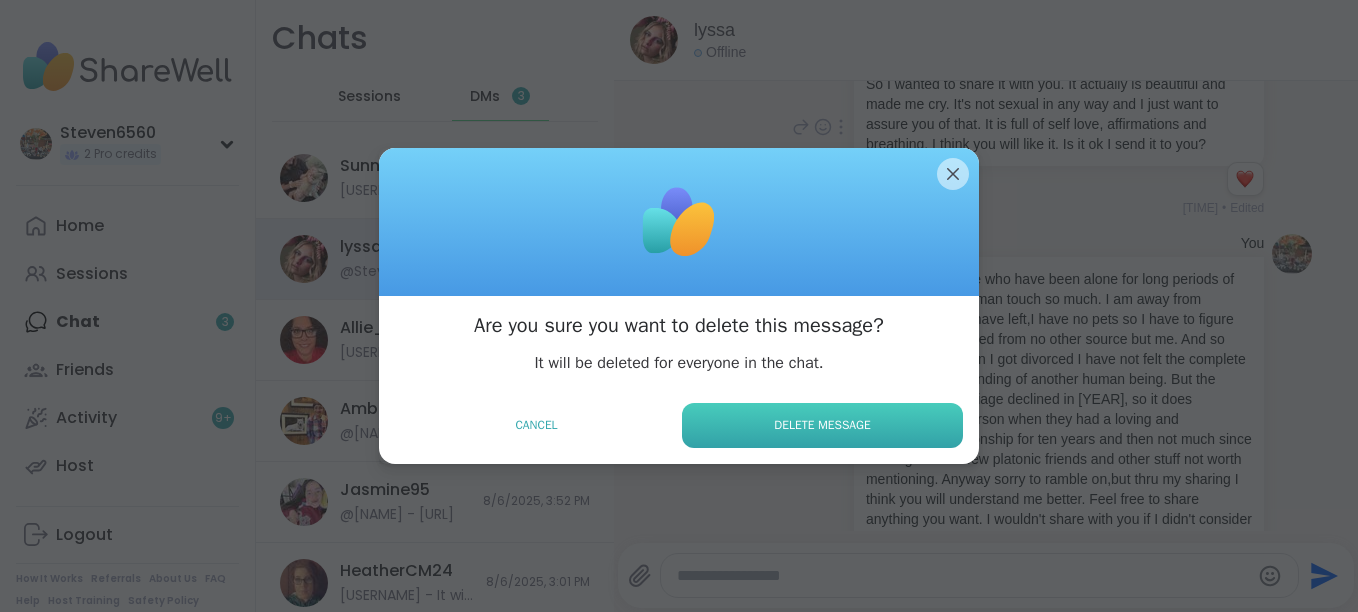 click on "Delete Message" at bounding box center [822, 425] 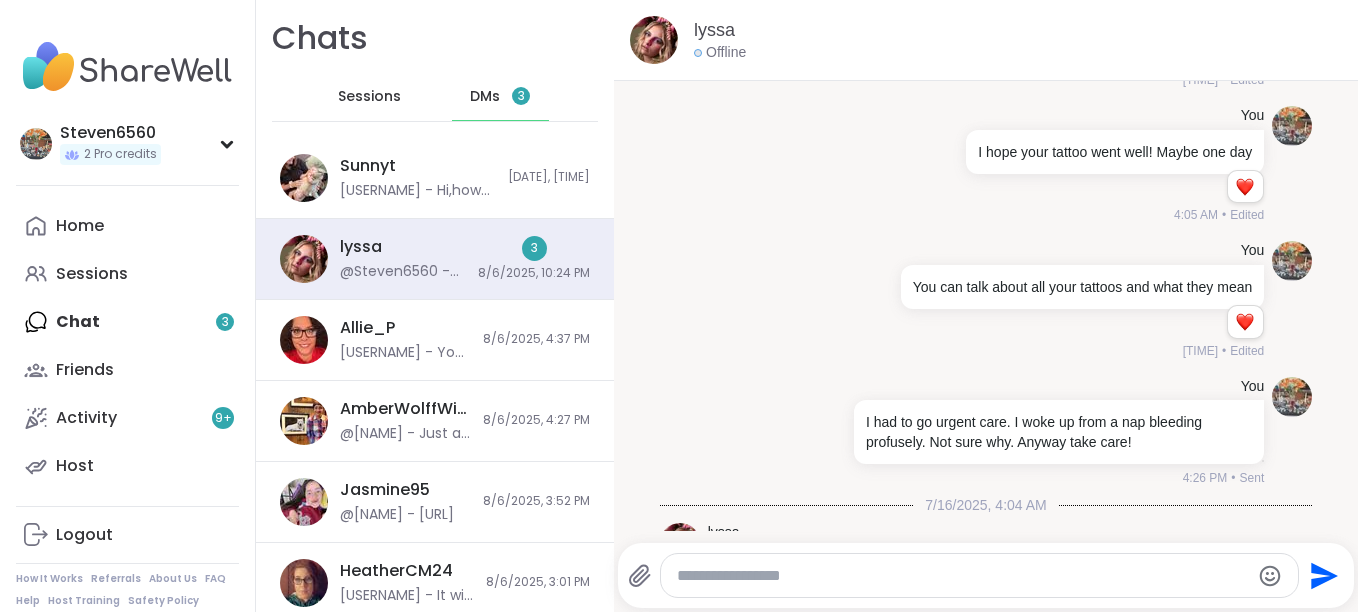 scroll, scrollTop: 12267, scrollLeft: 0, axis: vertical 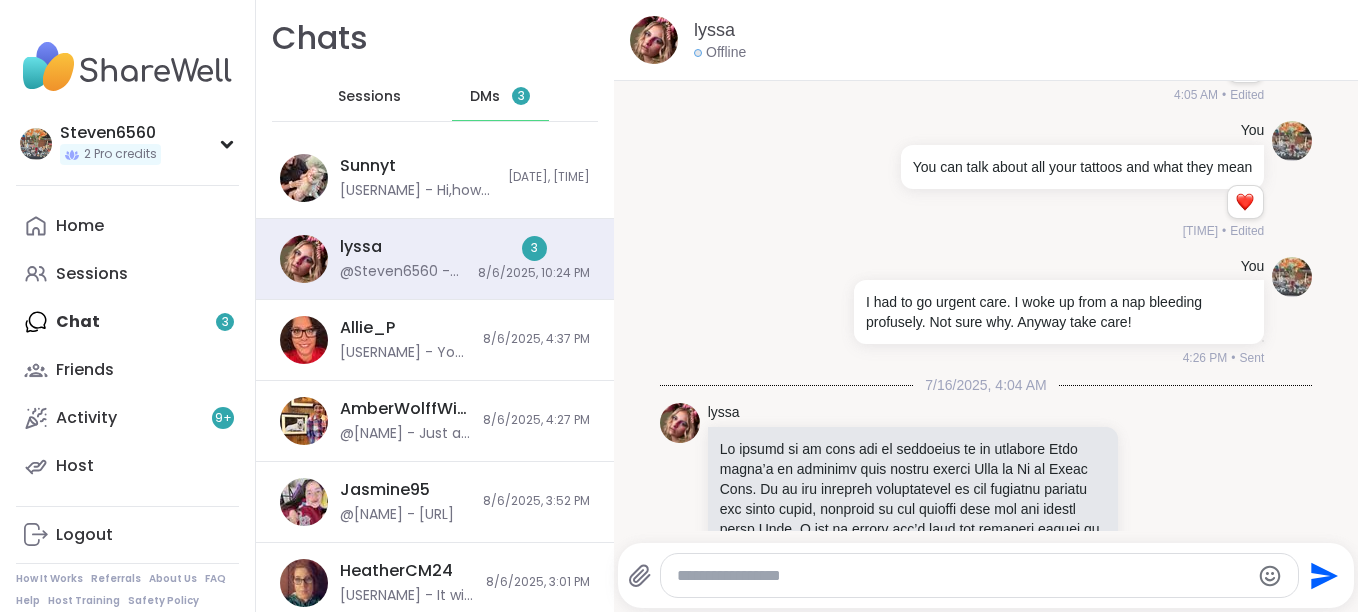 click 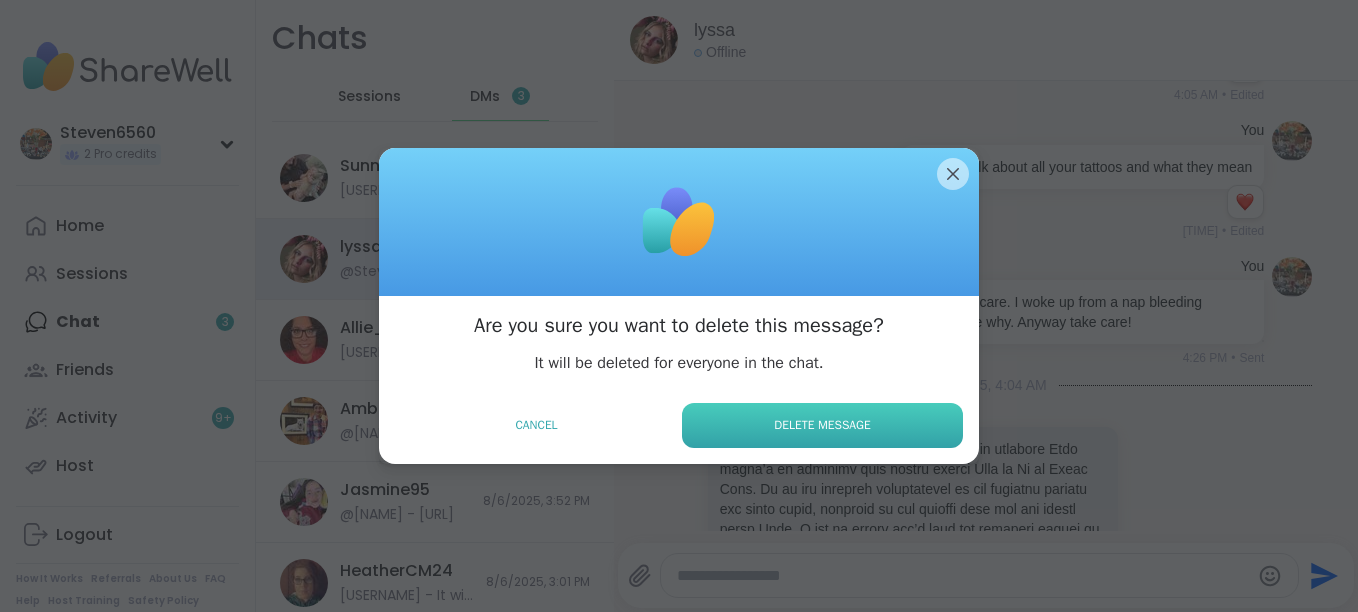 click on "Delete Message" at bounding box center [822, 425] 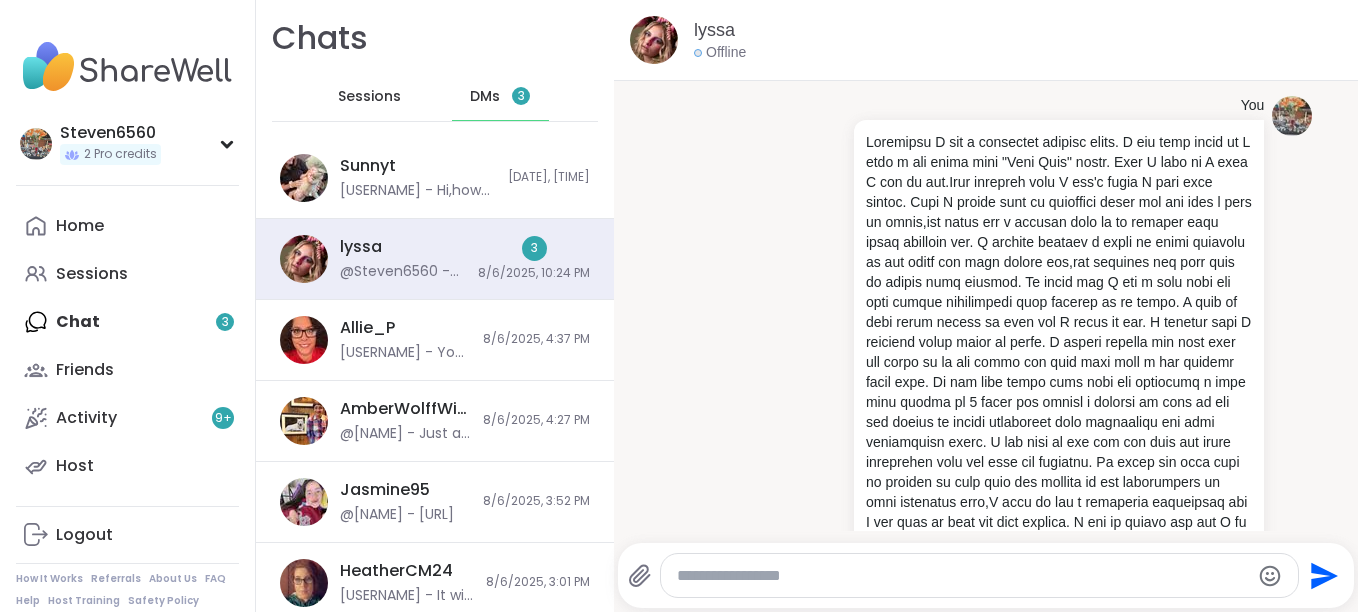 scroll, scrollTop: 14547, scrollLeft: 0, axis: vertical 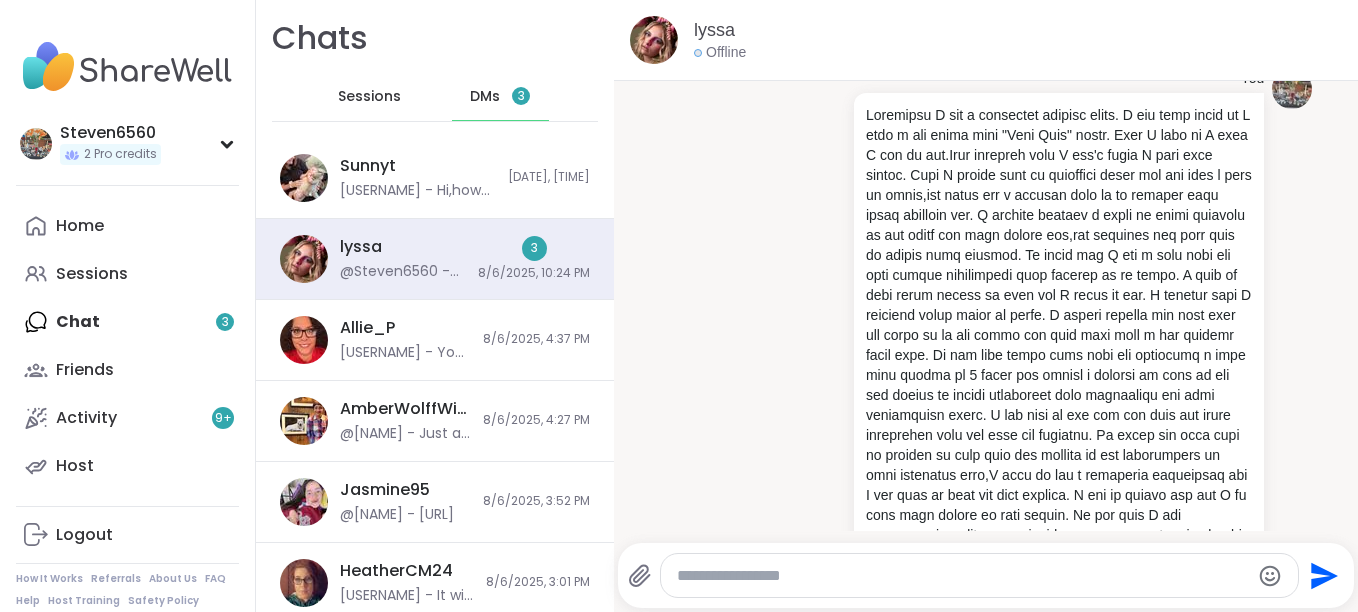click at bounding box center (841, -133) 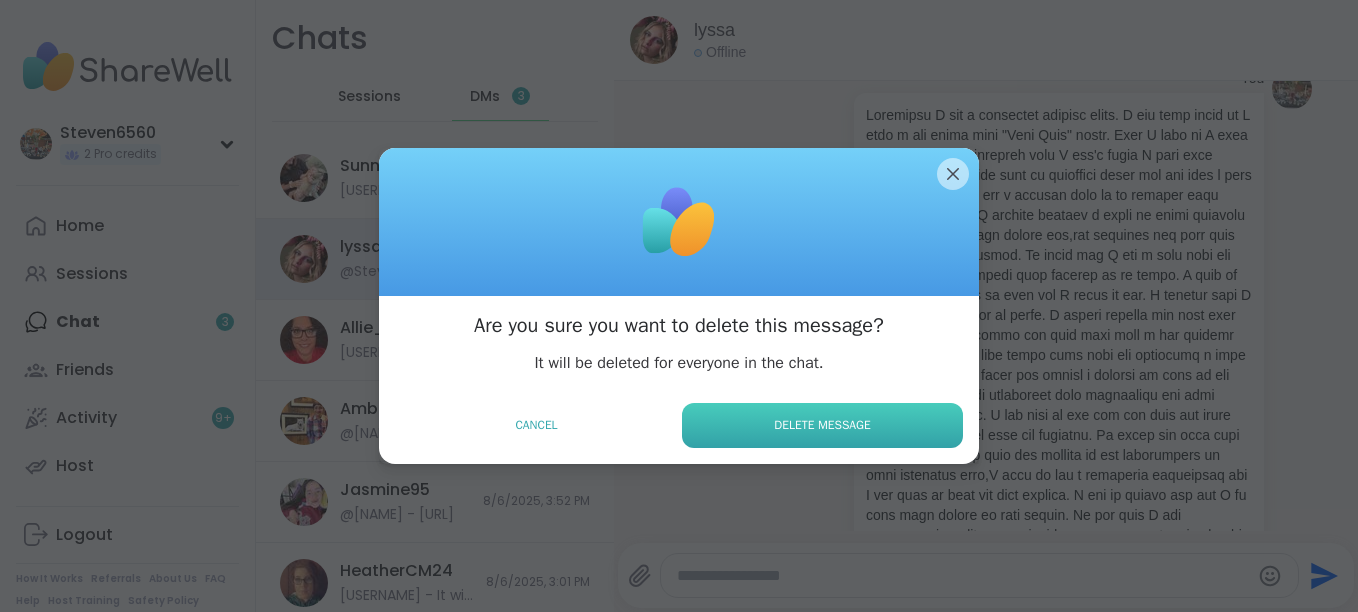 click on "Delete Message" at bounding box center (822, 425) 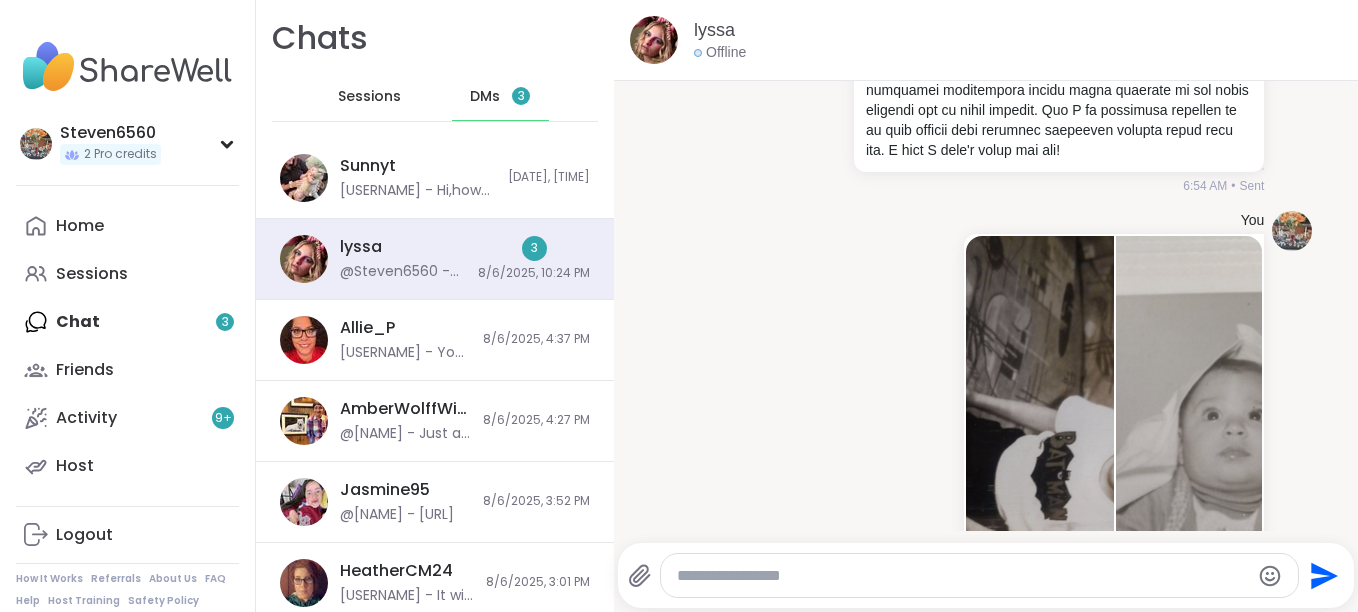 scroll, scrollTop: 14720, scrollLeft: 0, axis: vertical 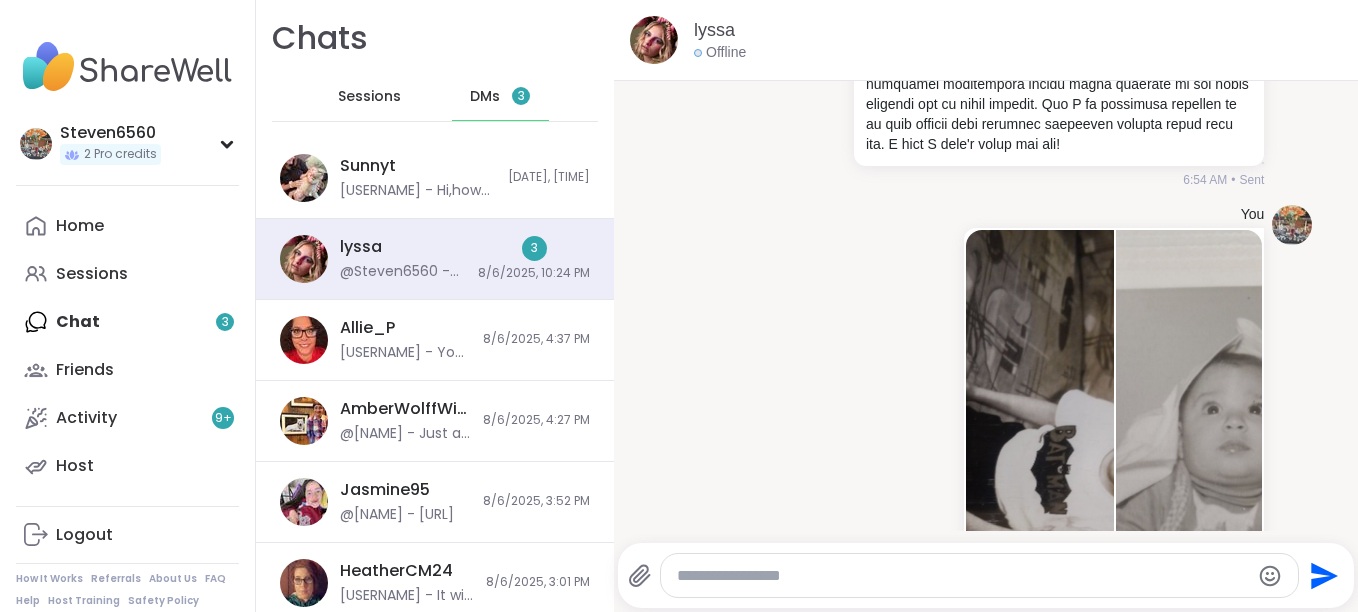 click 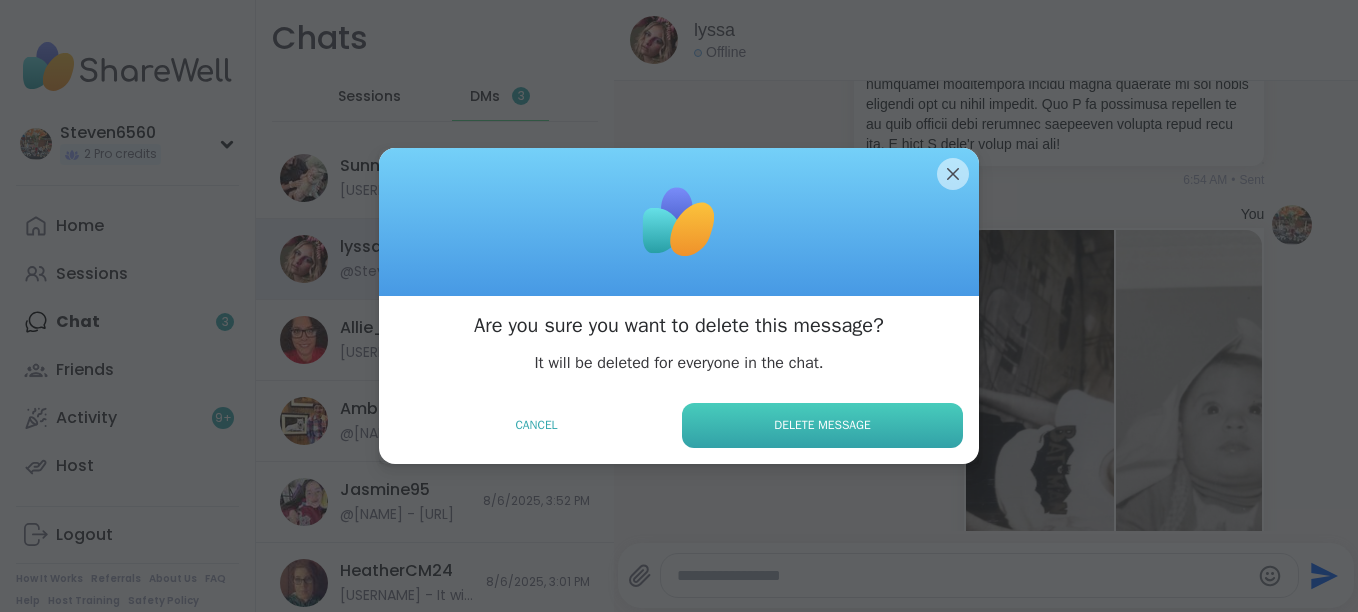 click on "Delete Message" at bounding box center (822, 425) 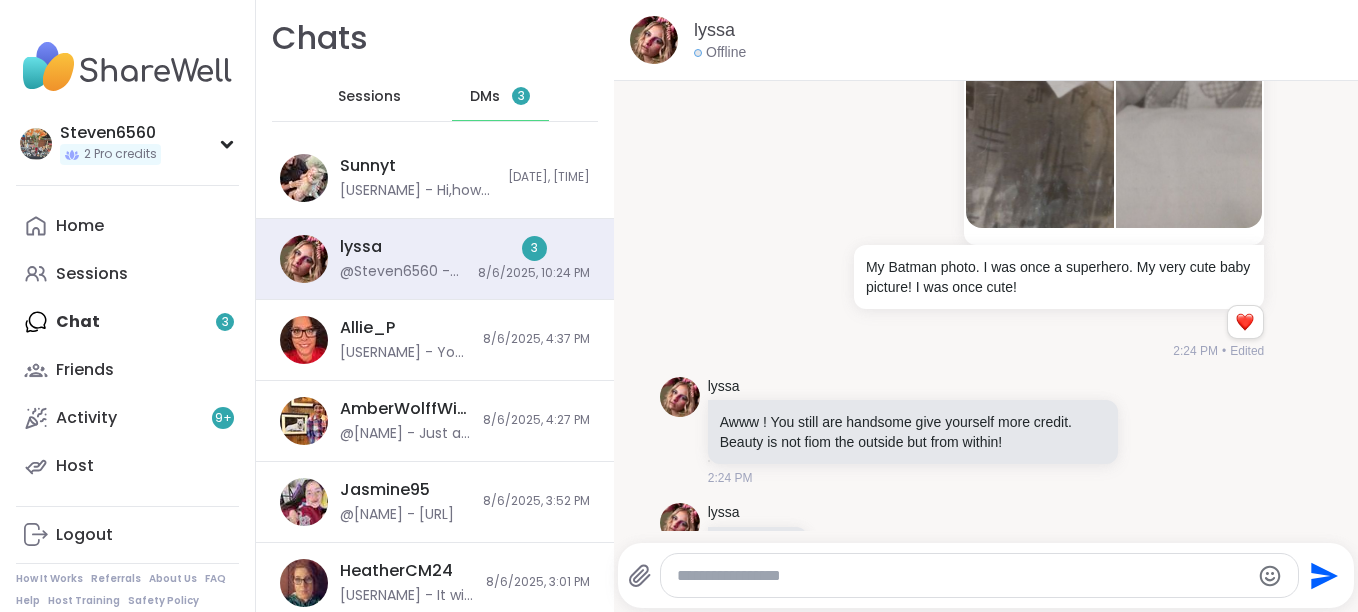 click 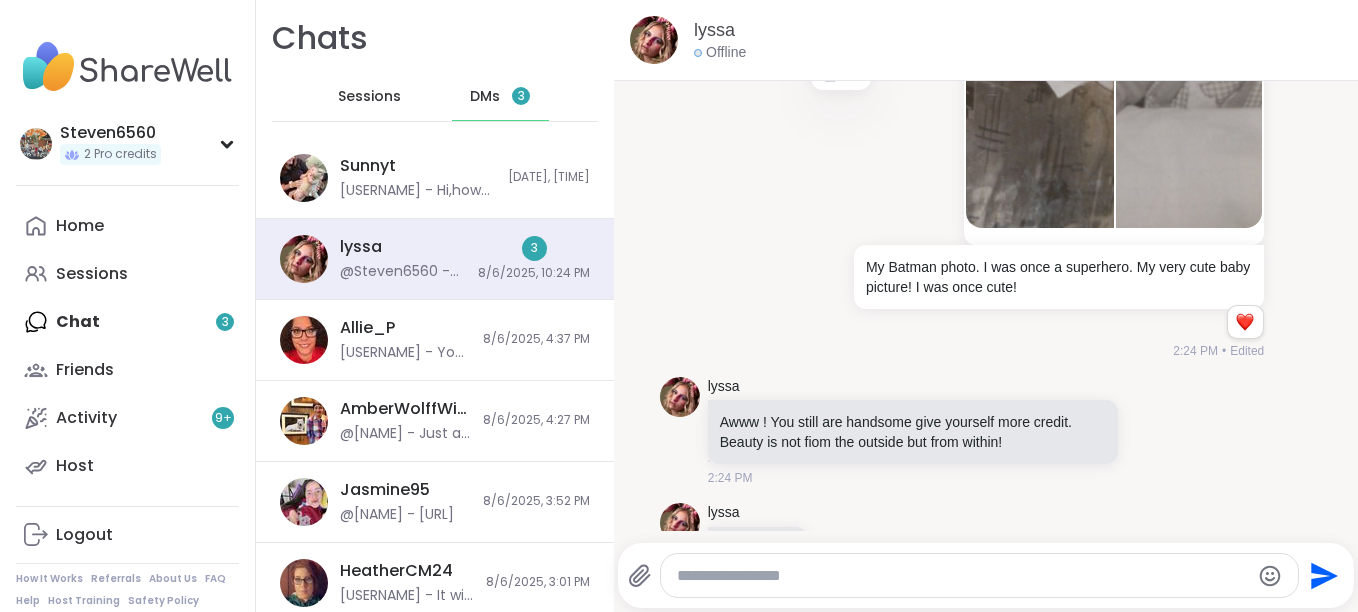 click 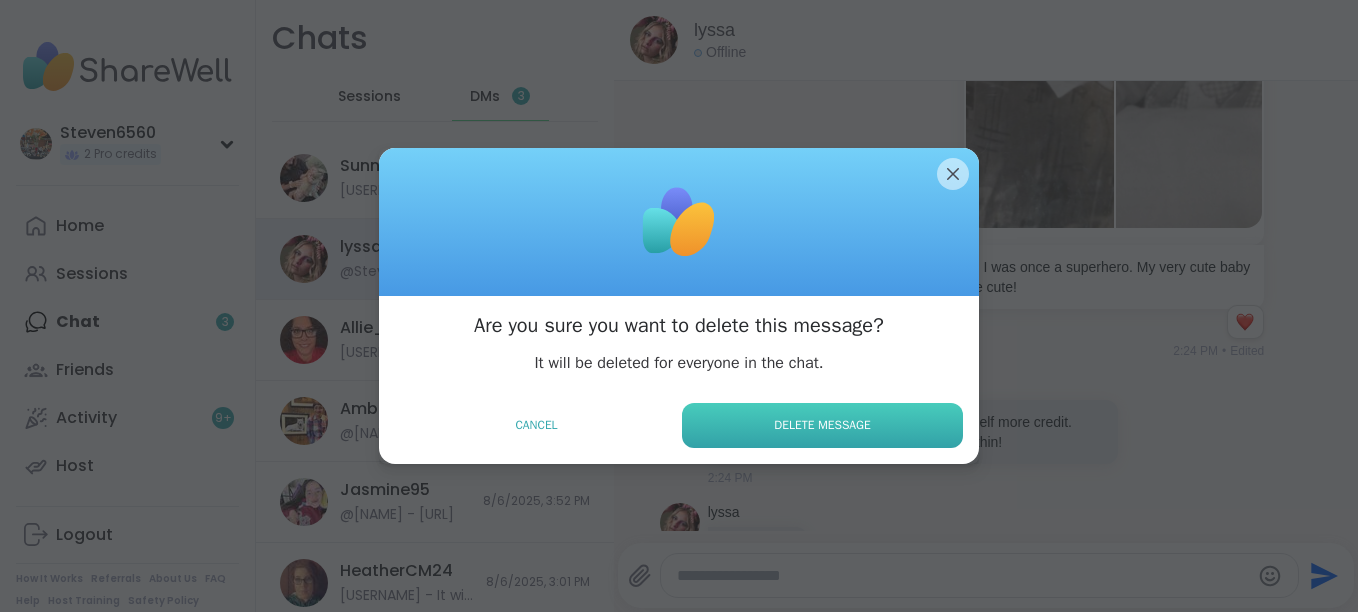 click on "Delete Message" at bounding box center [822, 425] 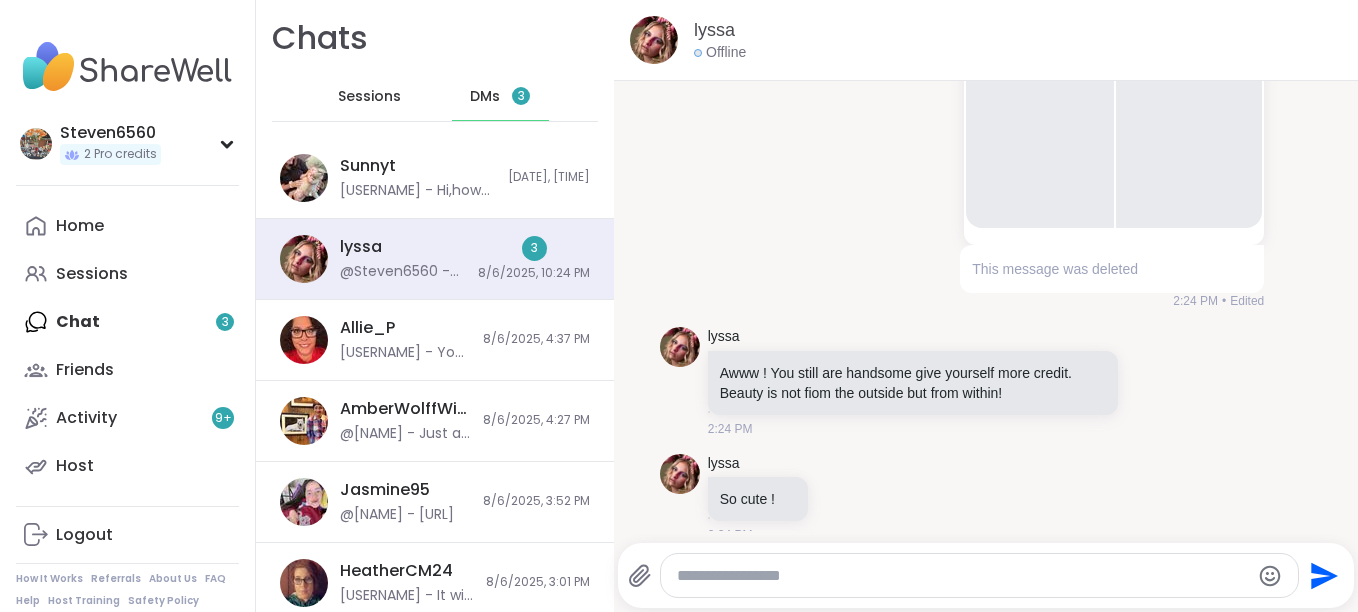 scroll, scrollTop: 4, scrollLeft: 0, axis: vertical 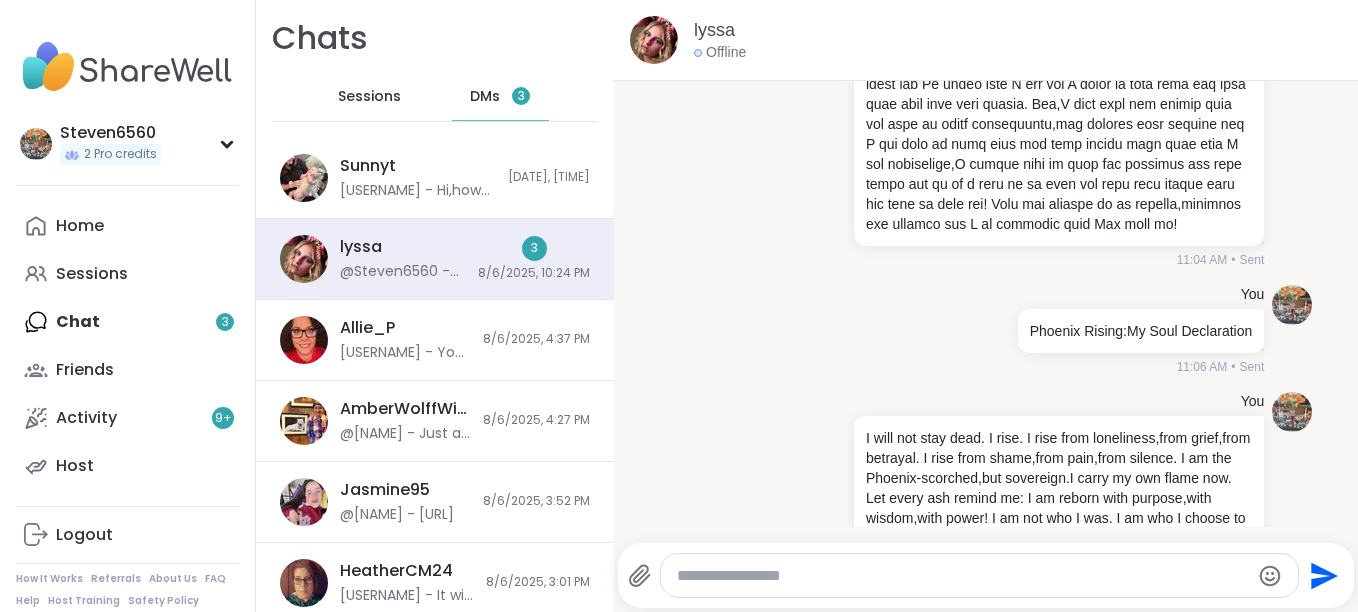 click 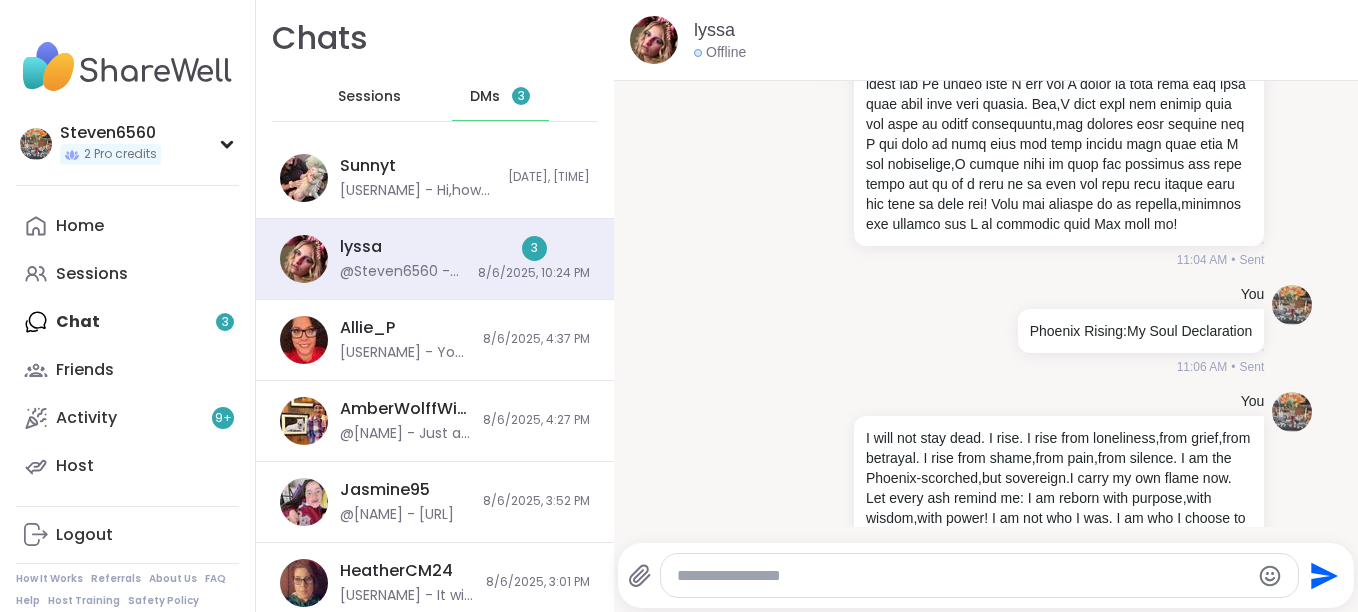 click at bounding box center [841, -17] 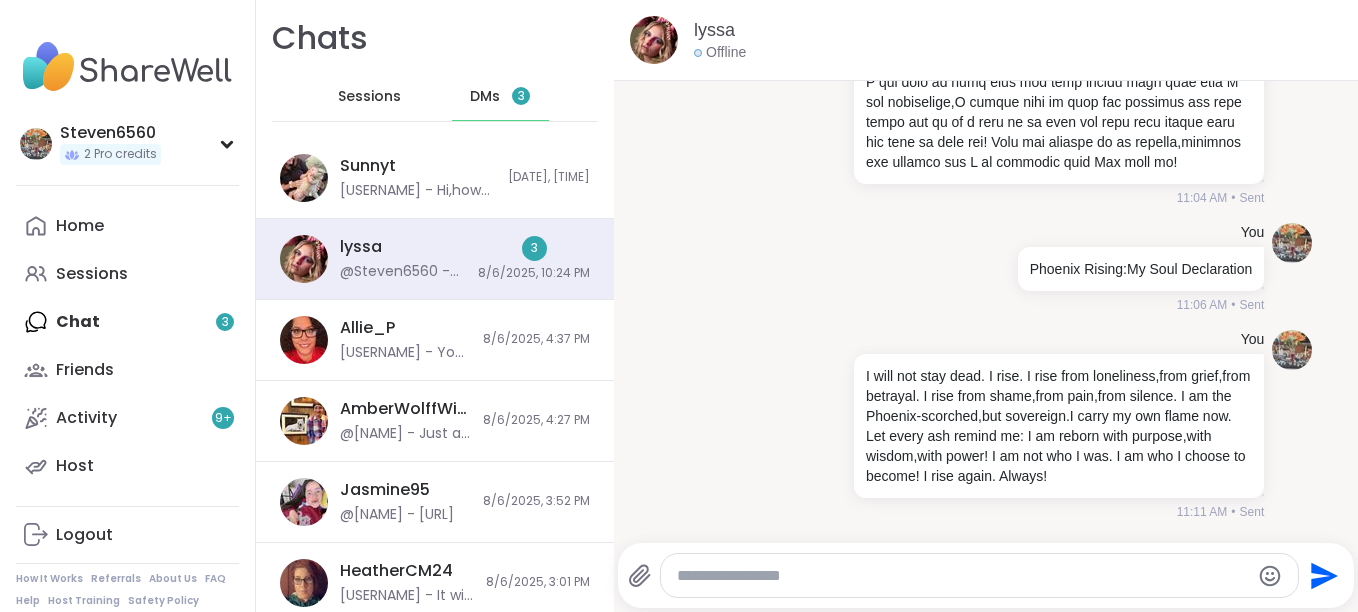 scroll, scrollTop: 17413, scrollLeft: 0, axis: vertical 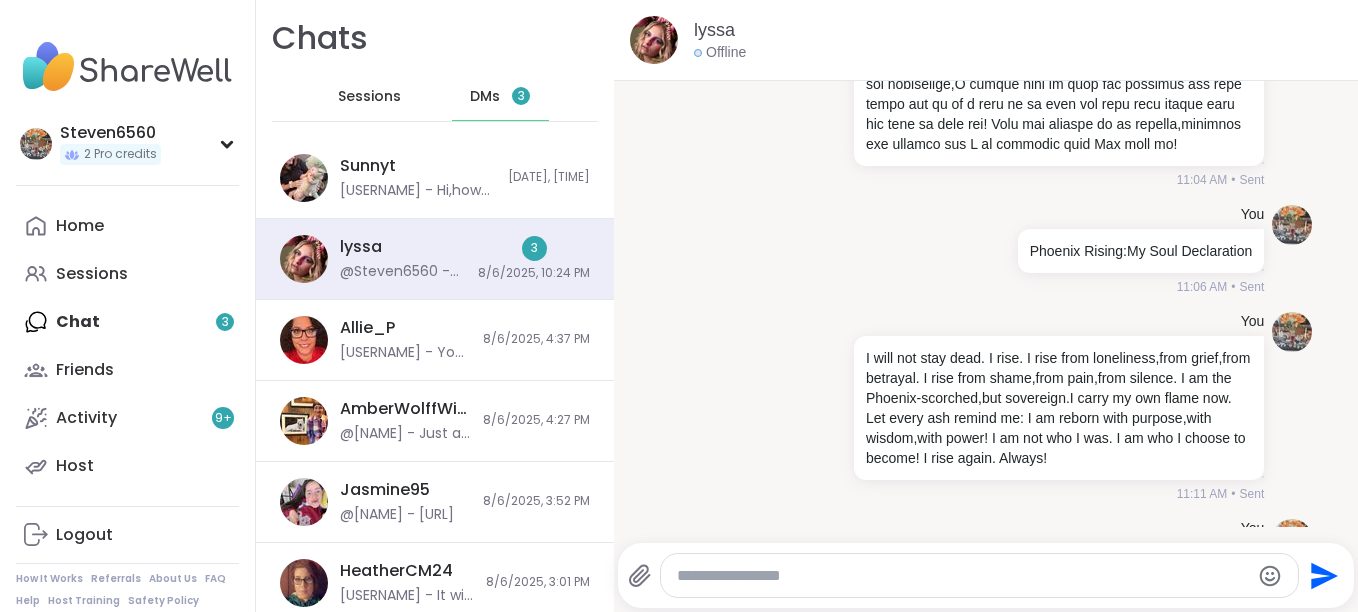 click 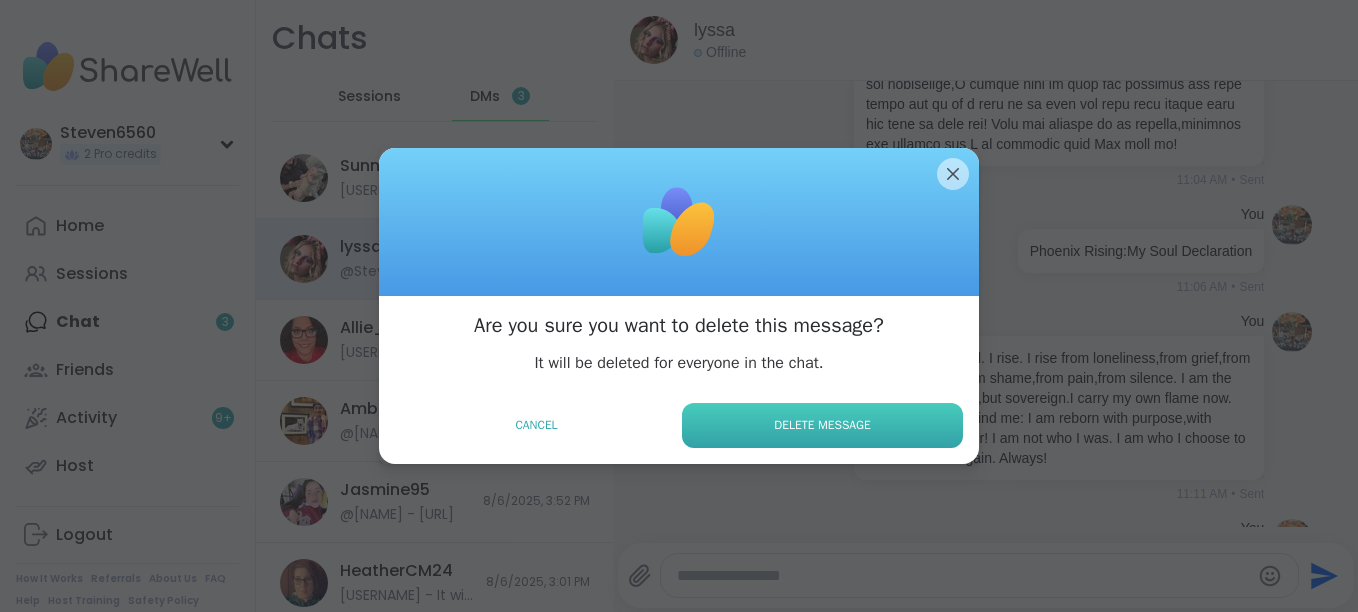 click on "Delete Message" at bounding box center (822, 425) 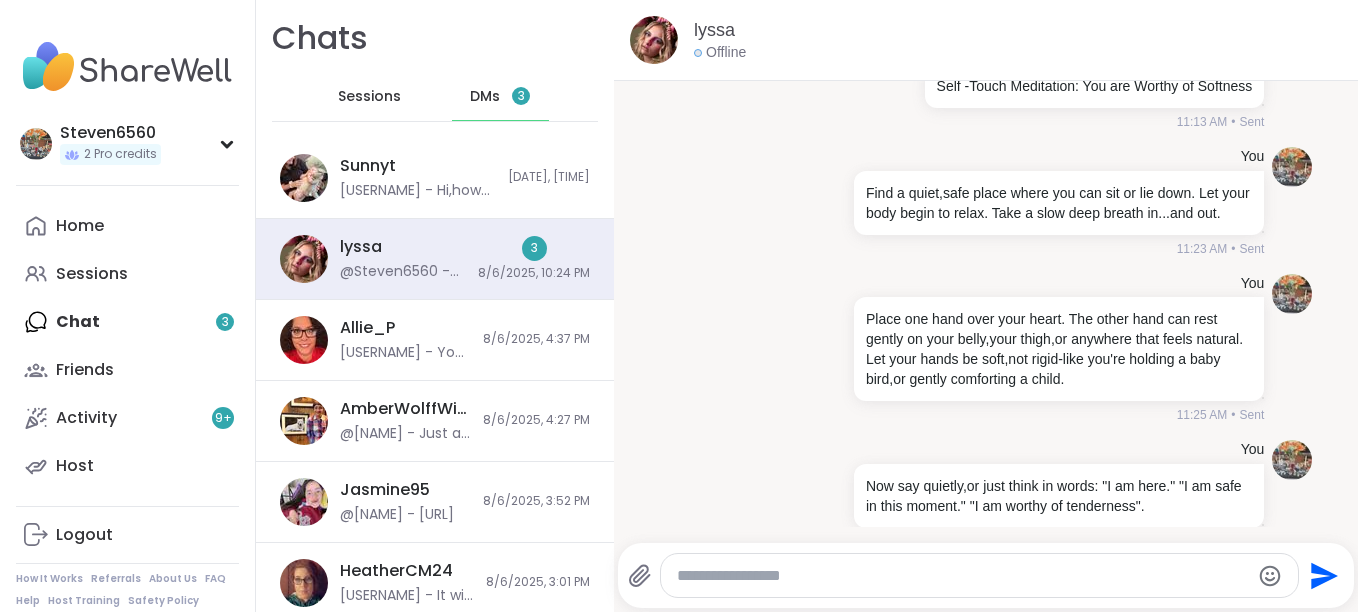 click 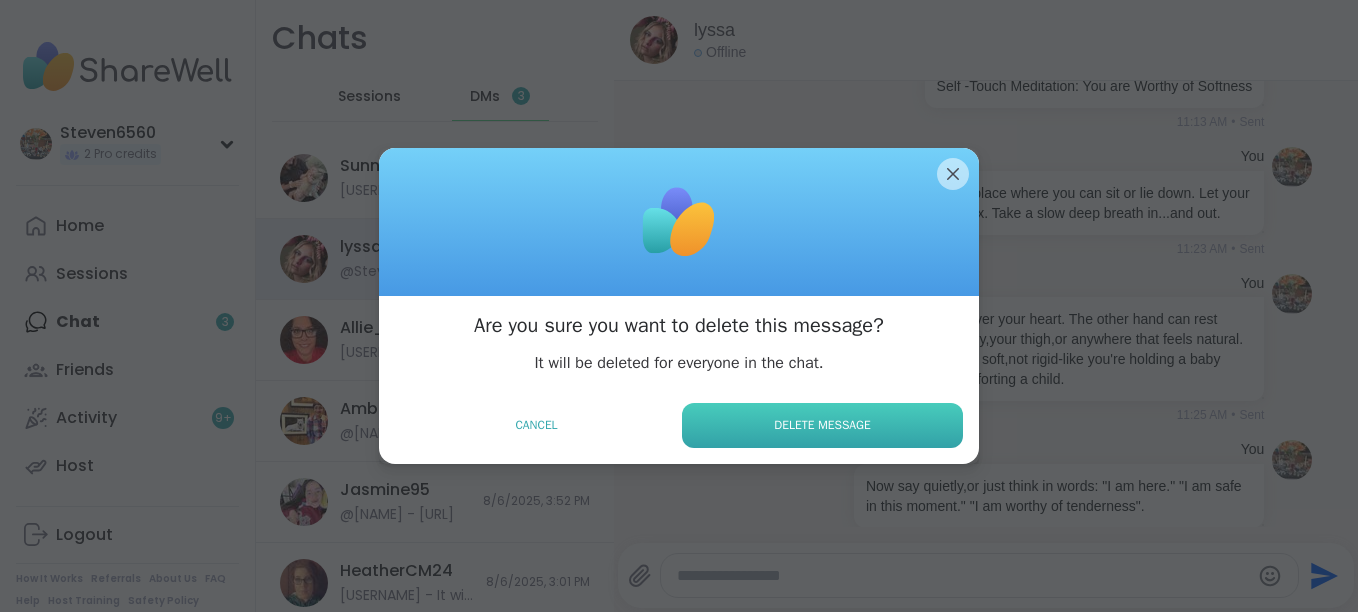 click on "Delete Message" at bounding box center (822, 425) 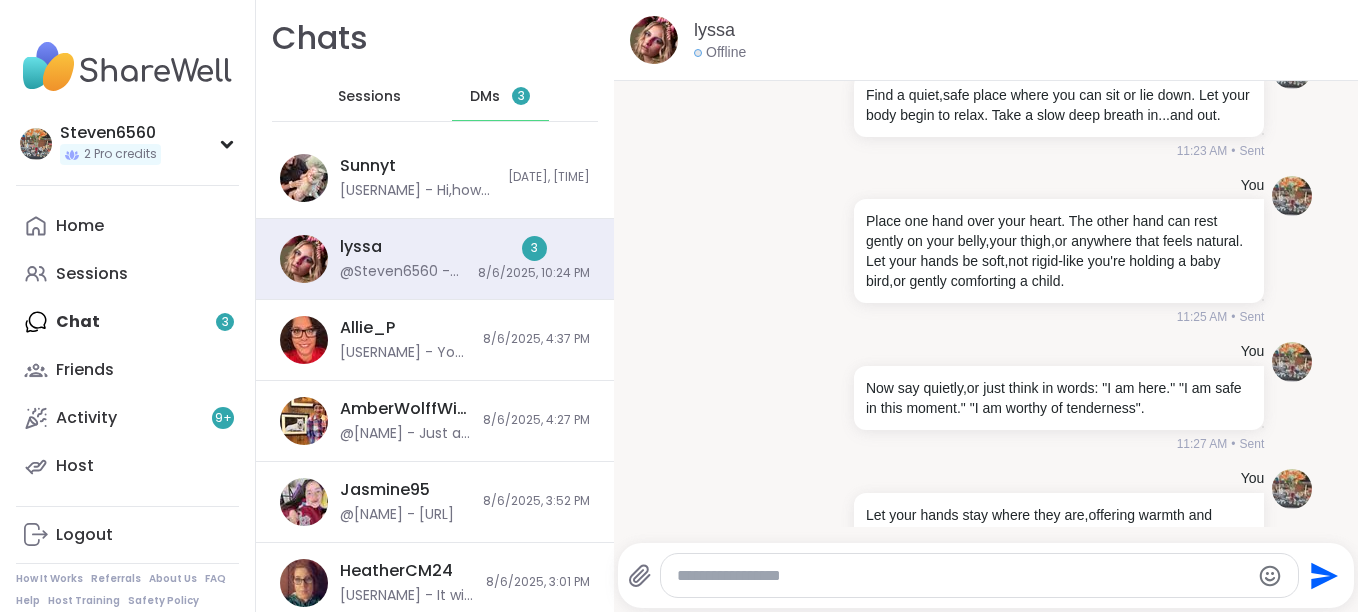 click 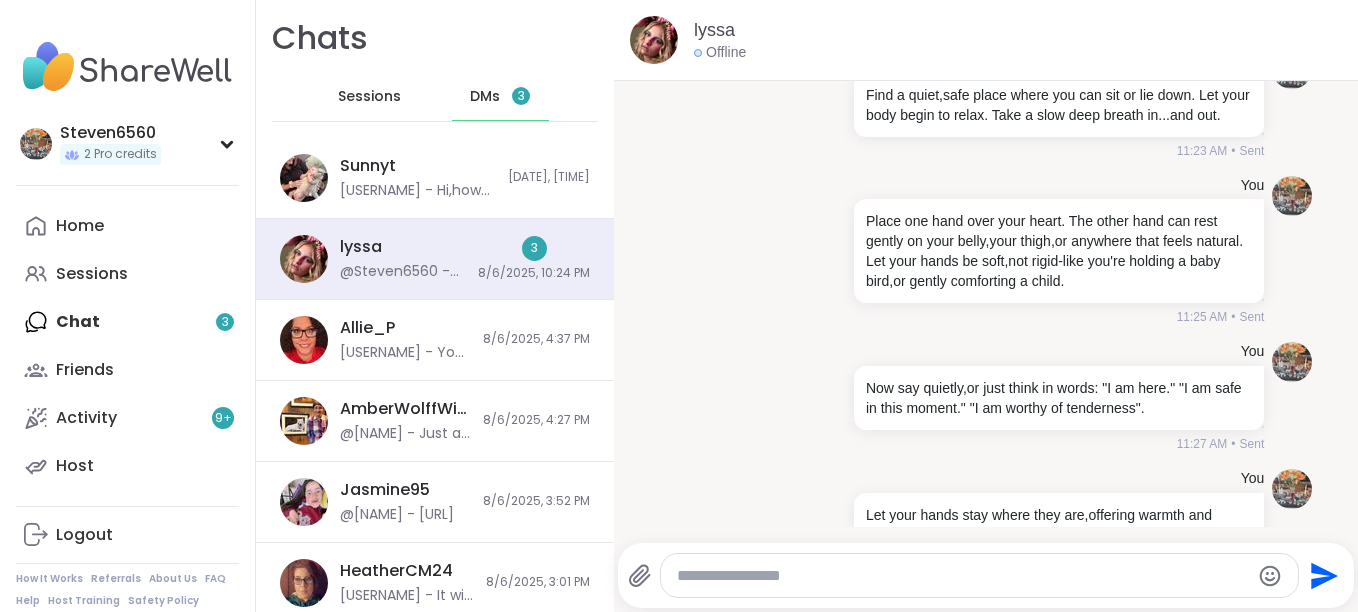 click 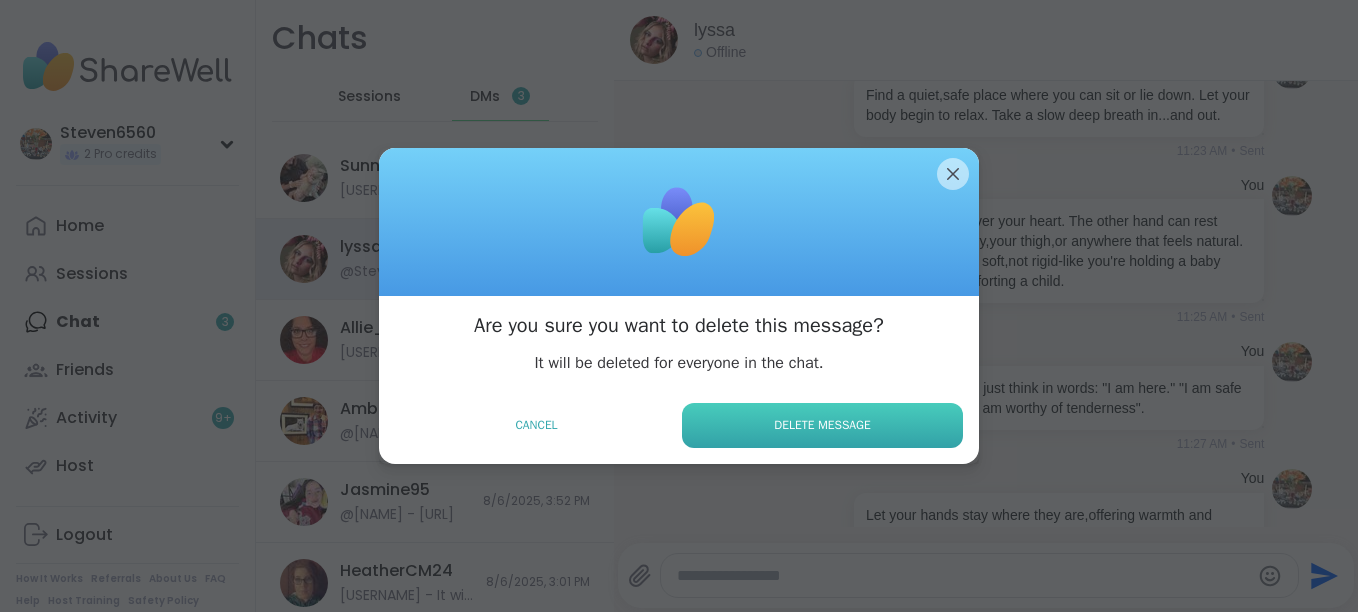 click on "Delete Message" at bounding box center (822, 425) 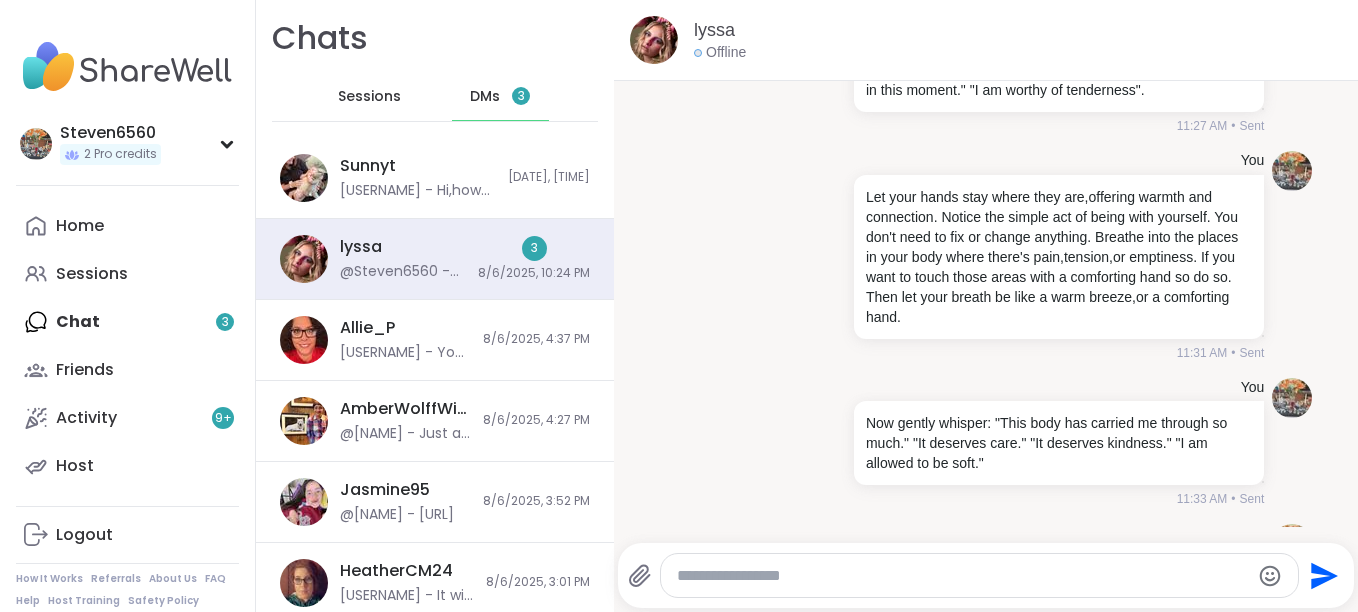 scroll, scrollTop: 17786, scrollLeft: 0, axis: vertical 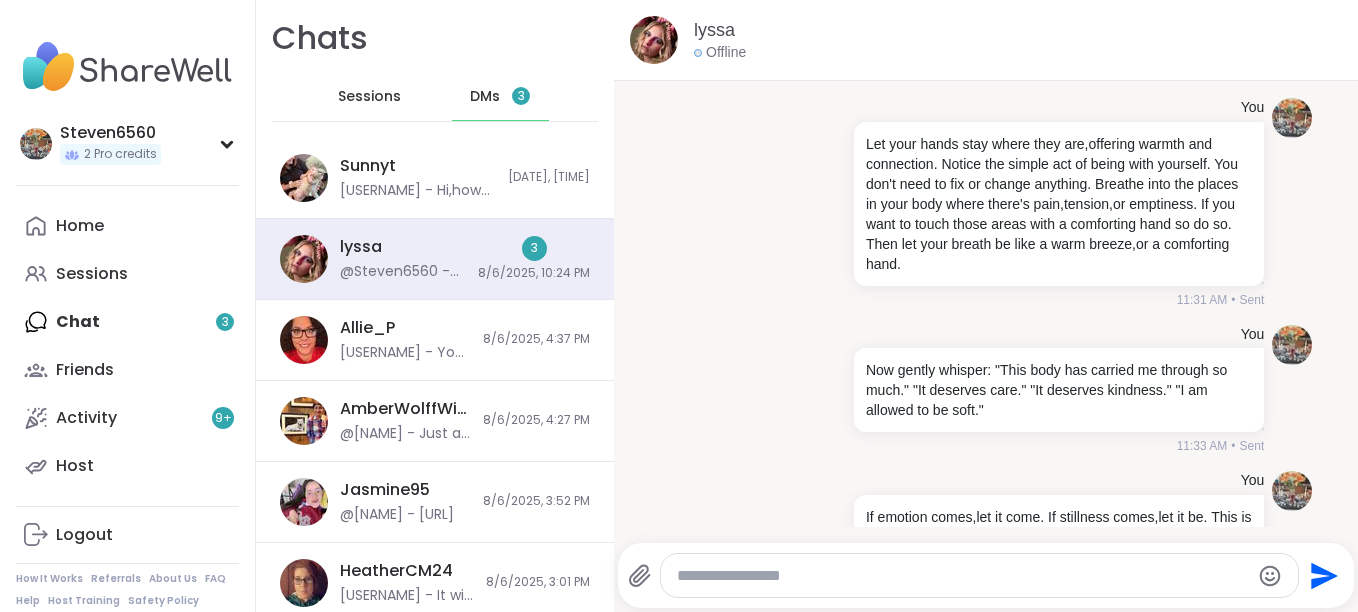click at bounding box center (841, -267) 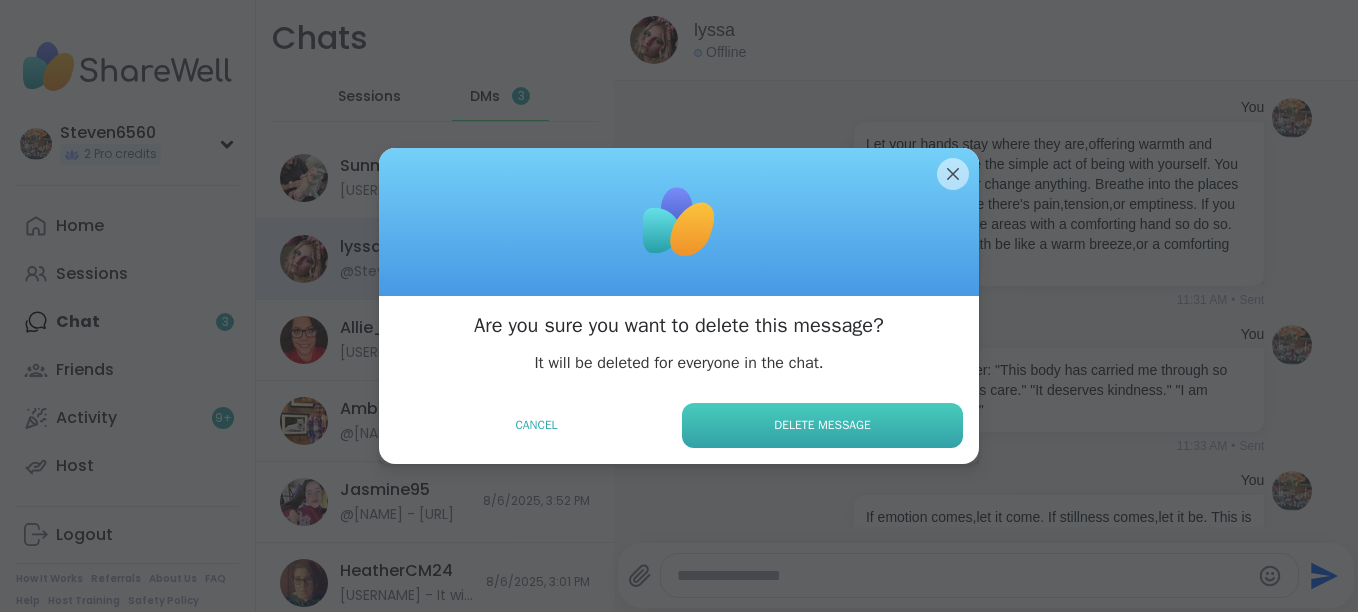 click on "Delete Message" at bounding box center (822, 425) 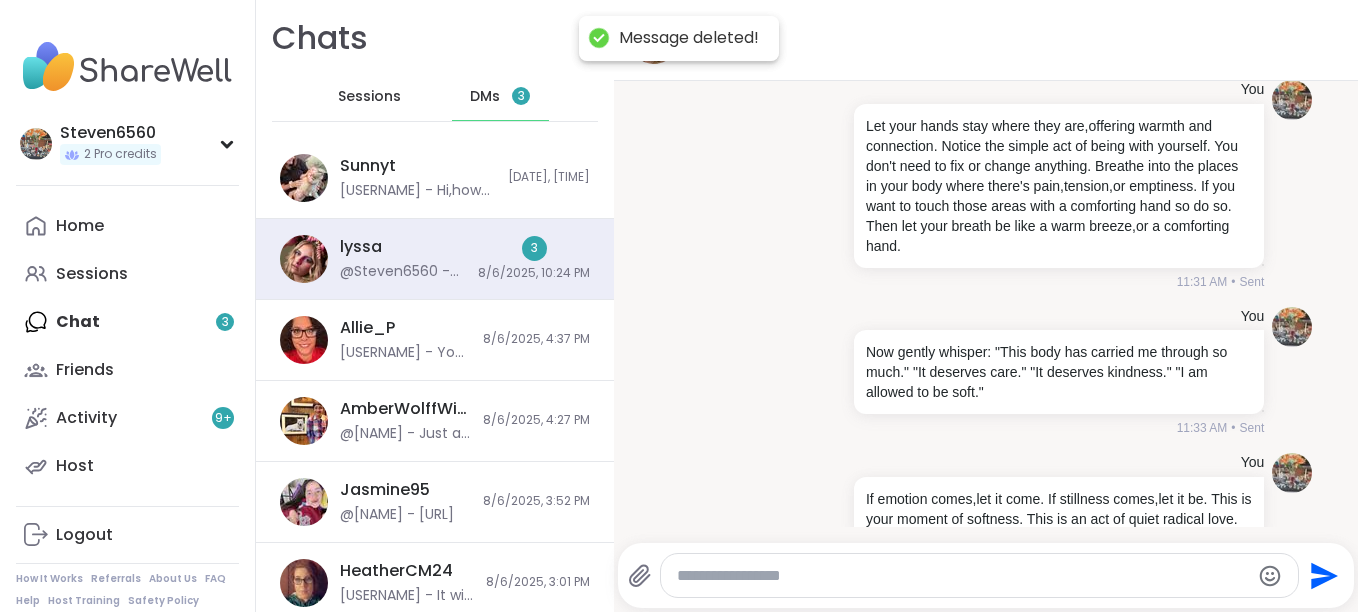 click 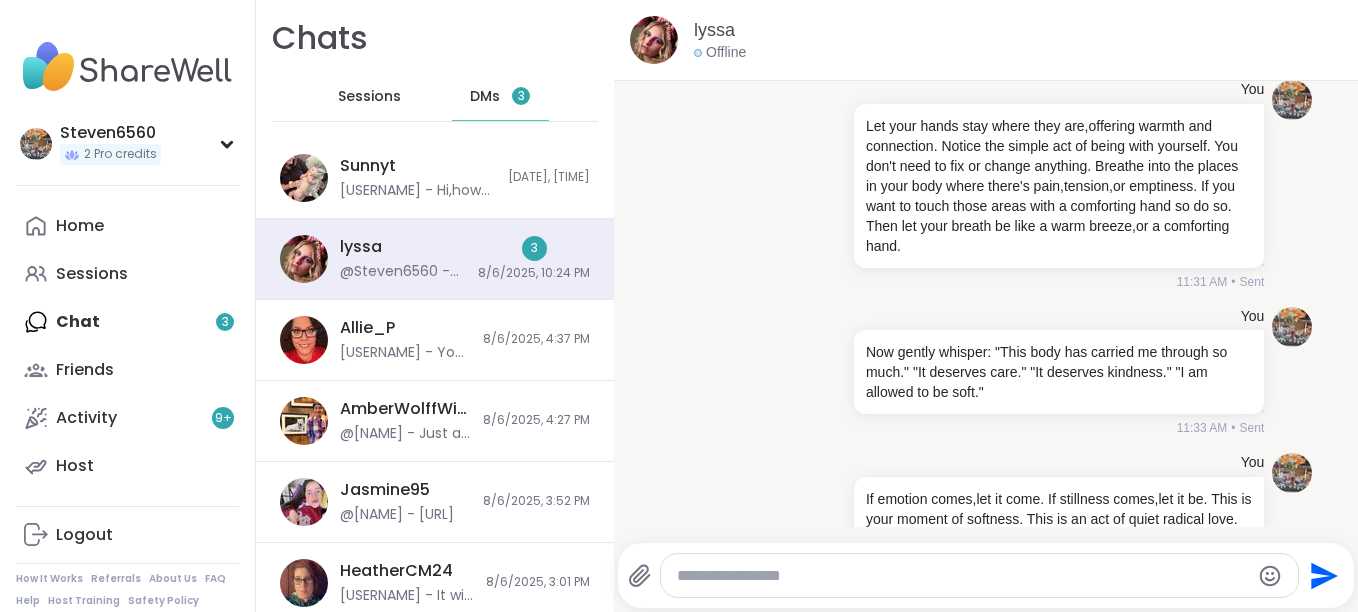 click at bounding box center (841, -110) 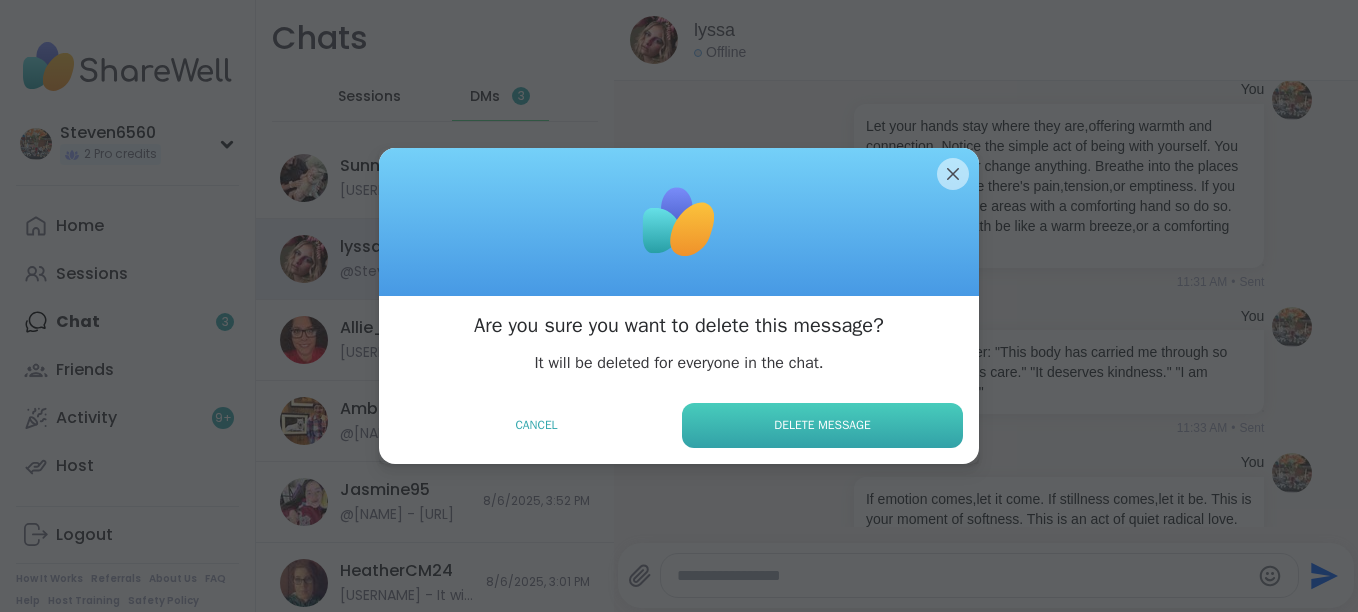 click on "Delete Message" at bounding box center [822, 425] 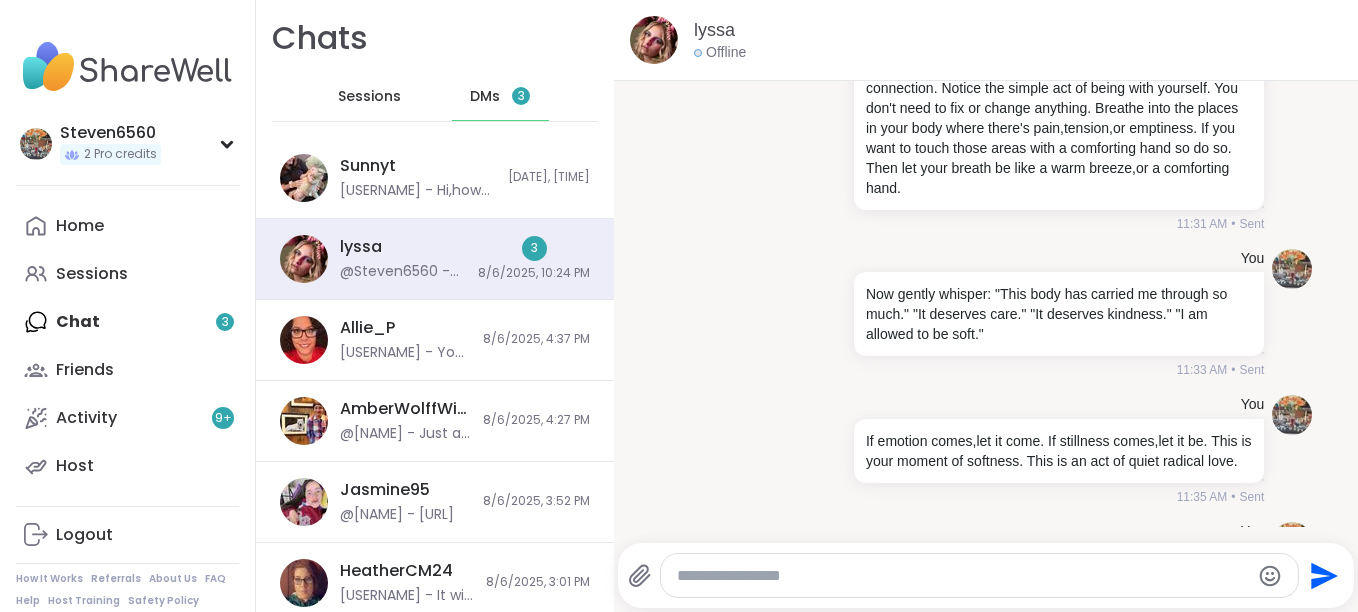 click 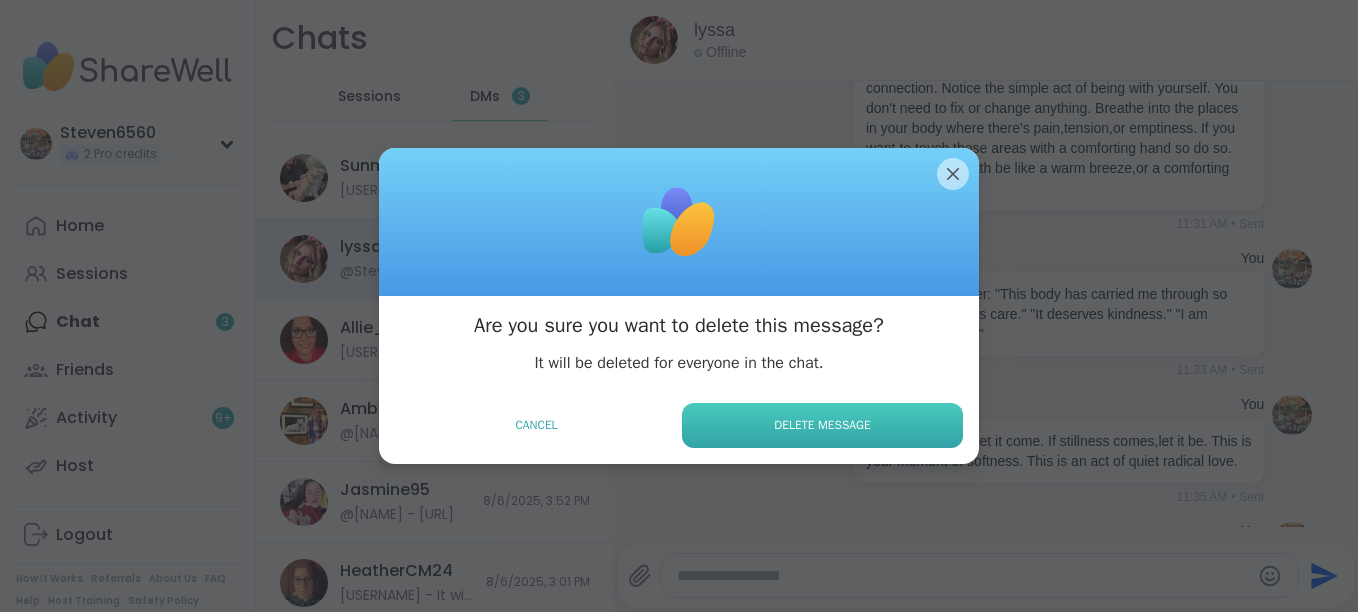 click on "Delete Message" at bounding box center [822, 425] 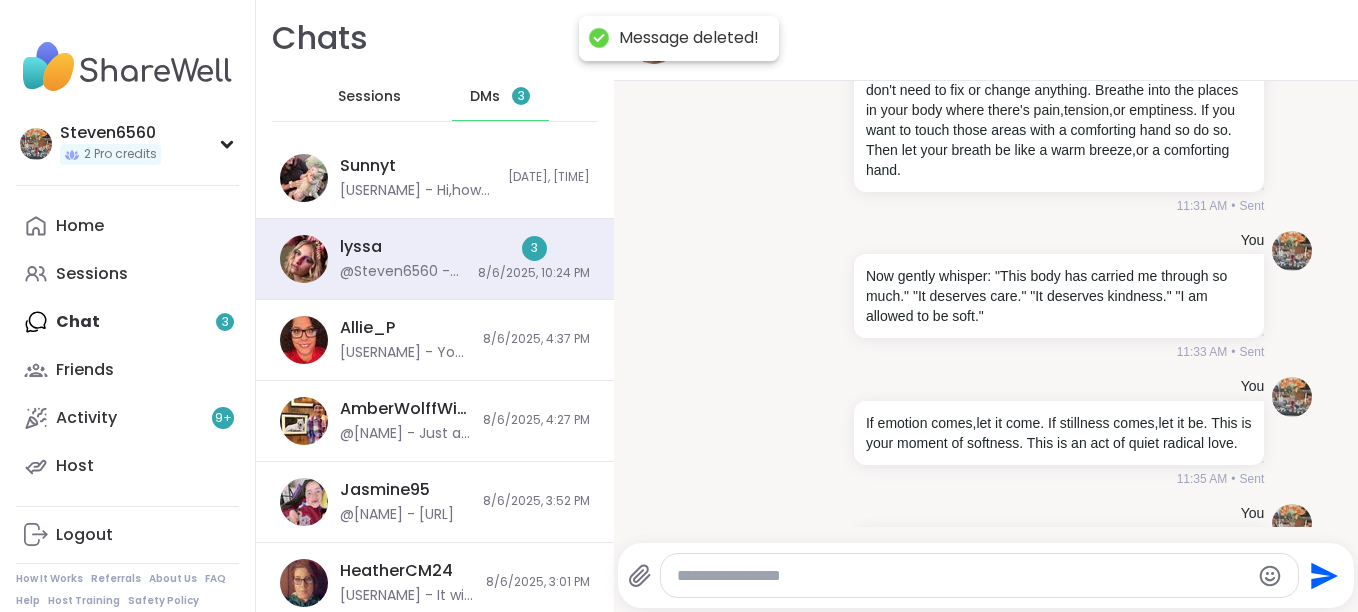 drag, startPoint x: 1126, startPoint y: 476, endPoint x: 1292, endPoint y: 511, distance: 169.64964 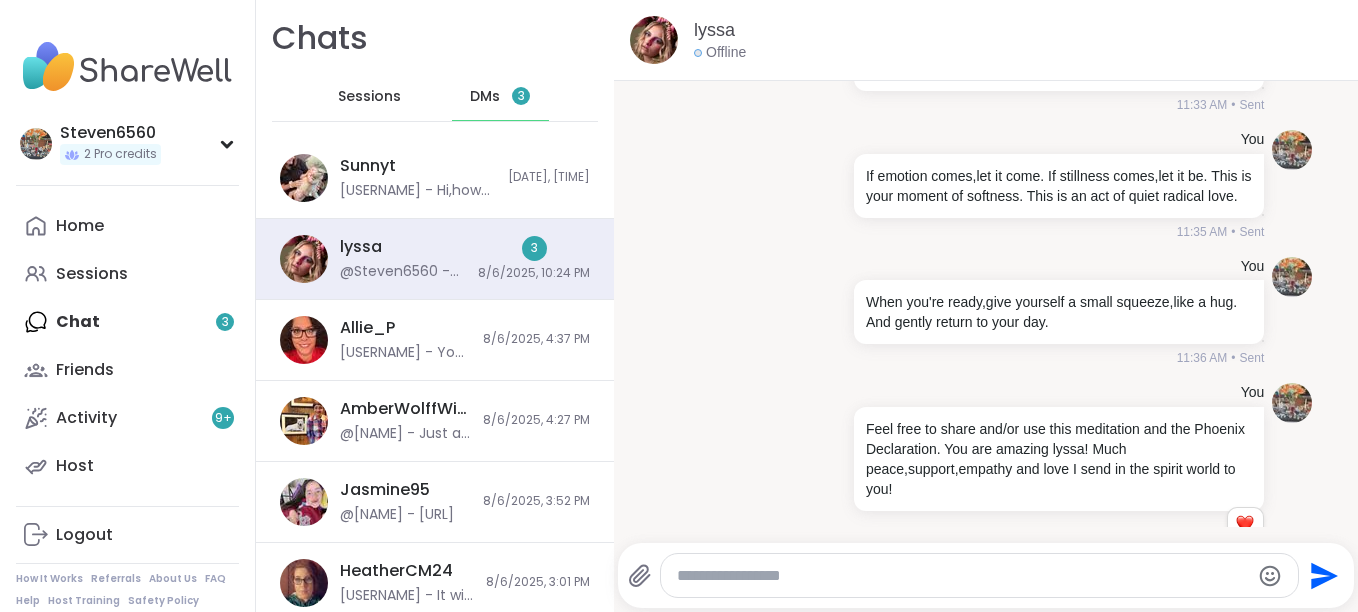 scroll, scrollTop: 18113, scrollLeft: 0, axis: vertical 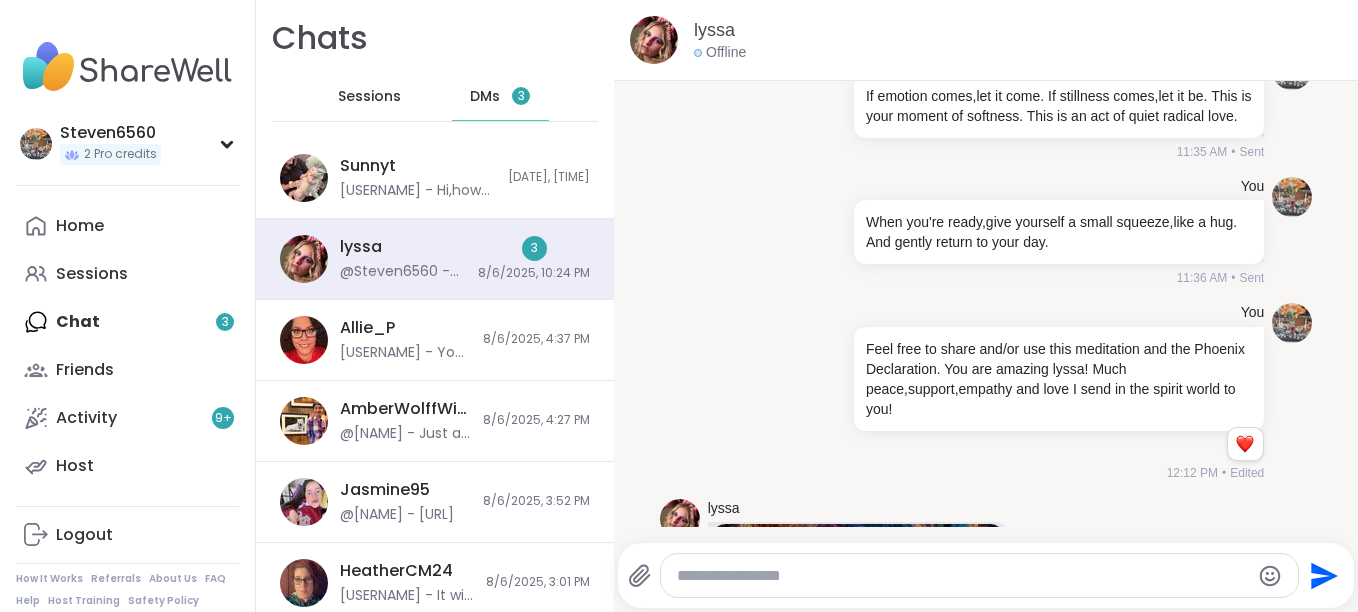 click 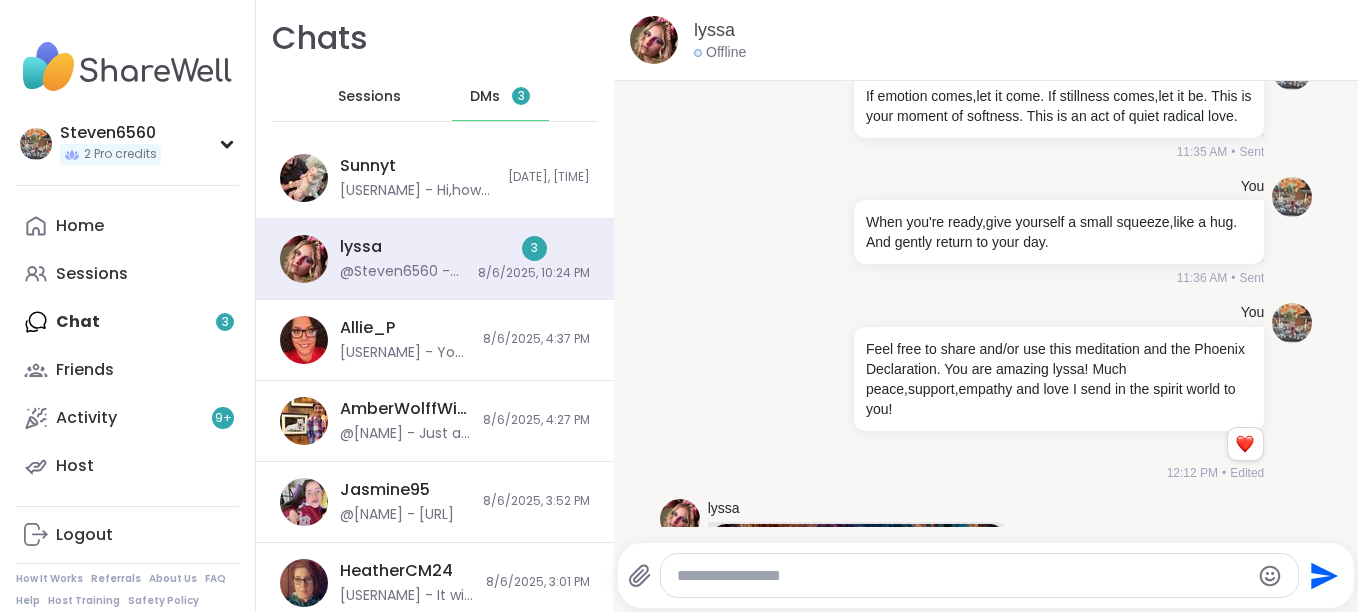 click 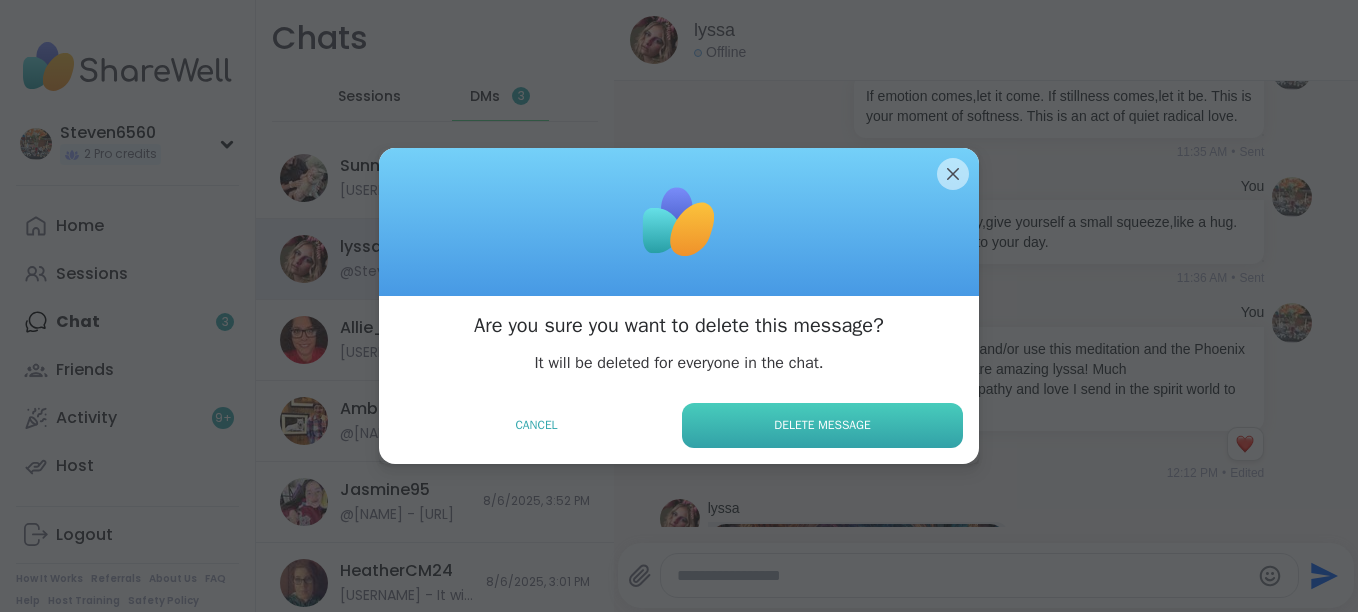 click on "Delete Message" at bounding box center (822, 425) 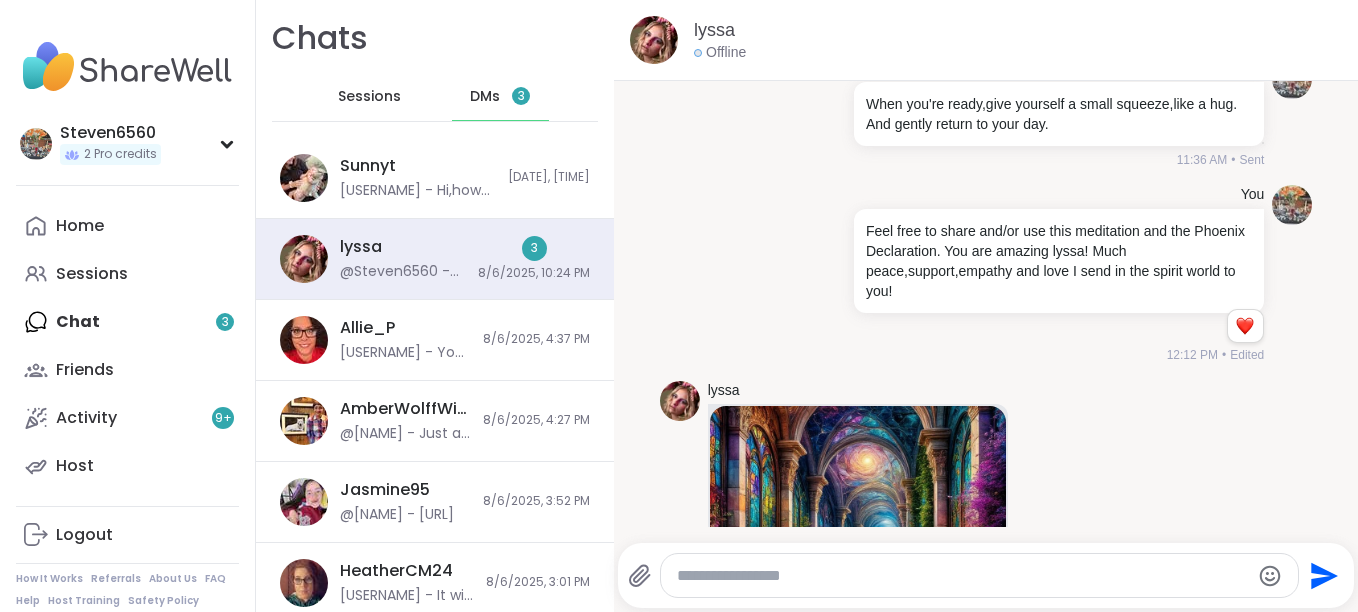 click 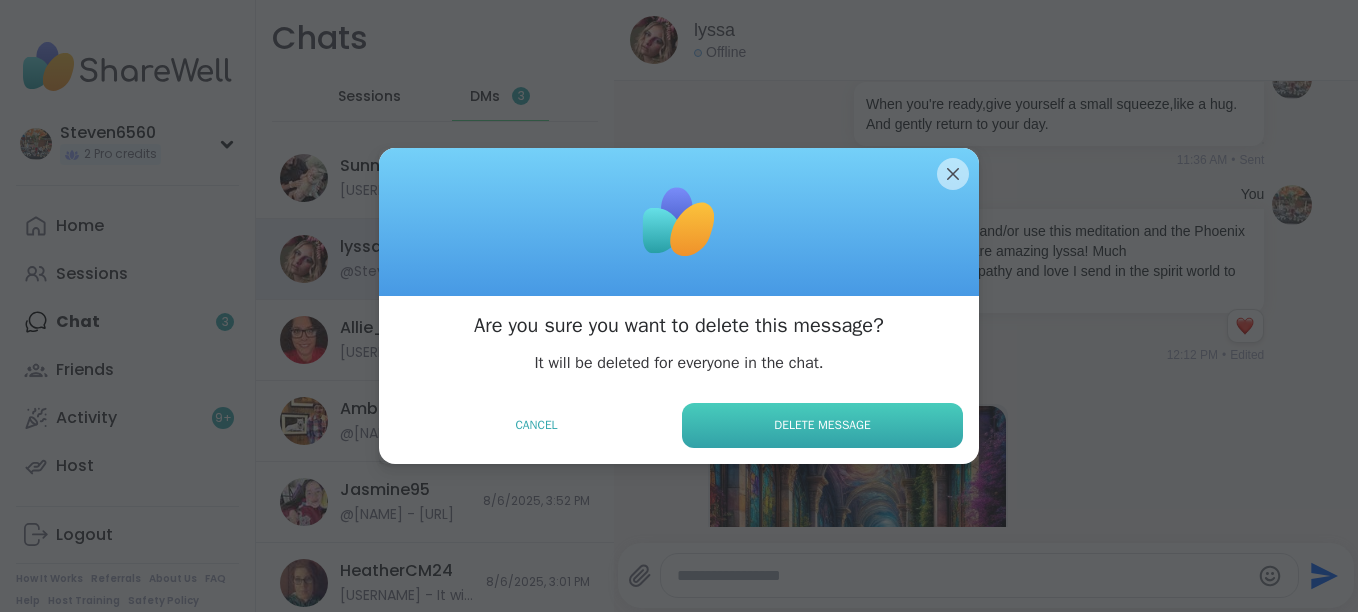 click on "Delete Message" at bounding box center [822, 425] 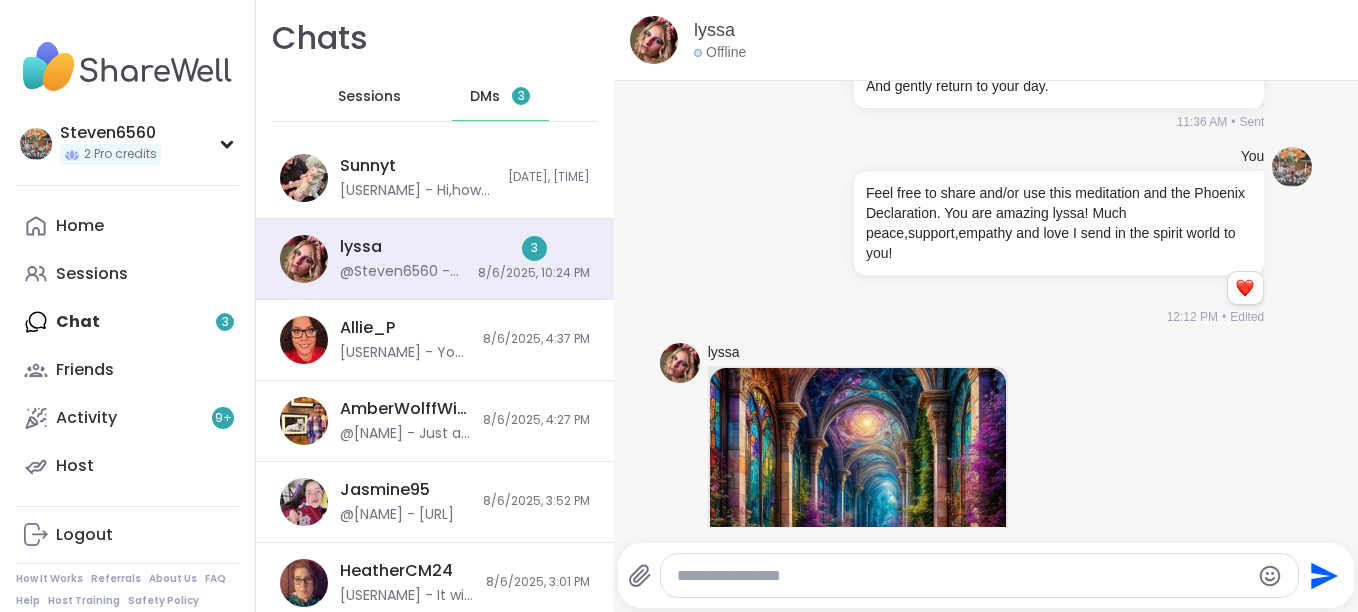 click 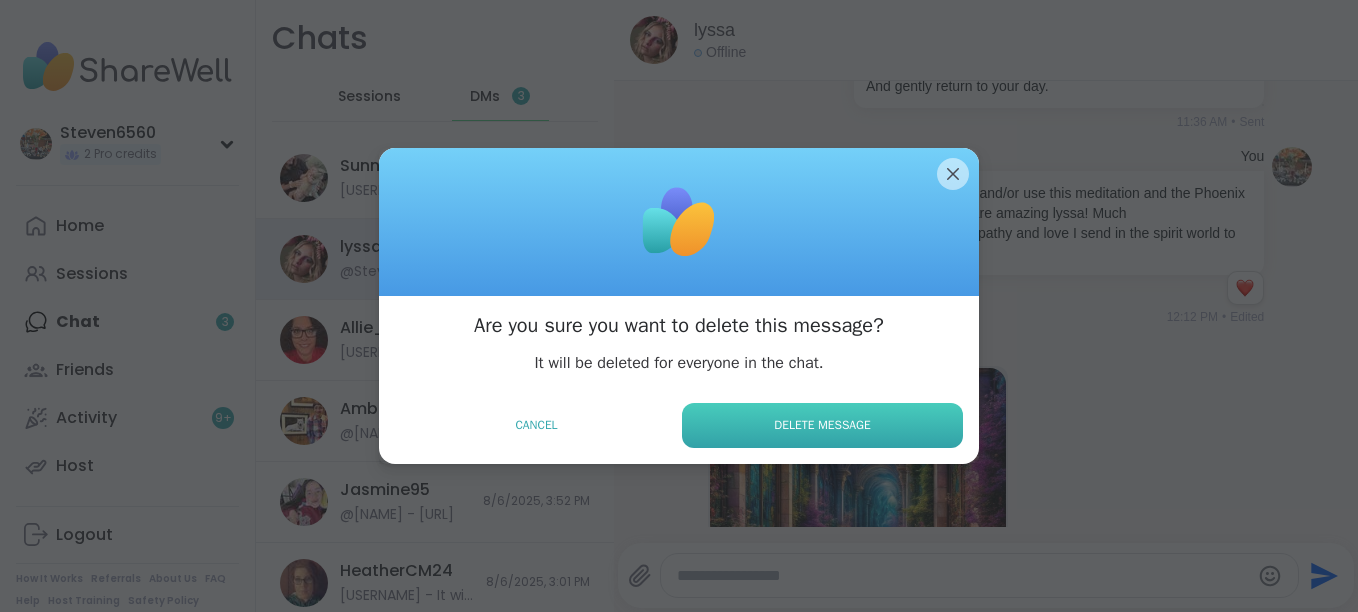 click on "Delete Message" at bounding box center (822, 425) 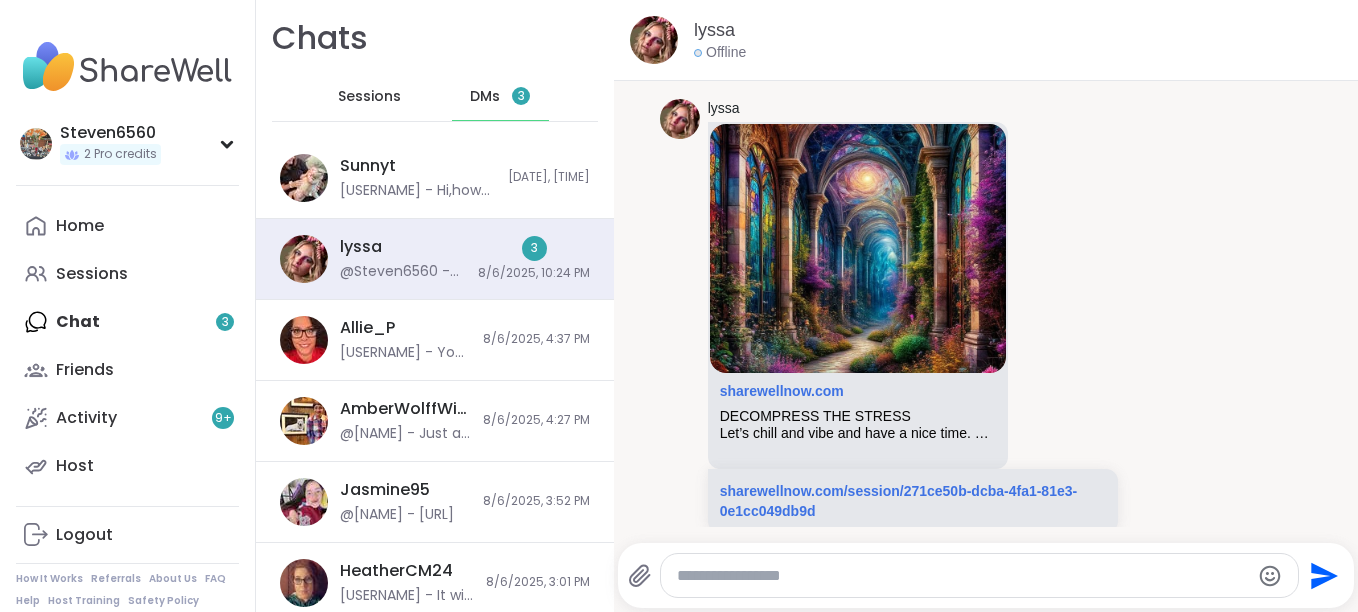 scroll, scrollTop: 18406, scrollLeft: 0, axis: vertical 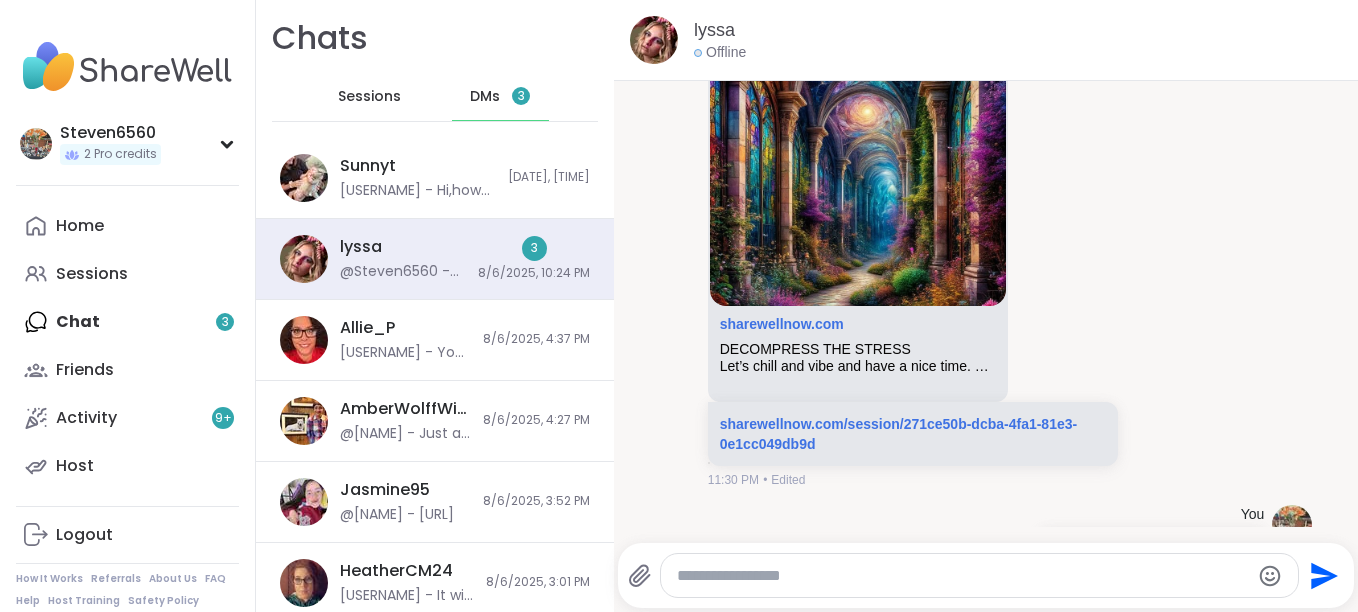 click 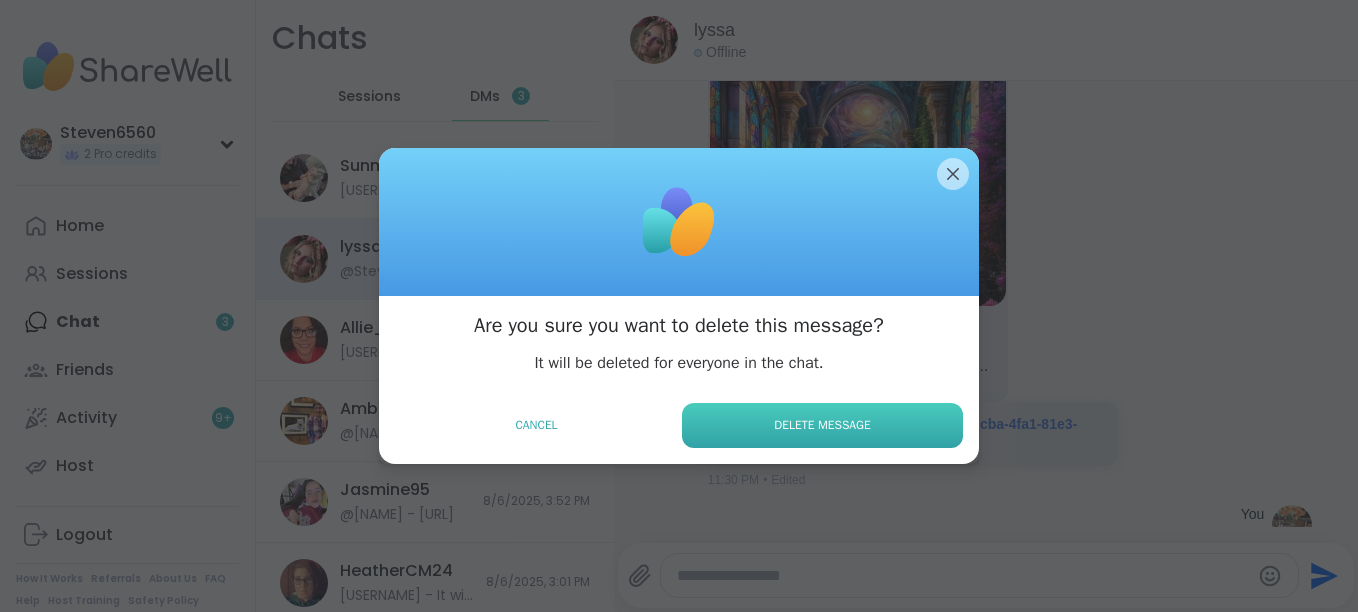 click on "Delete Message" at bounding box center [822, 425] 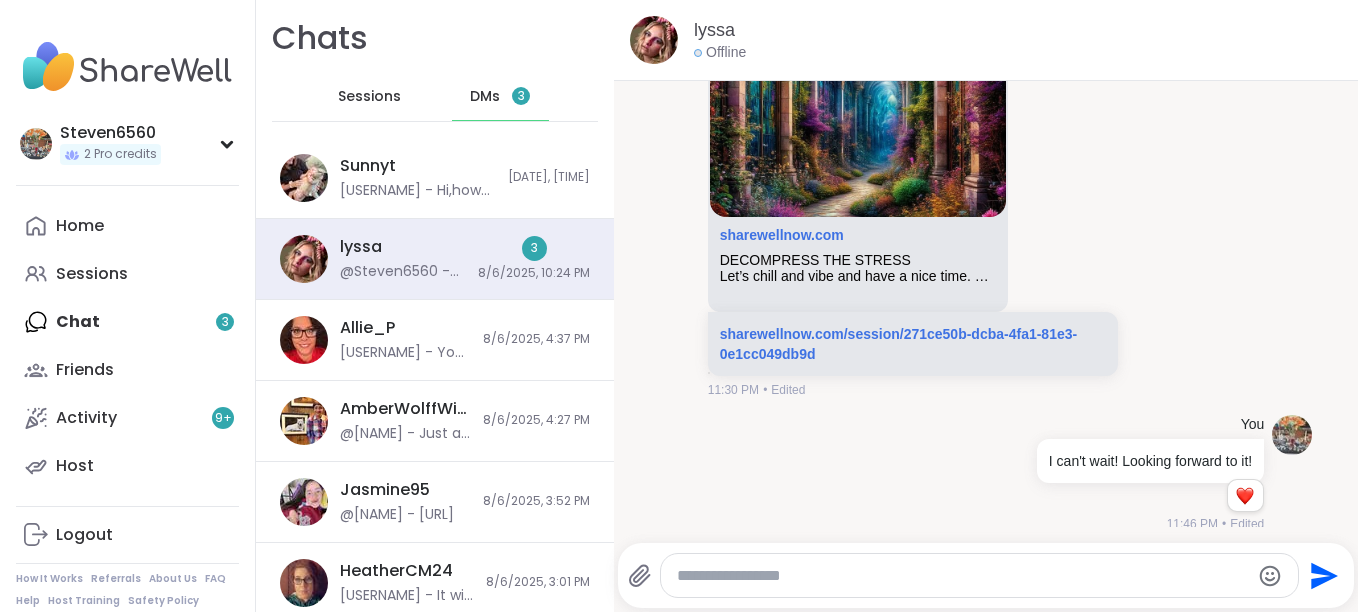 click 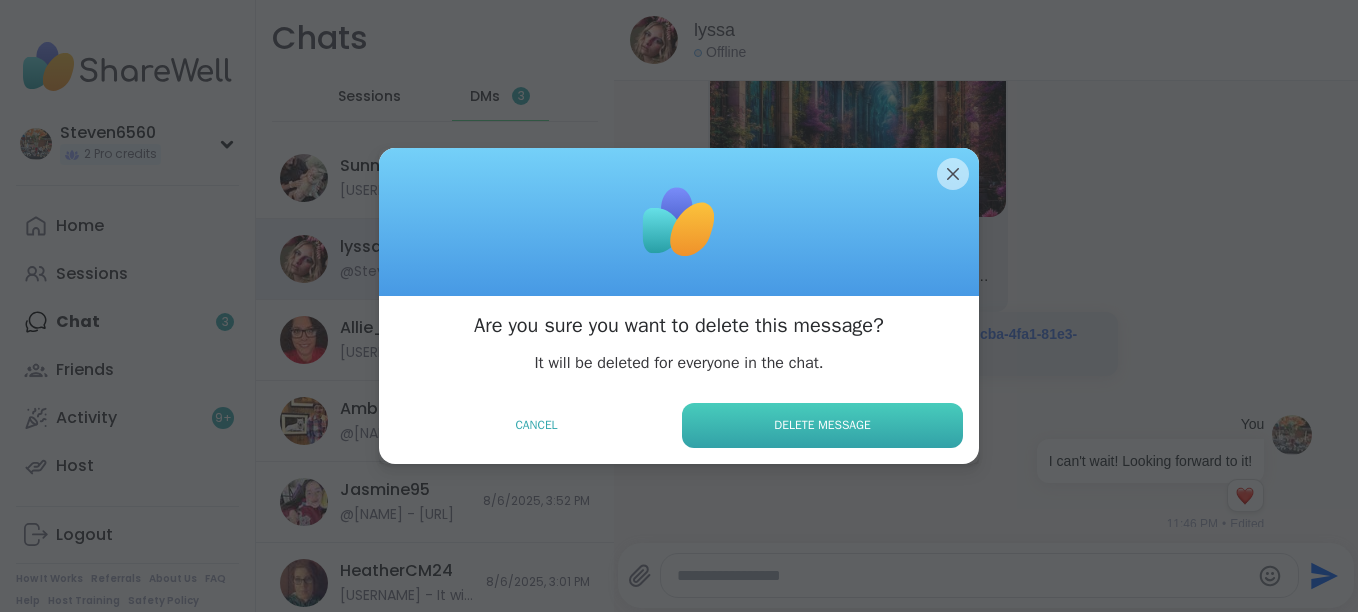 click on "Delete Message" at bounding box center [822, 425] 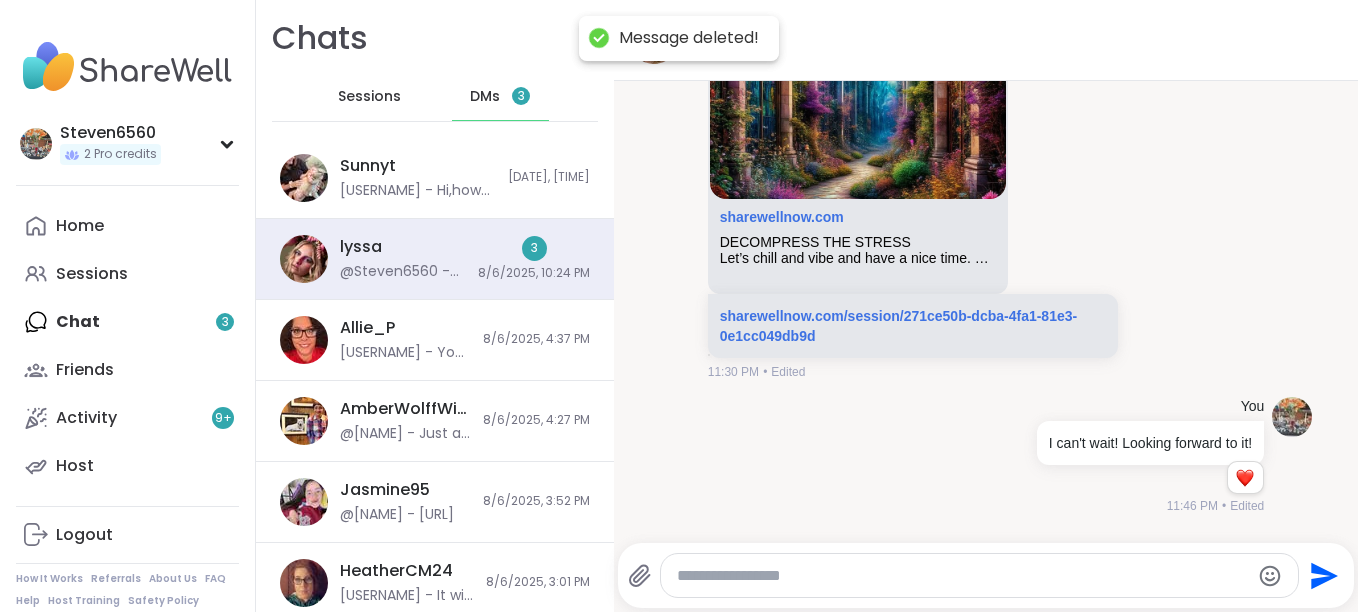 click on "[NAME] [WEBSITE] DECOMPRESS THE STRESS Let’s chill and vibe and have a nice time.
Good chat. Good people’s. [WEBSITE]/session/[UUID] [TIME] • Edited" at bounding box center [986, 152] 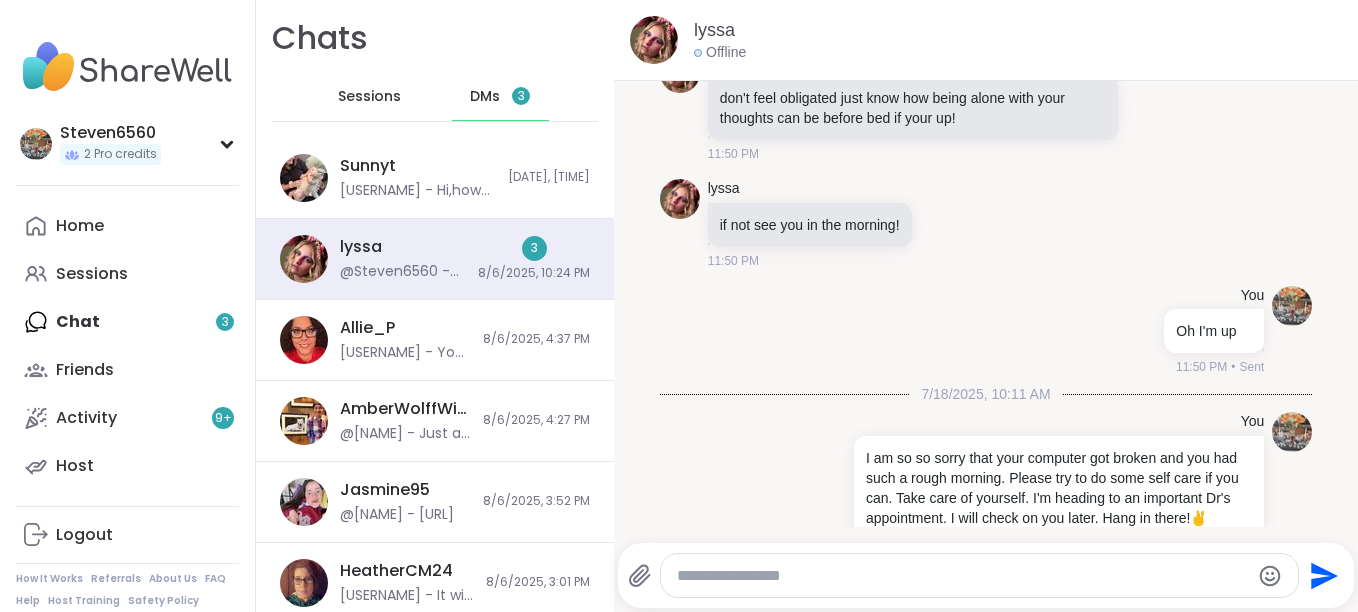 scroll, scrollTop: 19166, scrollLeft: 0, axis: vertical 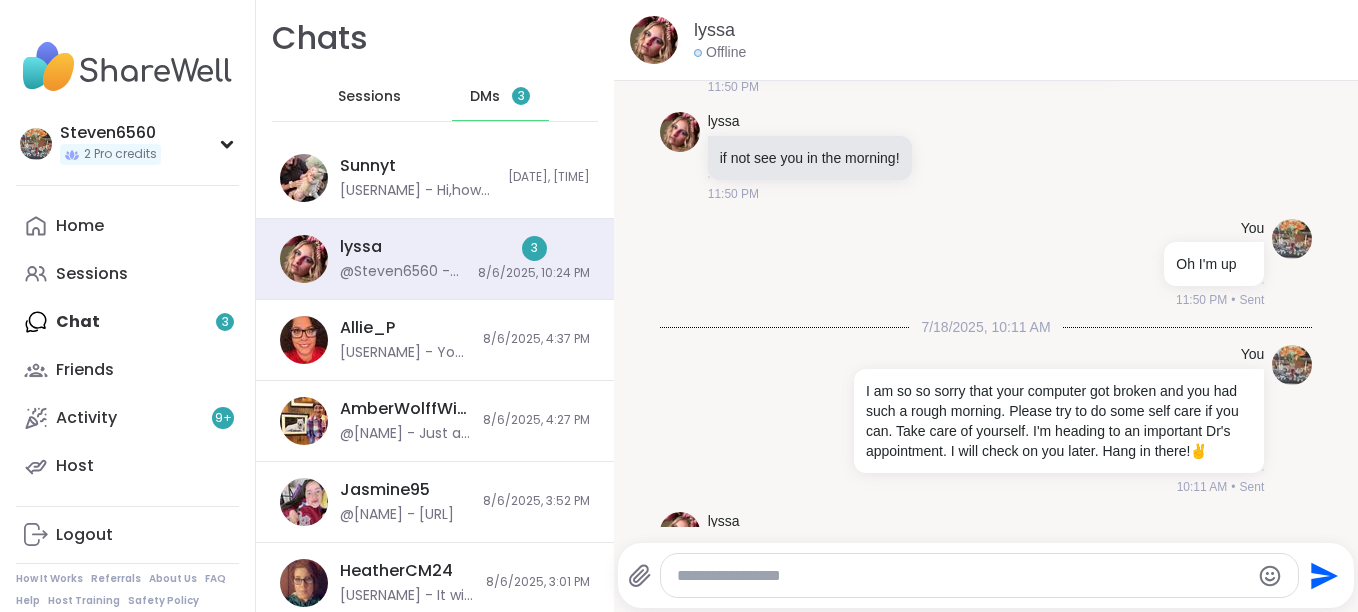 click 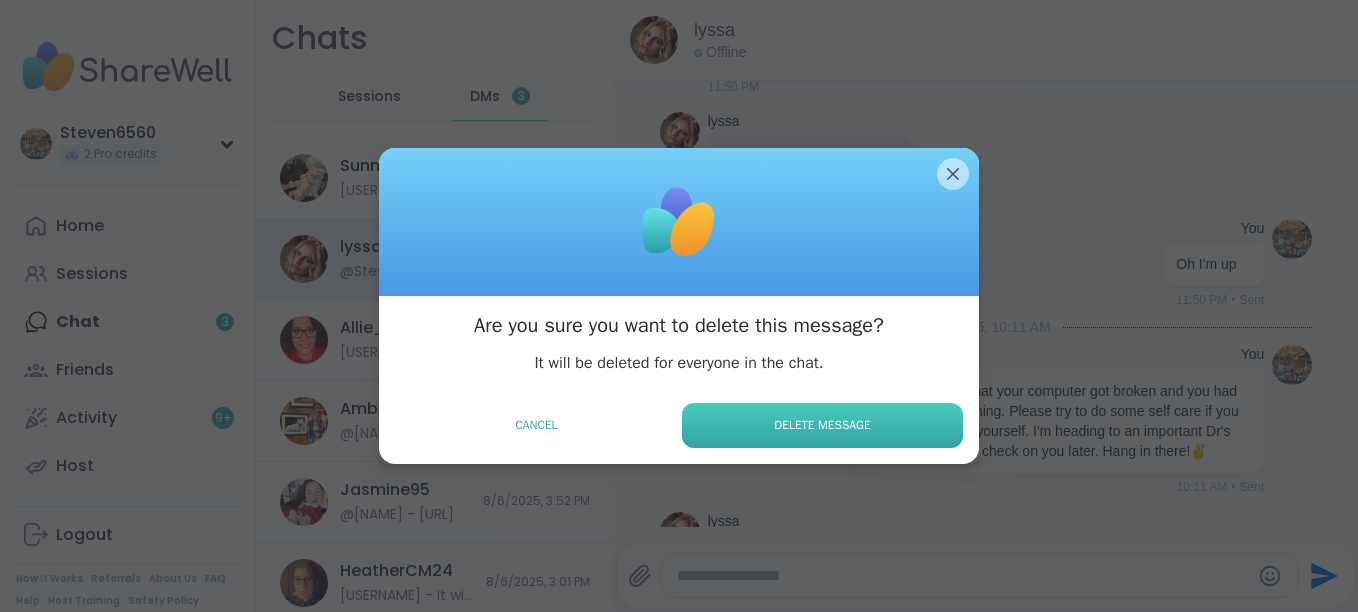click on "Delete Message" at bounding box center (822, 425) 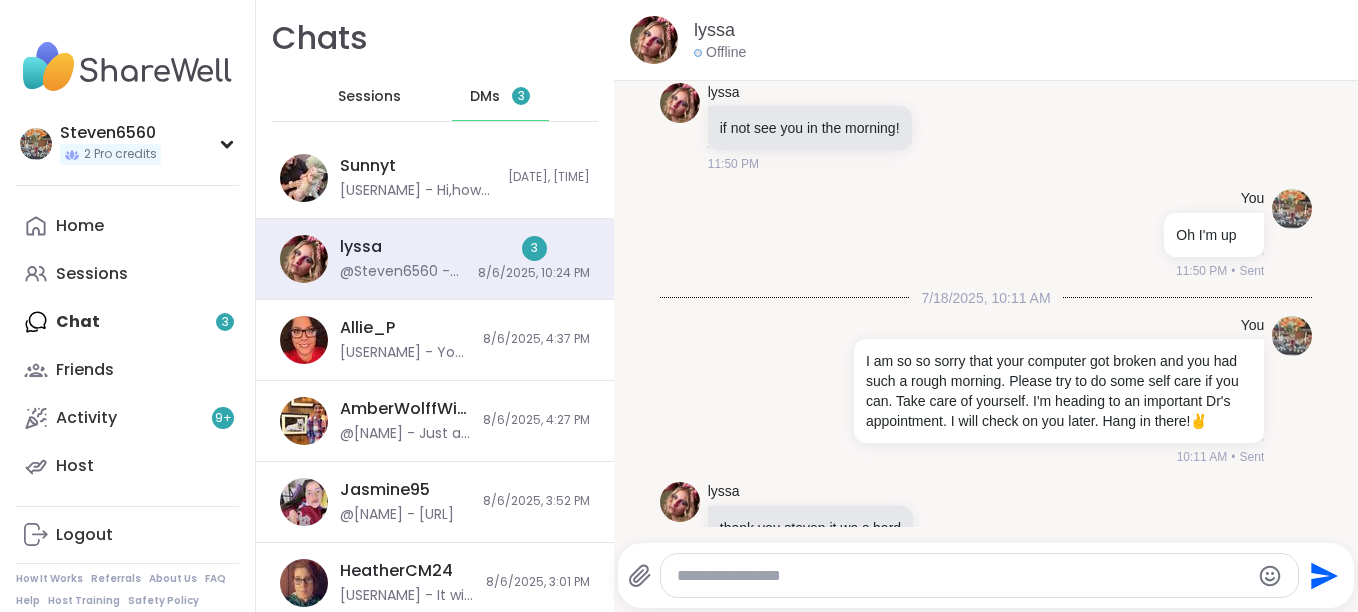 click 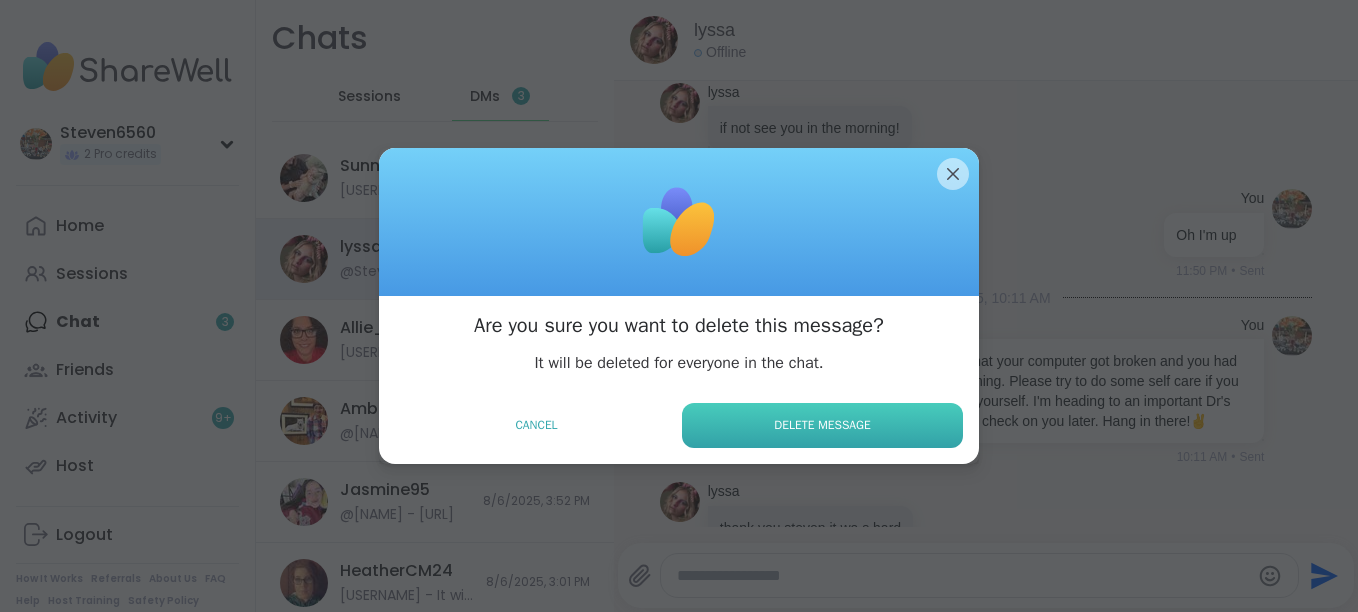 click on "Delete Message" at bounding box center [822, 425] 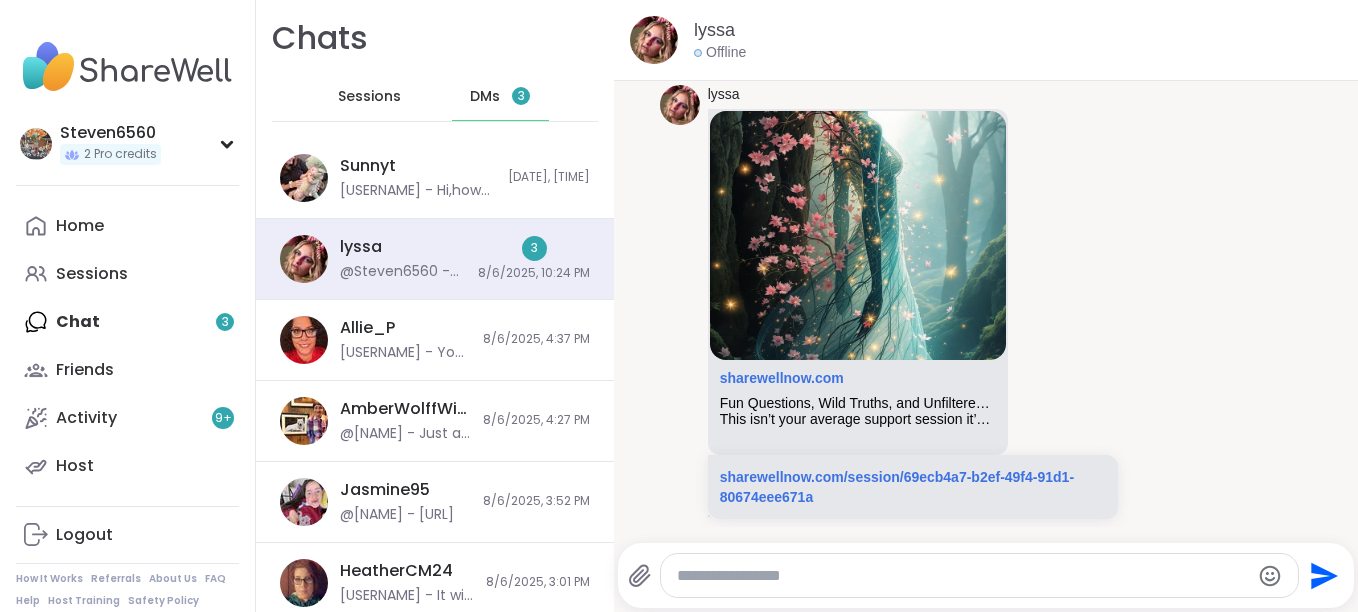 scroll, scrollTop: 19766, scrollLeft: 0, axis: vertical 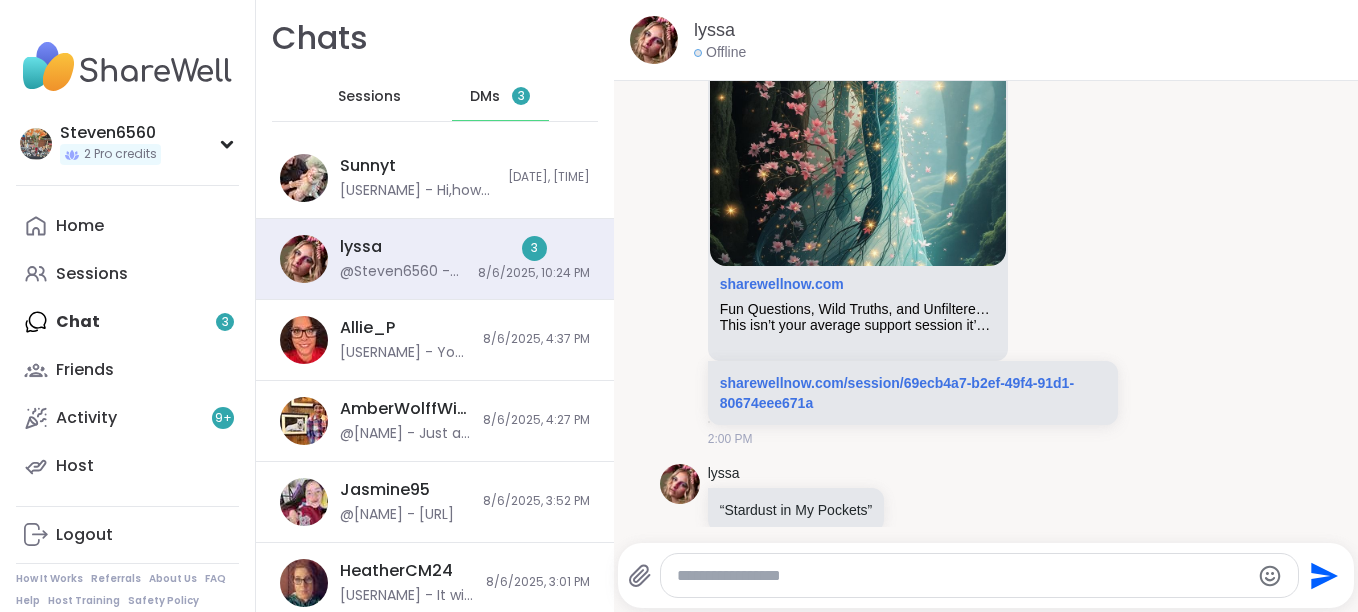 click at bounding box center [841, -208] 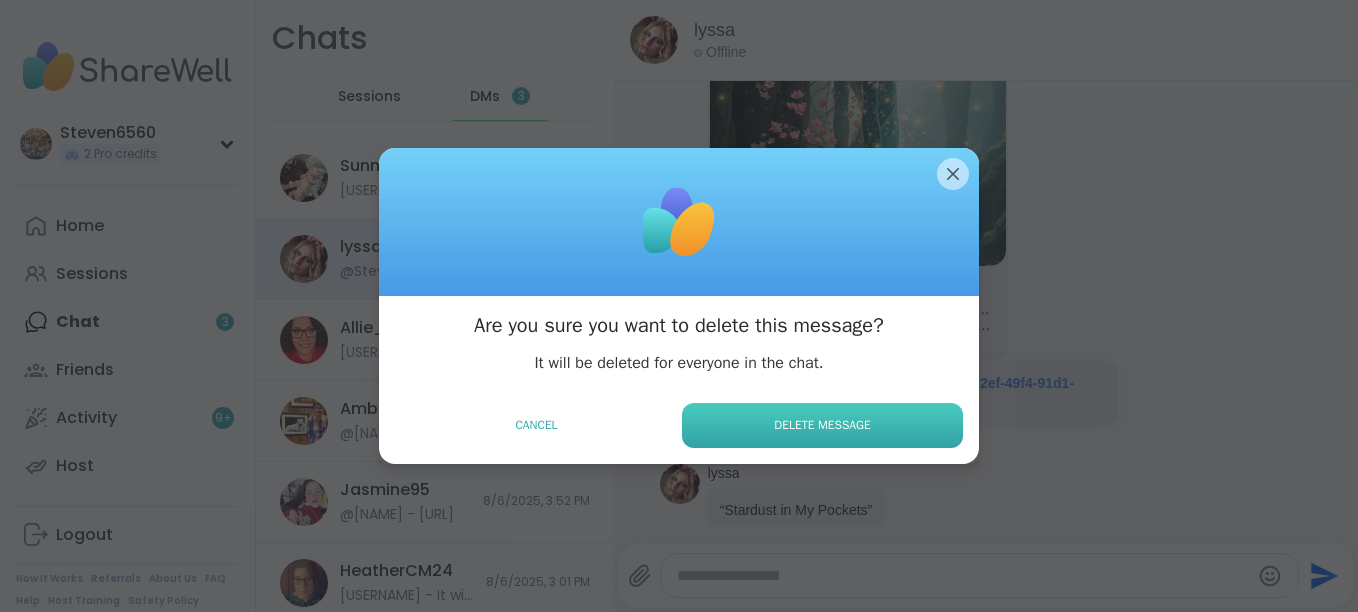 click on "Delete Message" at bounding box center (822, 425) 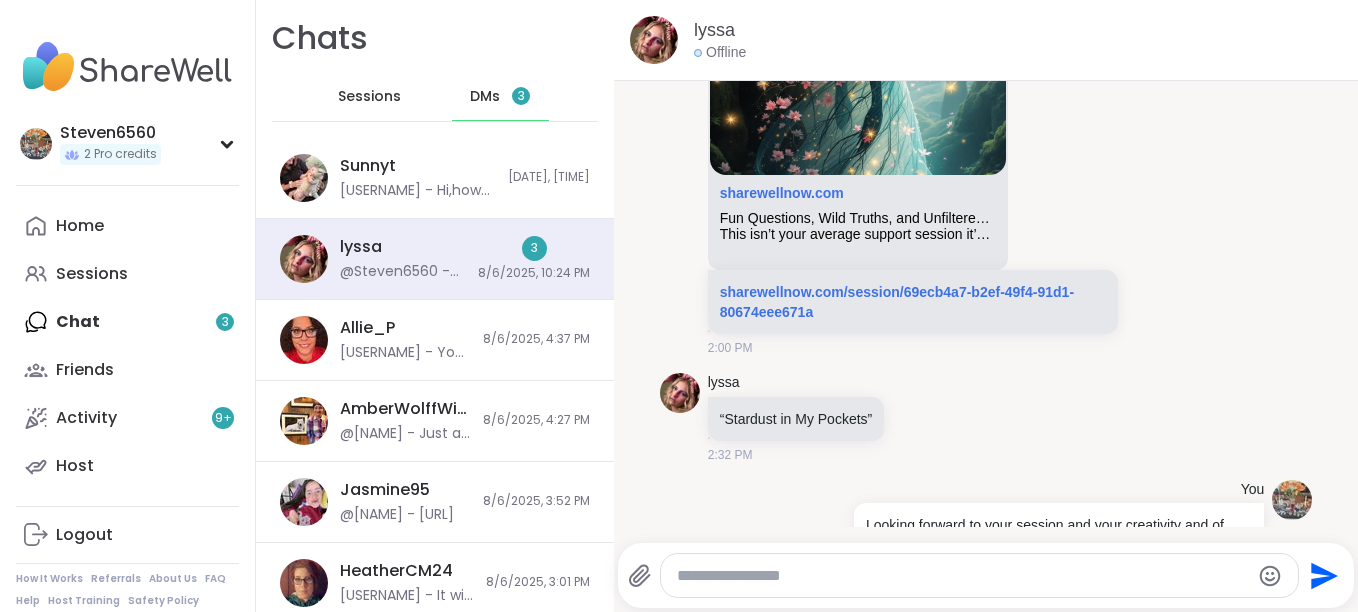 scroll, scrollTop: 19806, scrollLeft: 0, axis: vertical 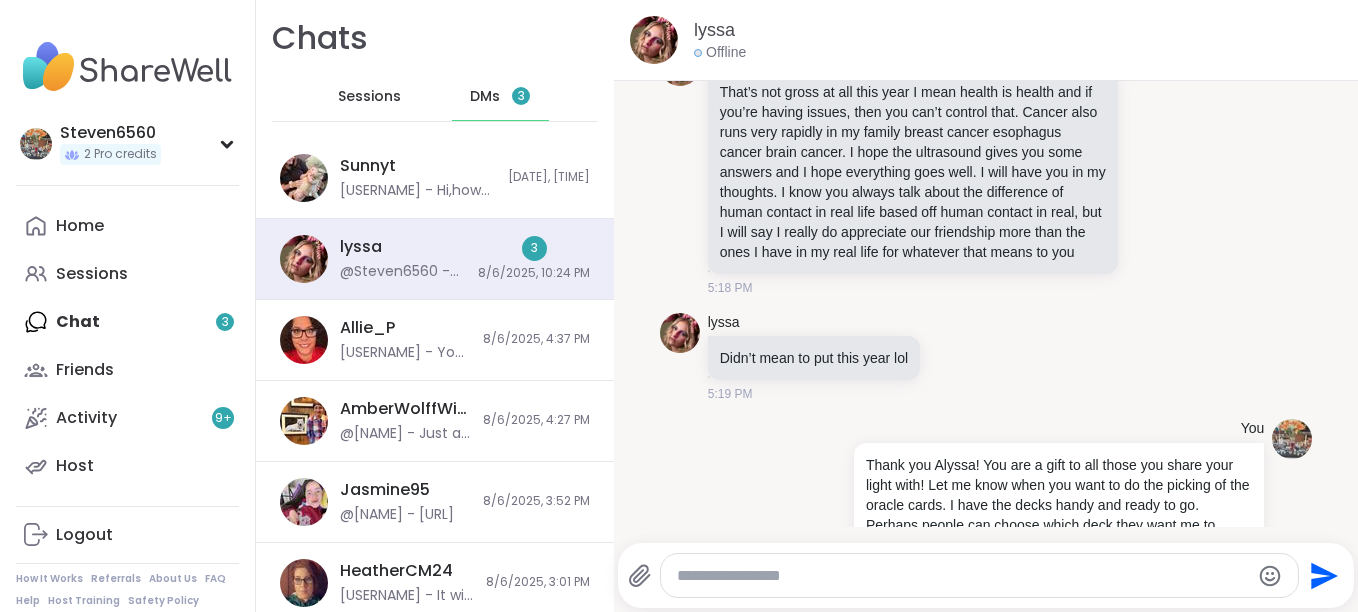 click 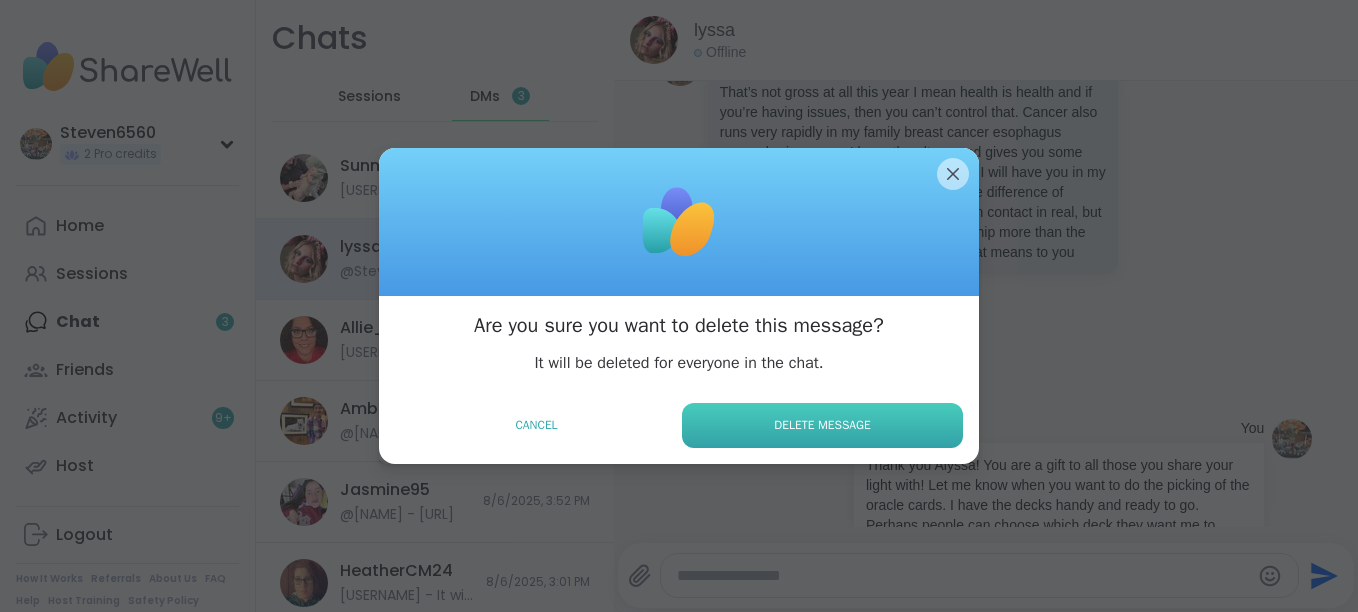click on "Delete Message" at bounding box center [822, 425] 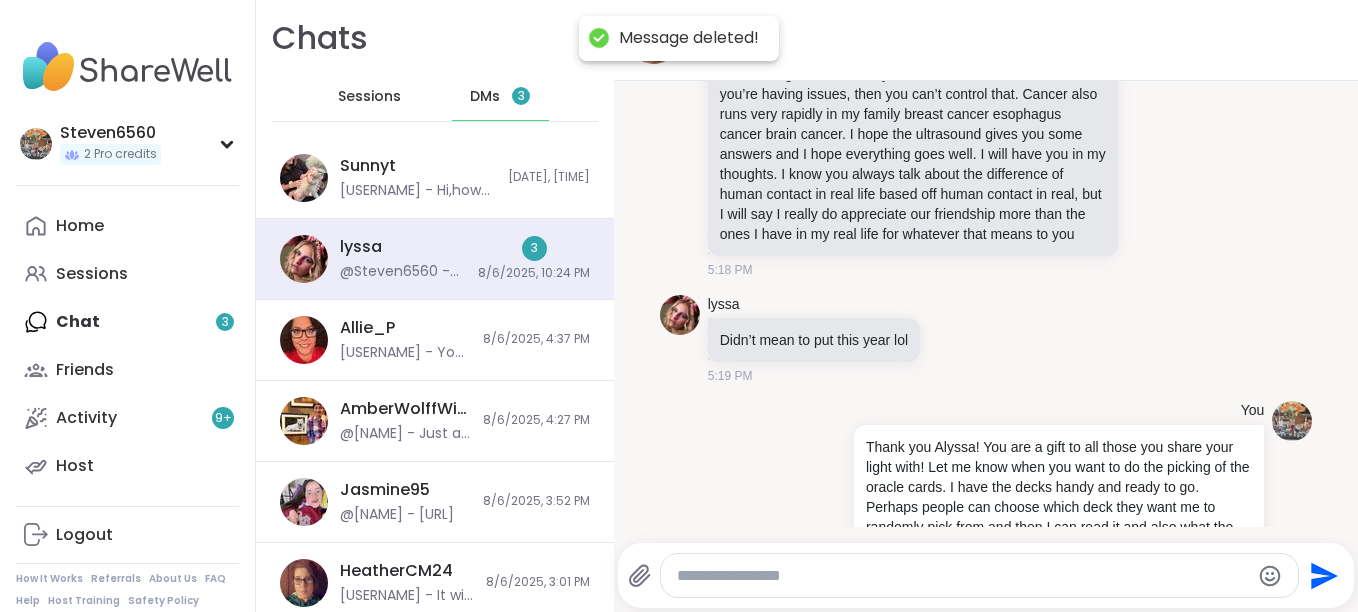 click 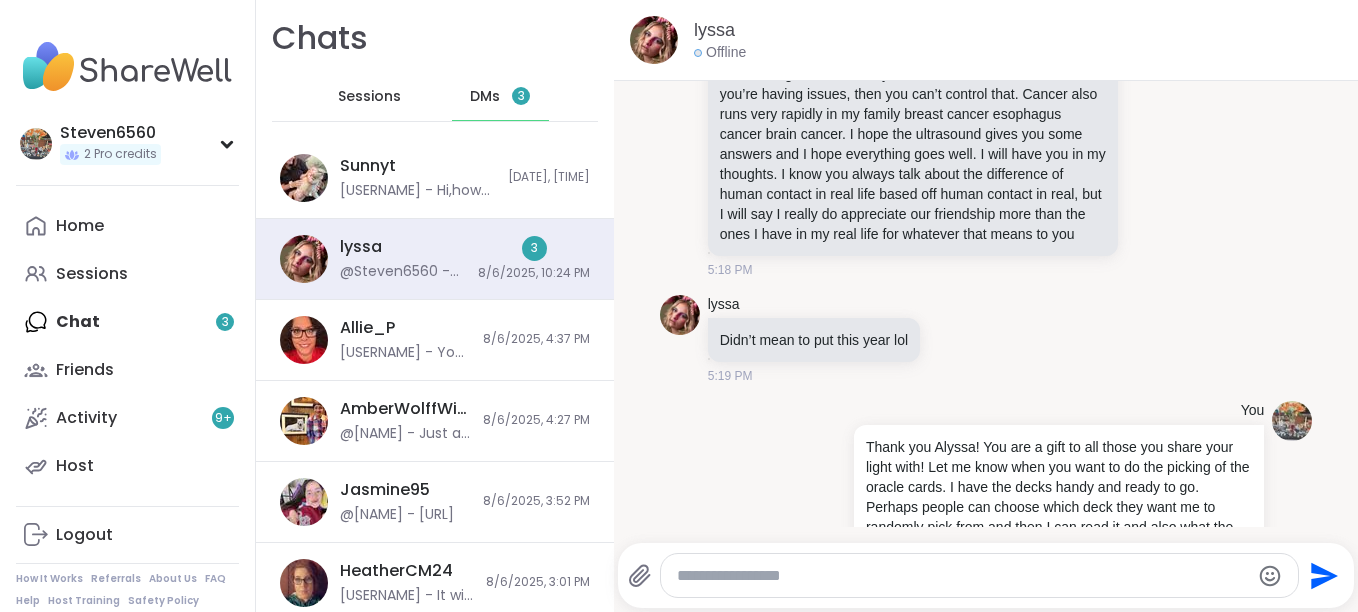 click 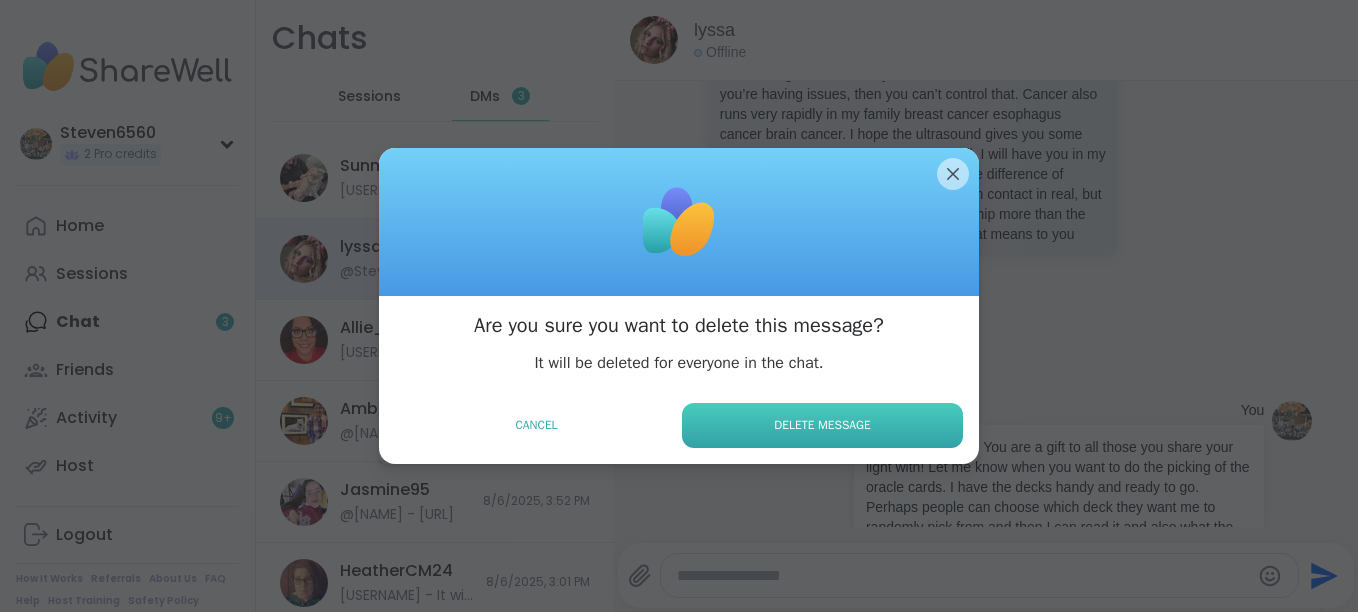 click on "Delete Message" at bounding box center [822, 425] 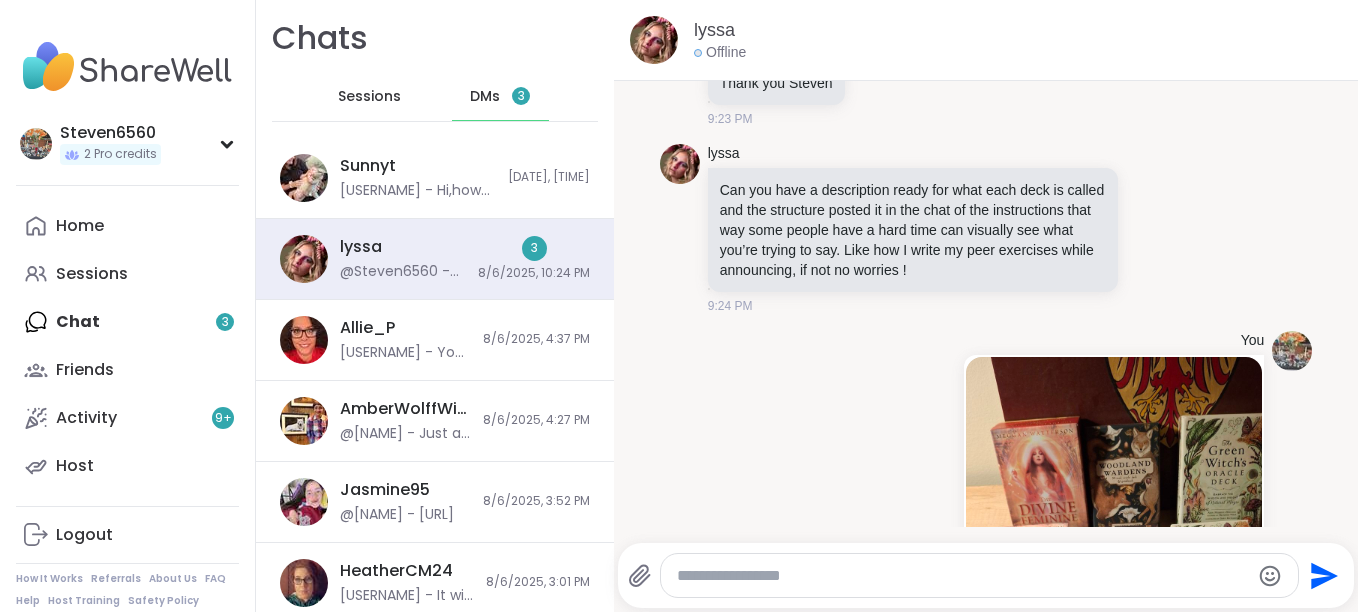 scroll, scrollTop: 21246, scrollLeft: 0, axis: vertical 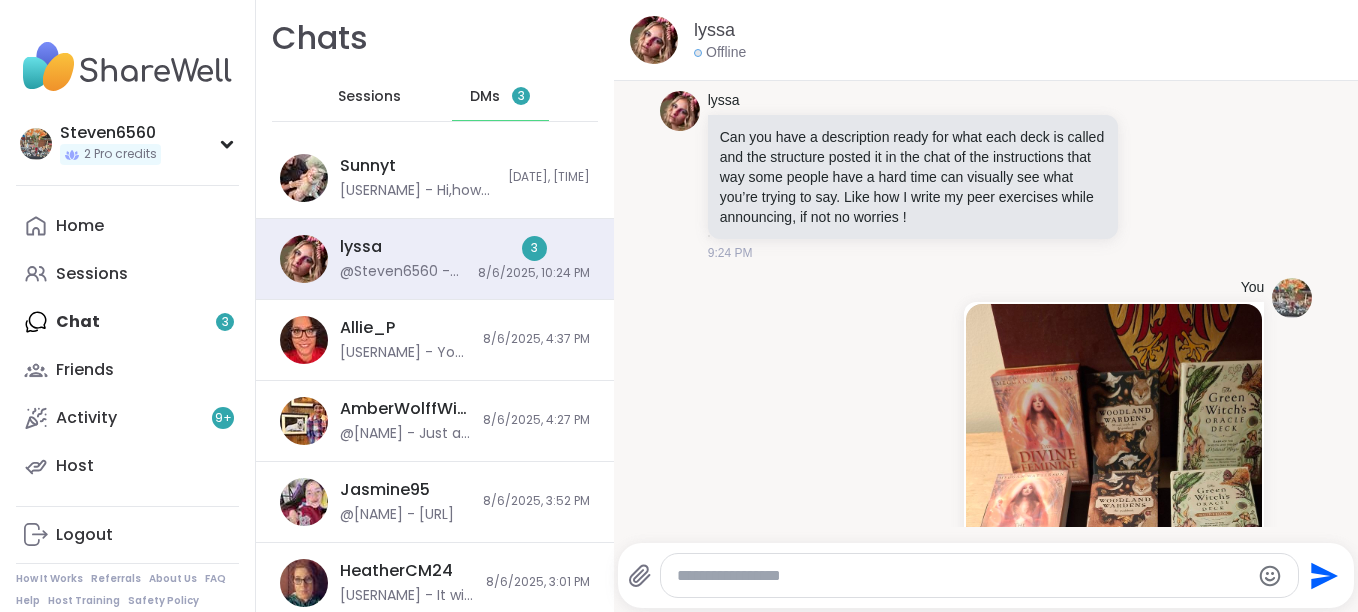 click 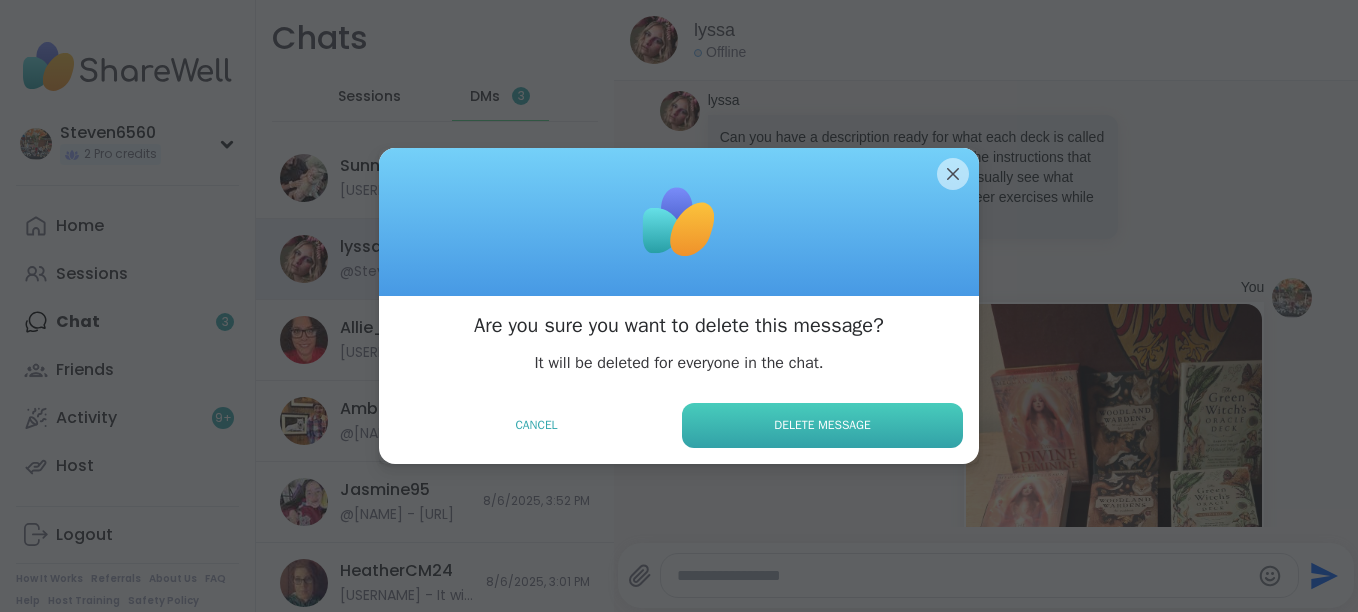 click on "Delete Message" at bounding box center (822, 425) 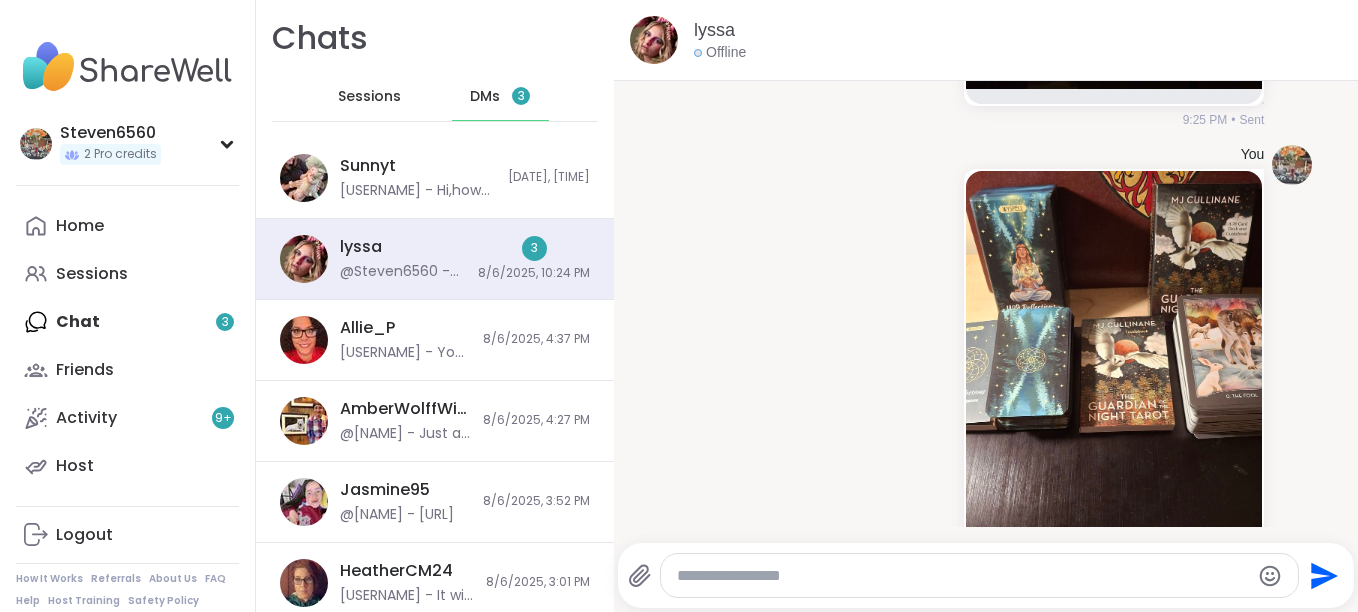 scroll, scrollTop: 21887, scrollLeft: 0, axis: vertical 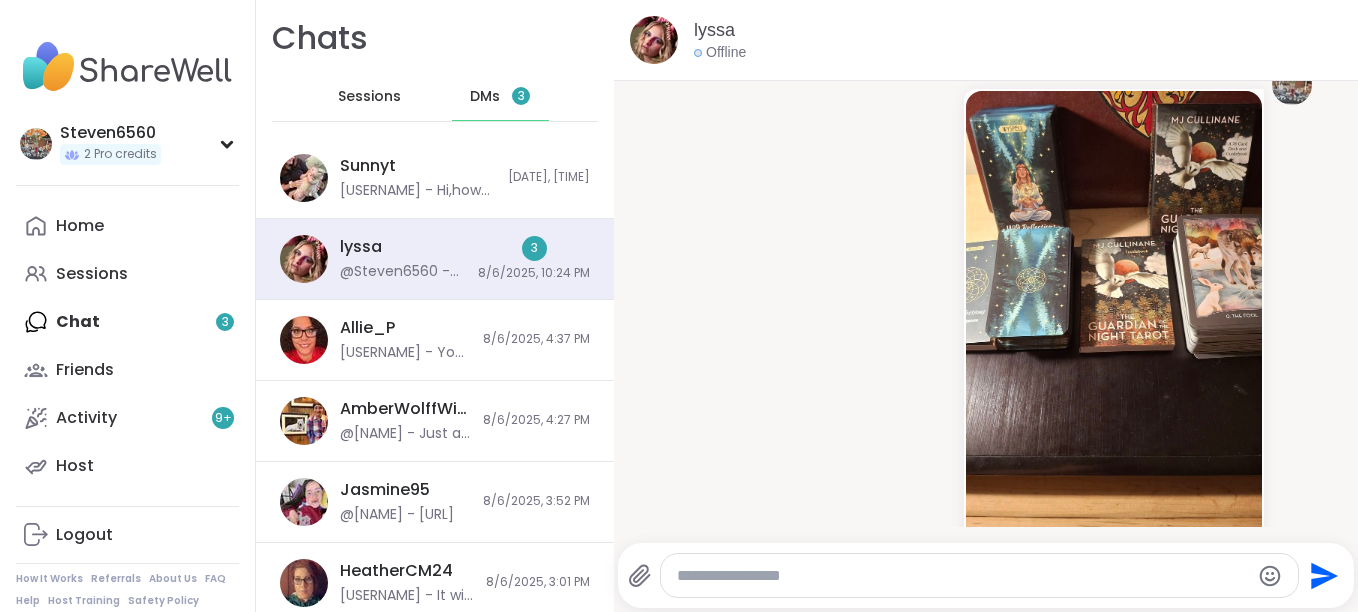 click 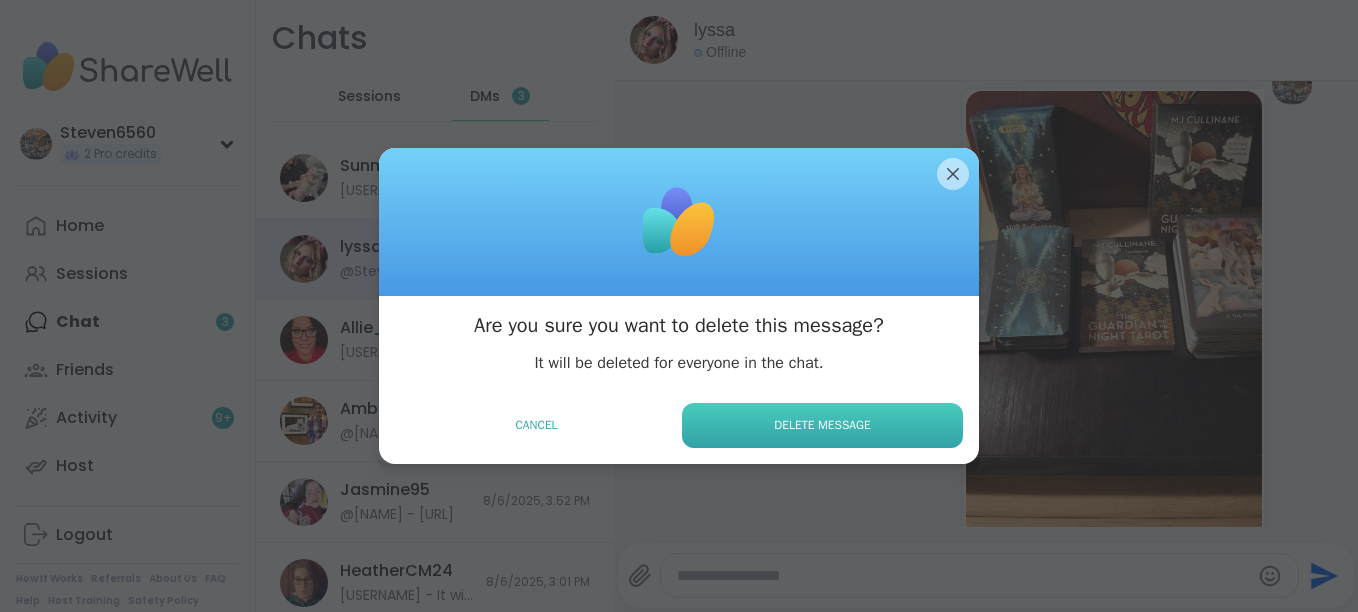 click on "Delete Message" at bounding box center [822, 425] 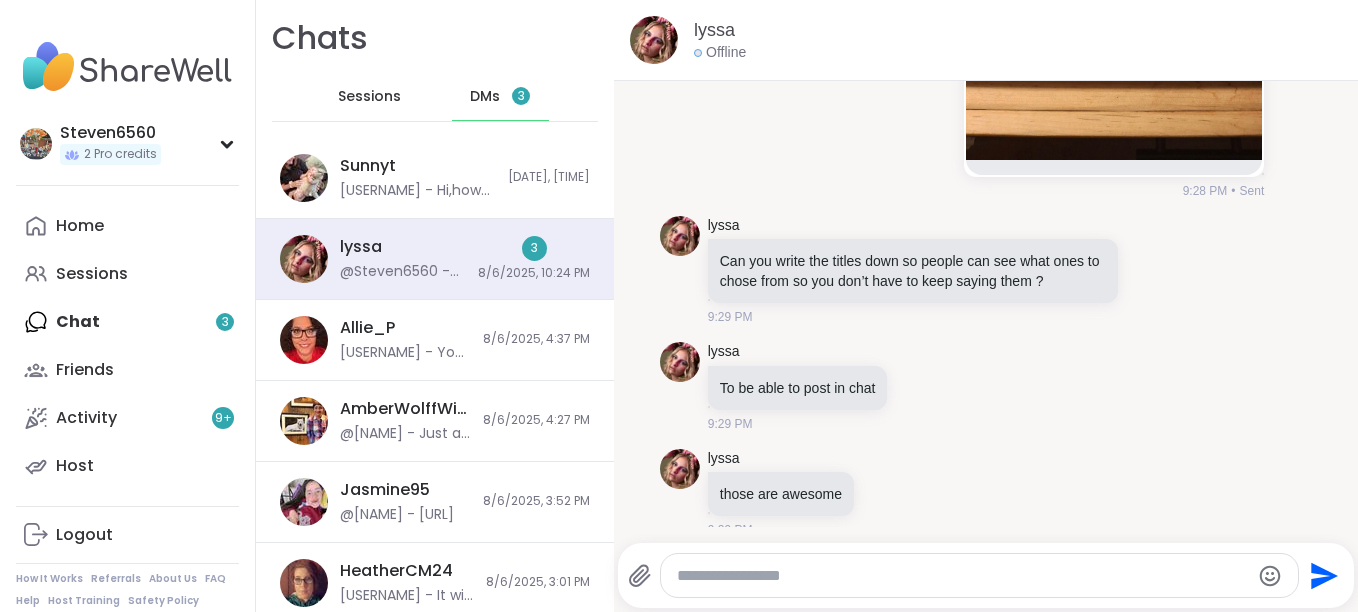 scroll, scrollTop: 22433, scrollLeft: 0, axis: vertical 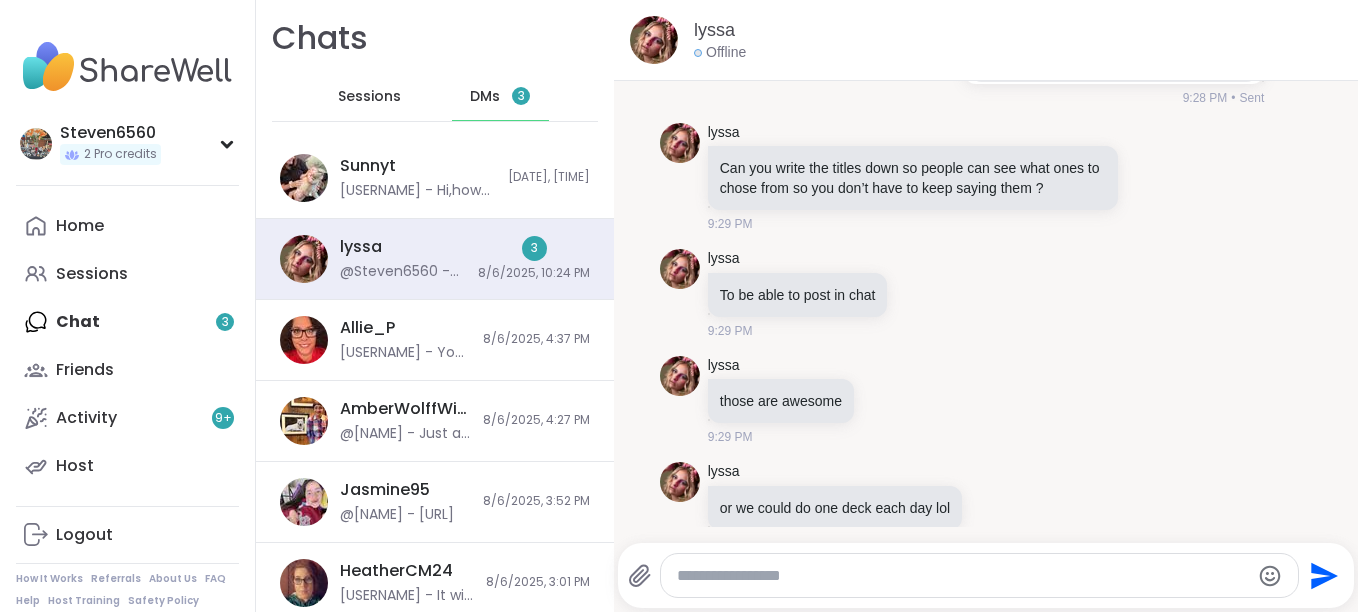 click at bounding box center [951, -165] 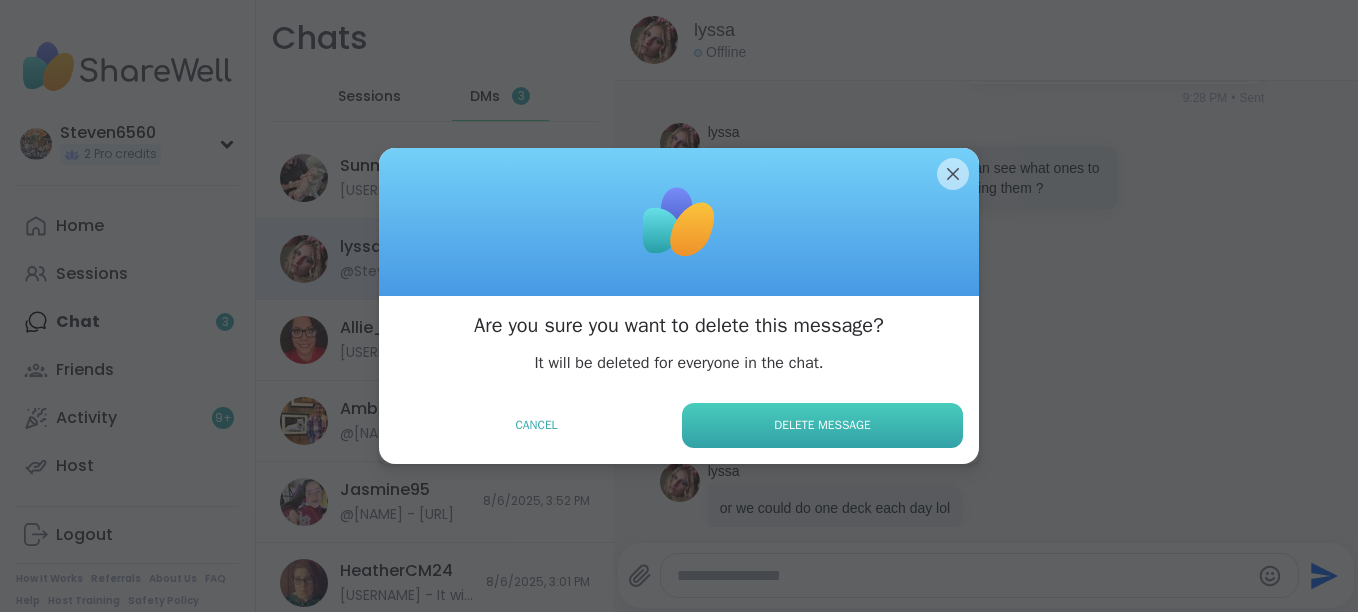 click on "Delete Message" at bounding box center [822, 425] 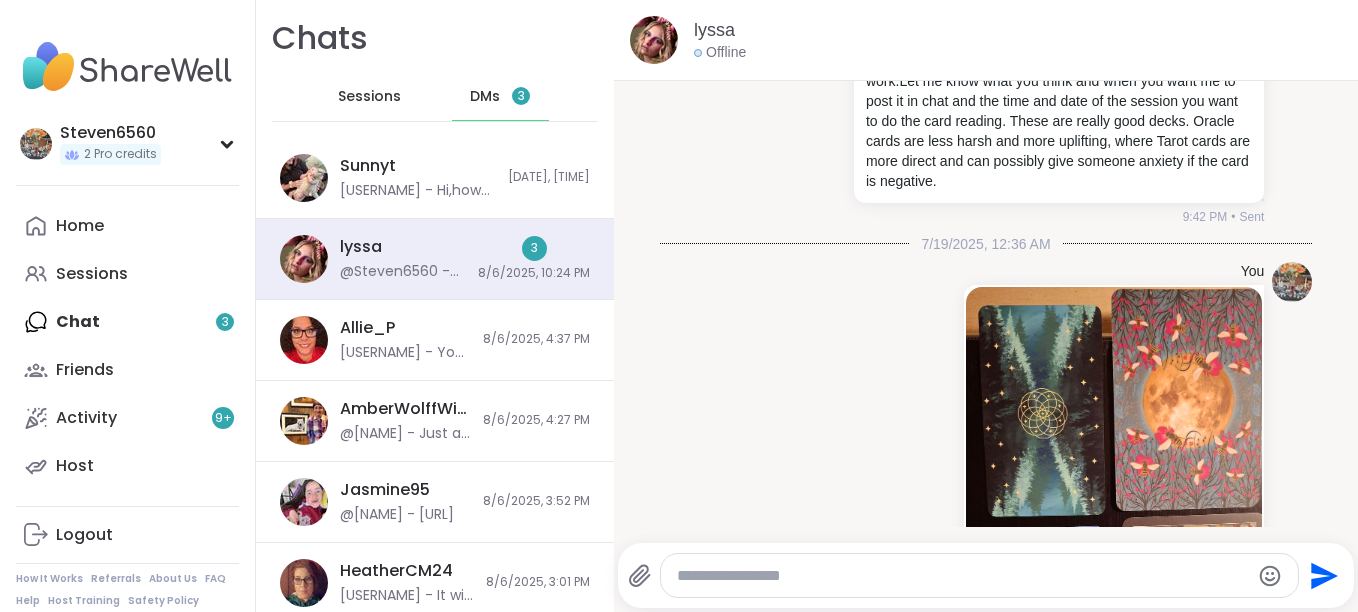 scroll, scrollTop: 23433, scrollLeft: 0, axis: vertical 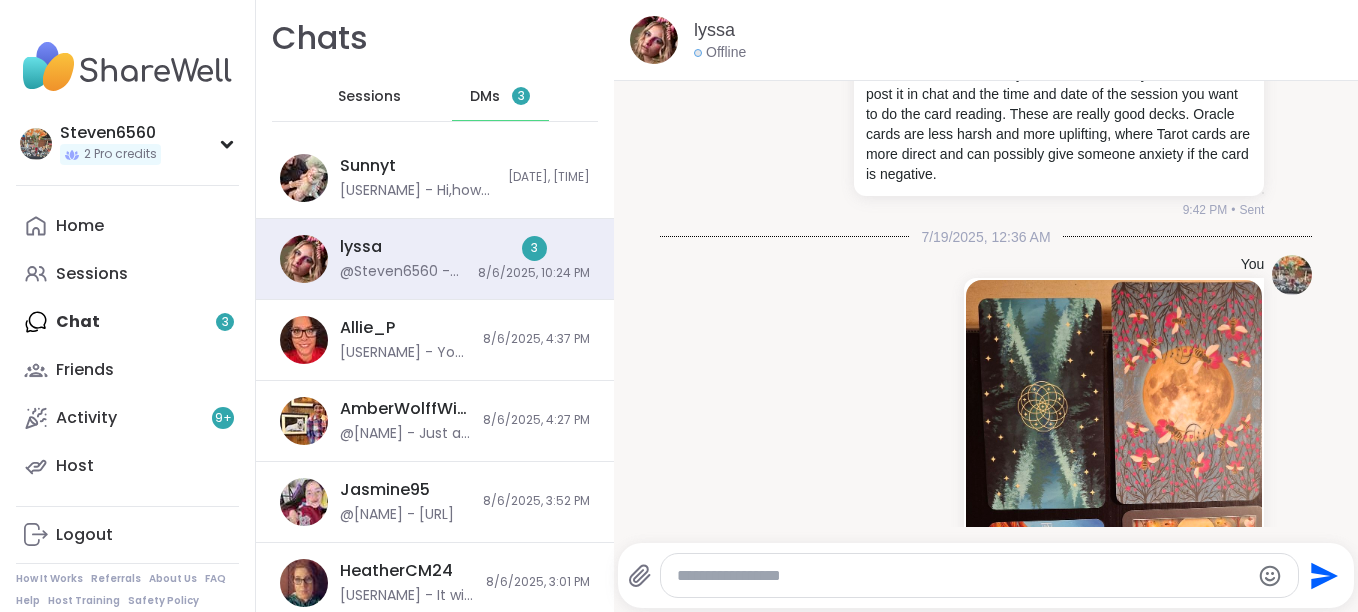 click 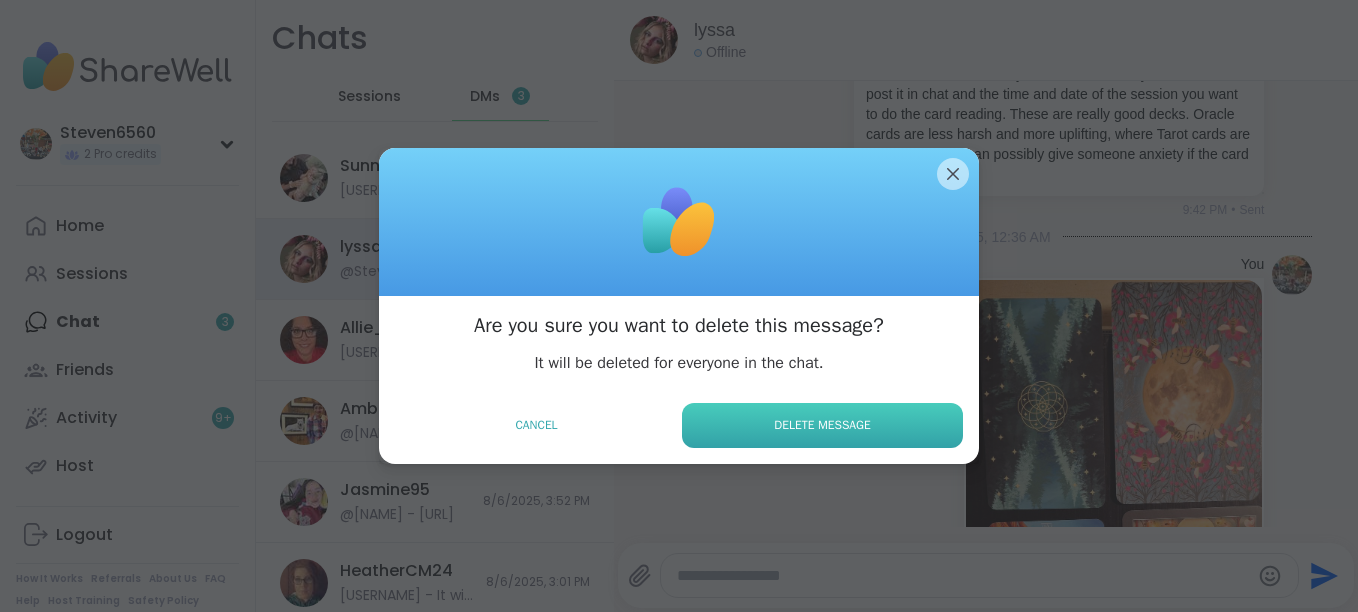 click on "Delete Message" at bounding box center (822, 425) 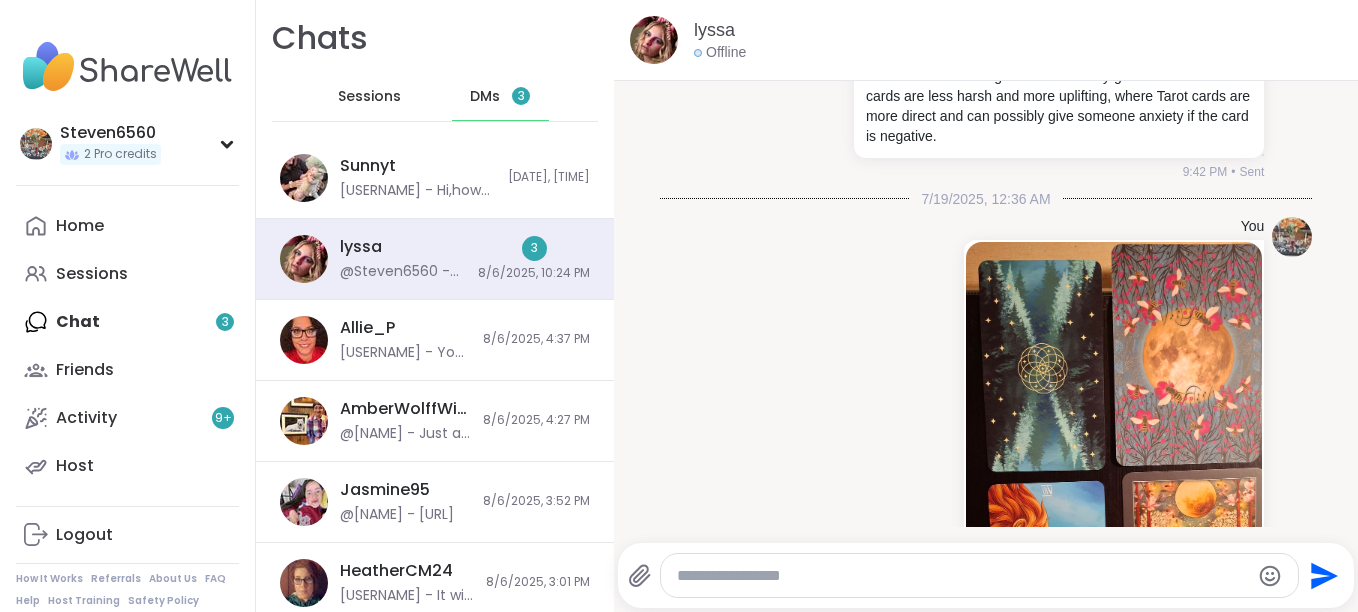 click 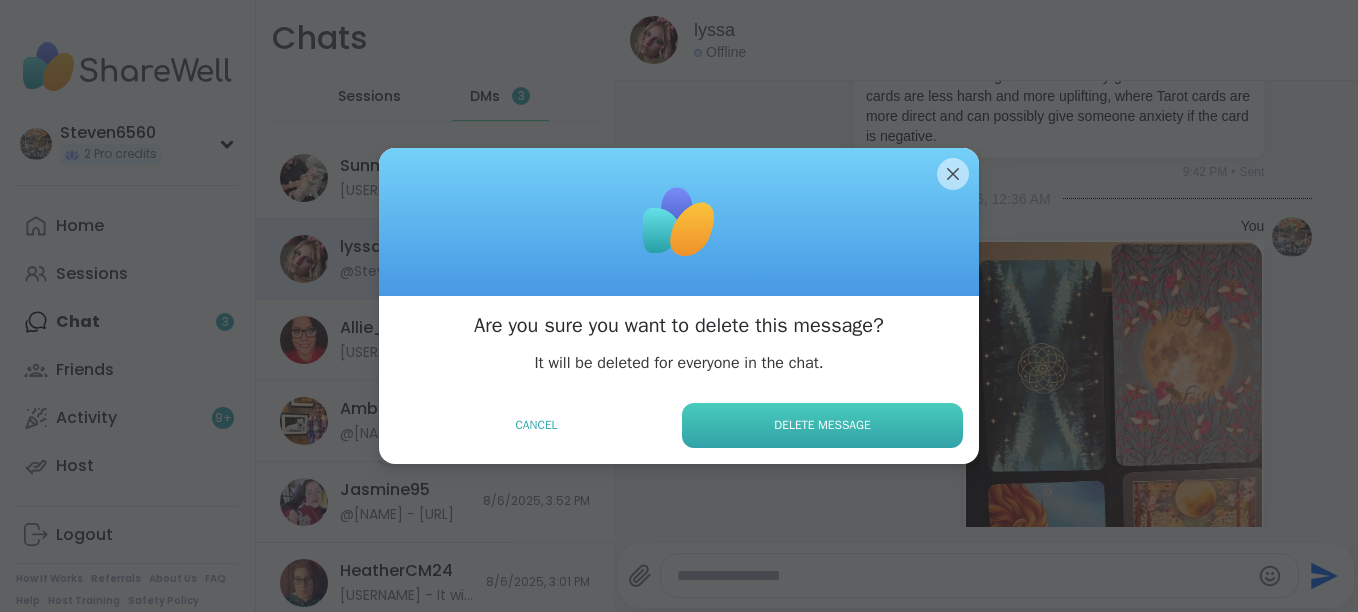 click on "Delete Message" at bounding box center [822, 425] 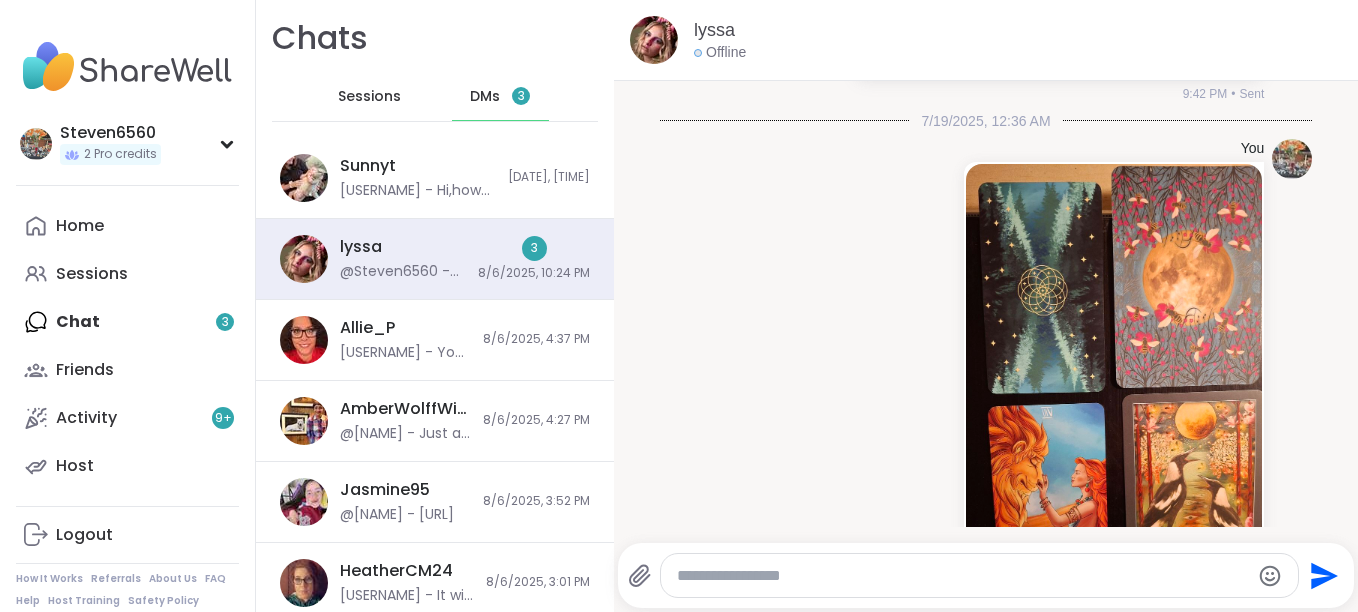 click 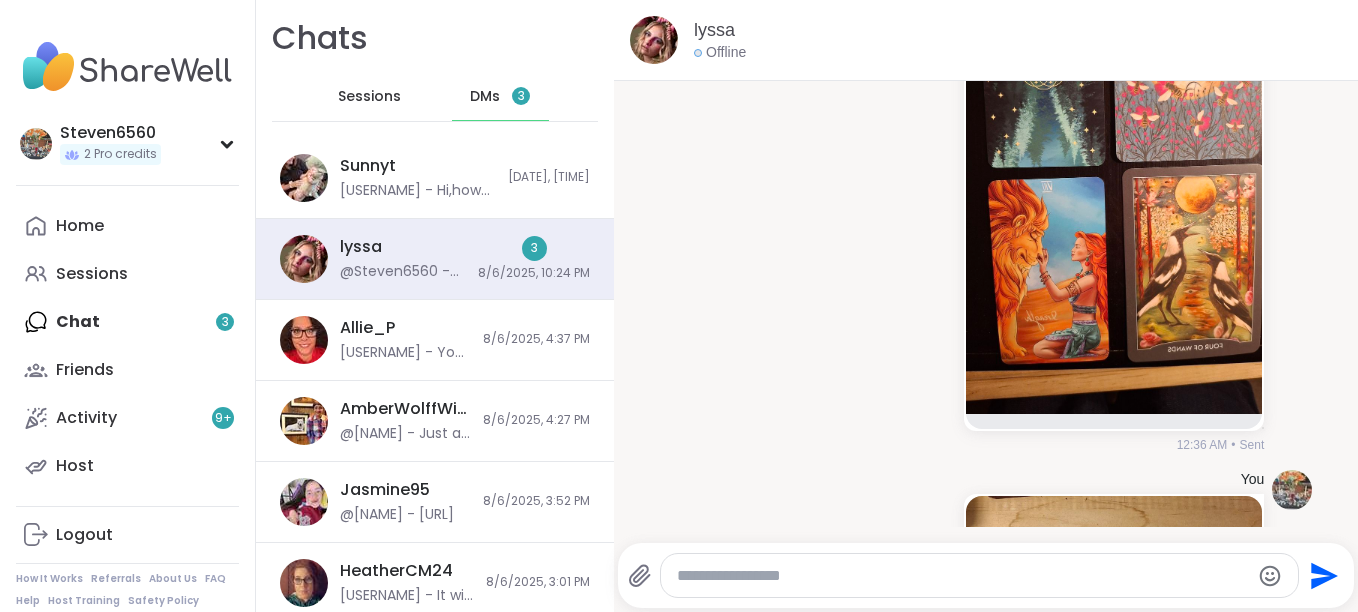 scroll, scrollTop: 23713, scrollLeft: 0, axis: vertical 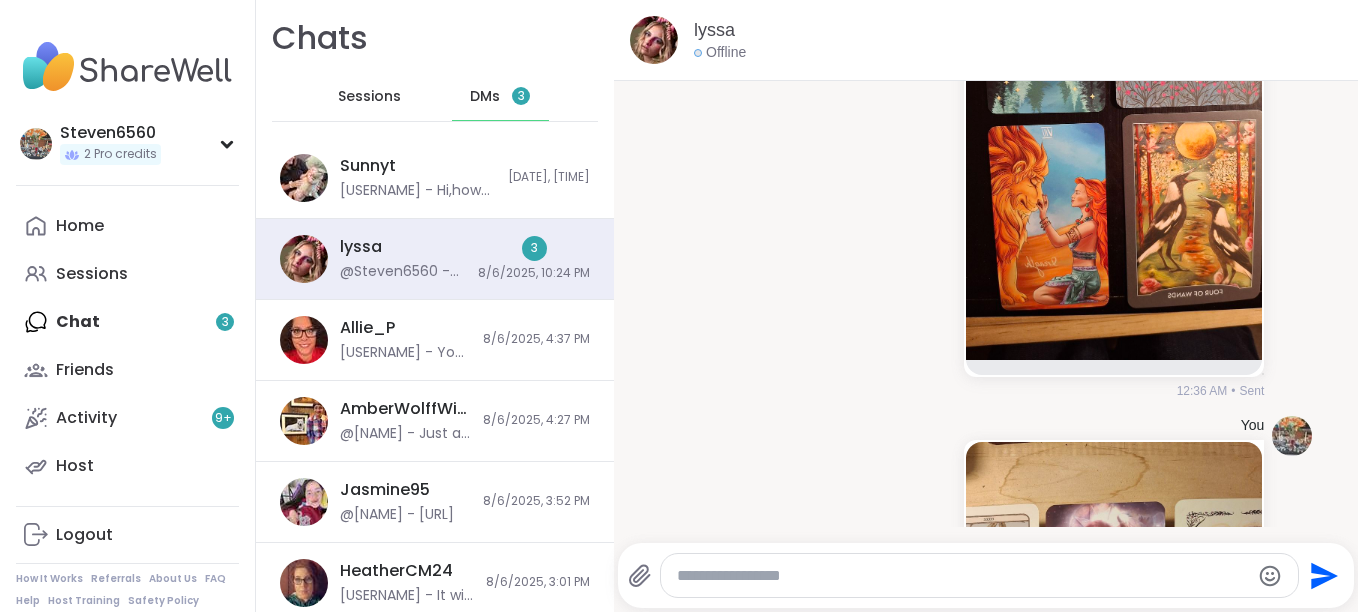 click at bounding box center (841, -313) 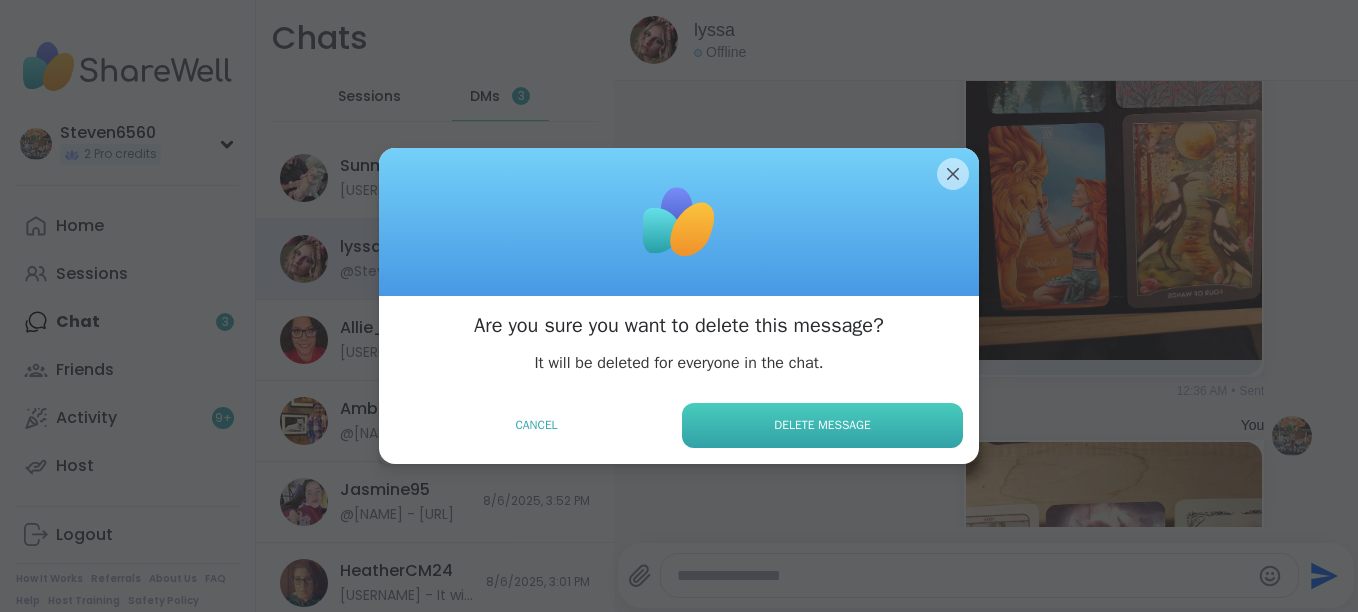 click on "Delete Message" at bounding box center [822, 425] 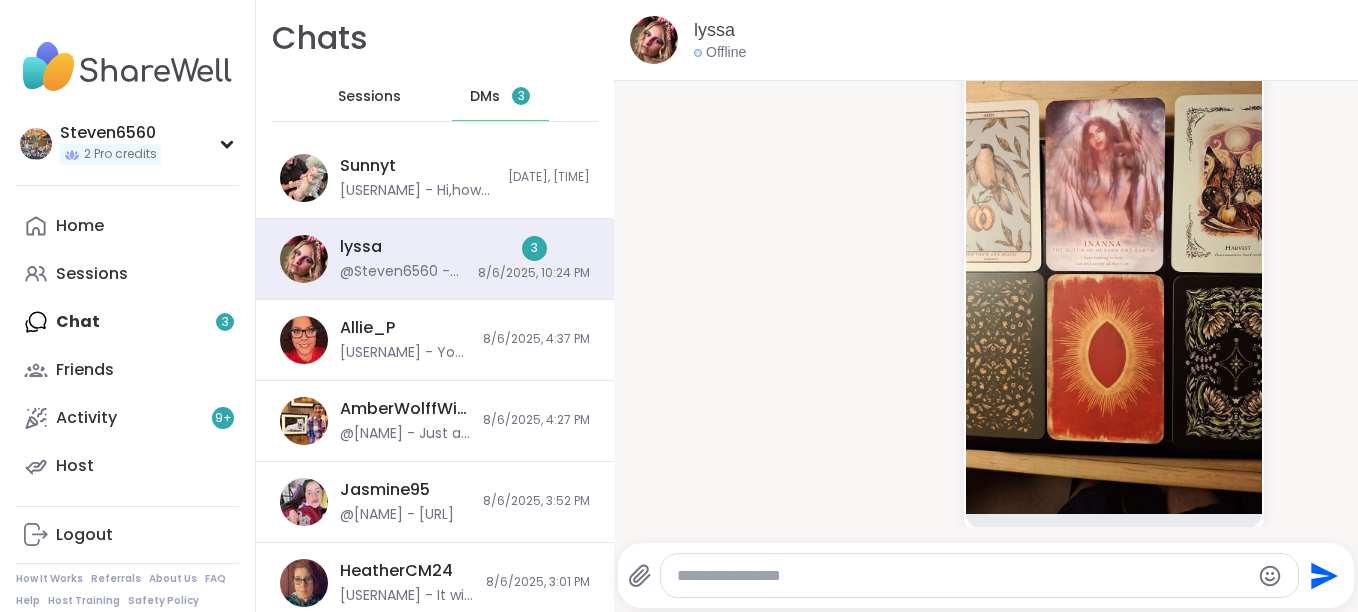 scroll, scrollTop: 23993, scrollLeft: 0, axis: vertical 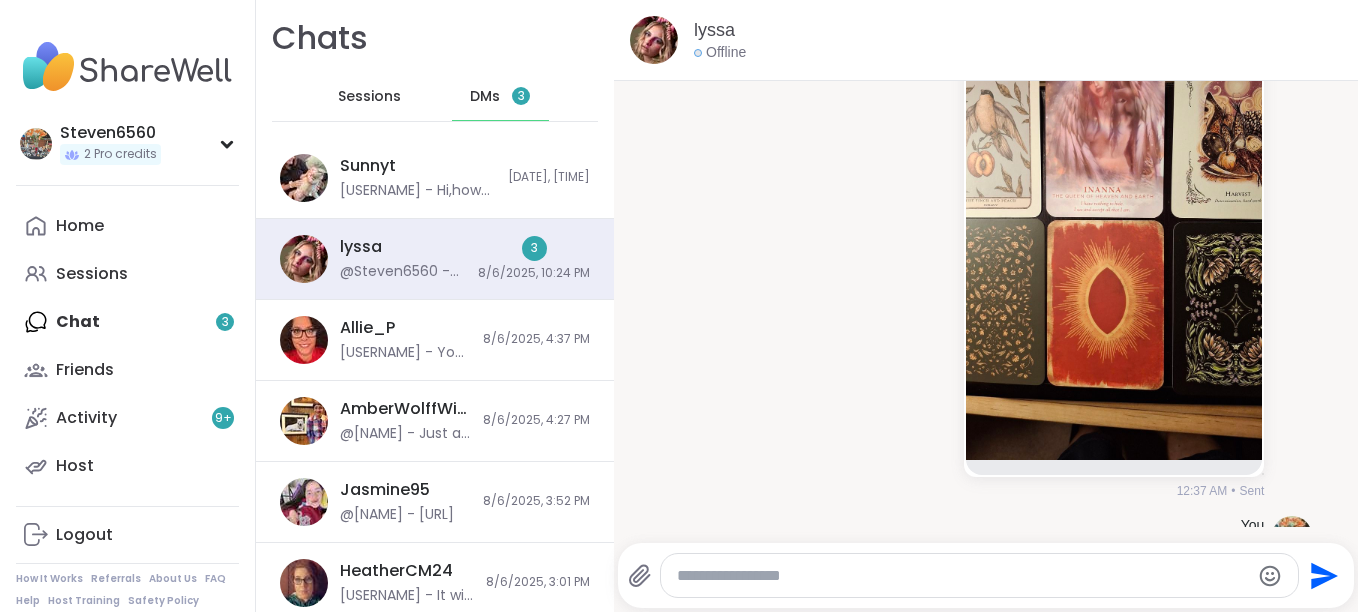 click at bounding box center [951, -329] 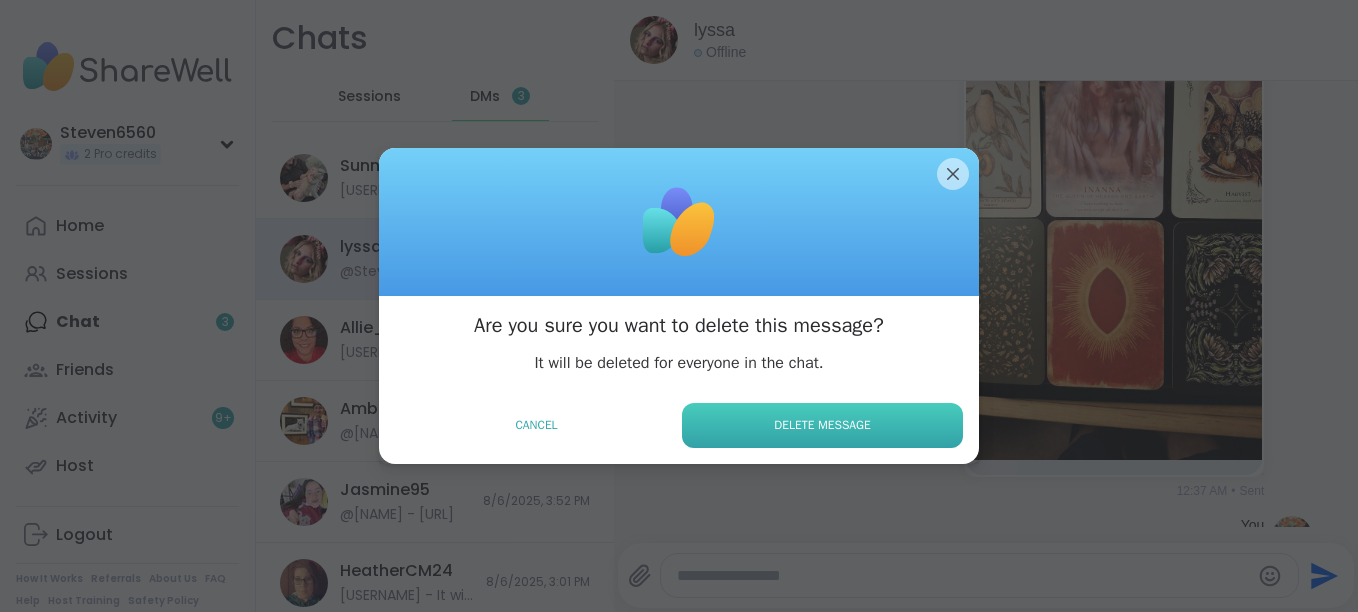 click on "Delete Message" at bounding box center (822, 425) 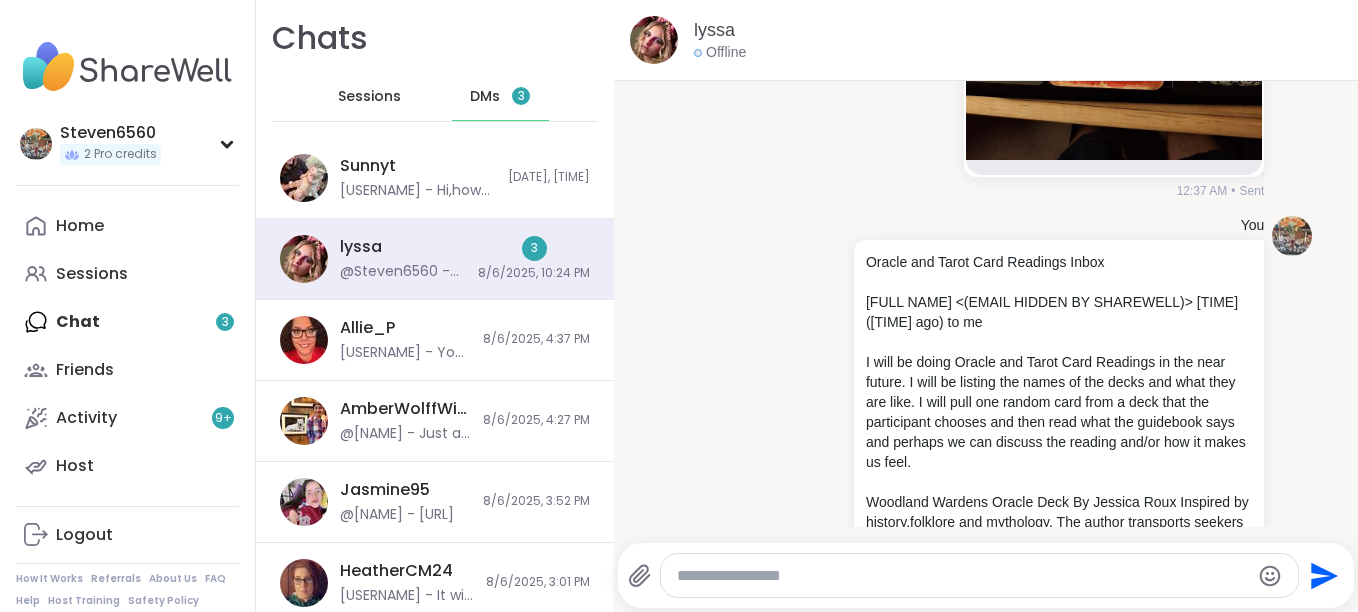 scroll, scrollTop: 24446, scrollLeft: 0, axis: vertical 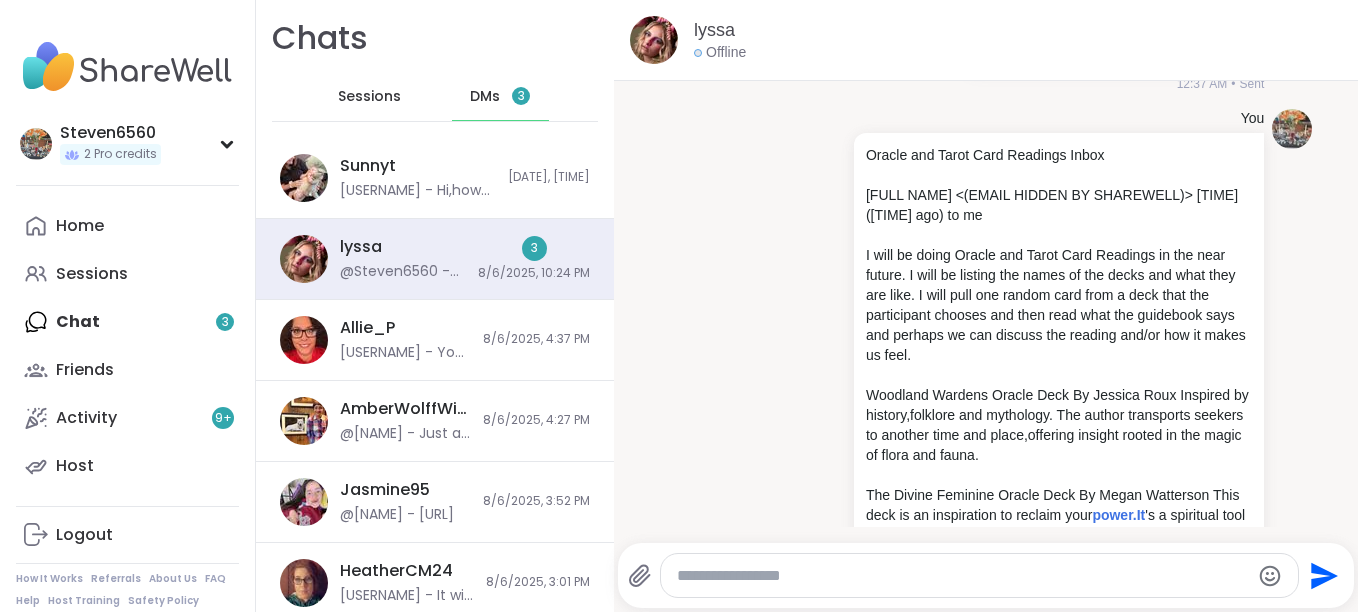 click 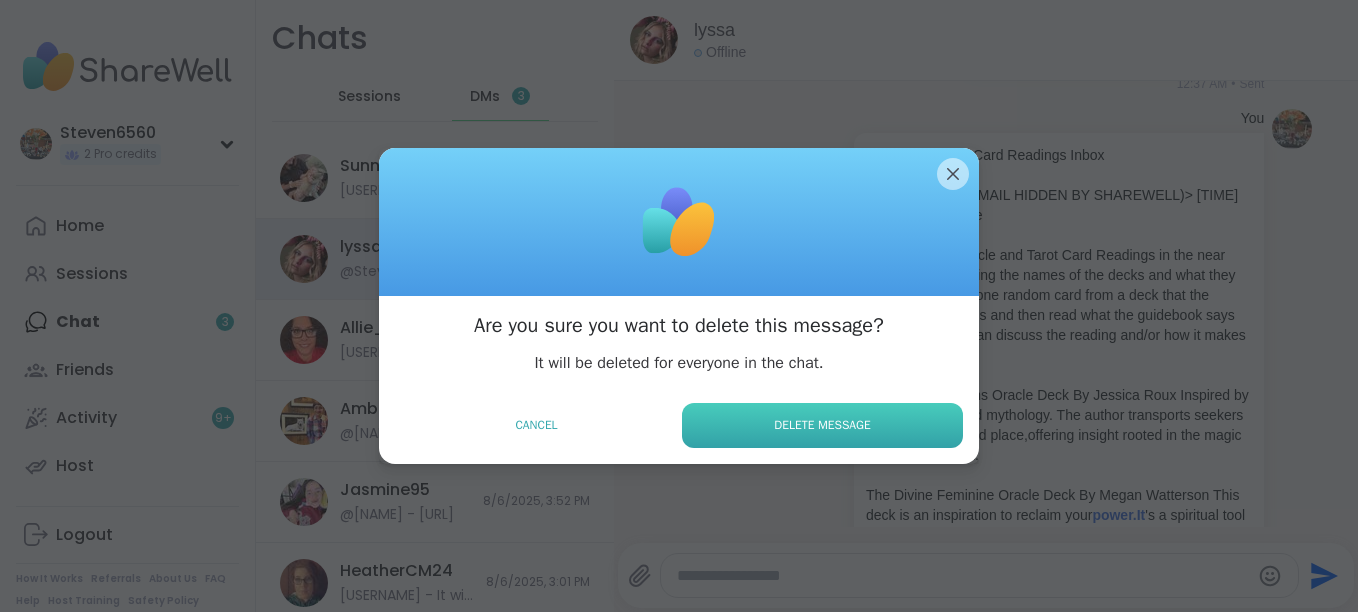 click on "Delete Message" at bounding box center [822, 425] 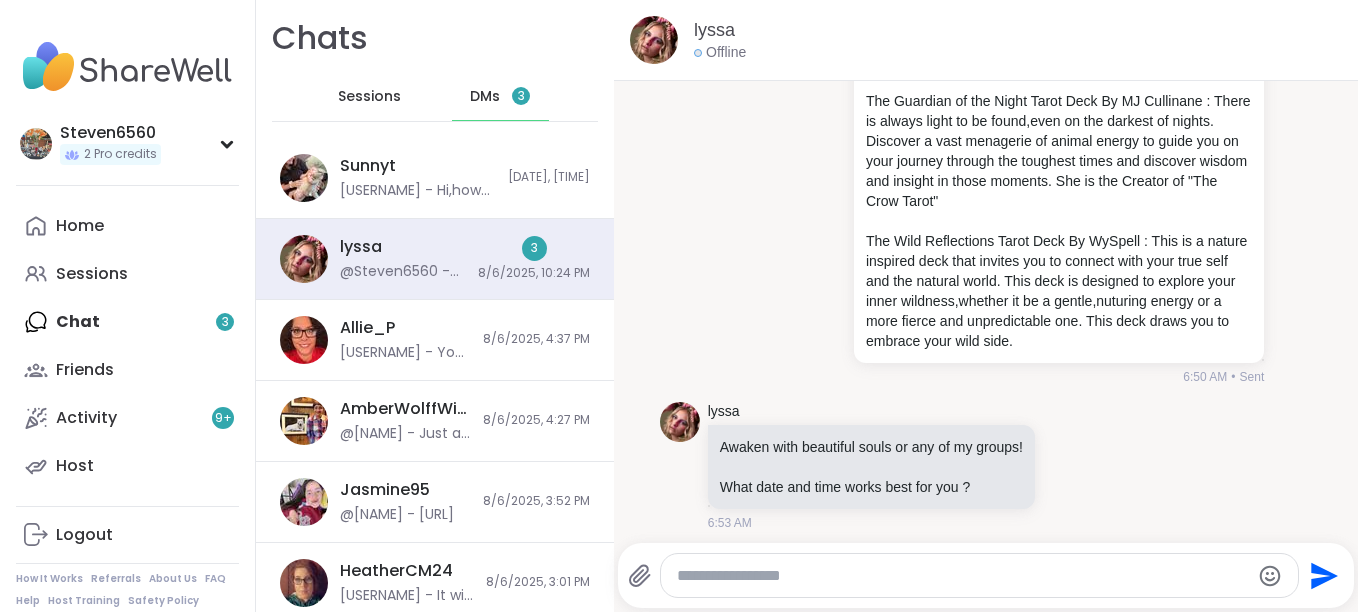 scroll, scrollTop: 25459, scrollLeft: 0, axis: vertical 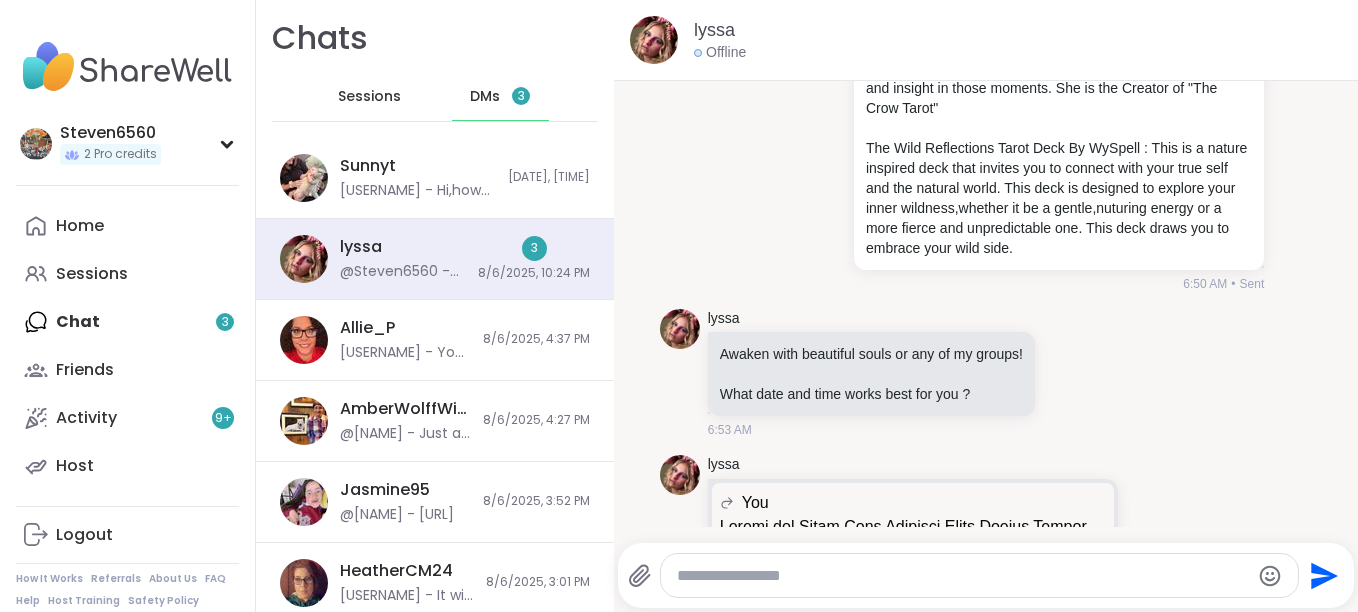 click at bounding box center [841, -284] 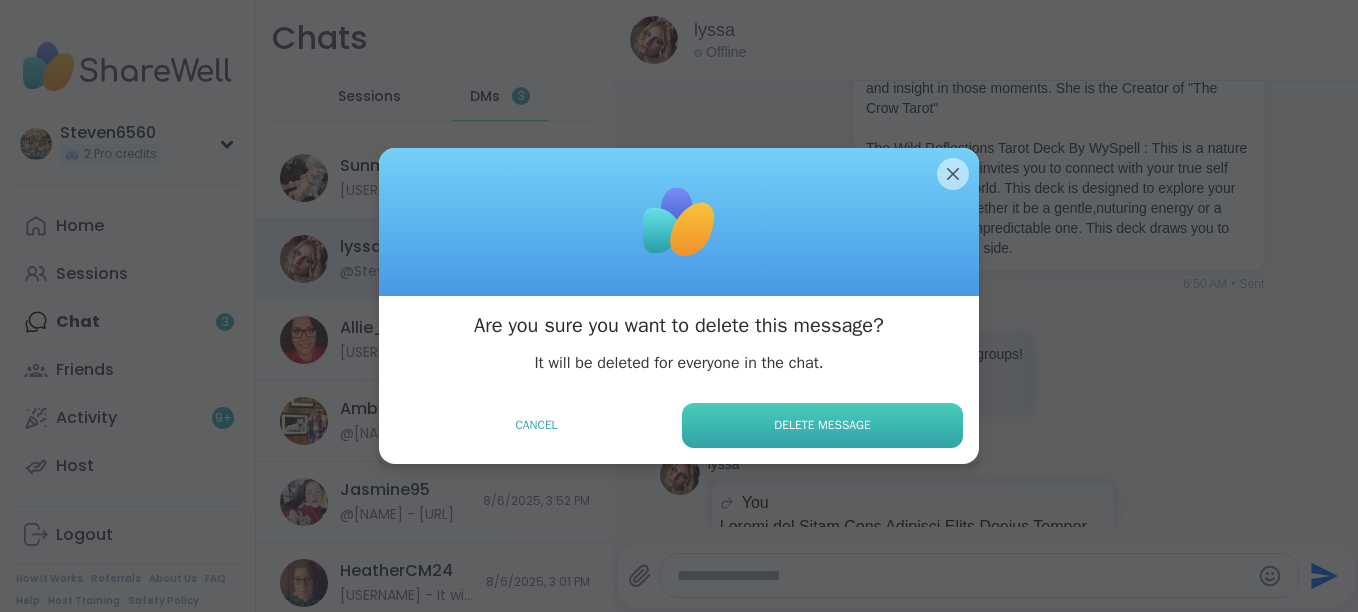 click on "Delete Message" at bounding box center [822, 425] 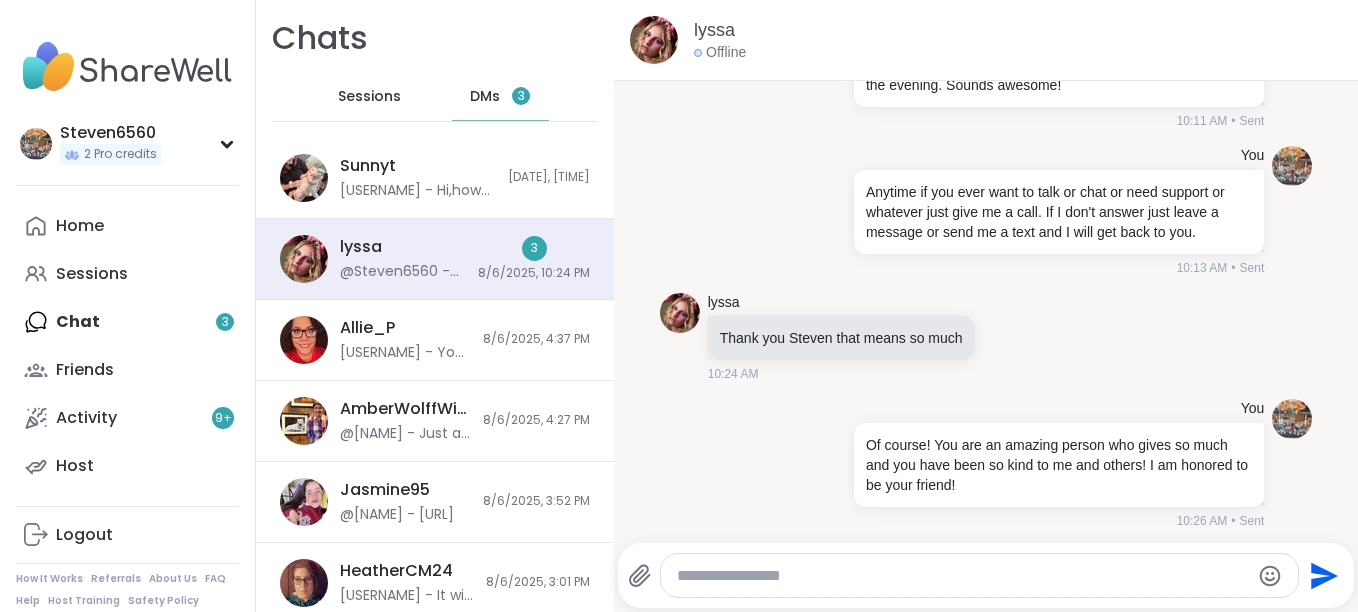 click 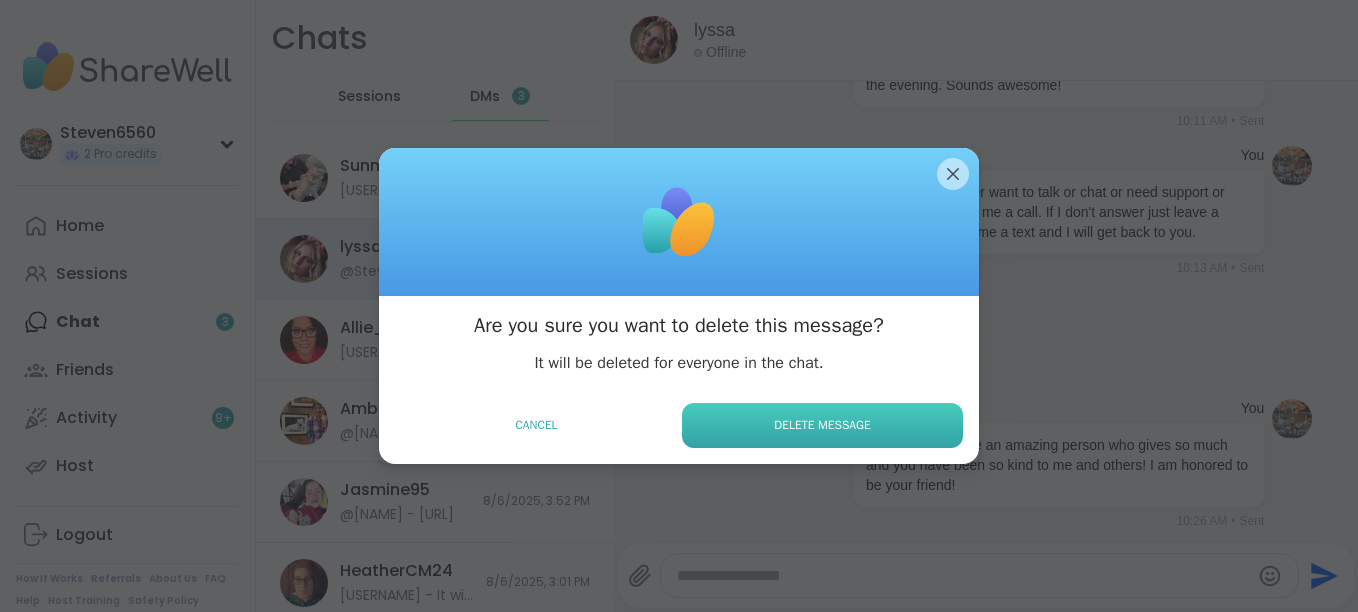 click on "Delete Message" at bounding box center [822, 425] 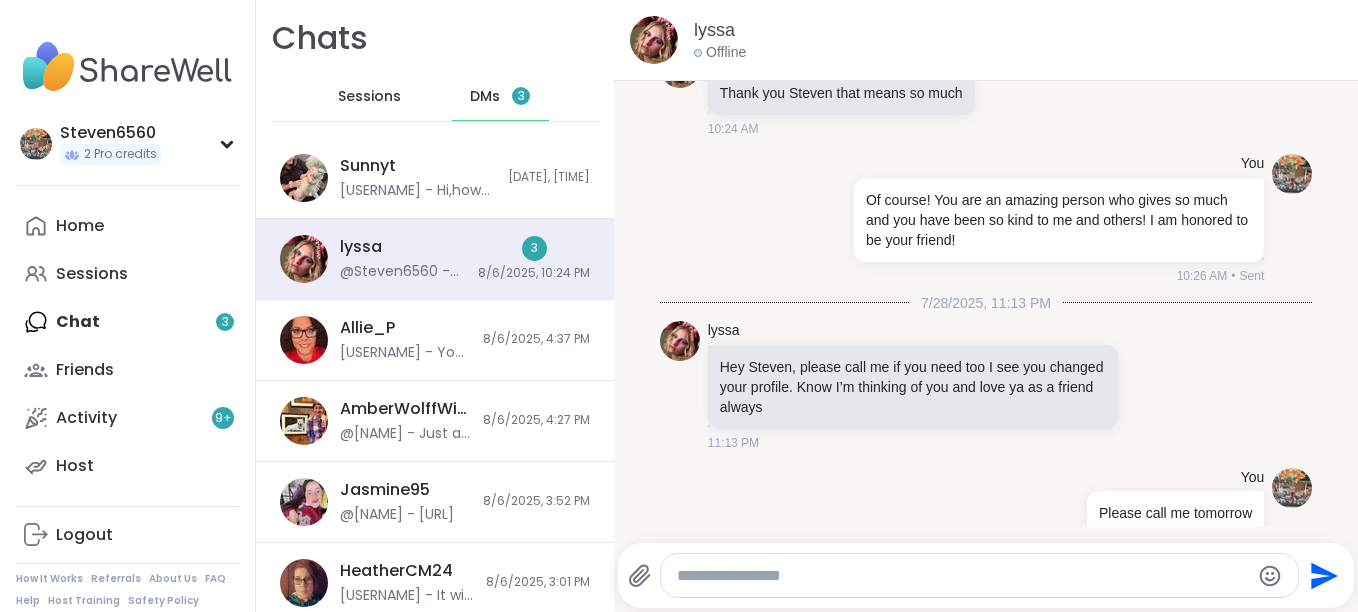 scroll, scrollTop: 25766, scrollLeft: 0, axis: vertical 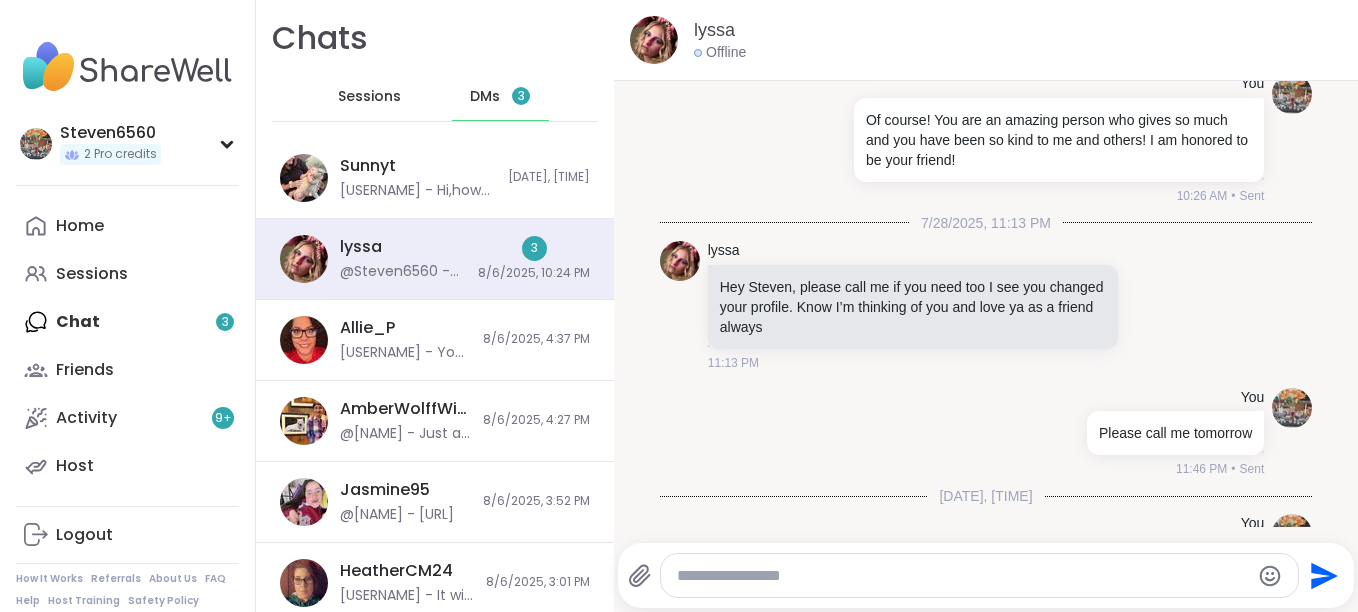 click 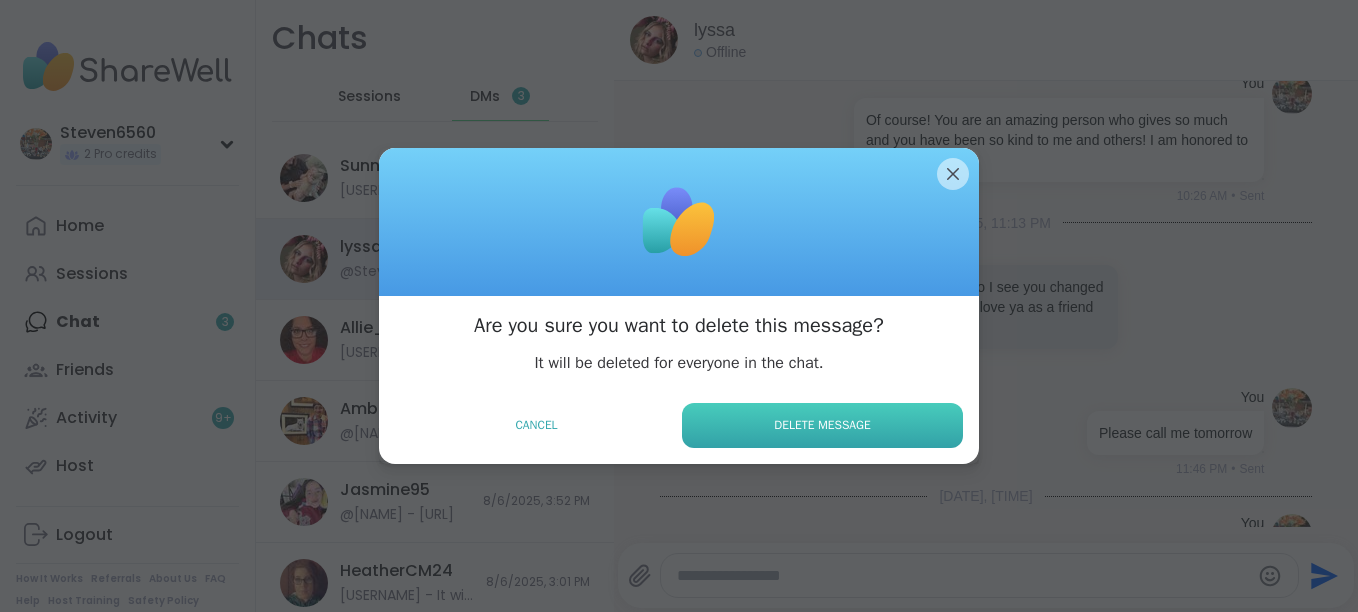 click on "Delete Message" at bounding box center [822, 425] 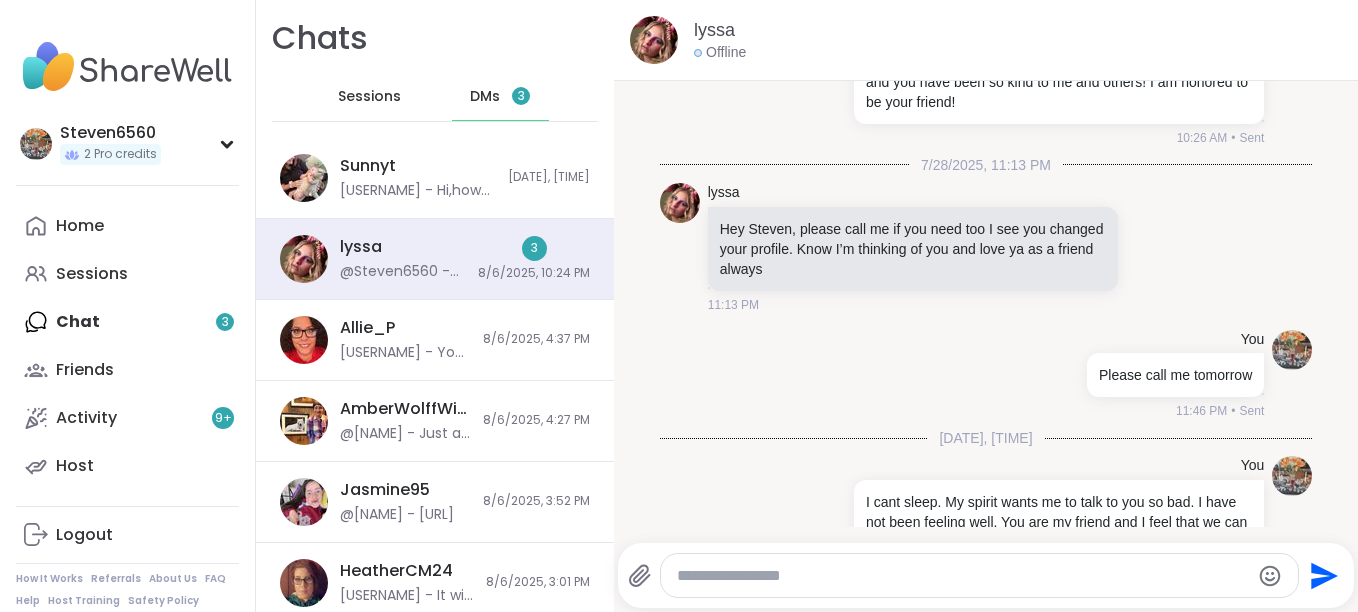 click 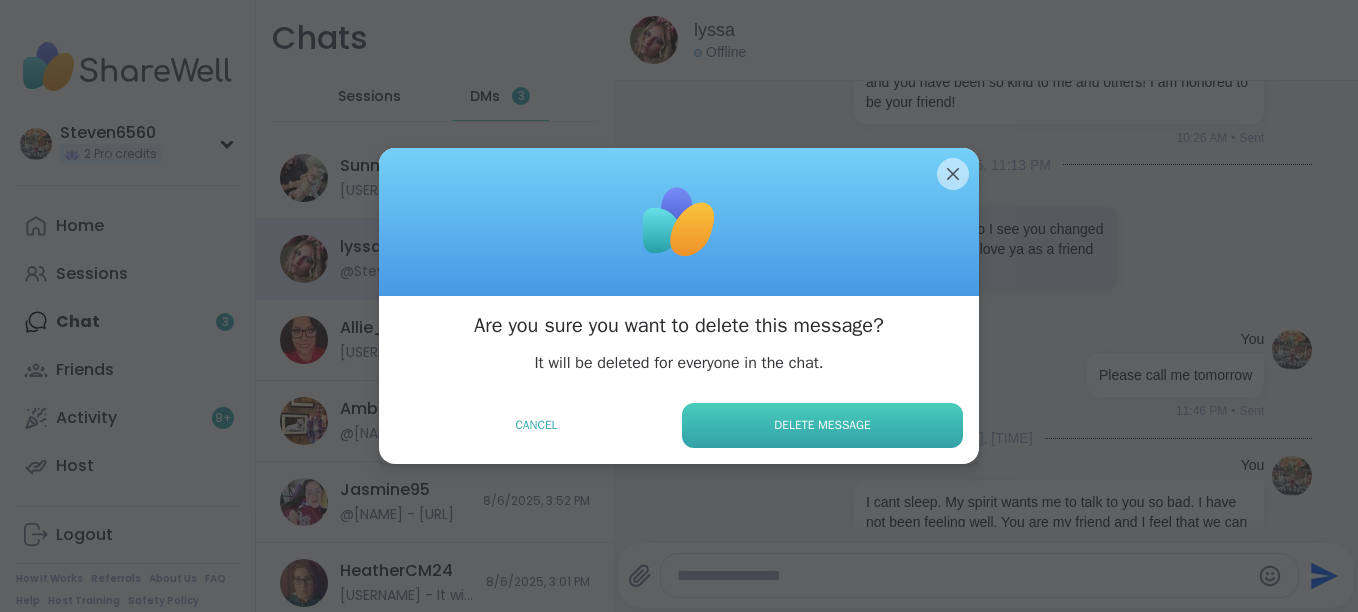 click on "Delete Message" at bounding box center (822, 425) 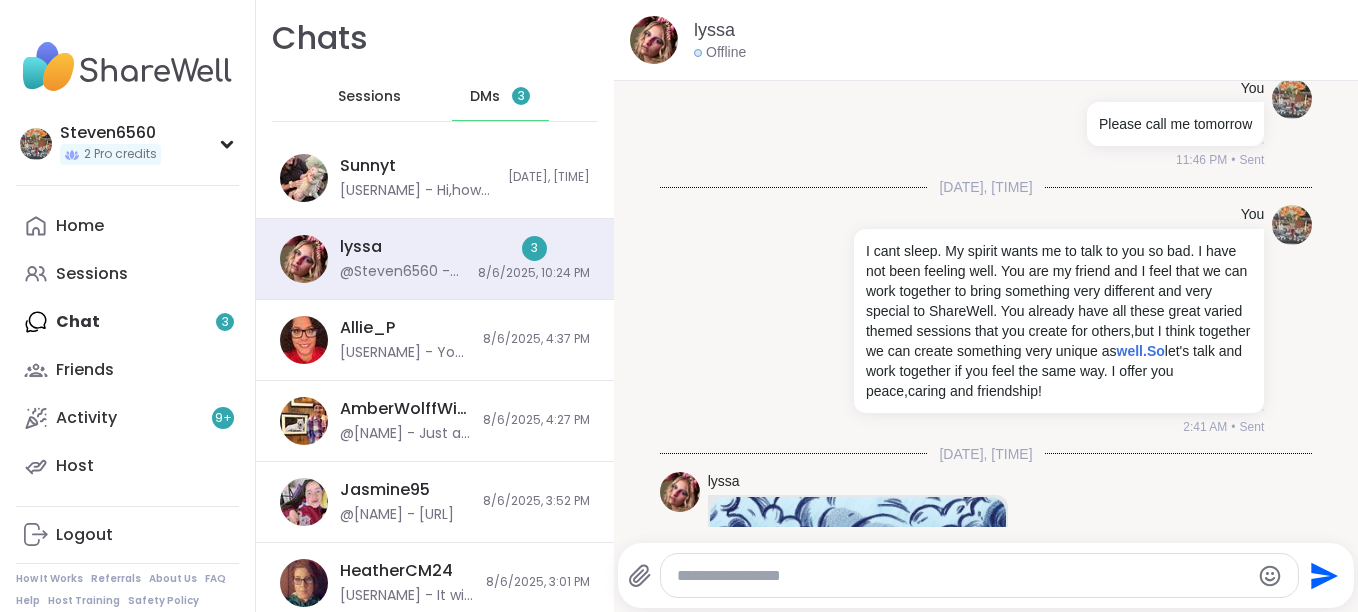 scroll, scrollTop: 26072, scrollLeft: 0, axis: vertical 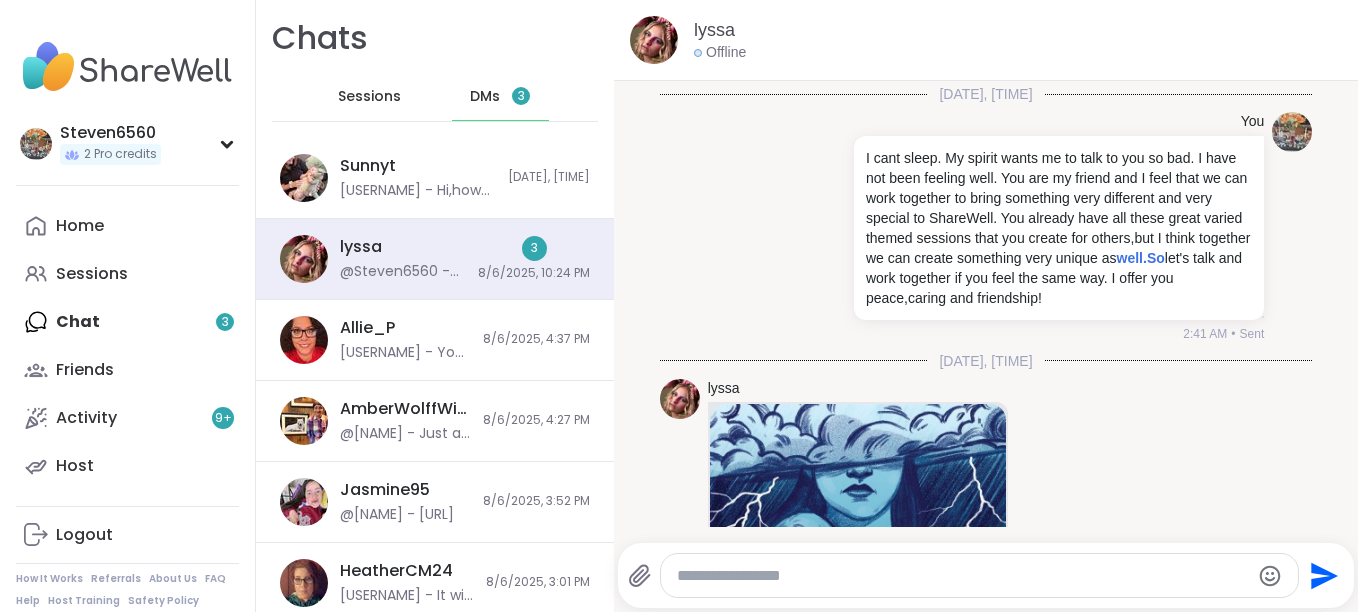 click 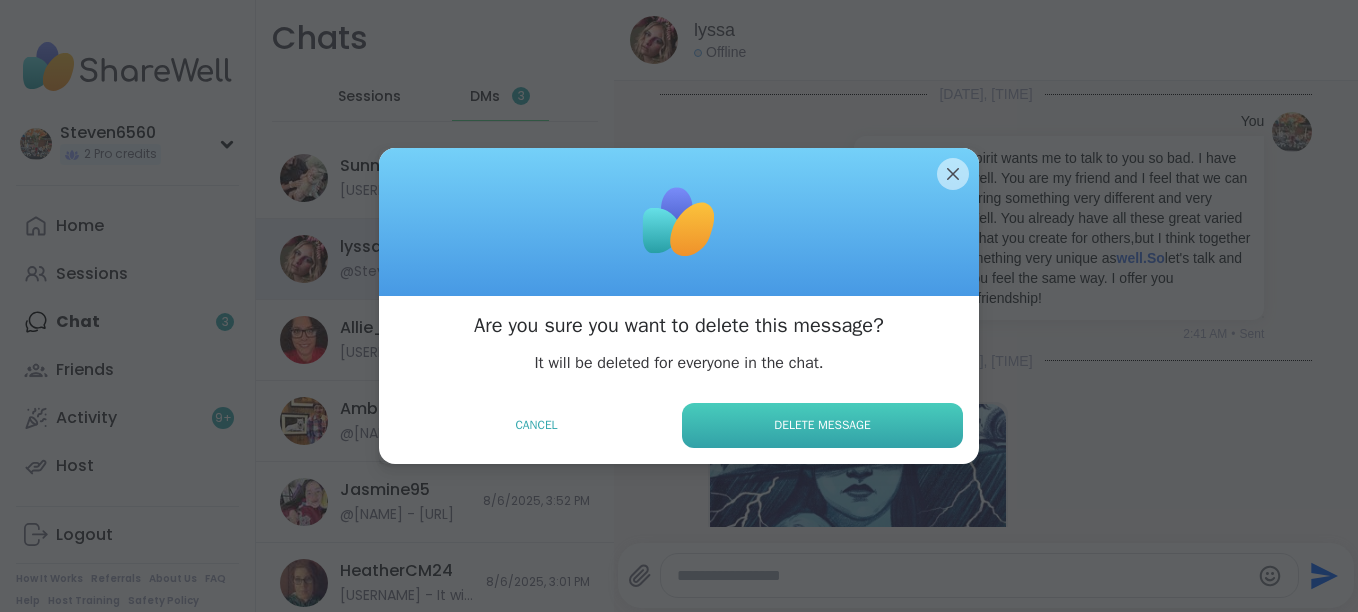 click on "Delete Message" at bounding box center (822, 425) 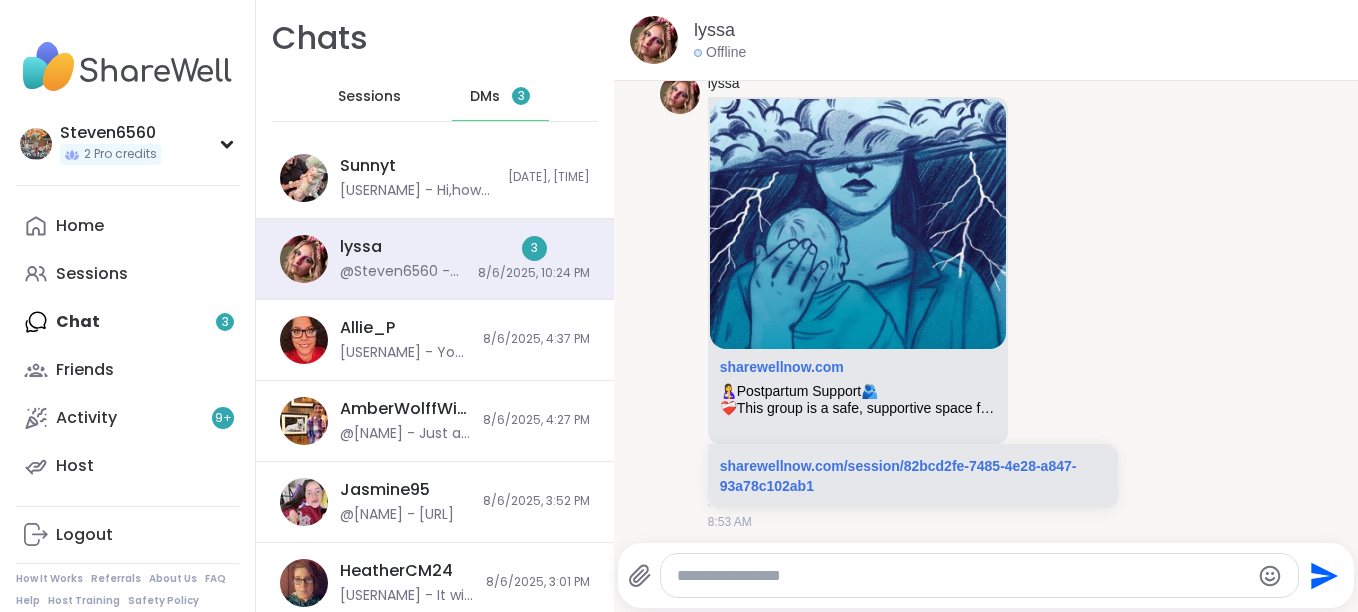 scroll, scrollTop: 26406, scrollLeft: 0, axis: vertical 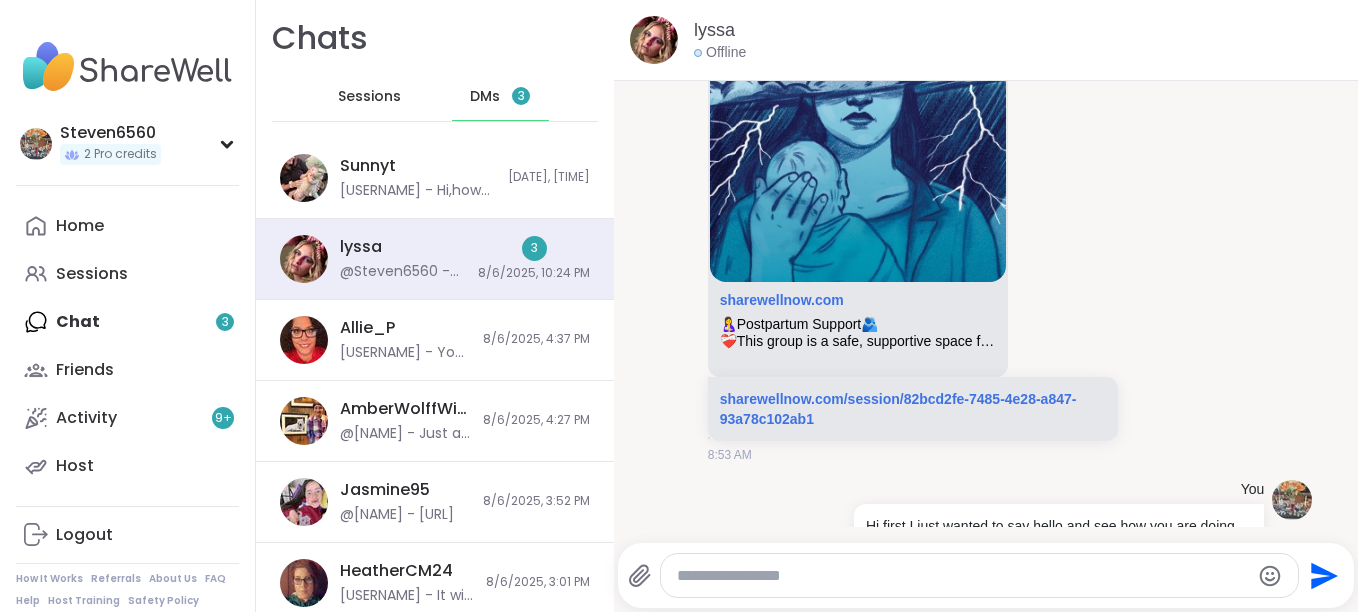 click 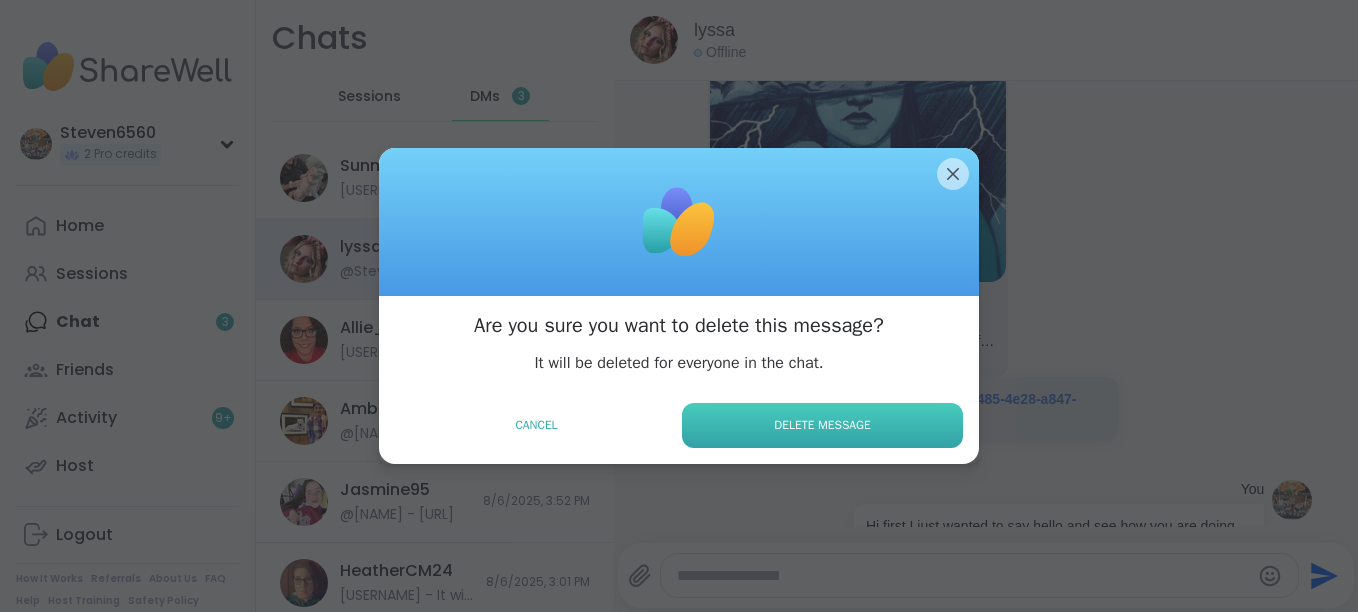 click on "Delete Message" at bounding box center [822, 425] 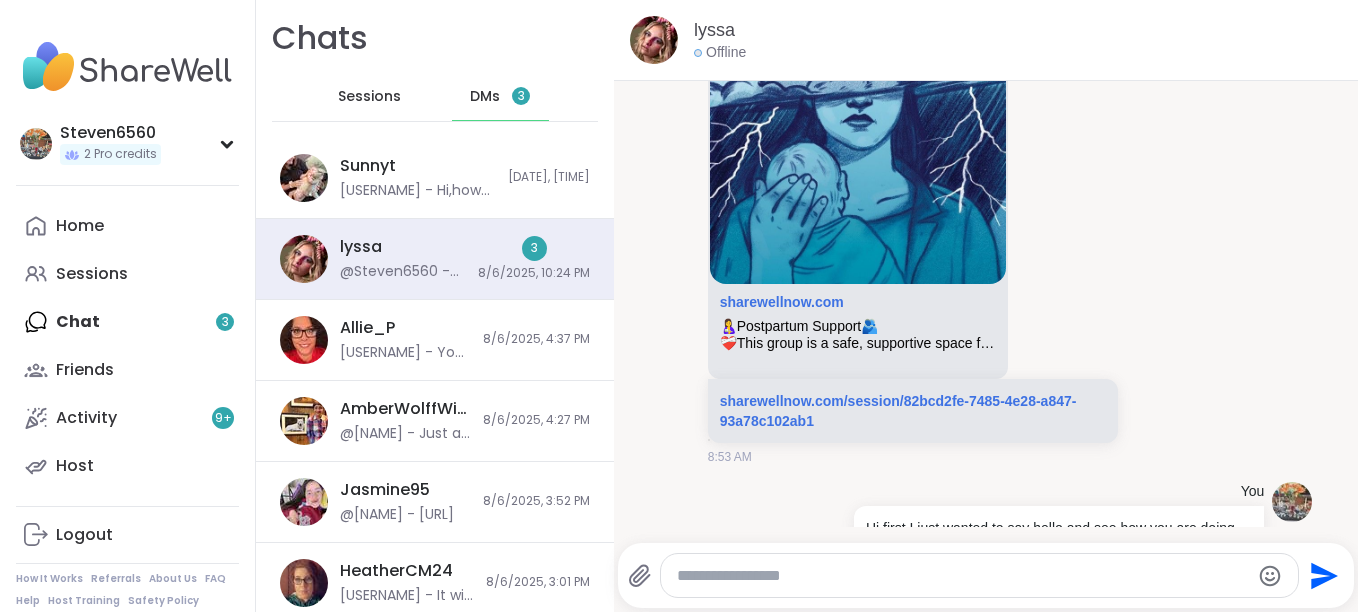 click 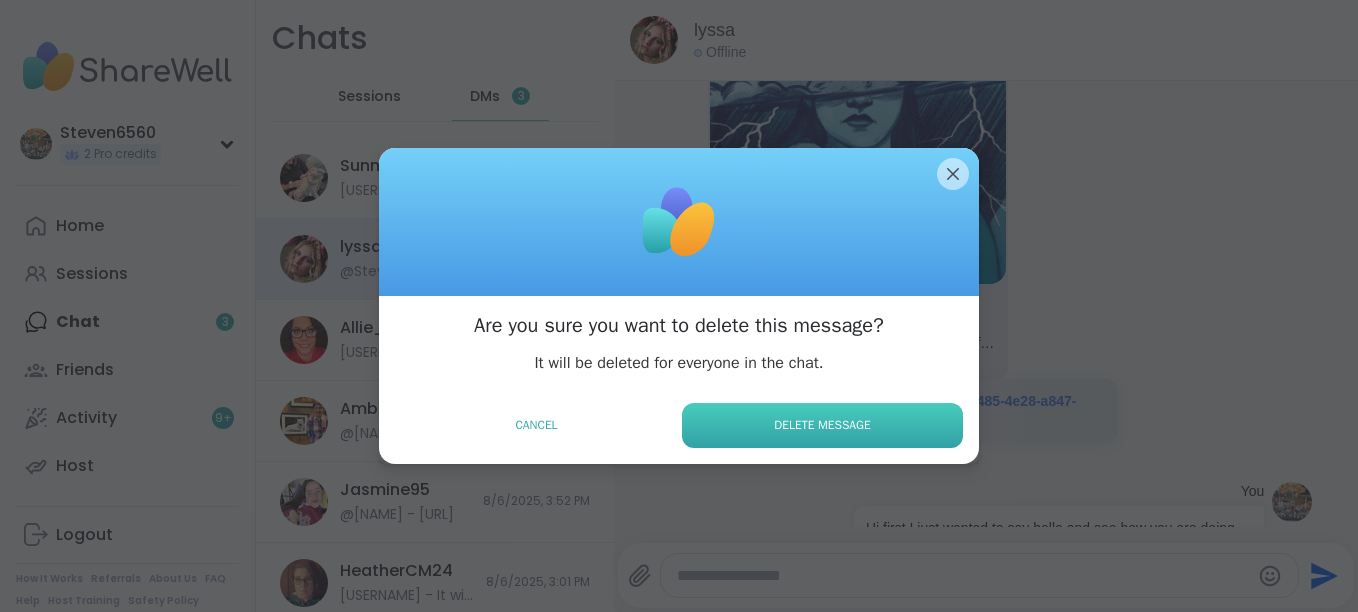 click on "Delete Message" at bounding box center [822, 425] 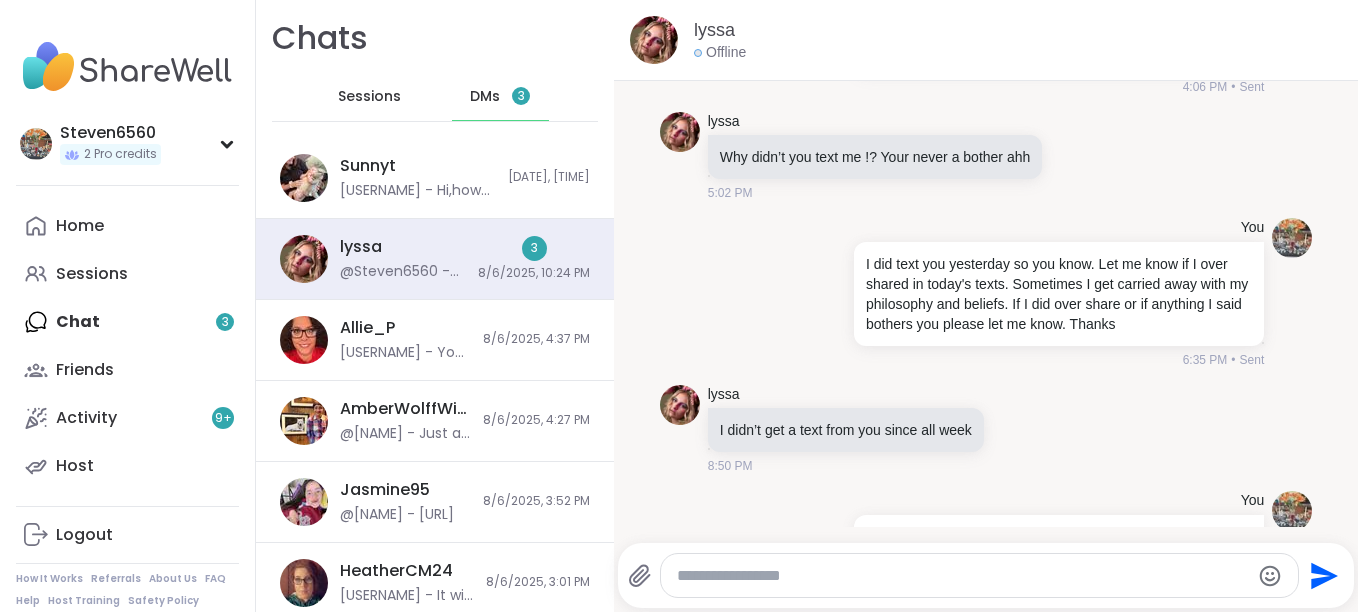scroll, scrollTop: 27005, scrollLeft: 0, axis: vertical 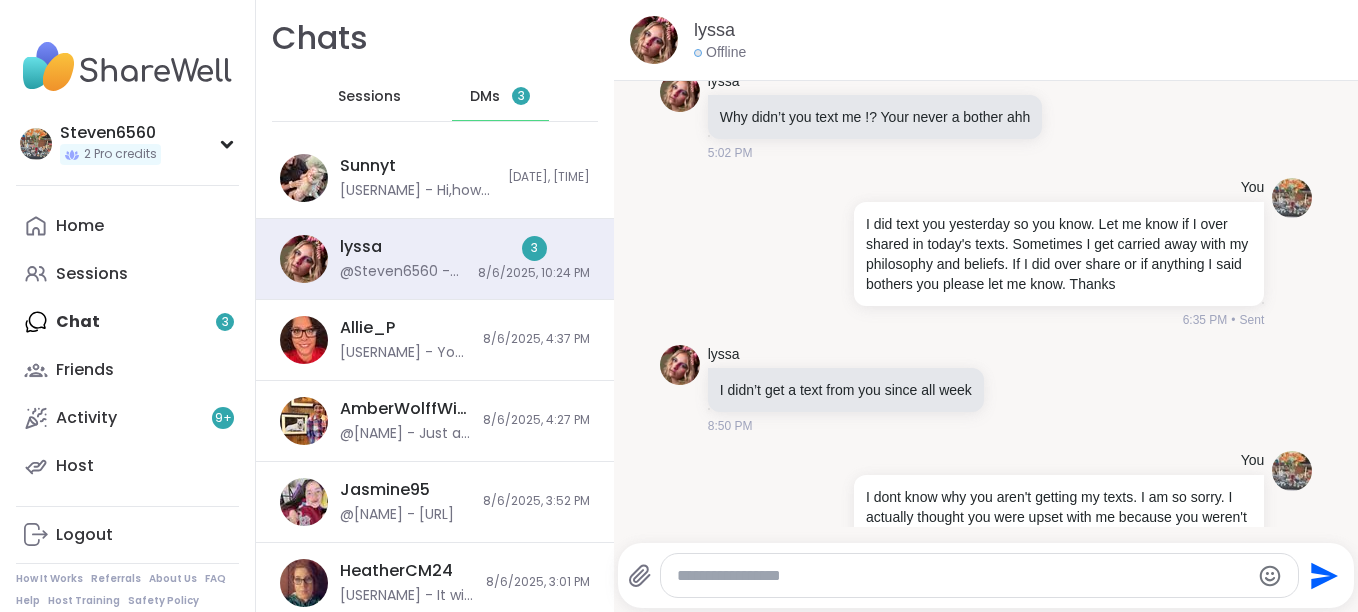 click 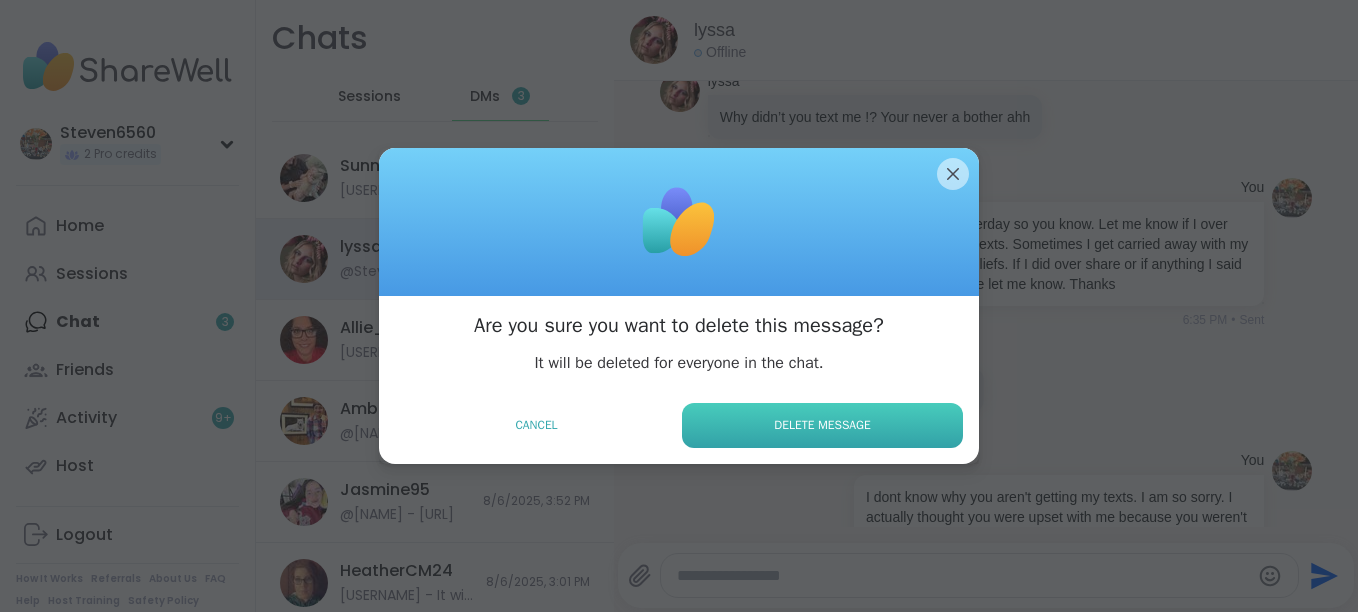 click on "Delete Message" at bounding box center (822, 425) 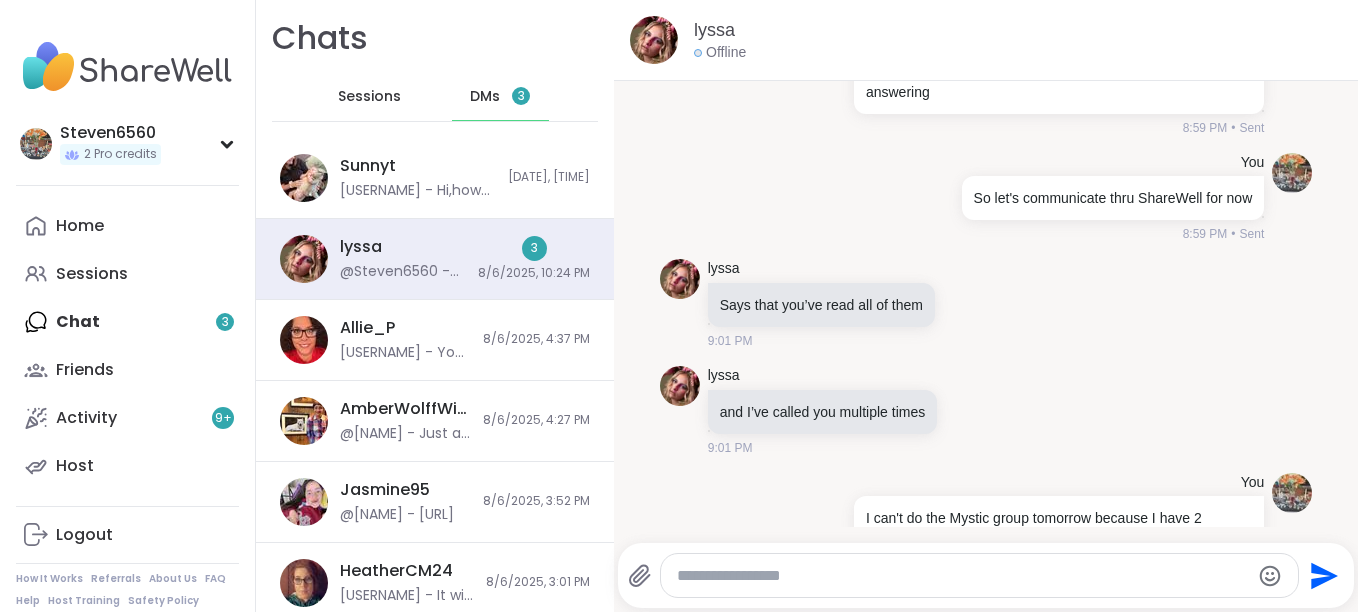 scroll, scrollTop: 27338, scrollLeft: 0, axis: vertical 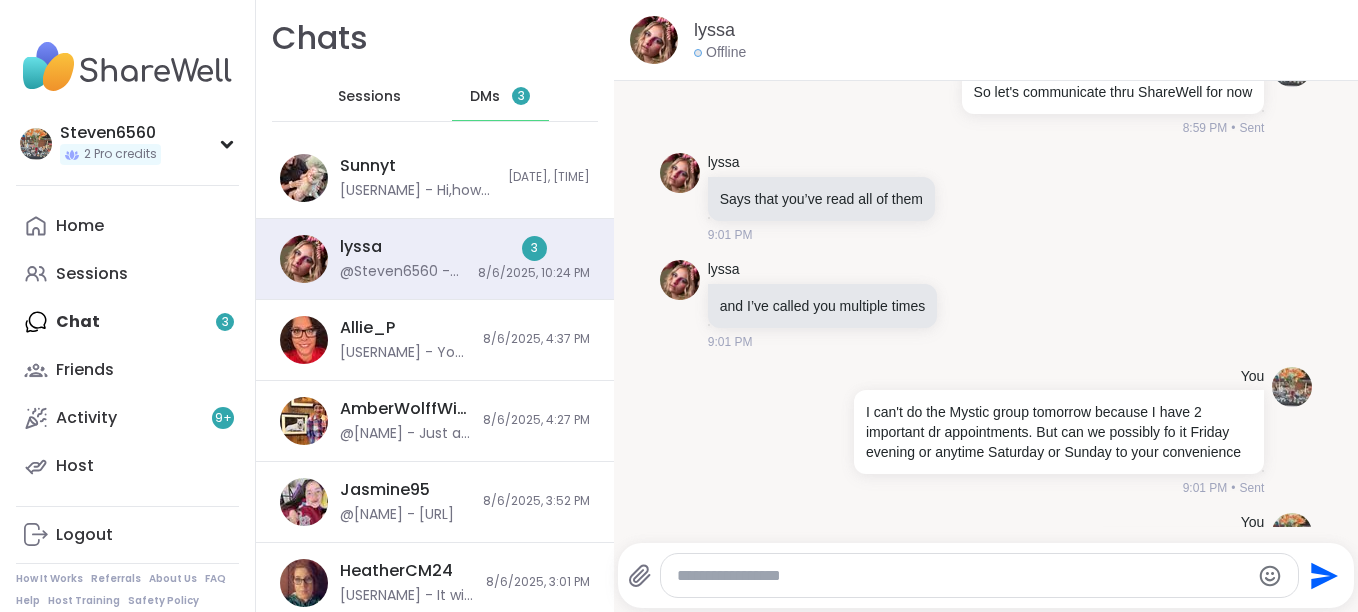 click 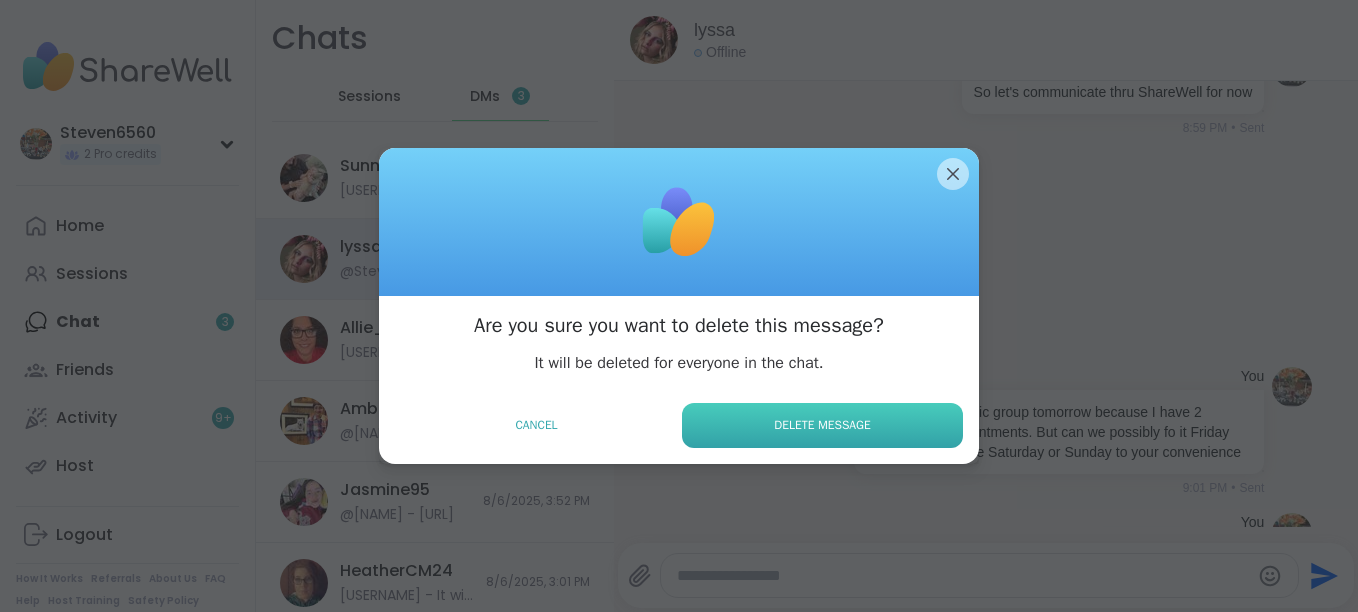 click on "Delete Message" at bounding box center [822, 425] 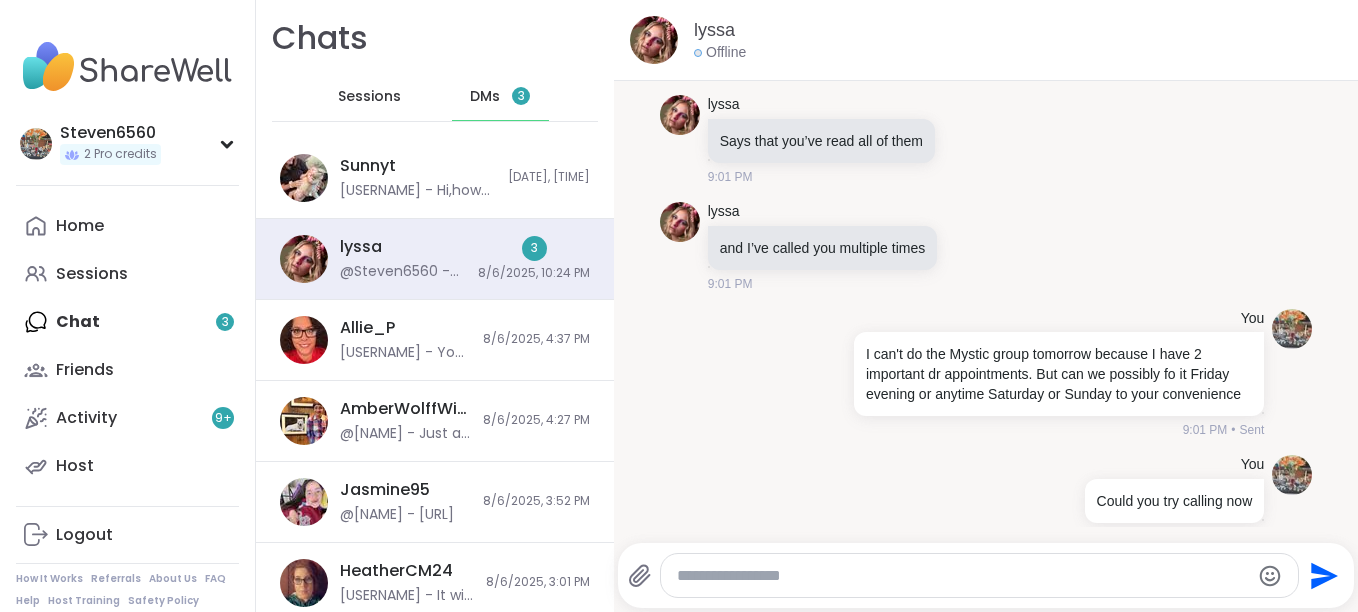 click at bounding box center (841, -93) 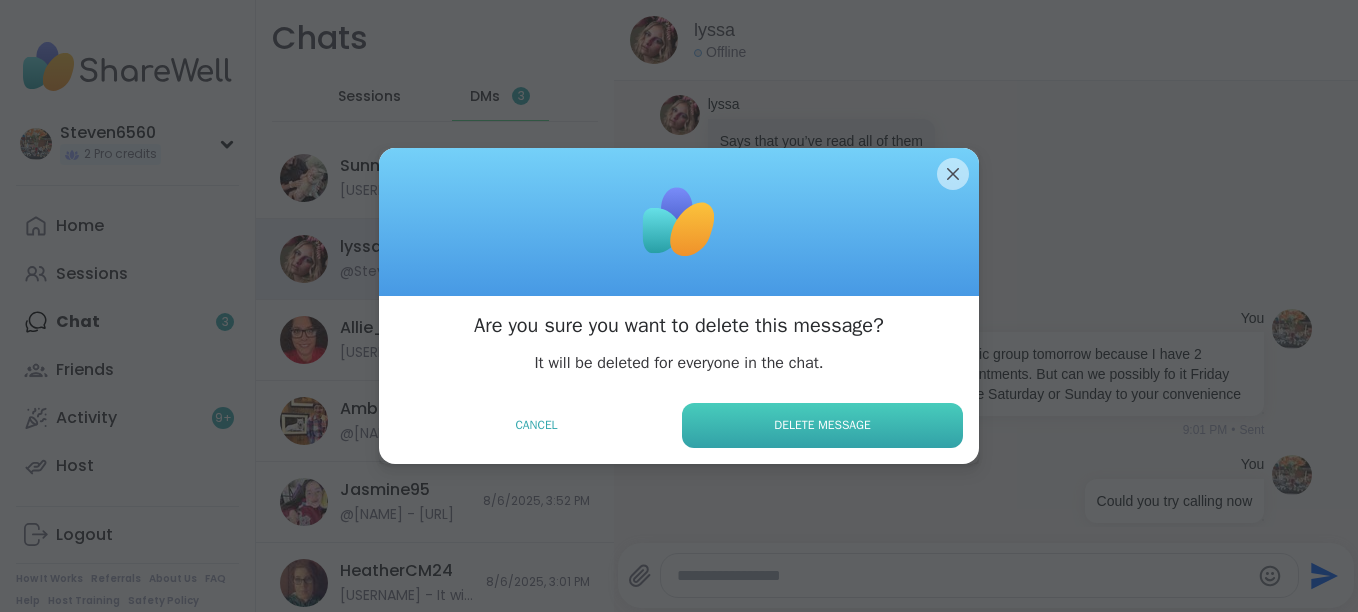 click on "Delete Message" at bounding box center [822, 425] 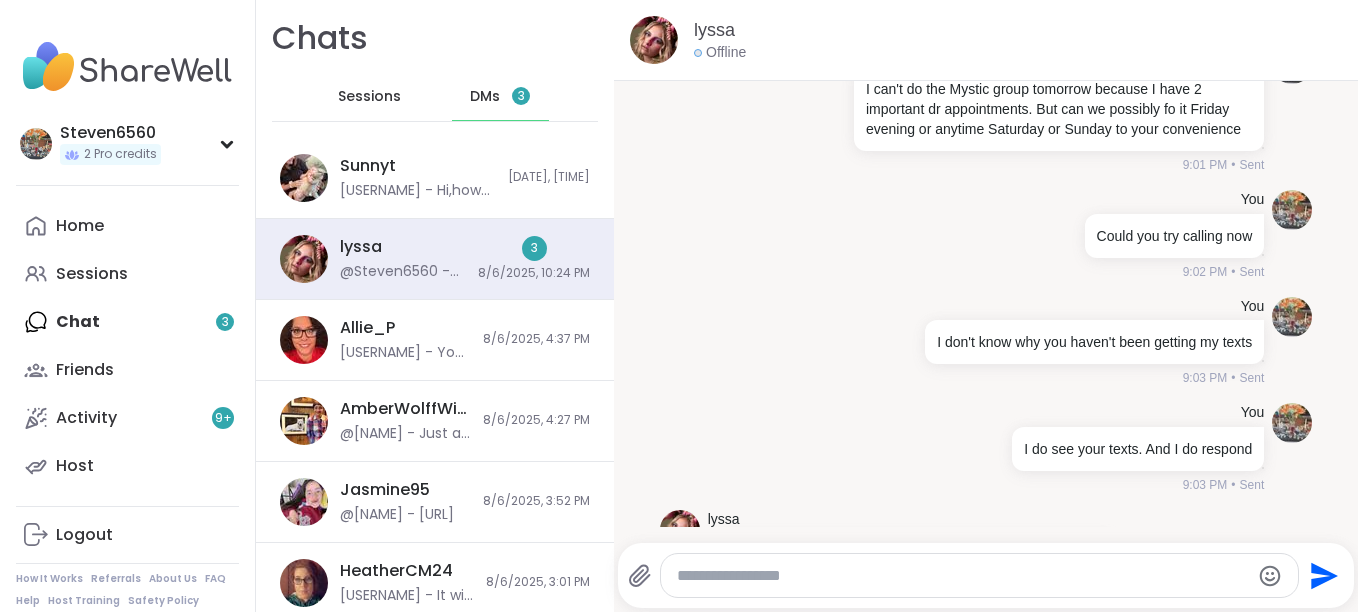 scroll, scrollTop: 27645, scrollLeft: 0, axis: vertical 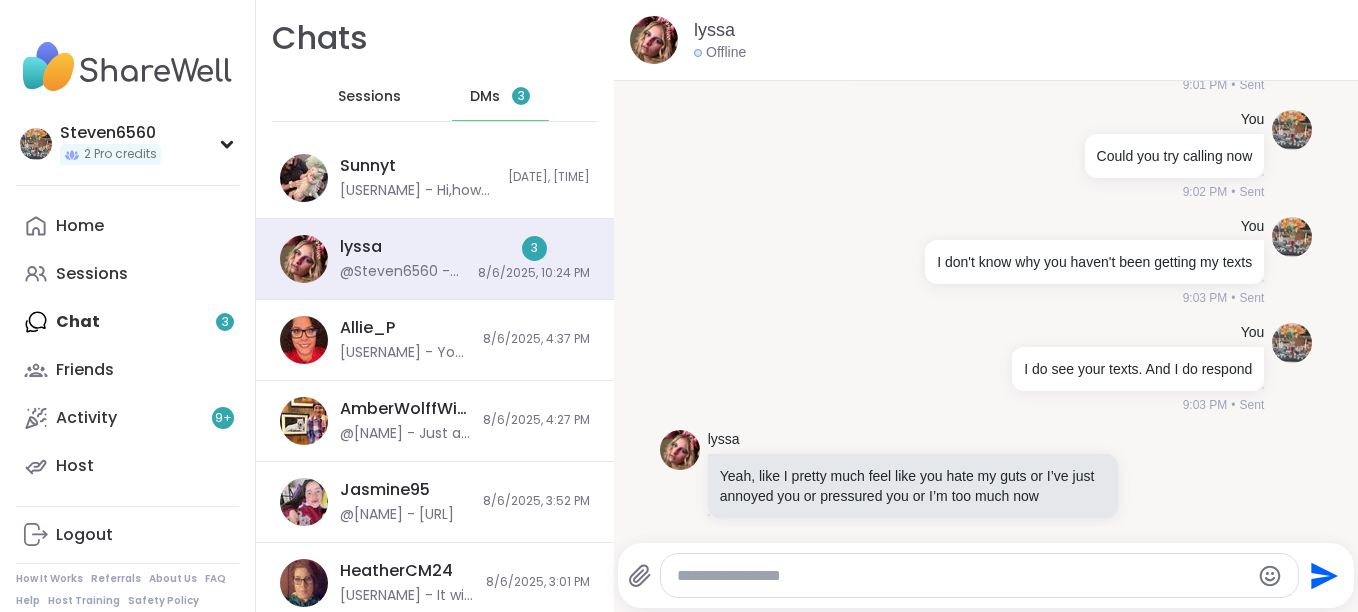 click at bounding box center (949, -312) 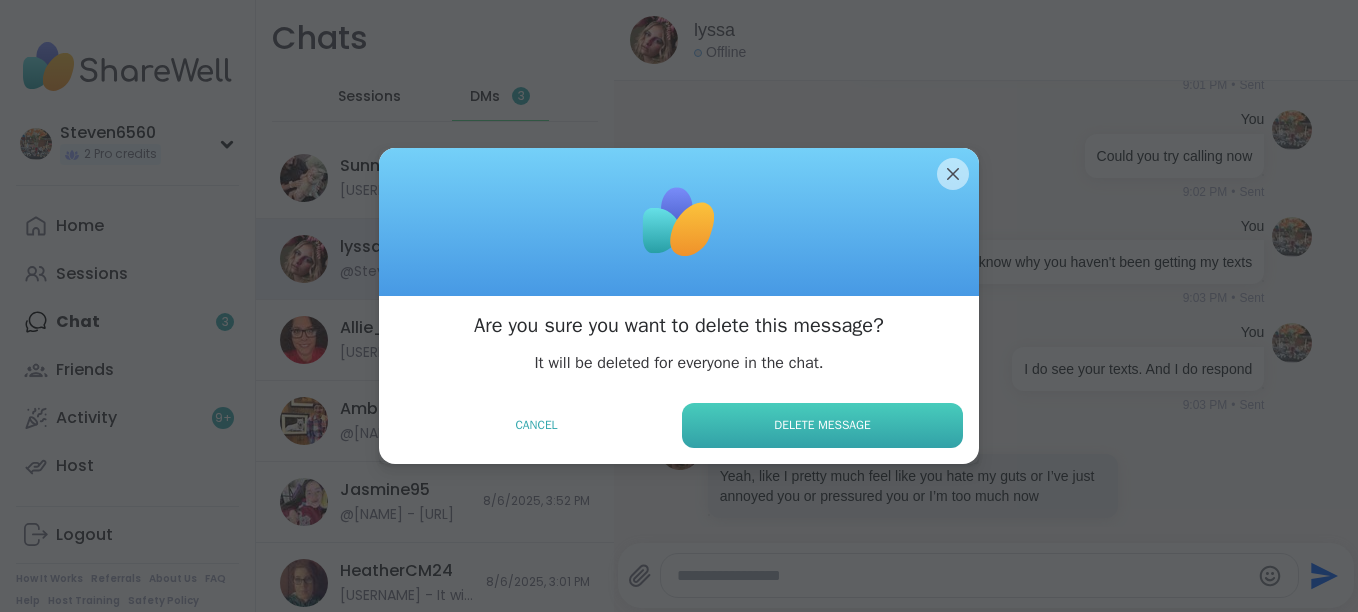 click on "Delete Message" at bounding box center [822, 425] 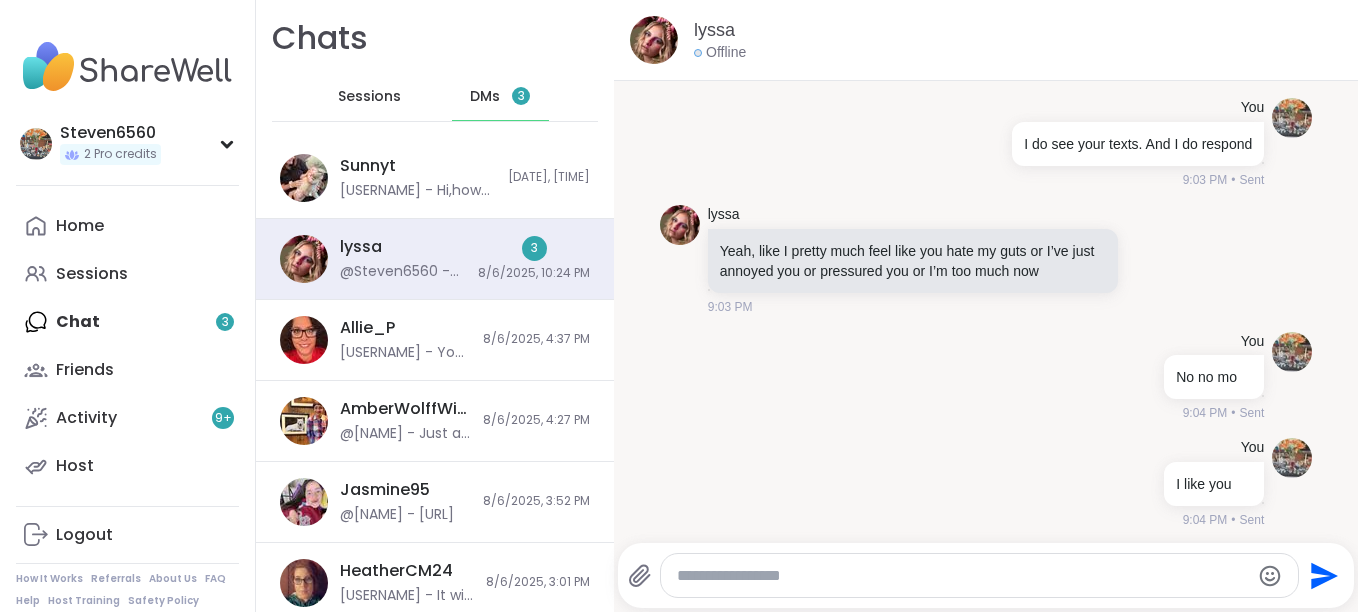 scroll, scrollTop: 27952, scrollLeft: 0, axis: vertical 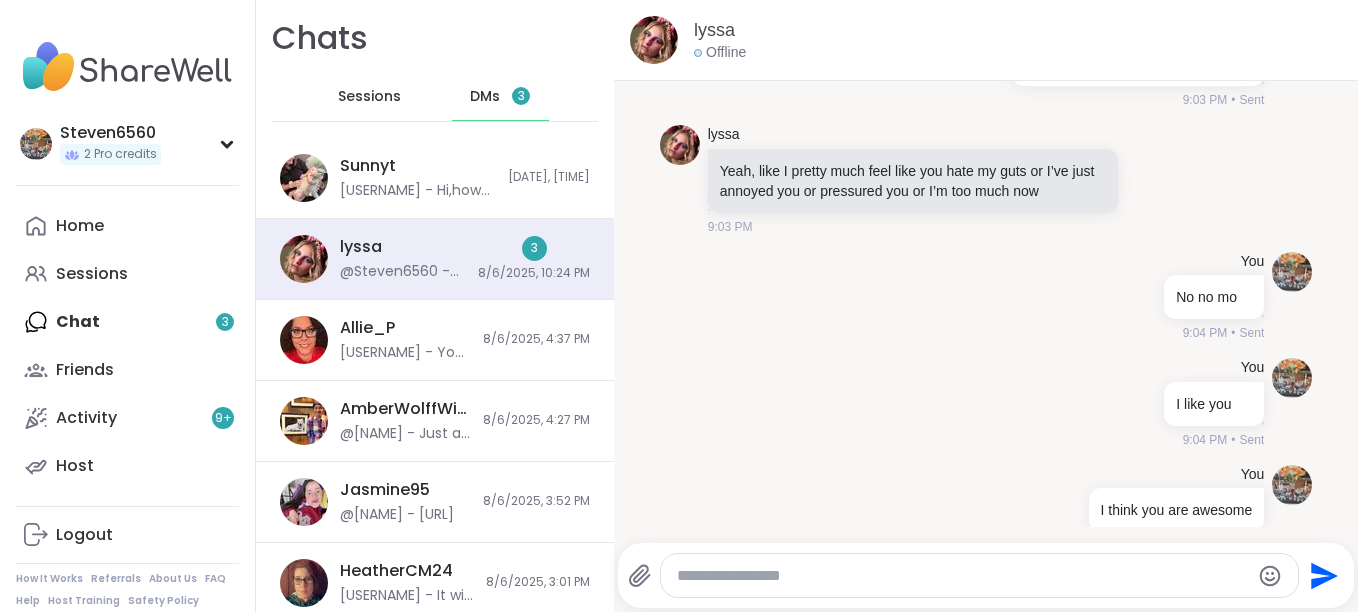 click 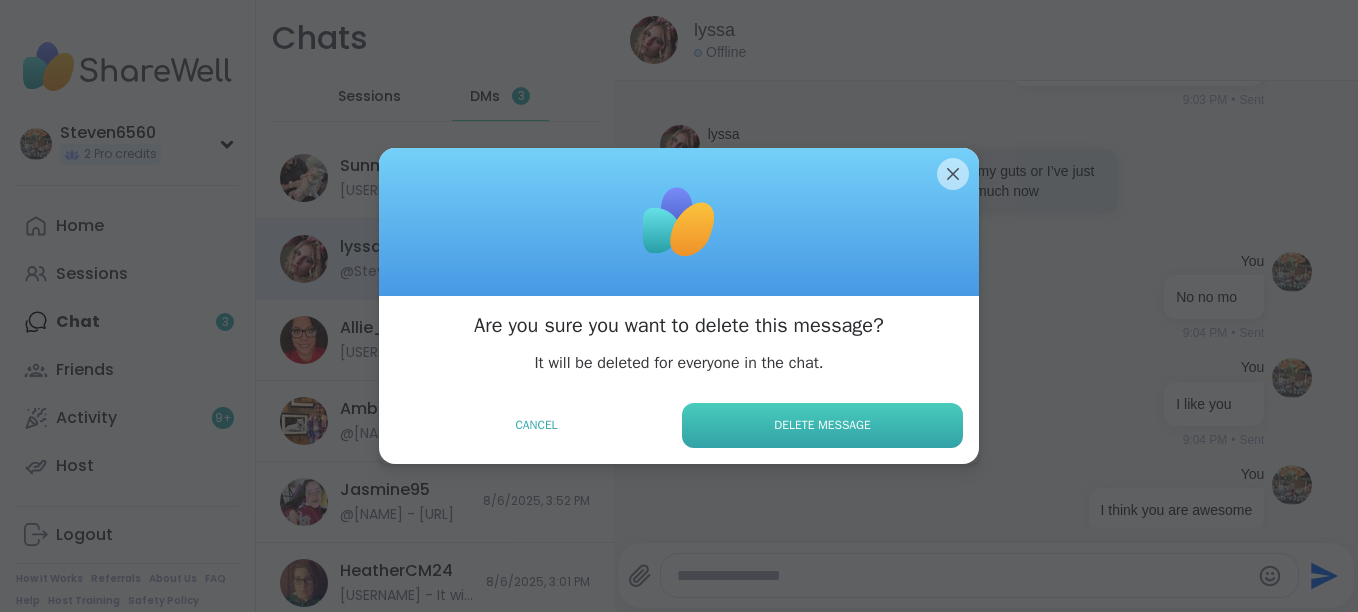 click on "Delete Message" at bounding box center [822, 425] 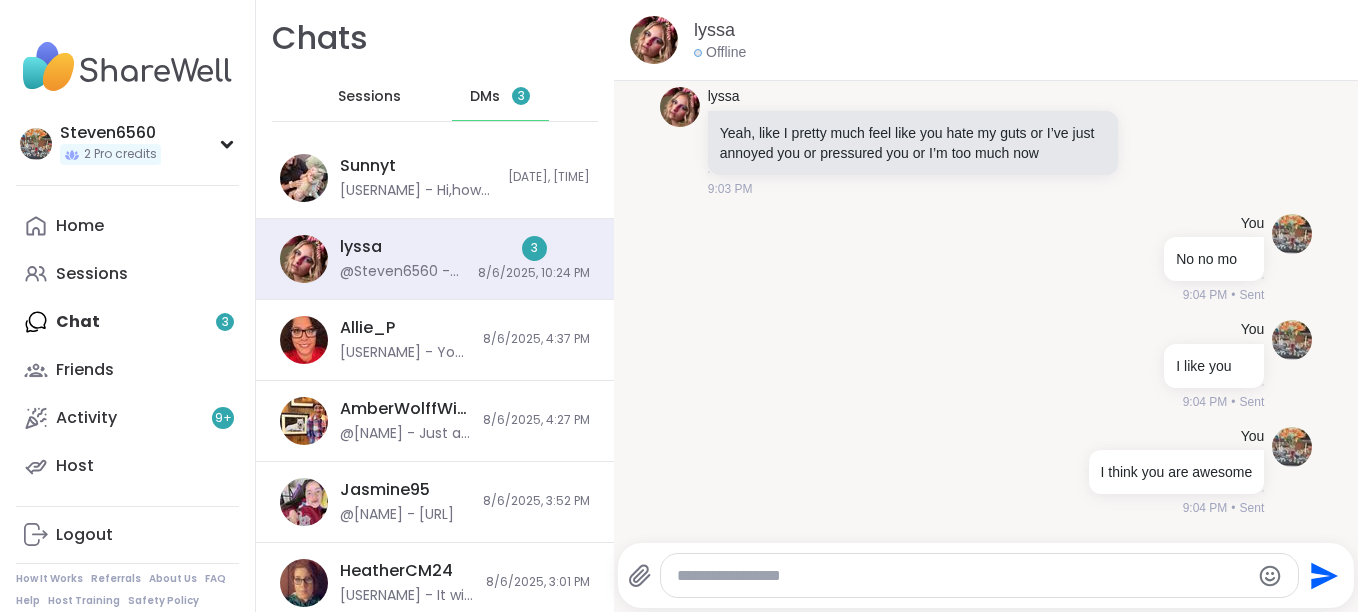 click at bounding box center (1072, -188) 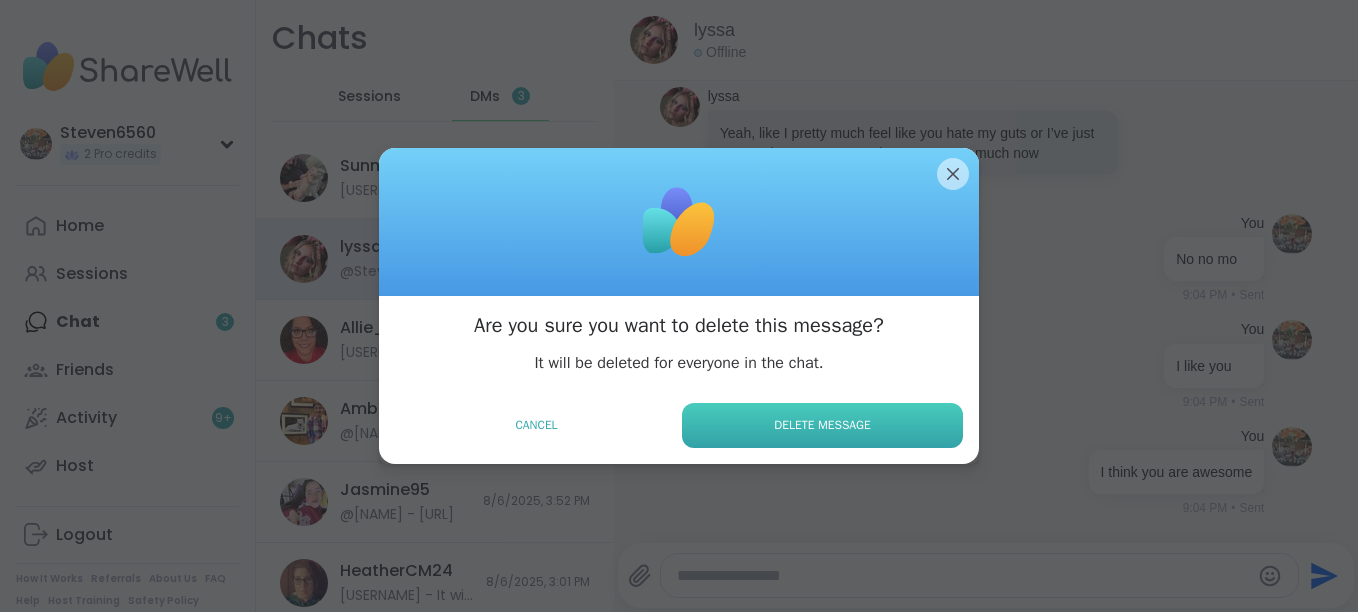 click on "Delete Message" at bounding box center [822, 425] 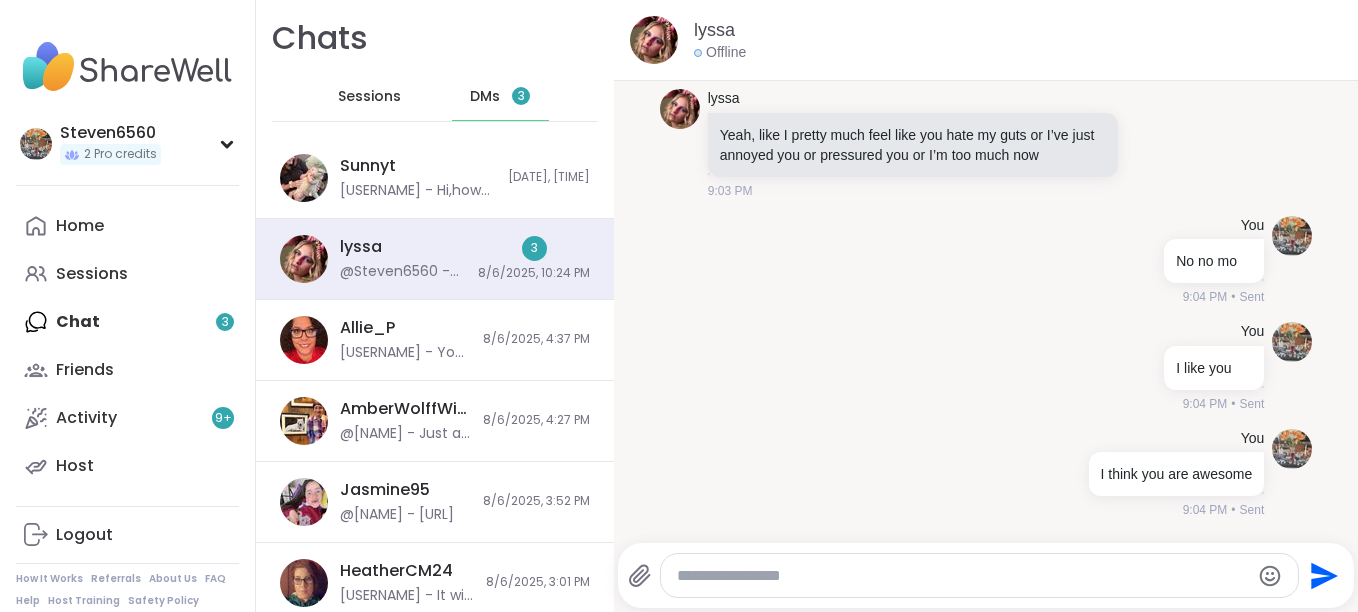 click at bounding box center [912, -80] 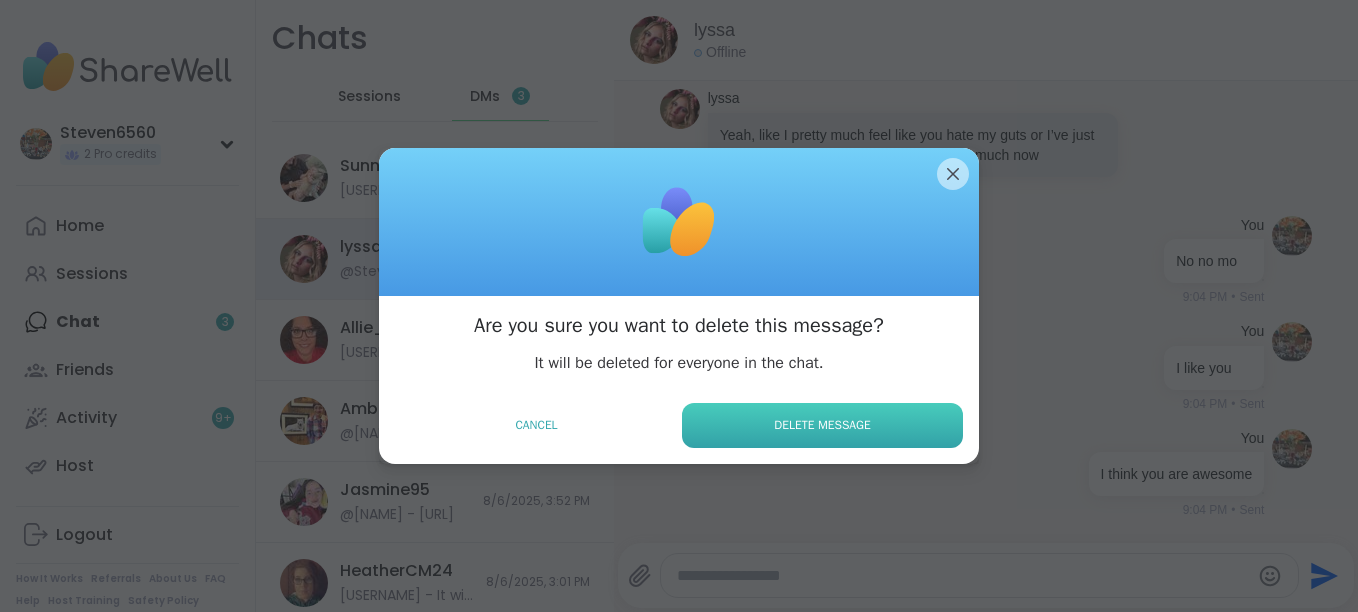 click on "Delete Message" at bounding box center [822, 425] 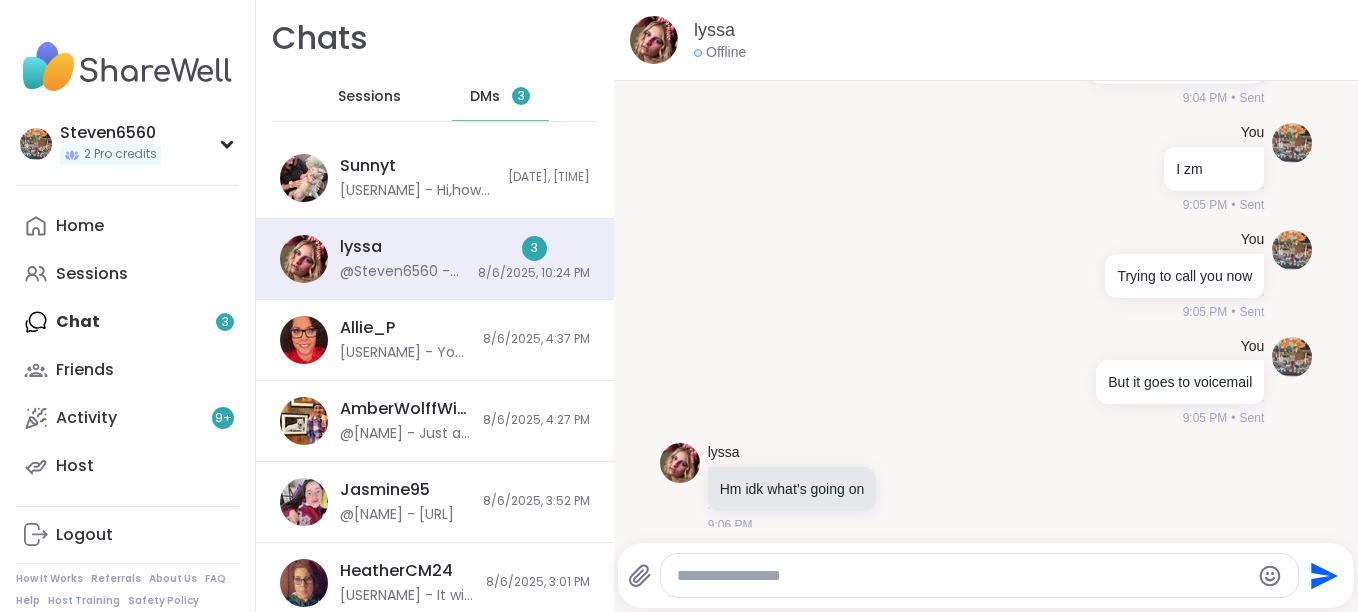 scroll, scrollTop: 28379, scrollLeft: 0, axis: vertical 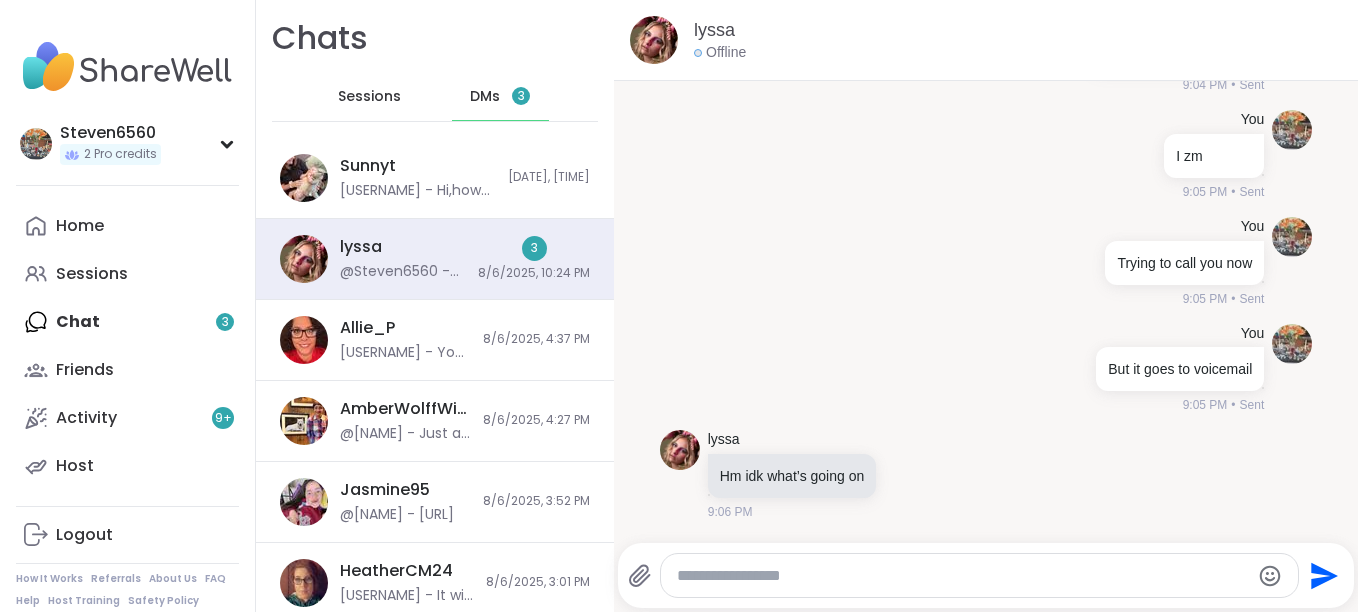 click 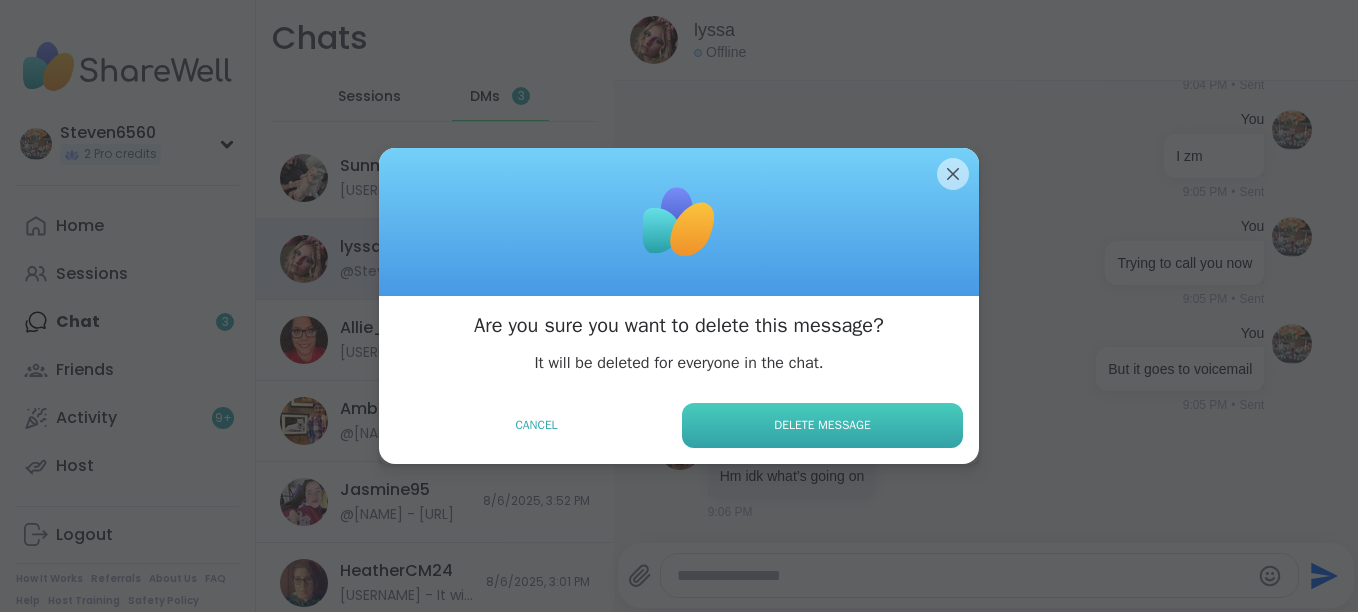 click on "Delete Message" at bounding box center [822, 425] 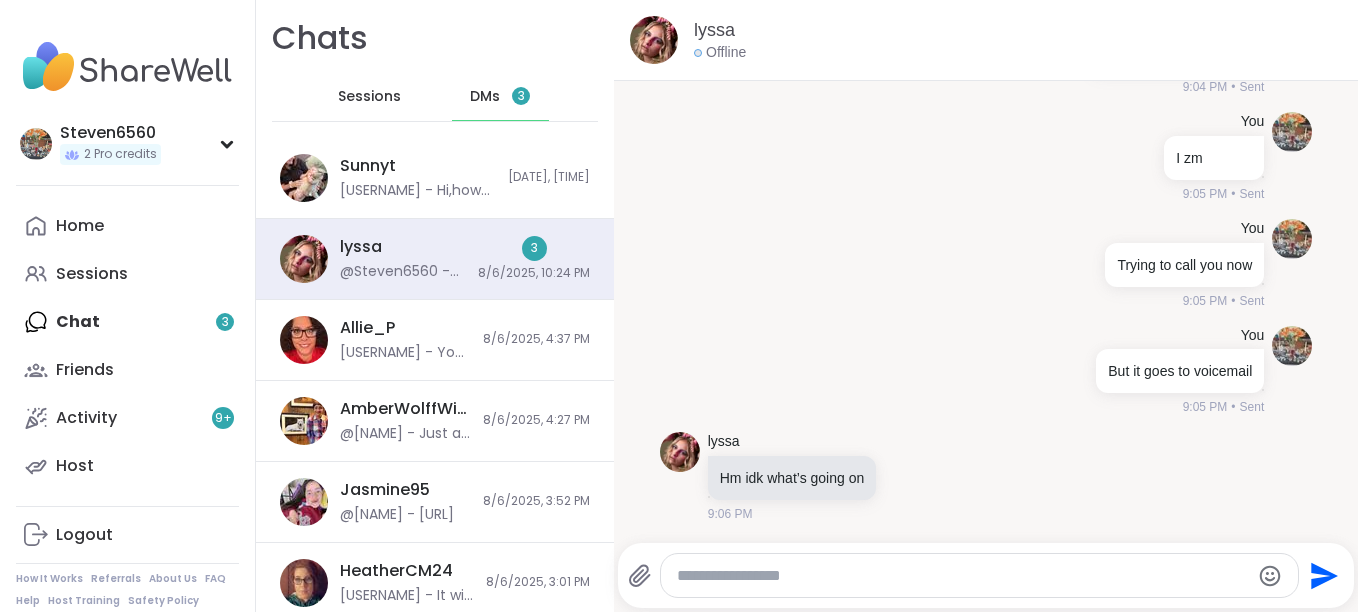 click 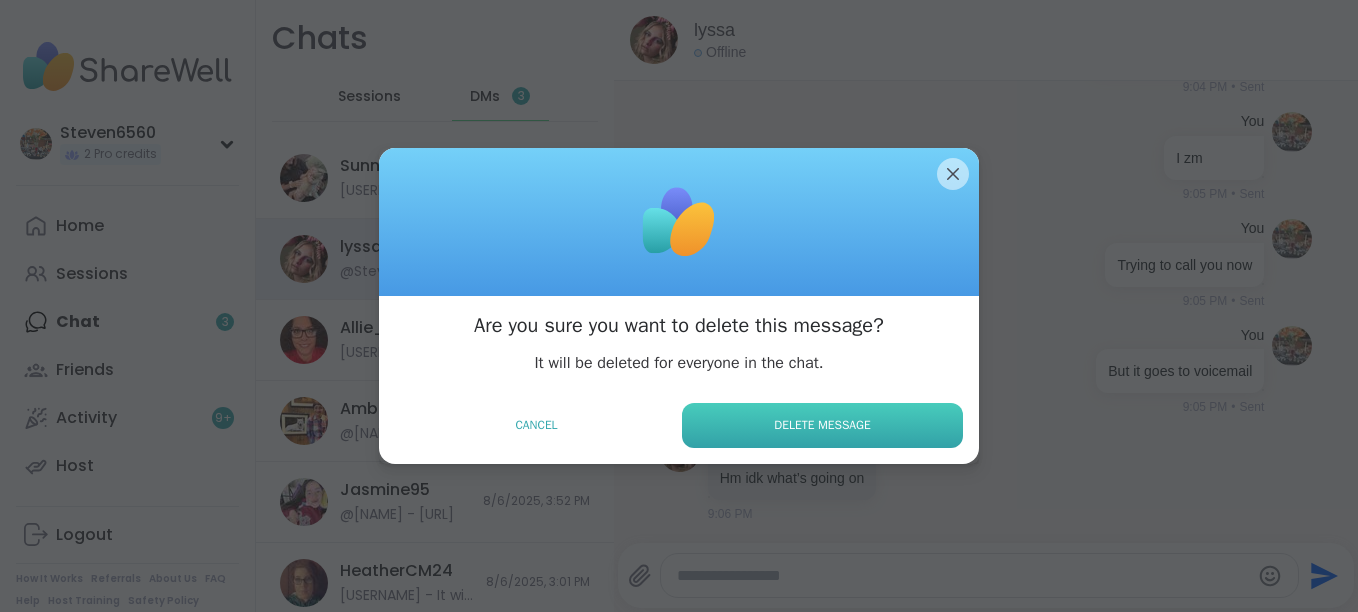 click on "Delete Message" at bounding box center [822, 425] 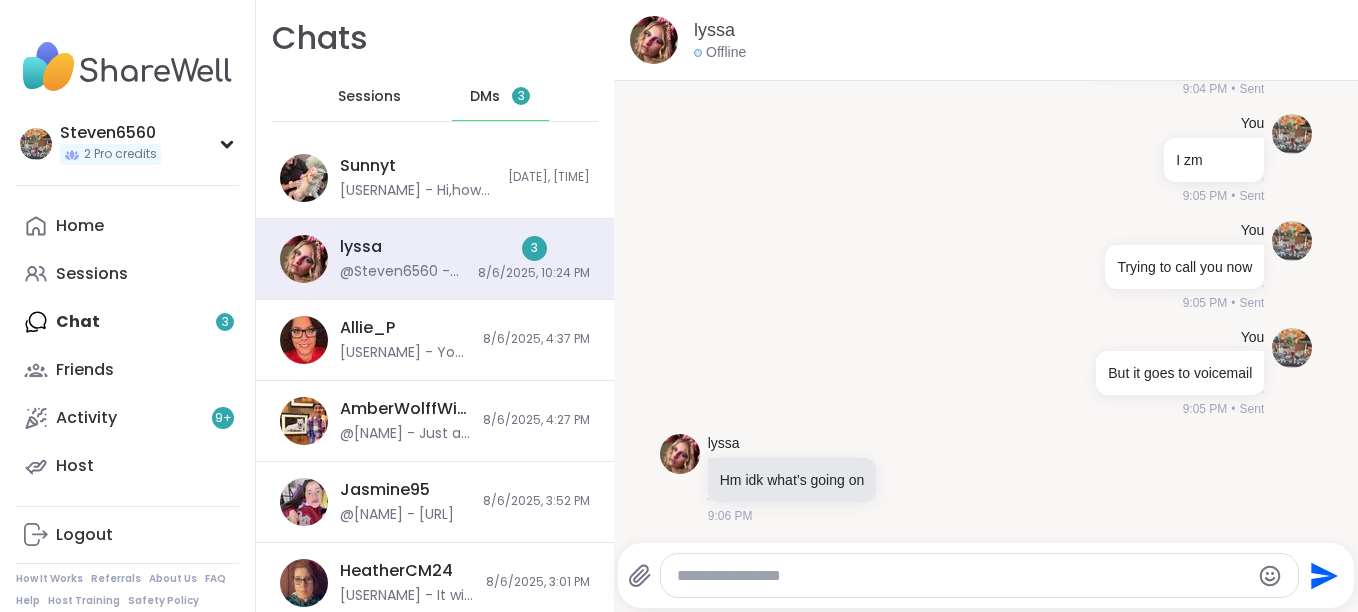 click 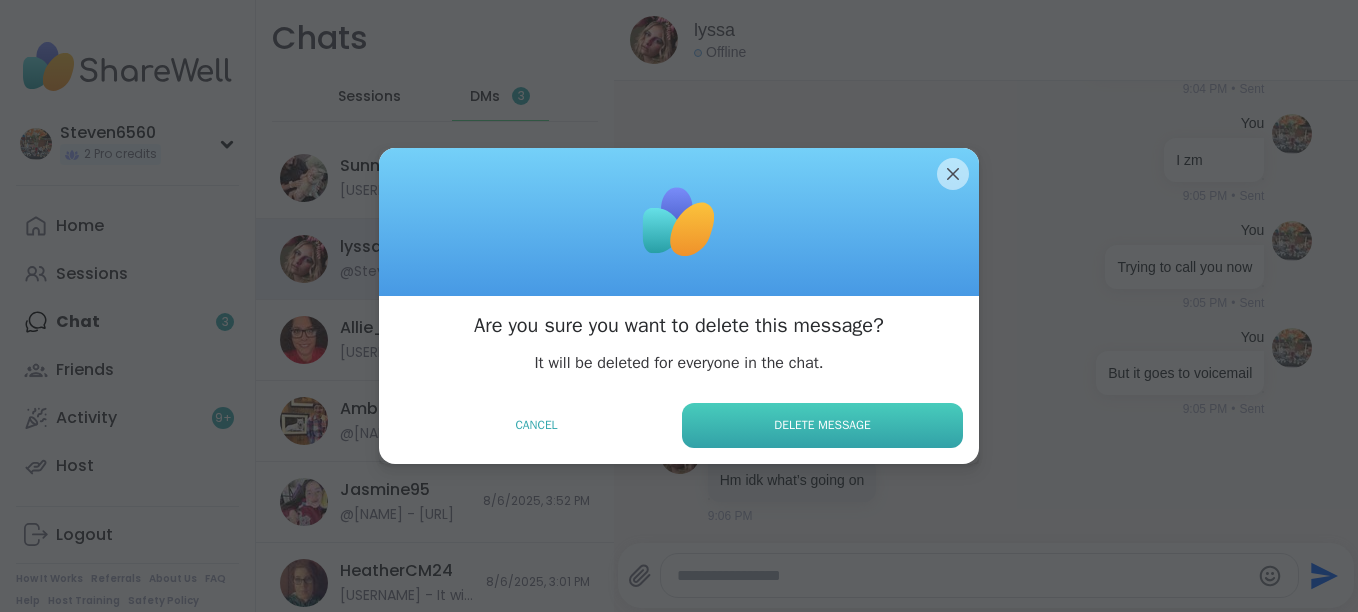 click on "Delete Message" at bounding box center (822, 425) 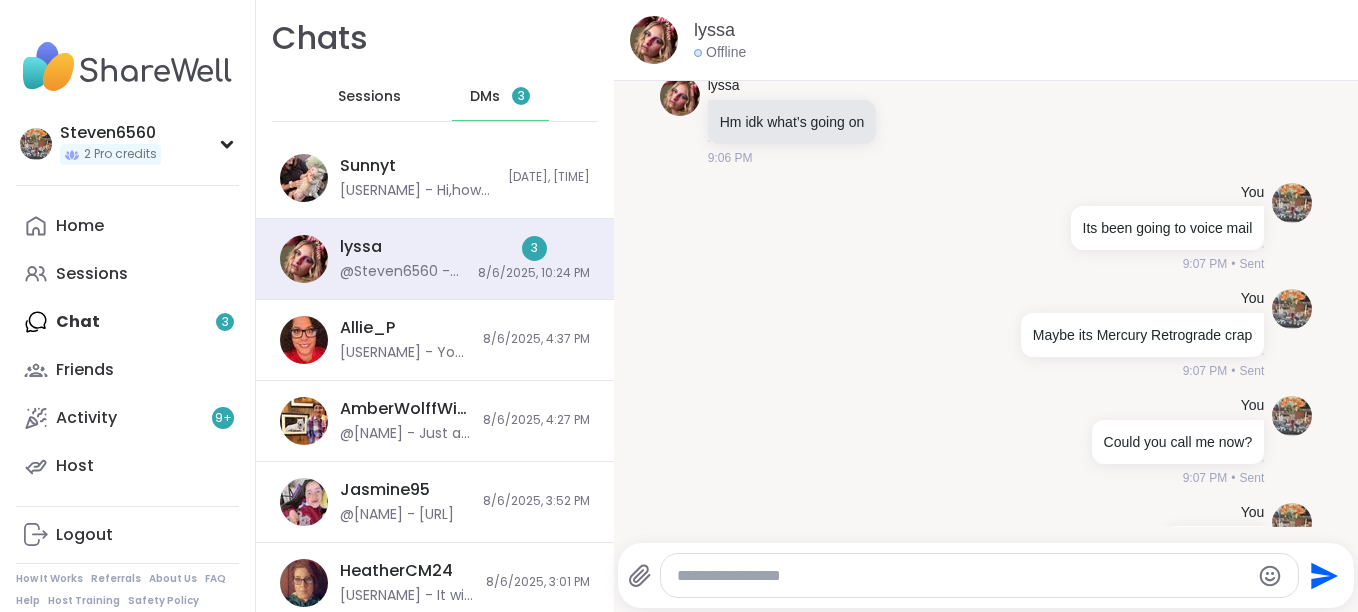 scroll, scrollTop: 28752, scrollLeft: 0, axis: vertical 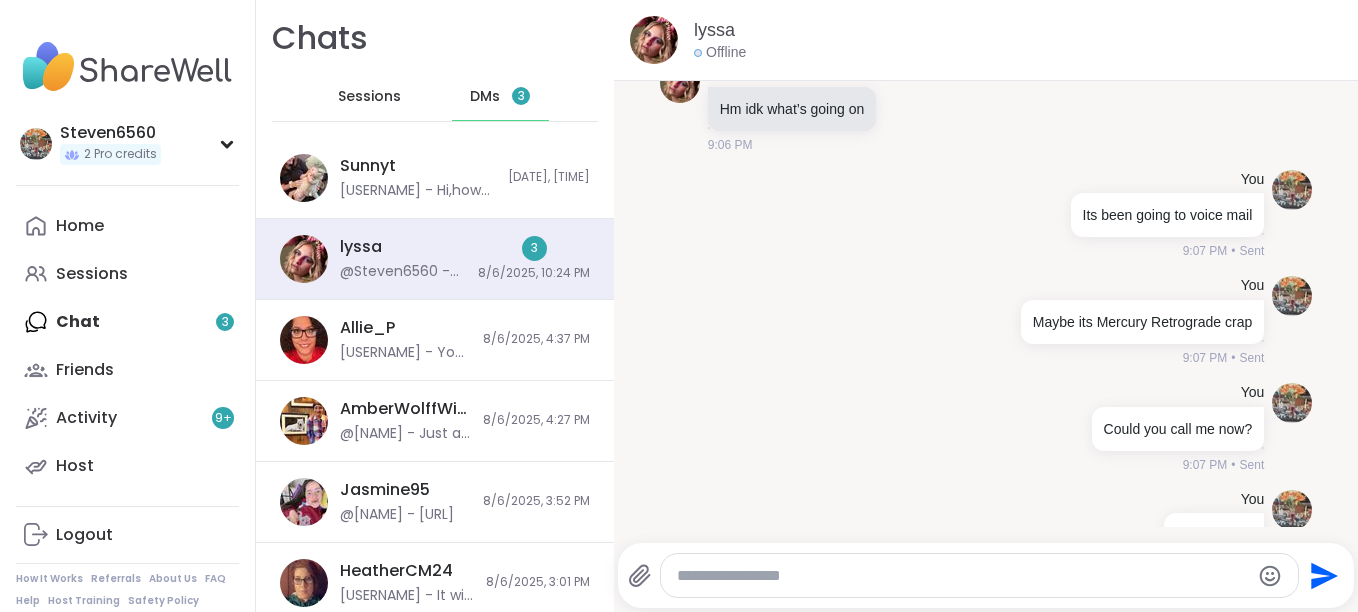 click at bounding box center (1076, -319) 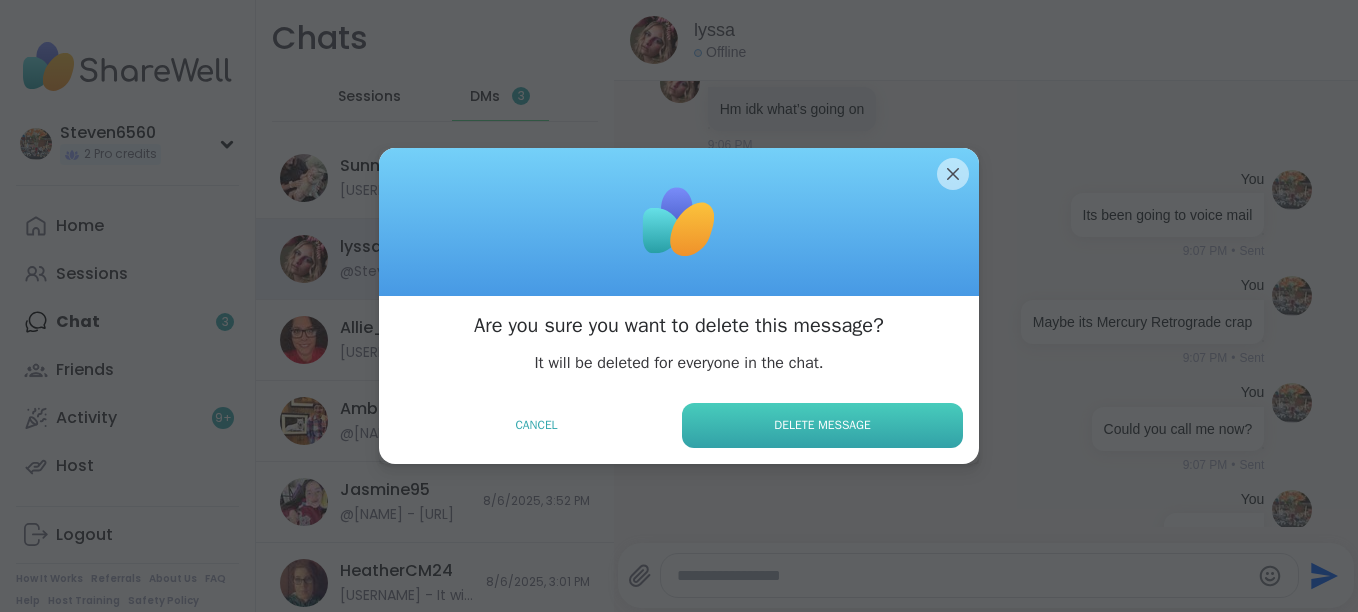 click on "Delete Message" at bounding box center [822, 425] 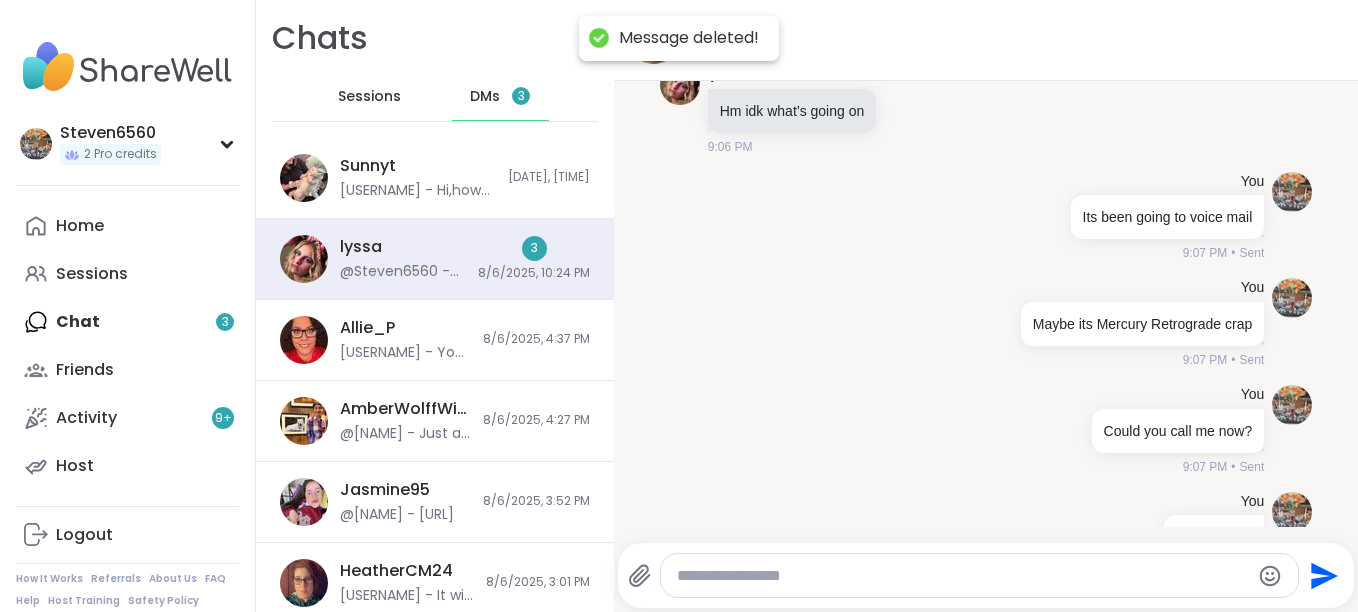click 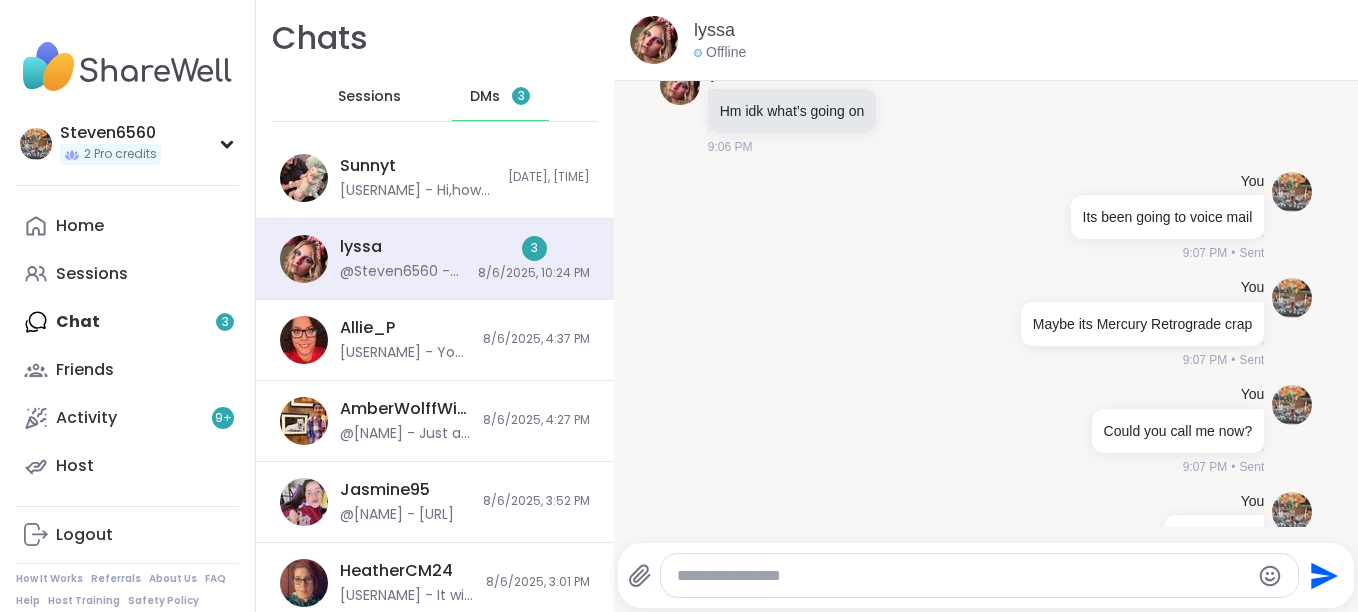 click 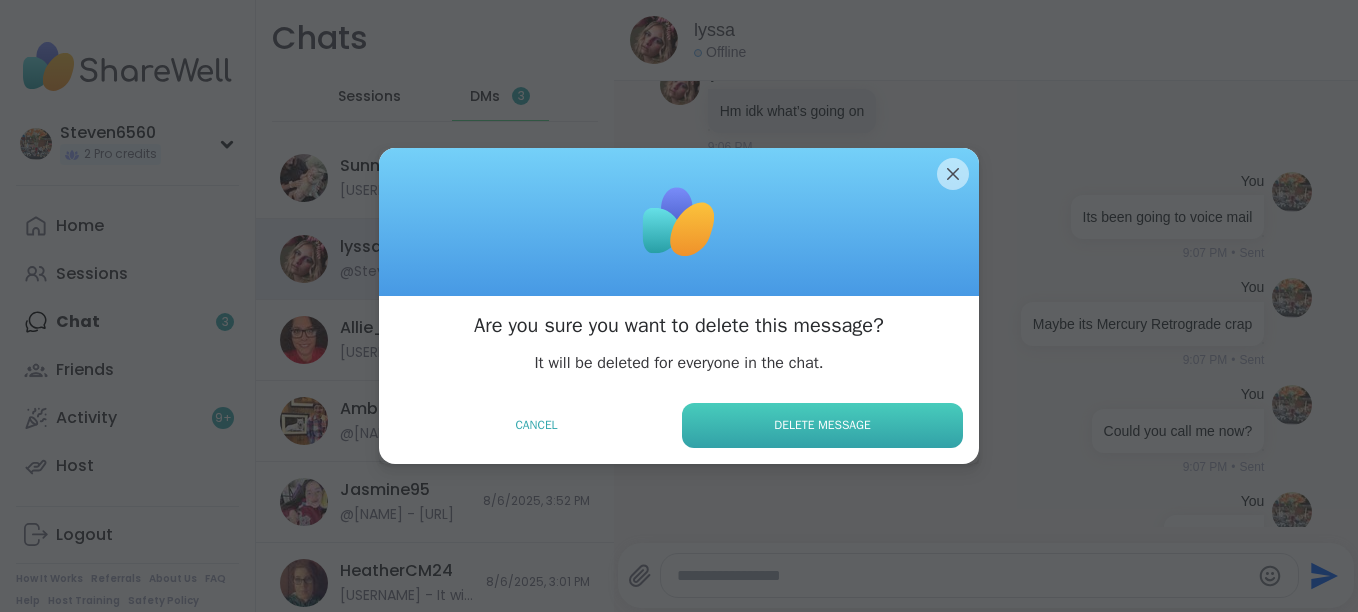 click on "Delete Message" at bounding box center (822, 425) 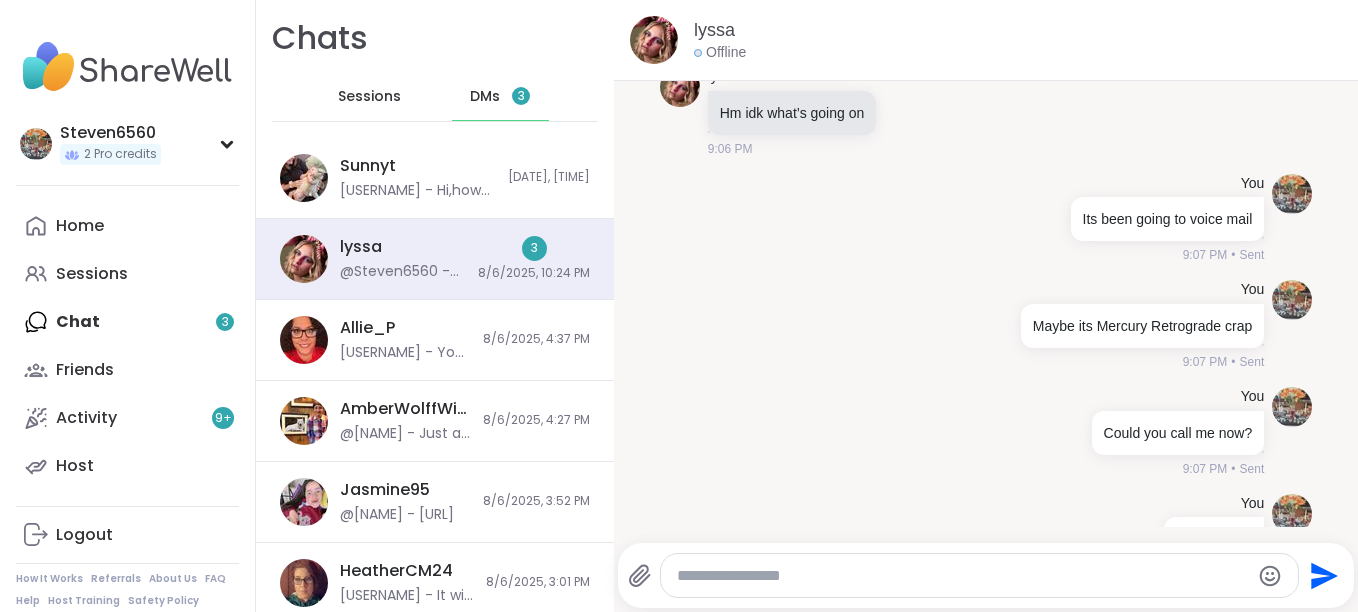 click at bounding box center [1092, -102] 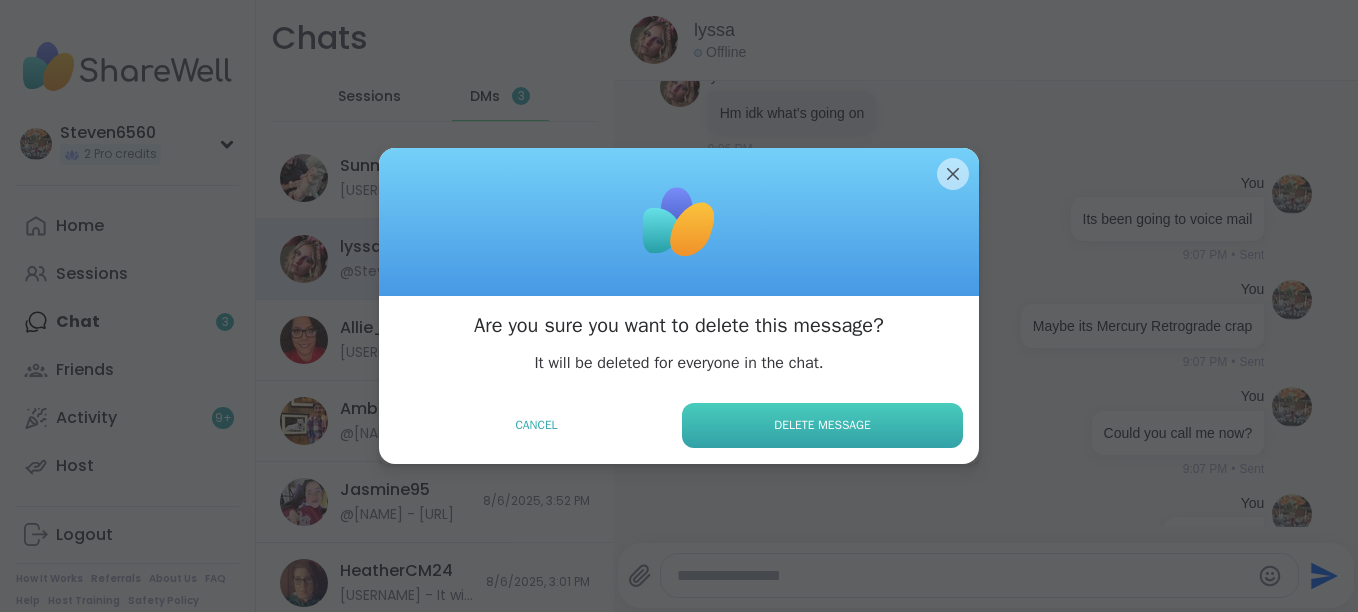 click on "Delete Message" at bounding box center [822, 425] 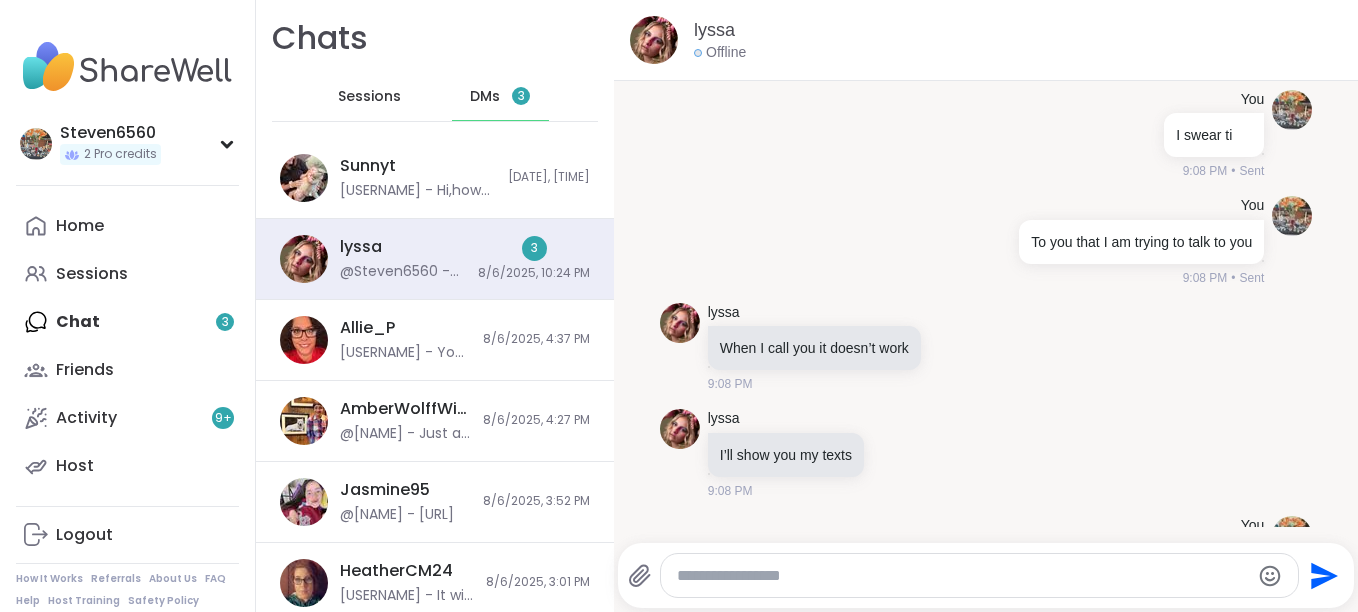 scroll, scrollTop: 29167, scrollLeft: 0, axis: vertical 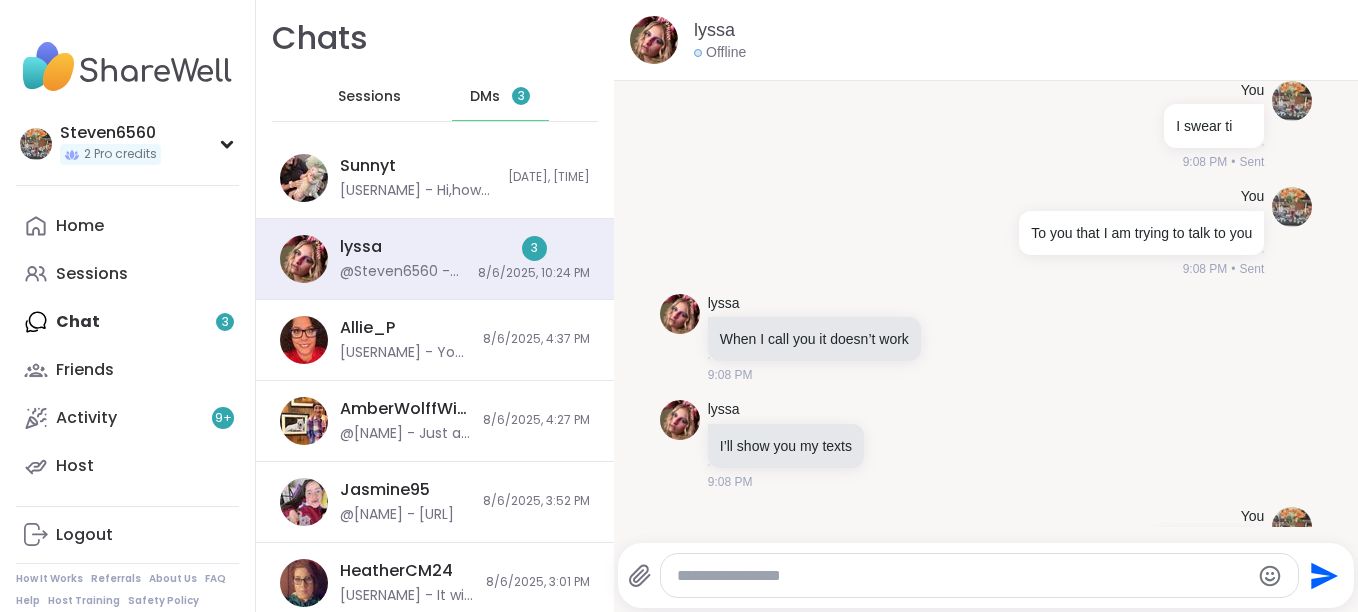 click 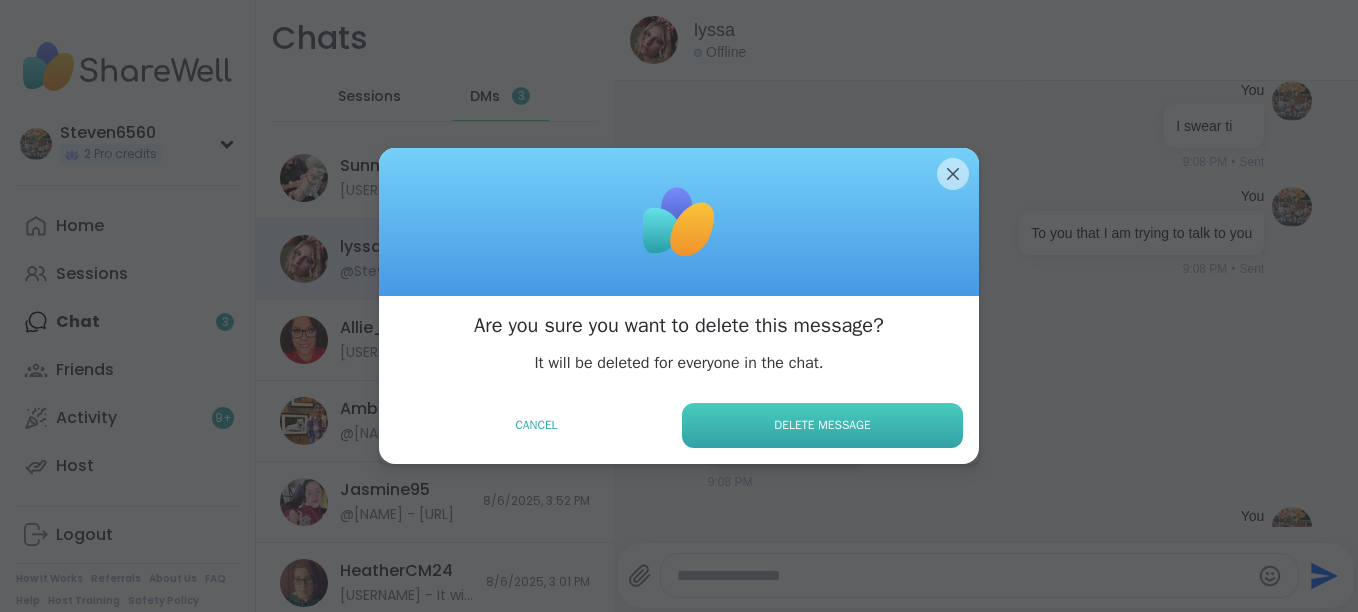 click on "Delete Message" at bounding box center (822, 425) 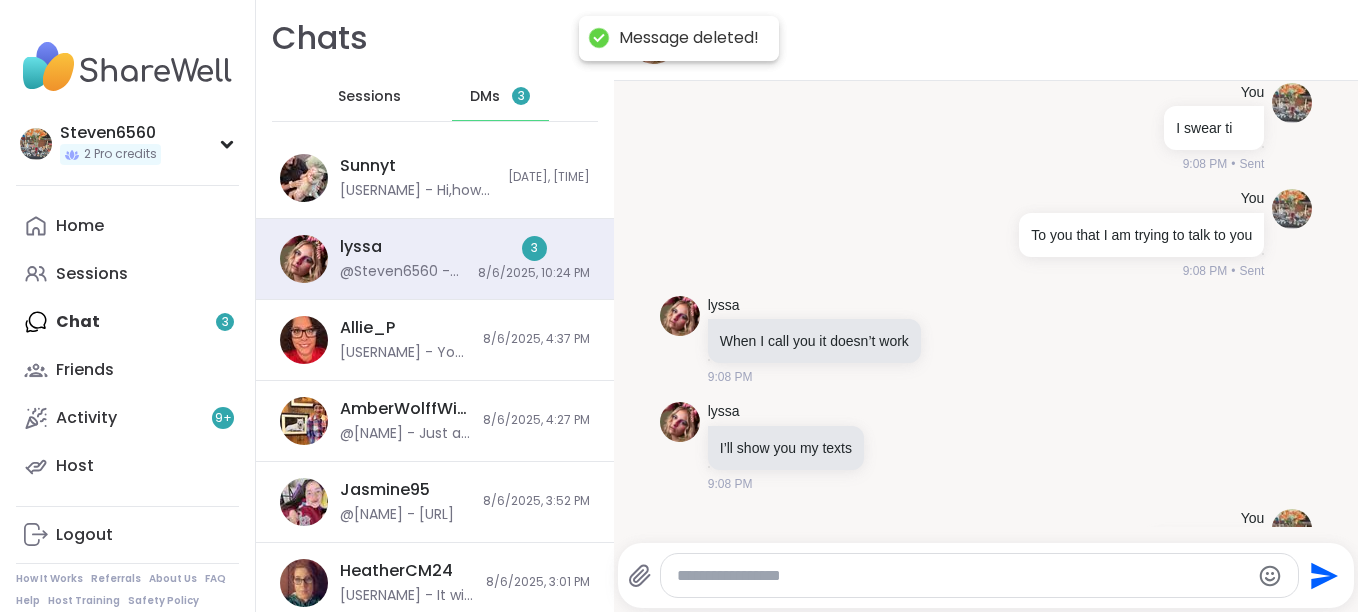 click 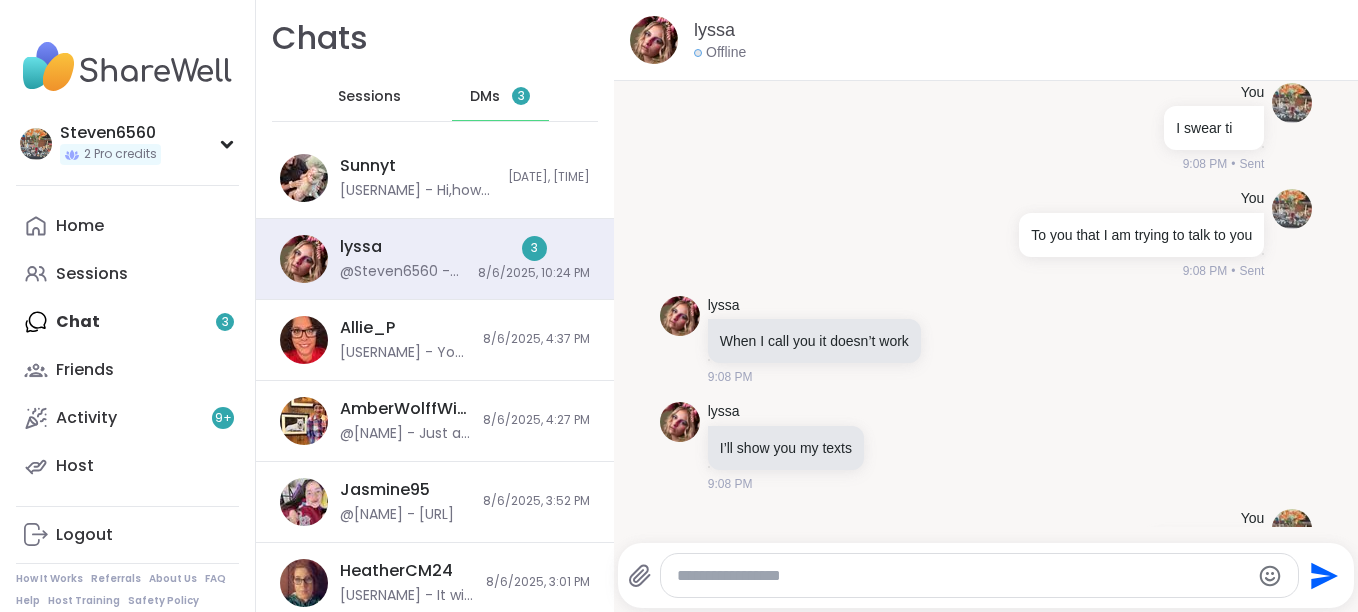 click at bounding box center (1058, -164) 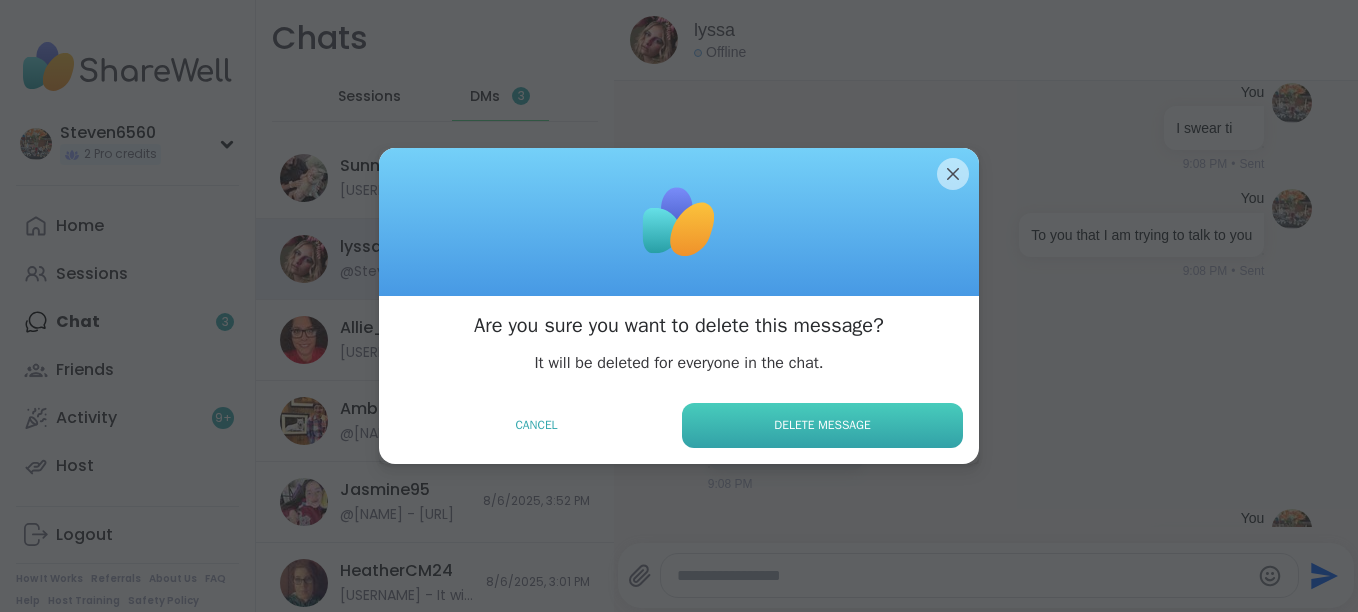 click on "Delete Message" at bounding box center [822, 425] 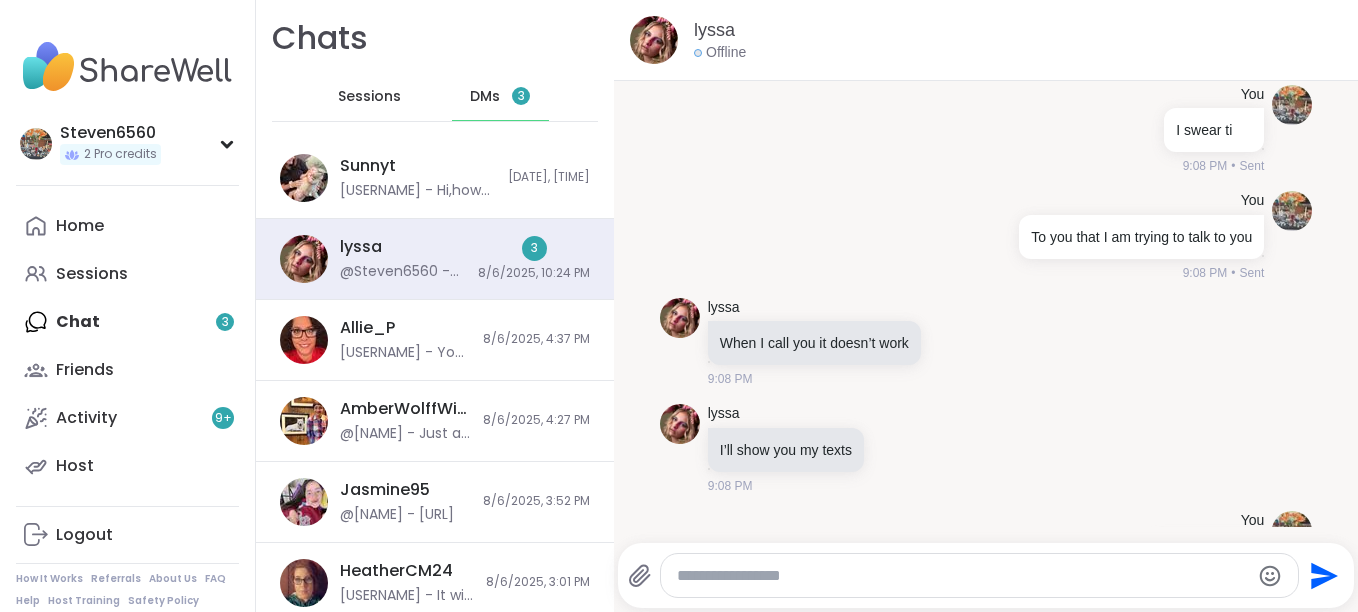 click 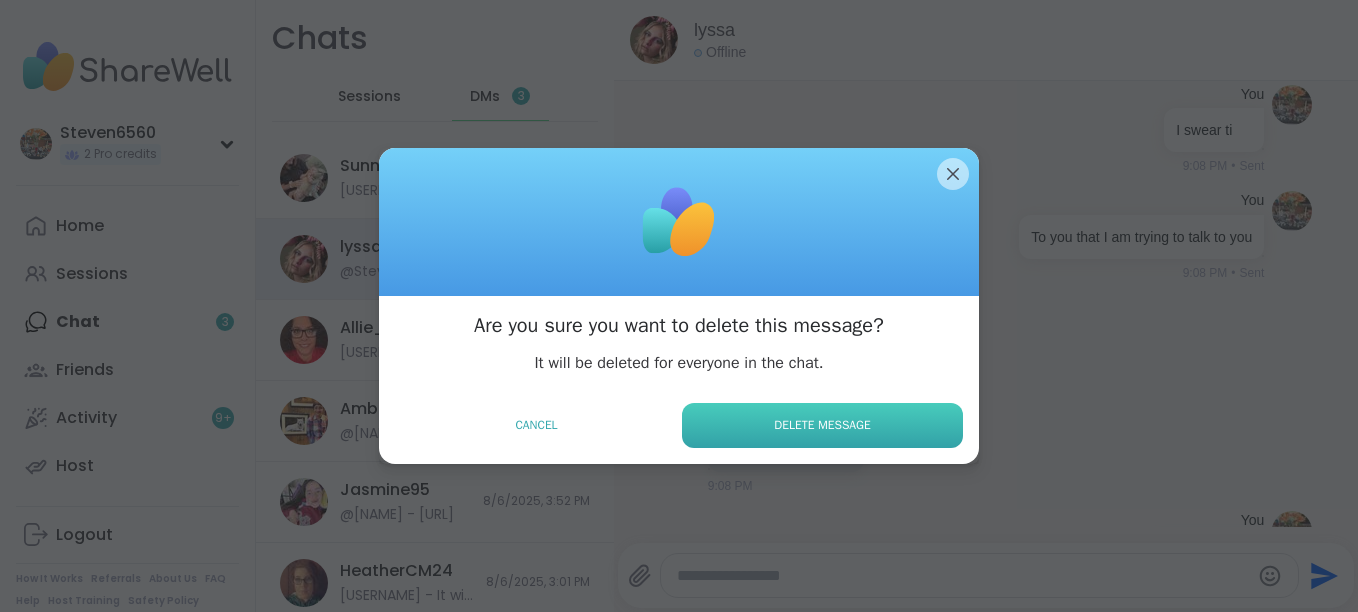 click on "Delete Message" at bounding box center [822, 425] 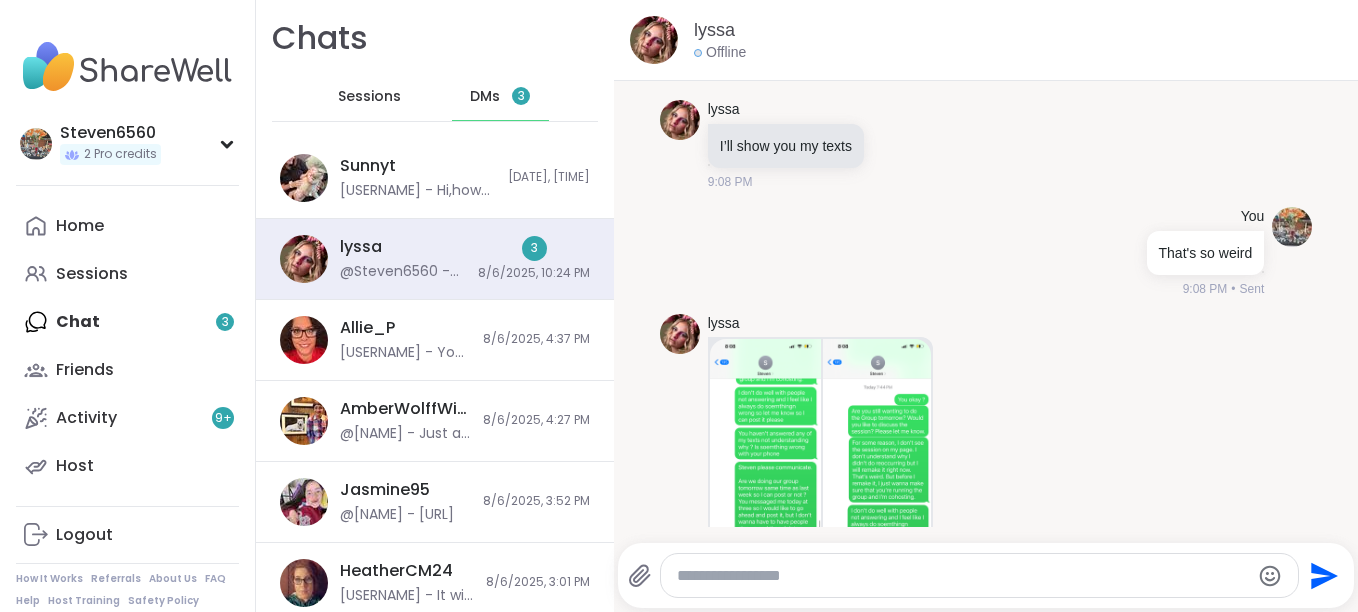 scroll, scrollTop: 29540, scrollLeft: 0, axis: vertical 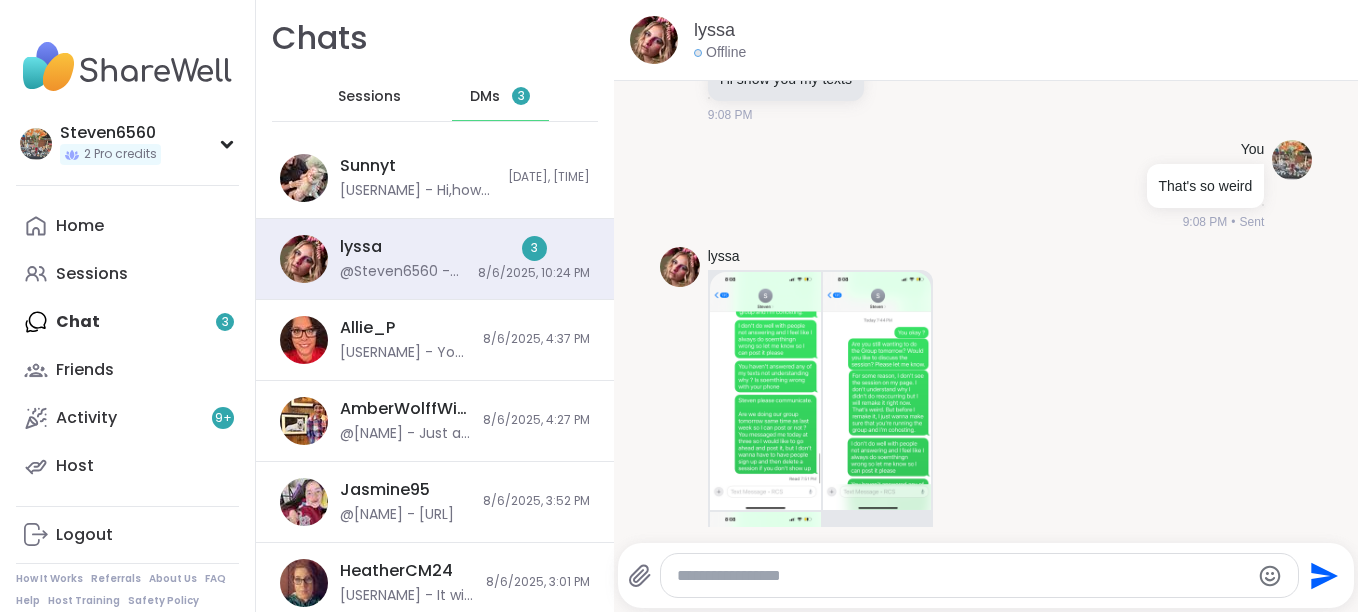 click 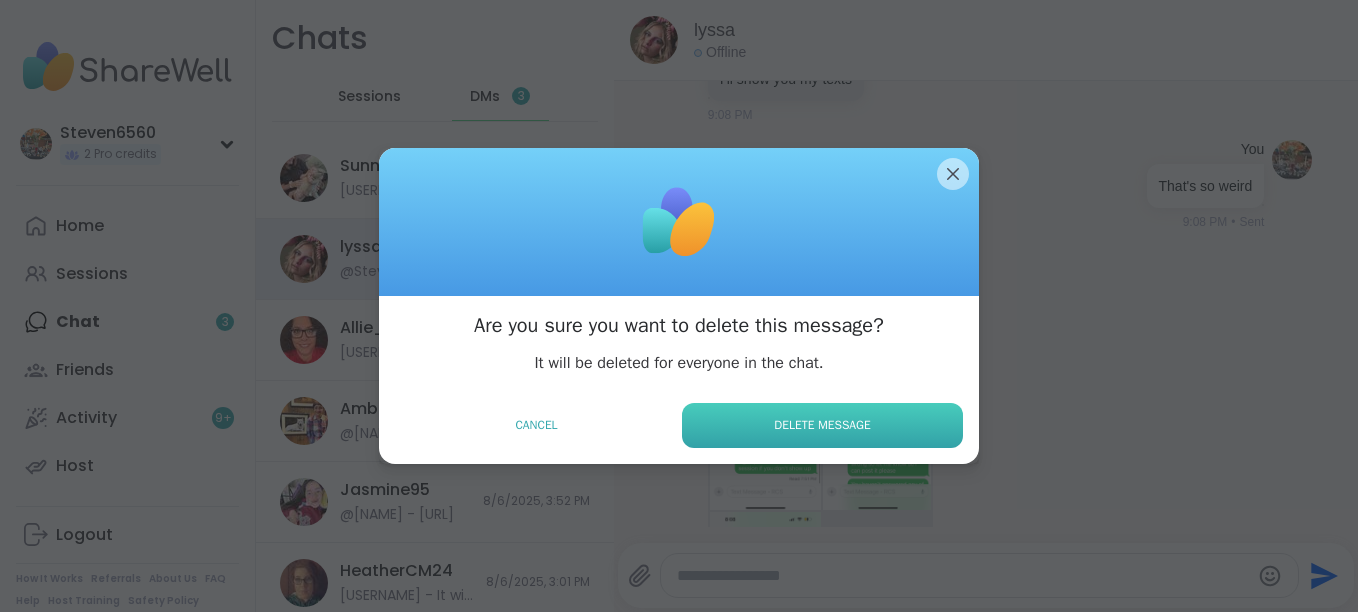 click on "Delete Message" at bounding box center [822, 425] 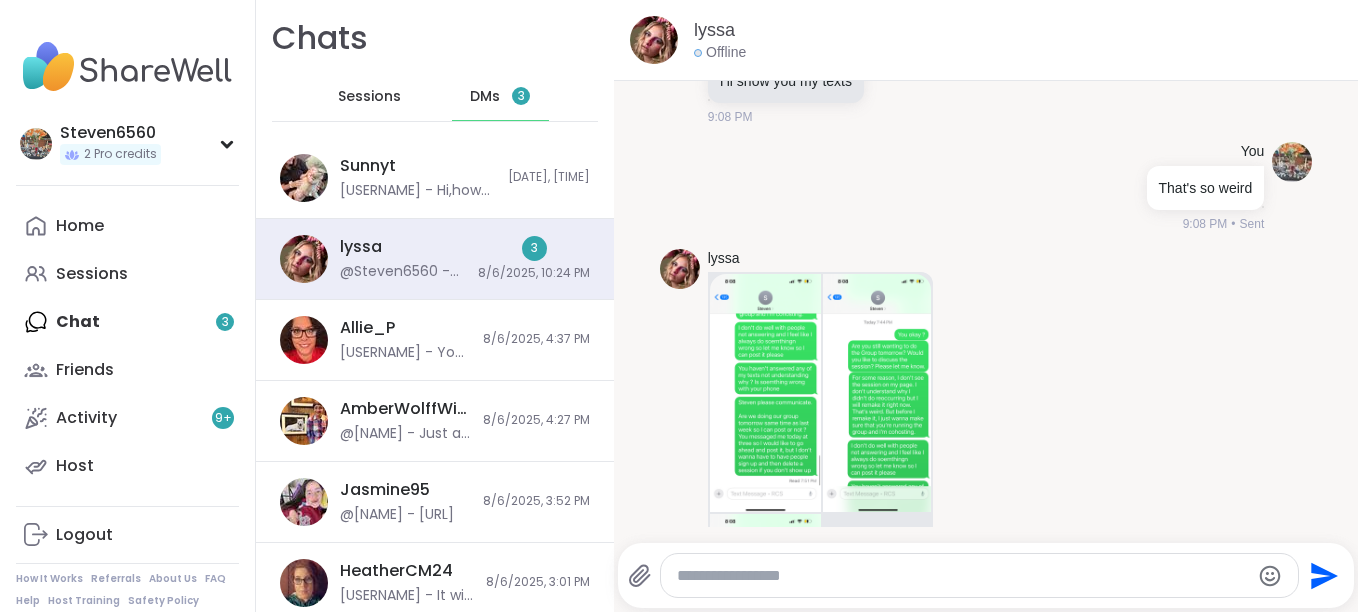 click 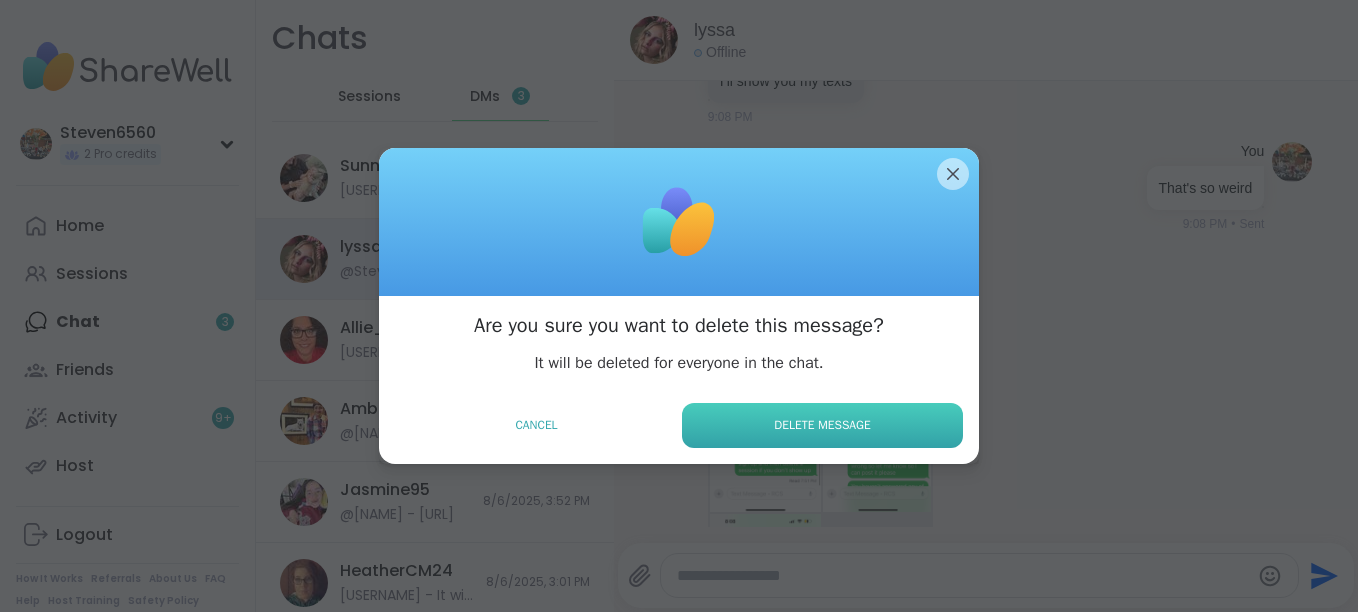 click on "Delete Message" at bounding box center (822, 425) 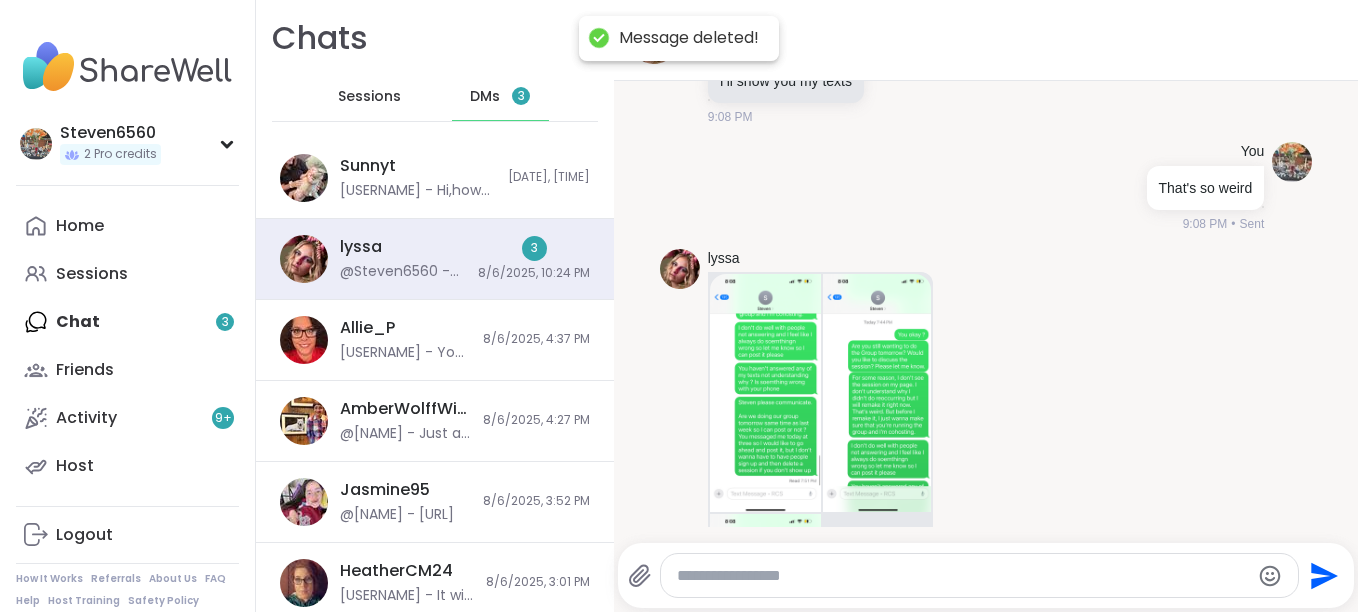 click 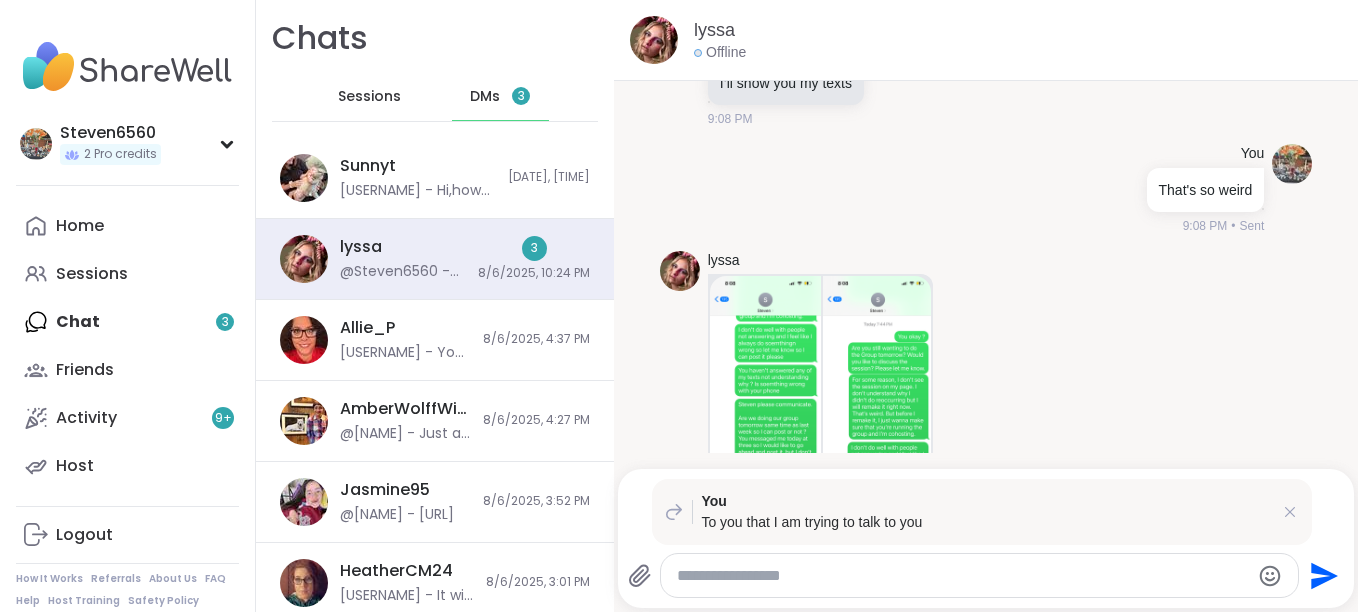 click 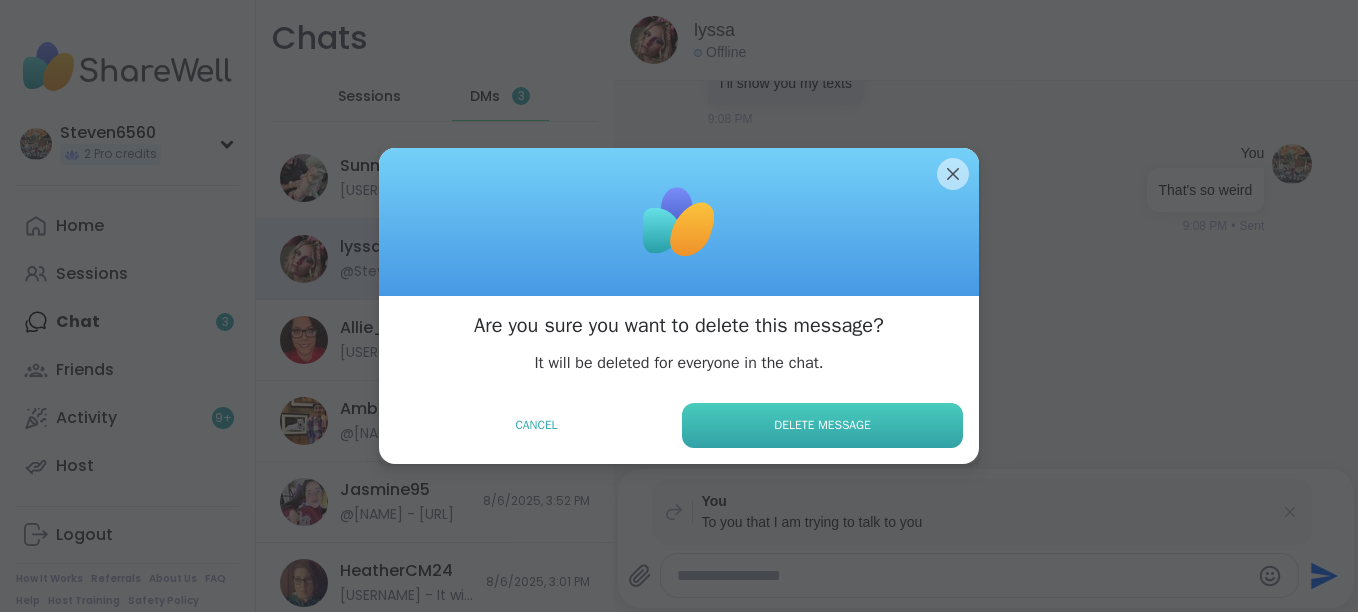 click on "Delete Message" at bounding box center [822, 425] 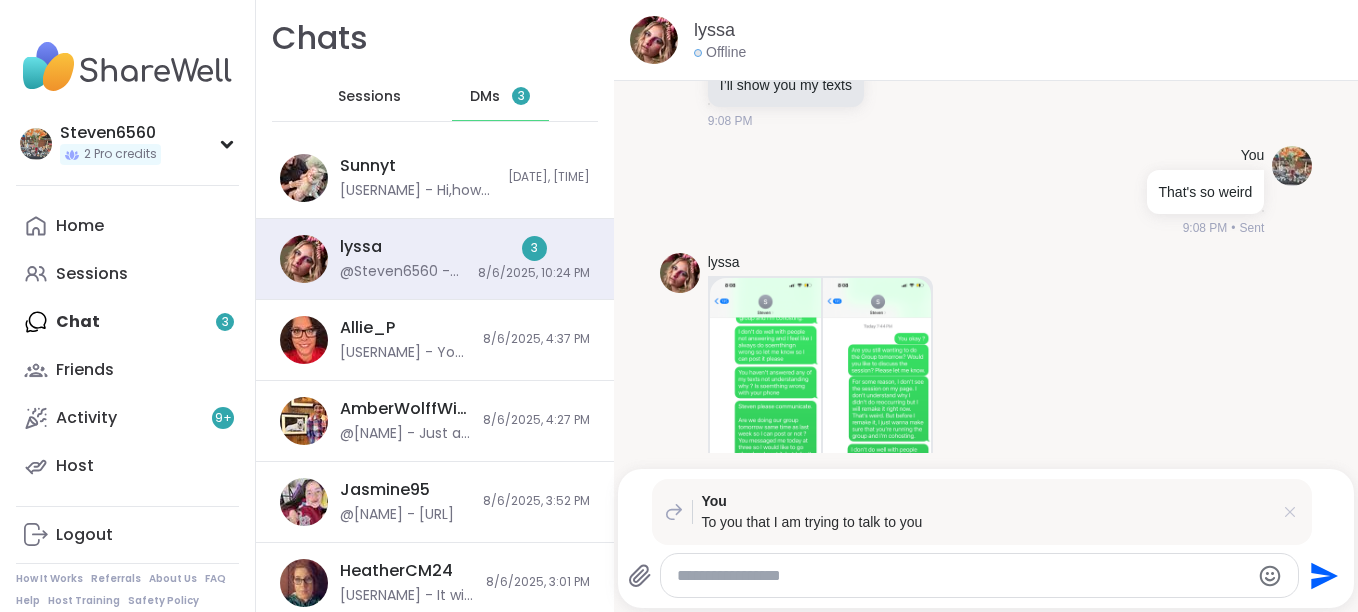 click 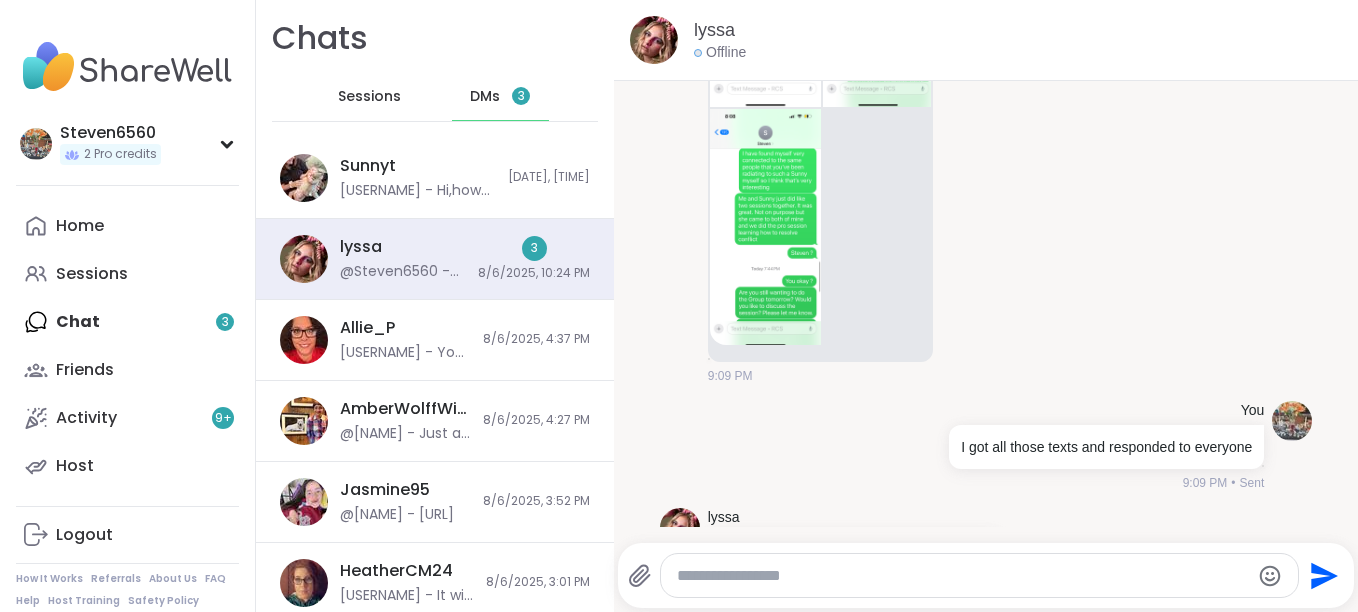 scroll, scrollTop: 29967, scrollLeft: 0, axis: vertical 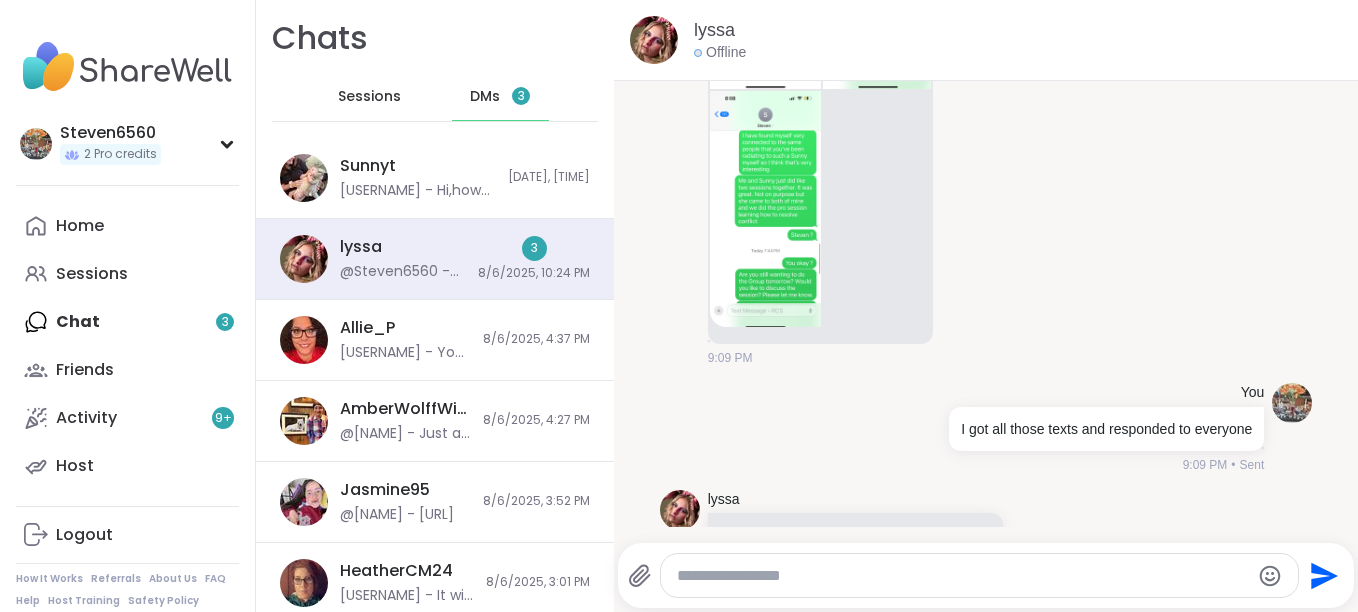 click at bounding box center (1134, -237) 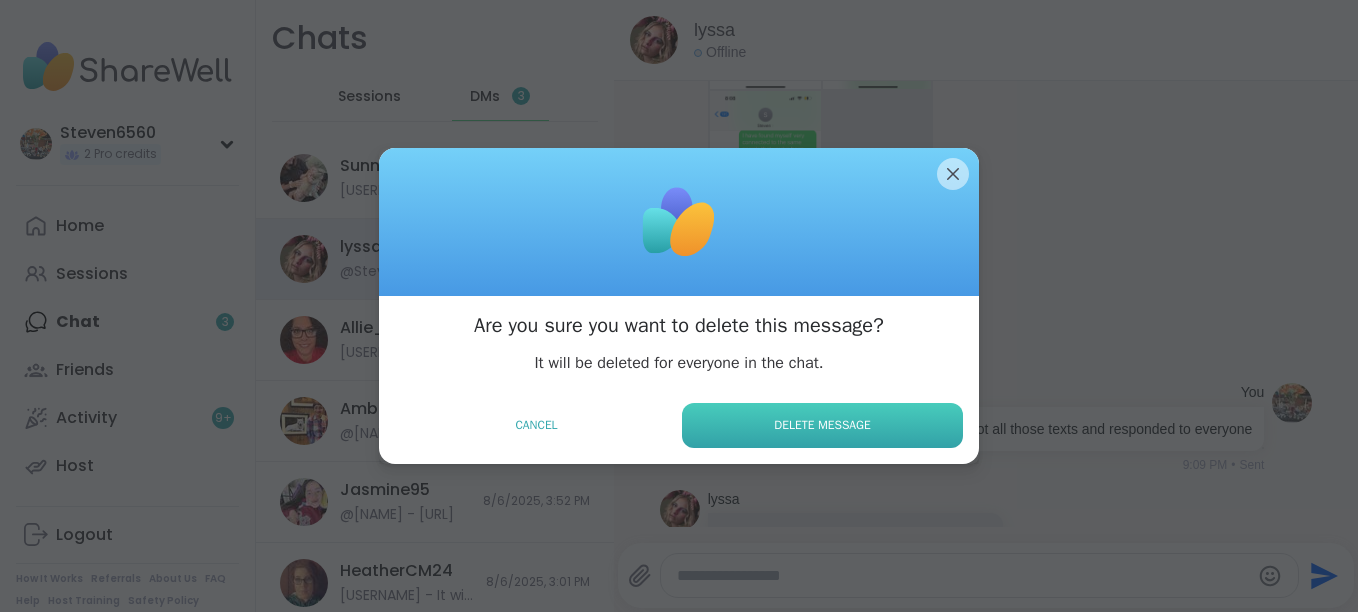 click on "Delete Message" at bounding box center (822, 425) 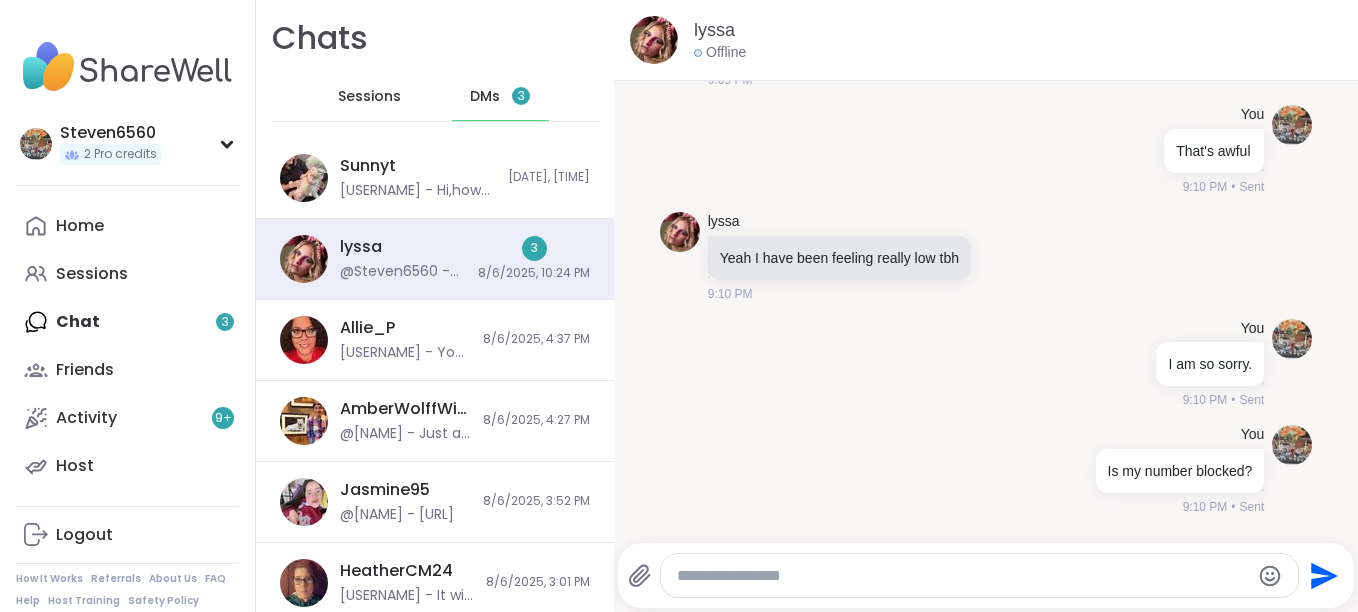 scroll, scrollTop: 30500, scrollLeft: 0, axis: vertical 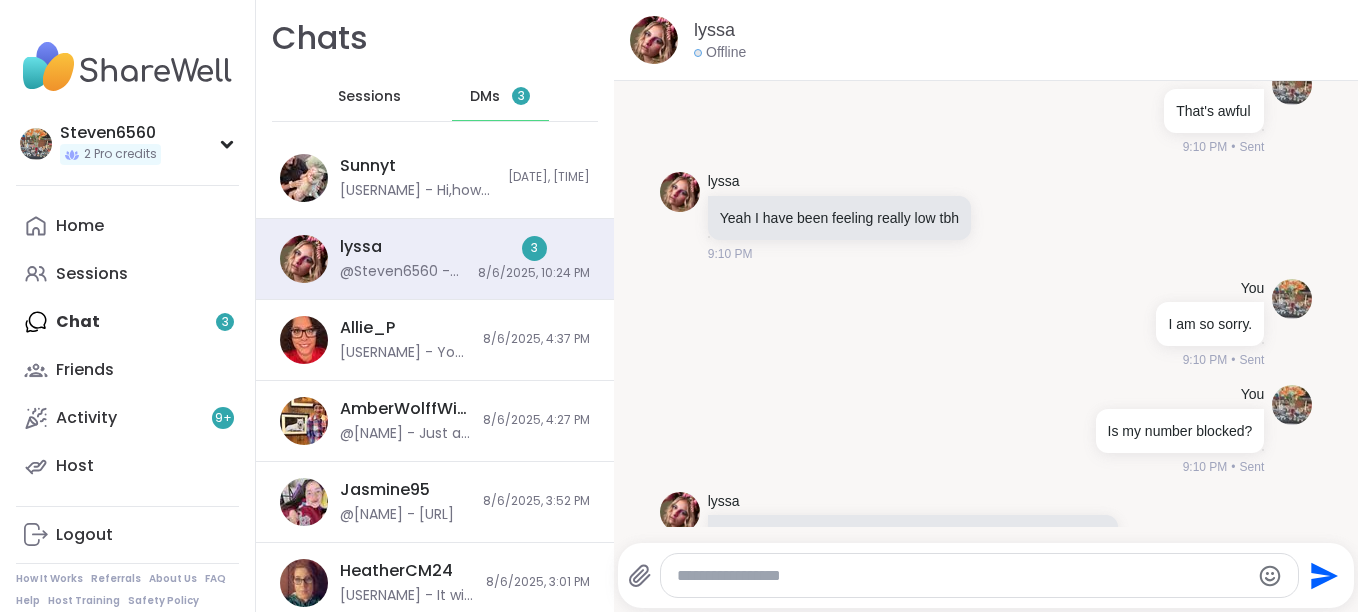 click at bounding box center (936, -104) 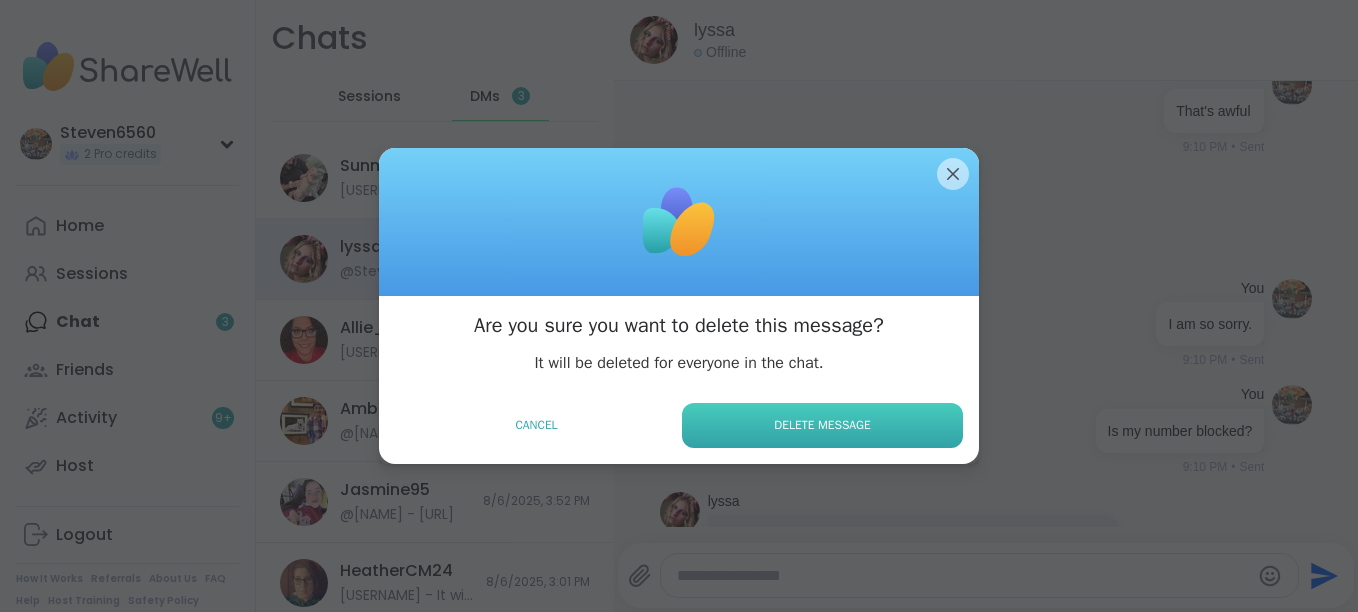 click on "Delete Message" at bounding box center (822, 425) 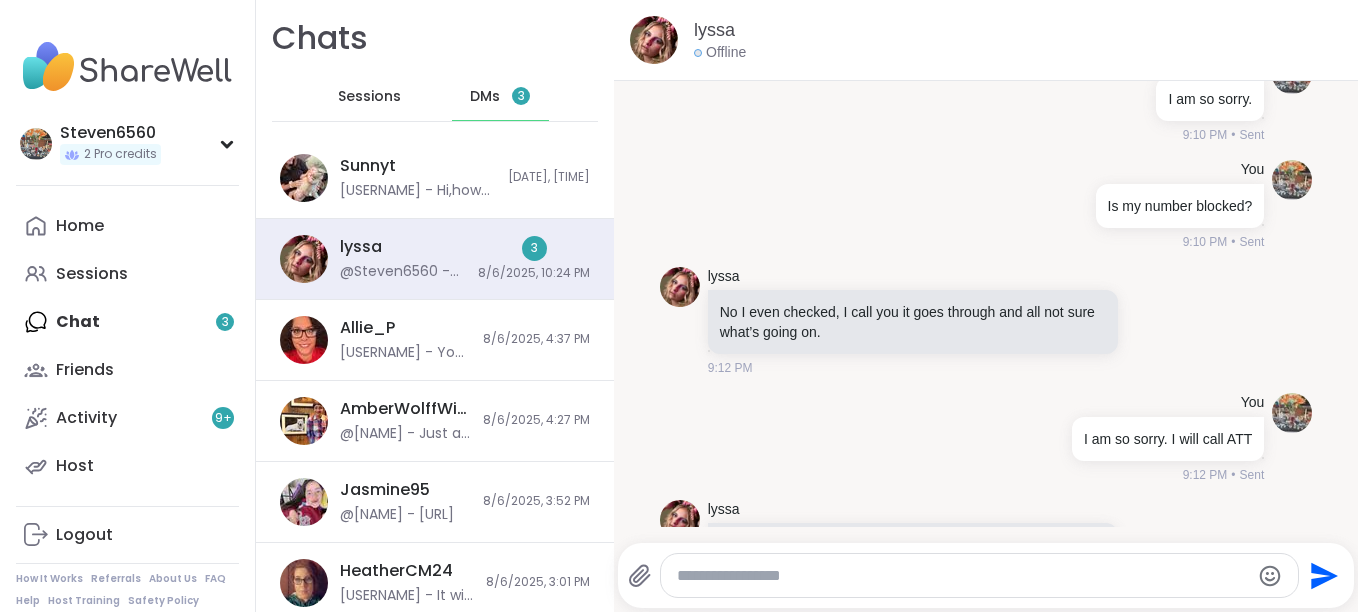 scroll, scrollTop: 30807, scrollLeft: 0, axis: vertical 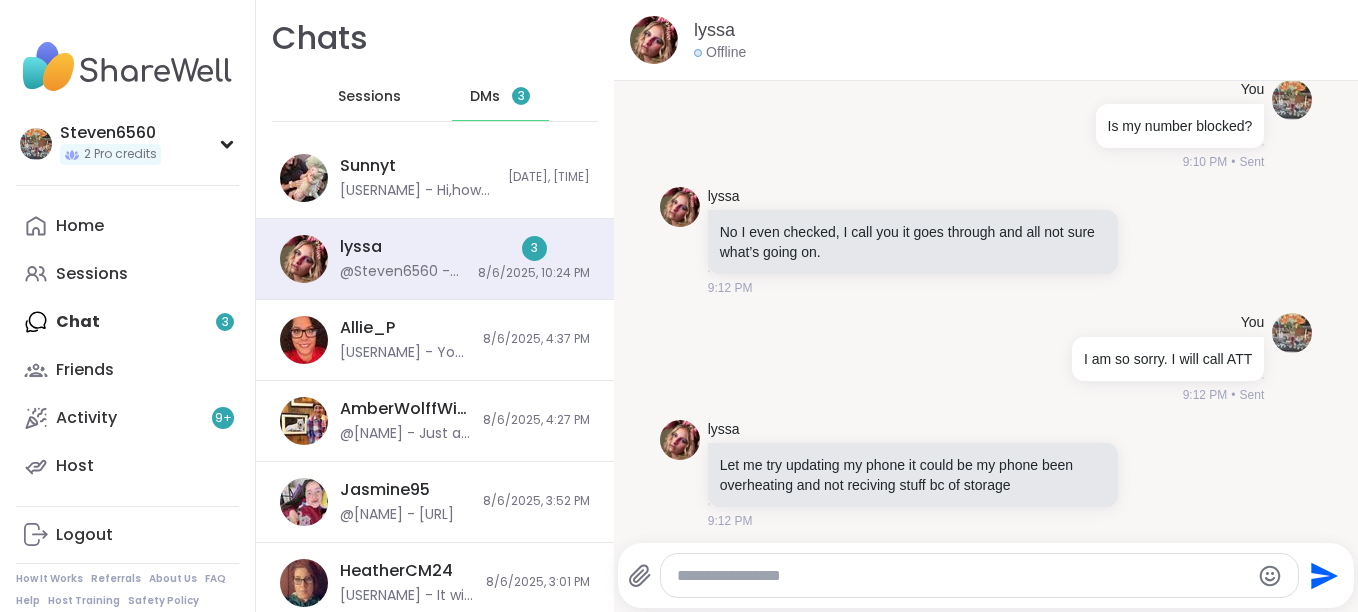 click at bounding box center (1151, -195) 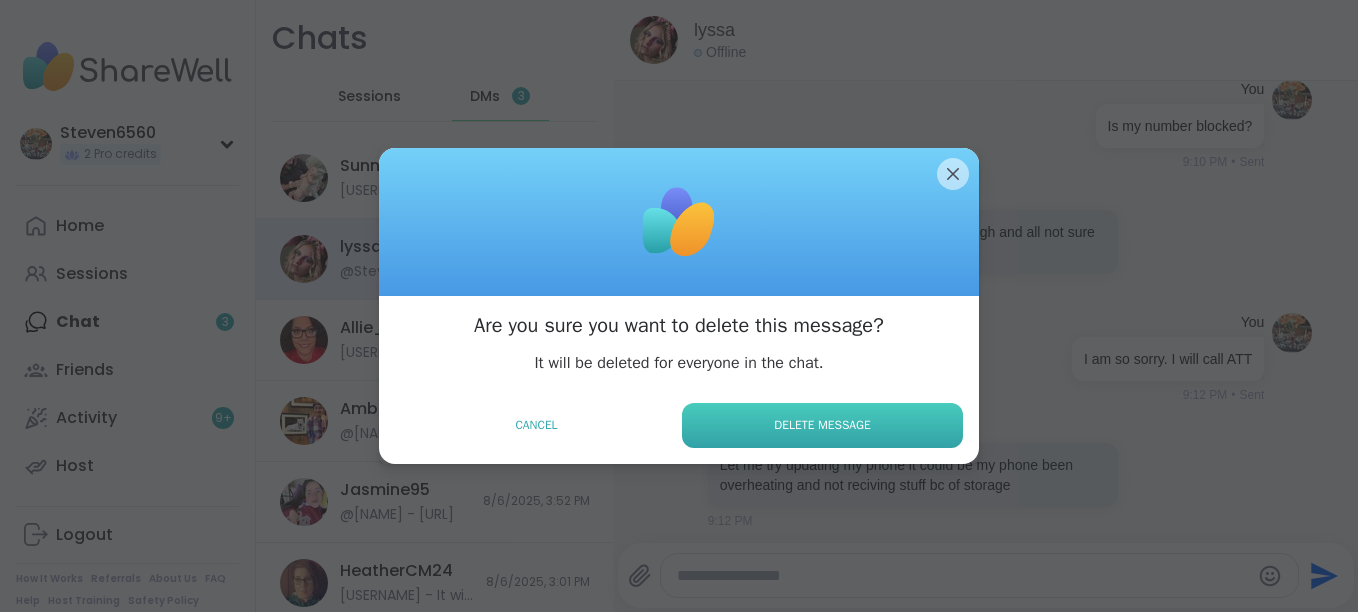 click on "Delete Message" at bounding box center [822, 425] 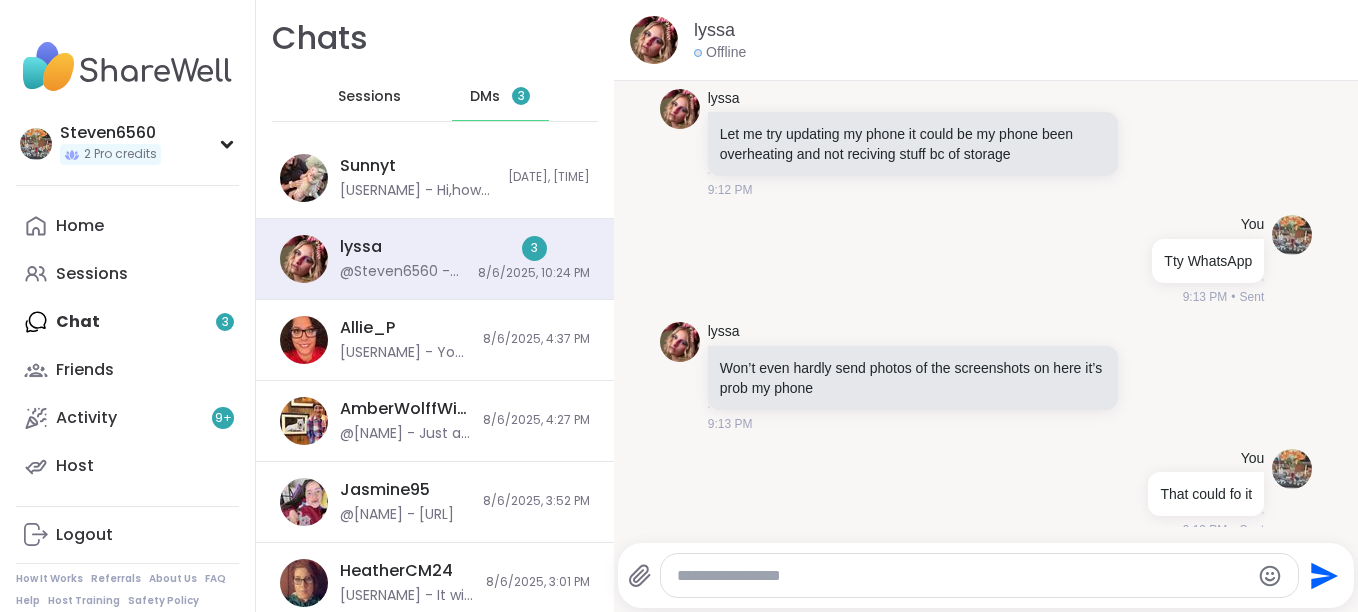 scroll, scrollTop: 31180, scrollLeft: 0, axis: vertical 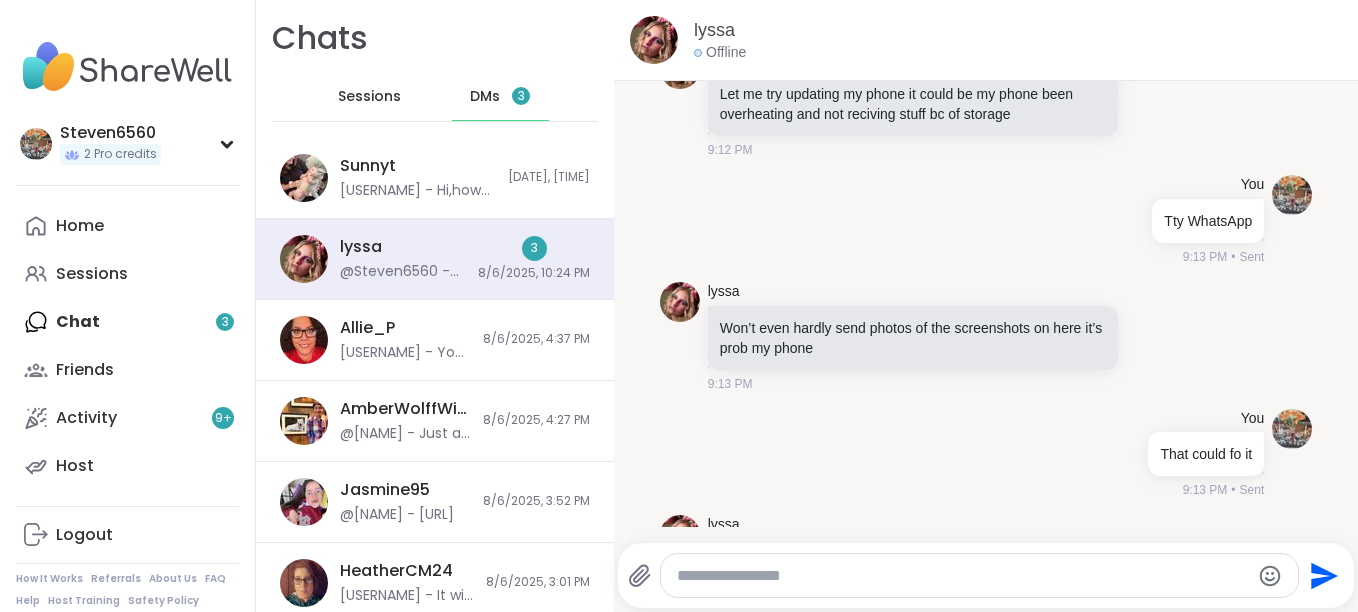 click at bounding box center (1143, -353) 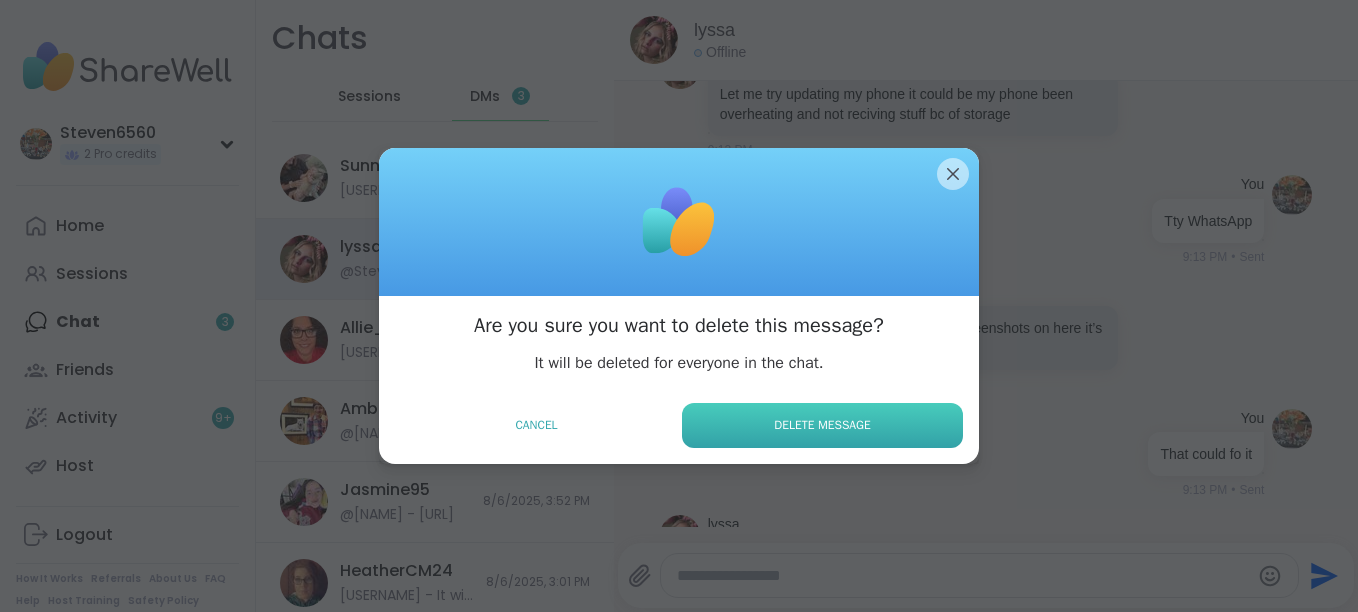 click on "Delete Message" at bounding box center (822, 425) 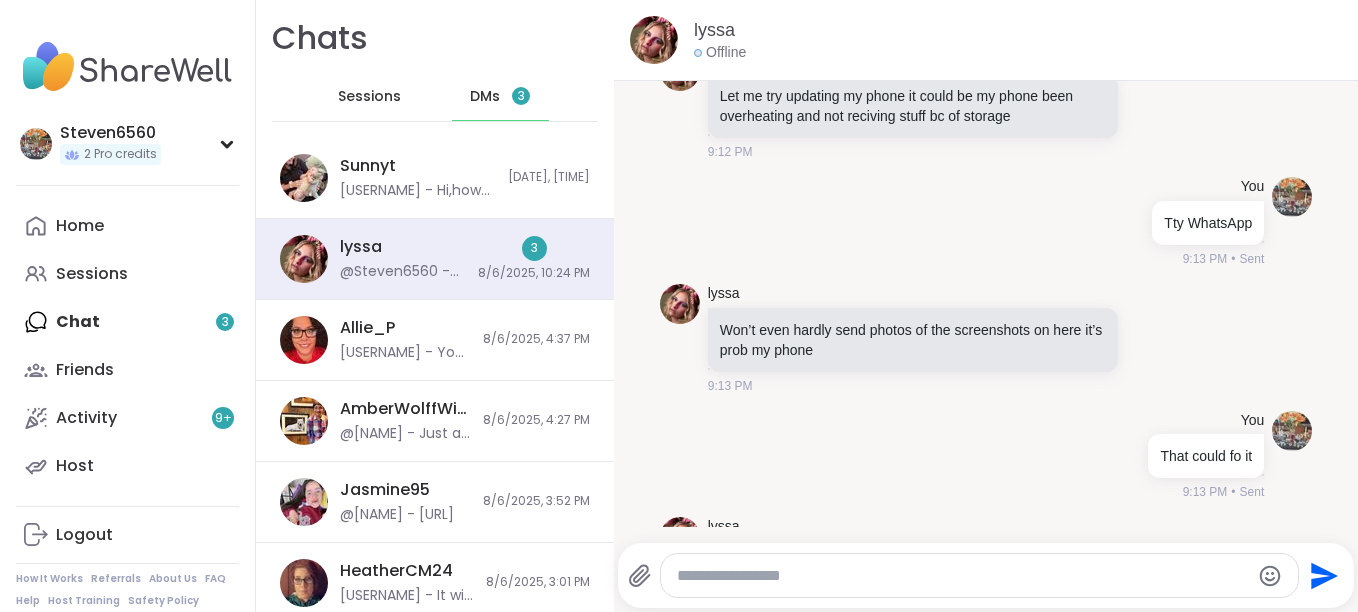 click 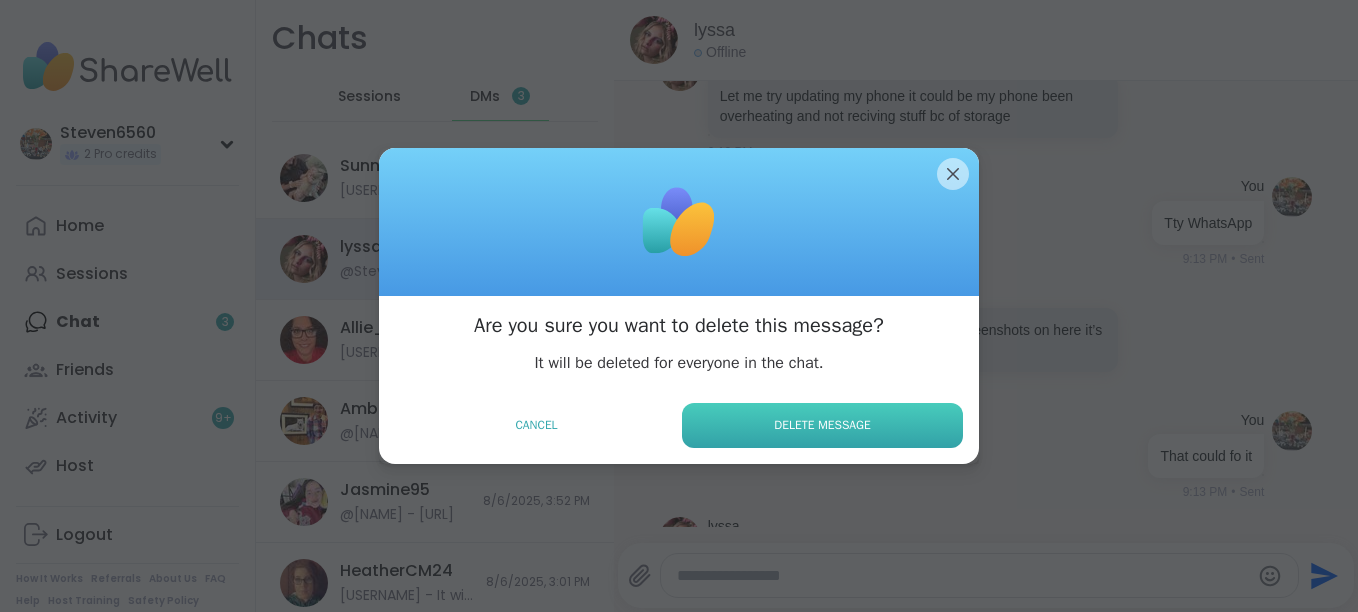 click on "Delete Message" at bounding box center (822, 425) 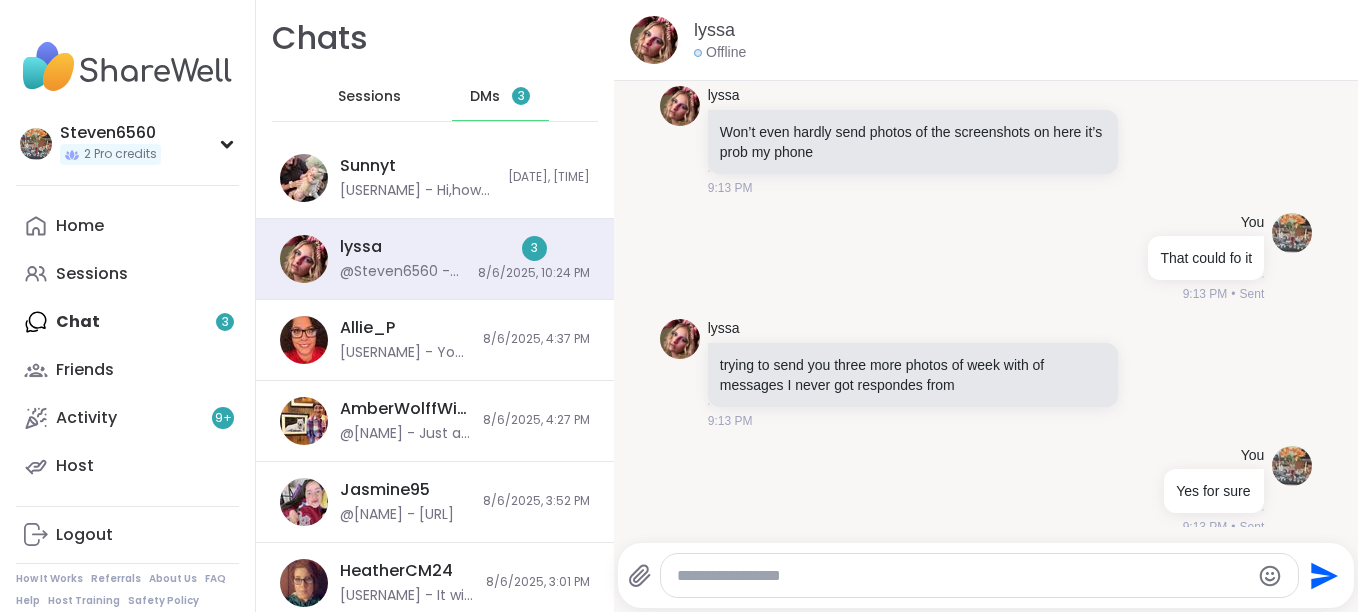 scroll, scrollTop: 31514, scrollLeft: 0, axis: vertical 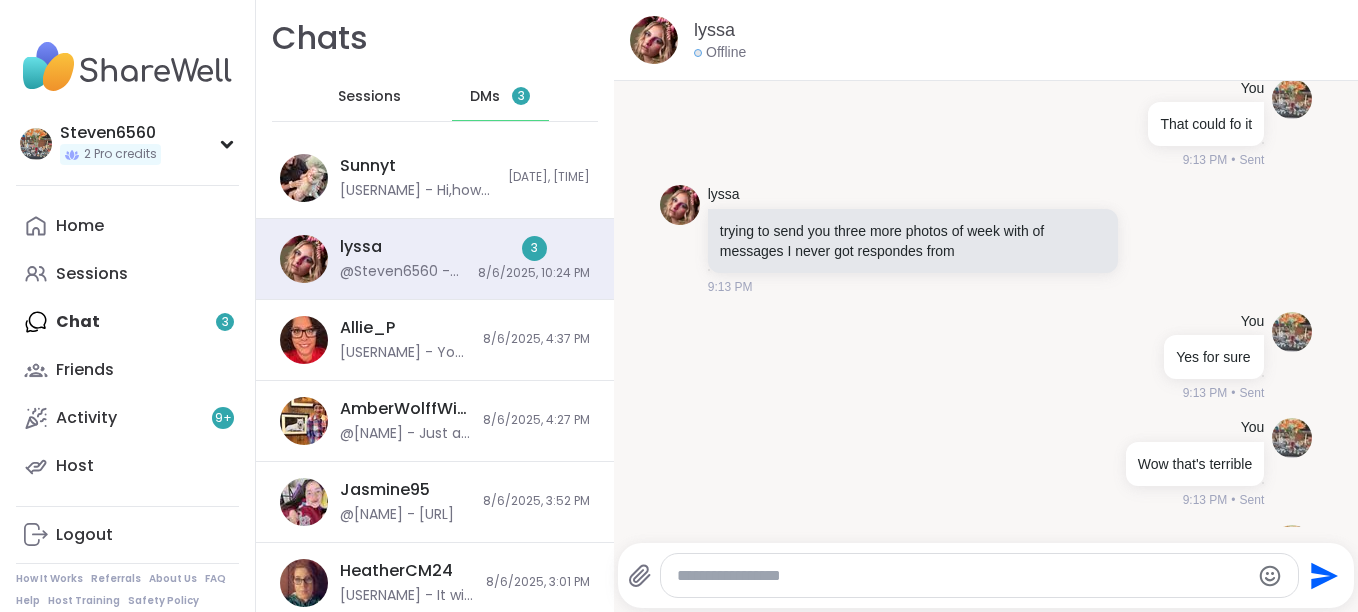 click 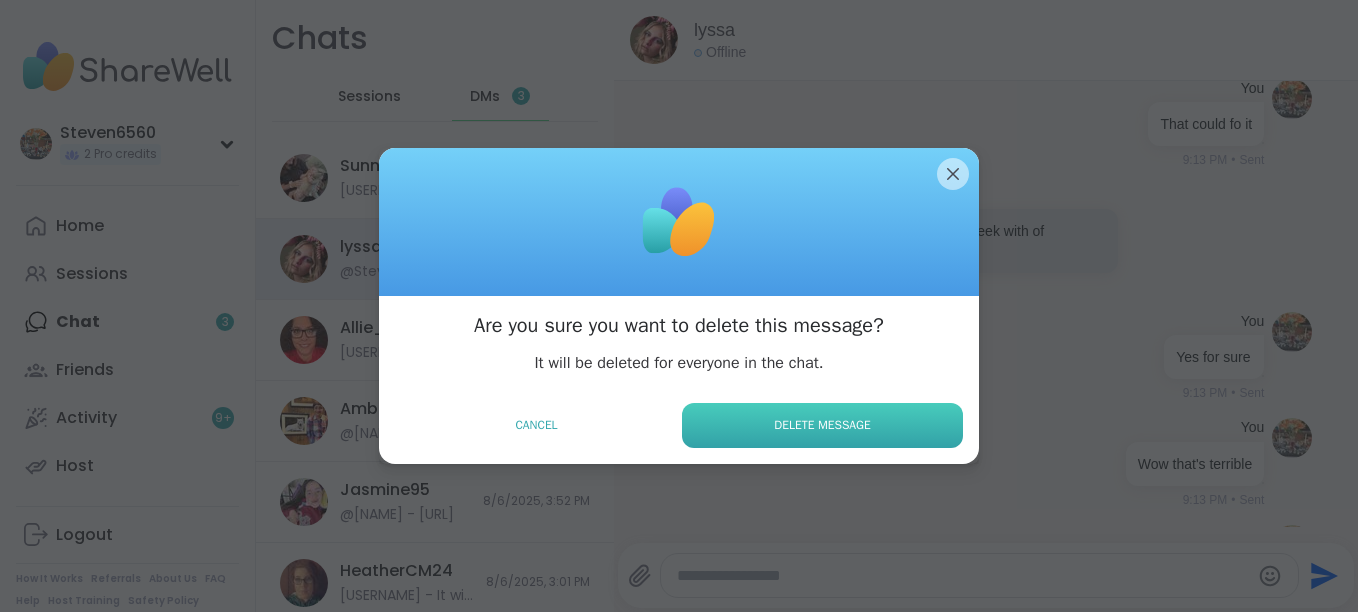 click on "Delete Message" at bounding box center [822, 425] 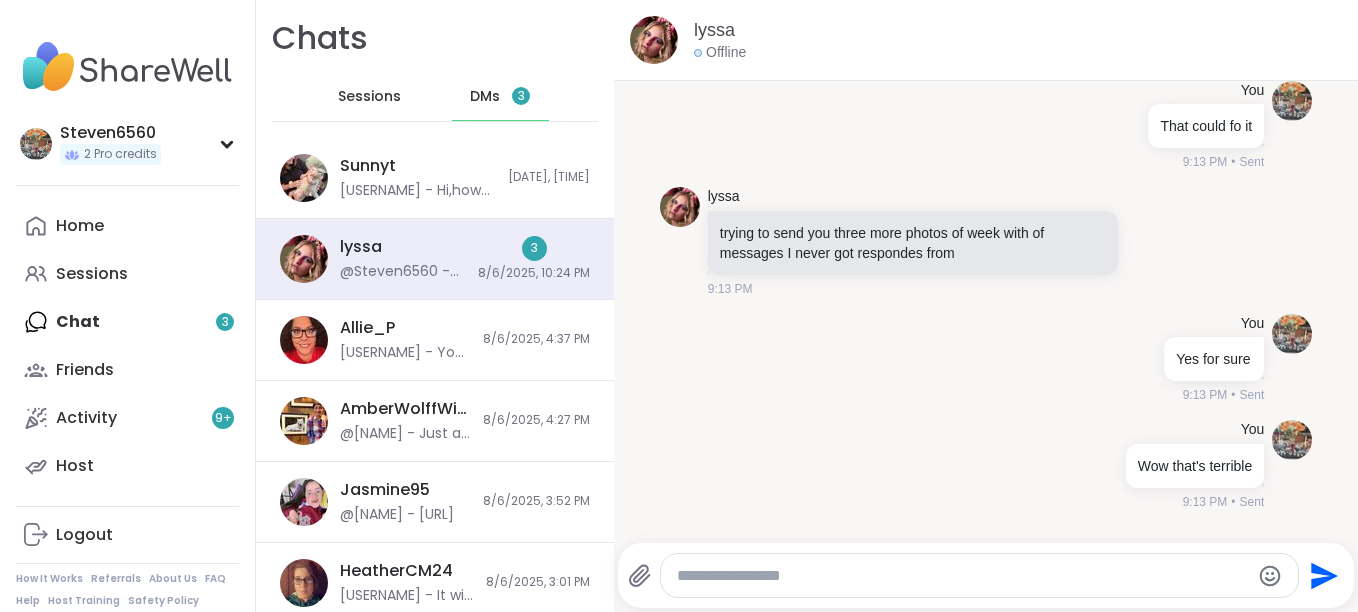 click at bounding box center (1139, -108) 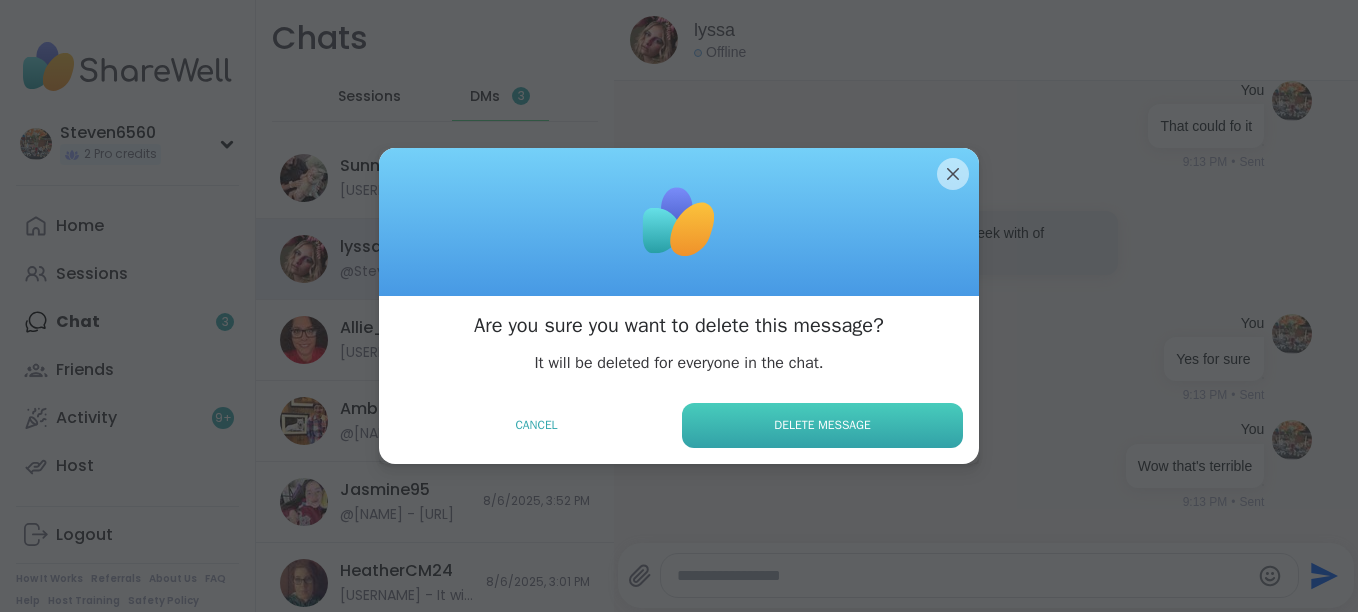 click on "Delete Message" at bounding box center (822, 425) 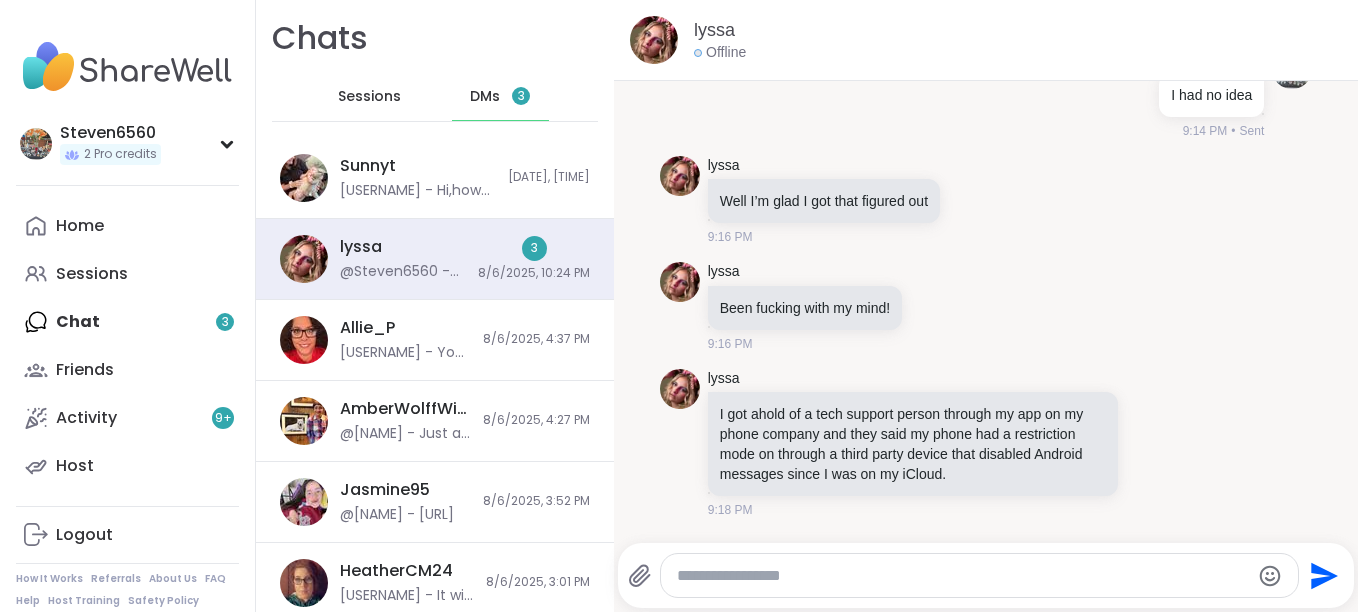 scroll, scrollTop: 32007, scrollLeft: 0, axis: vertical 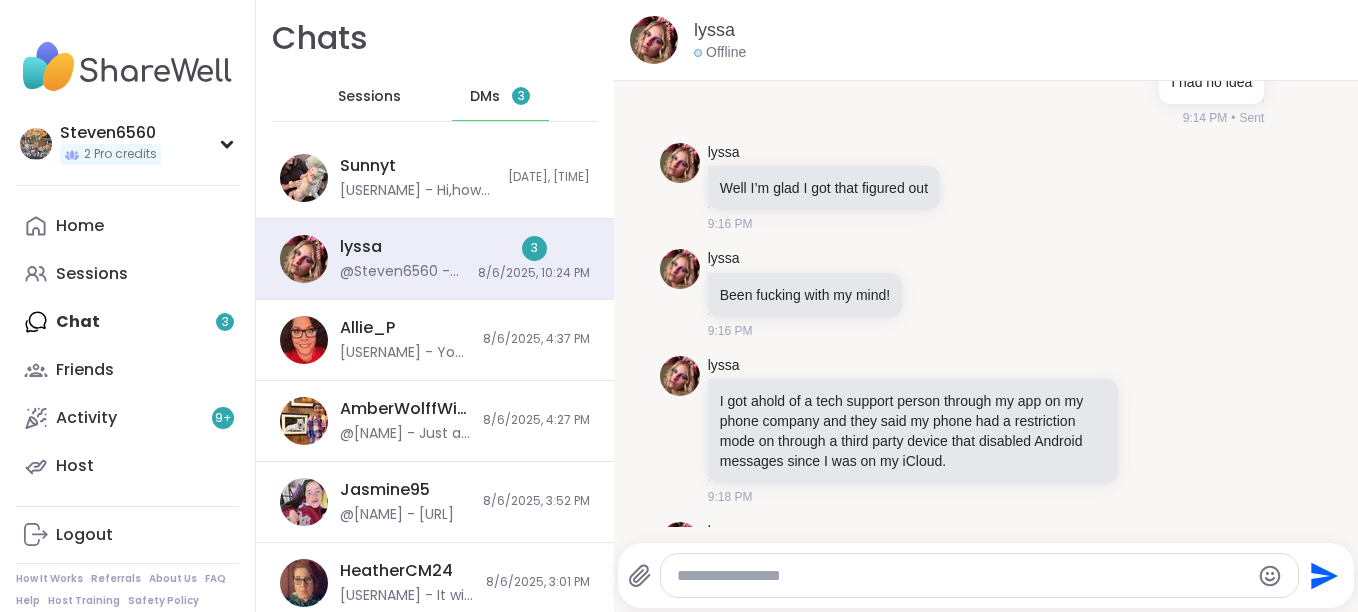 click at bounding box center (1135, -366) 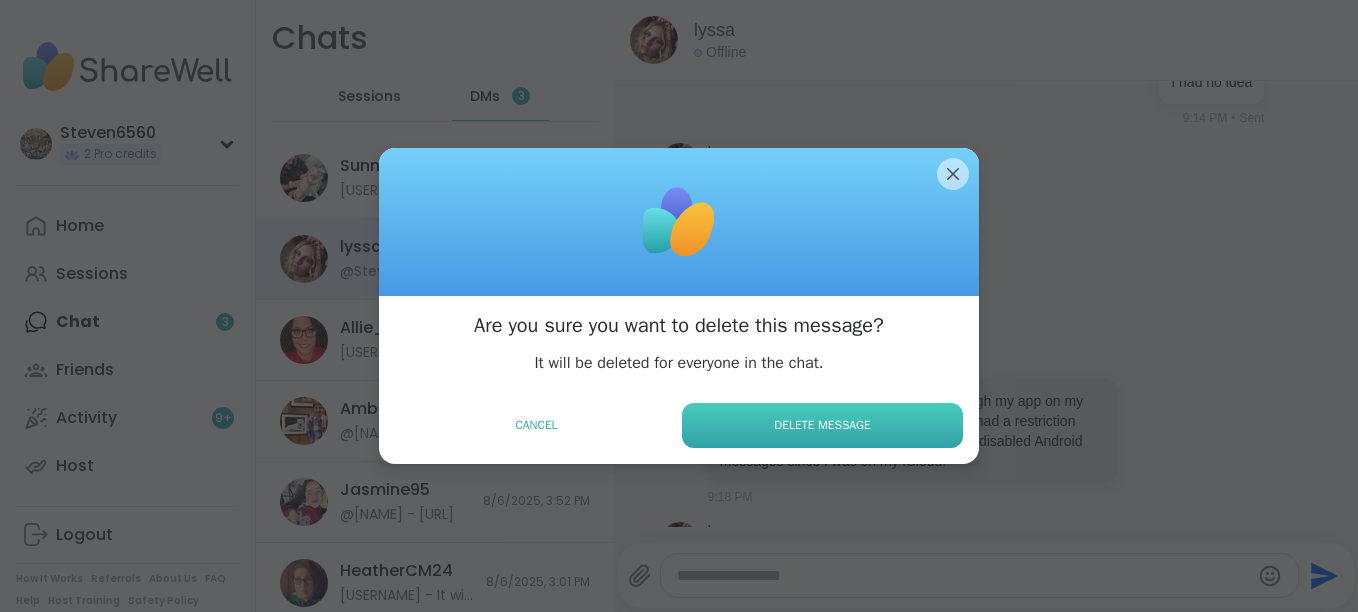 click on "Delete Message" at bounding box center [822, 425] 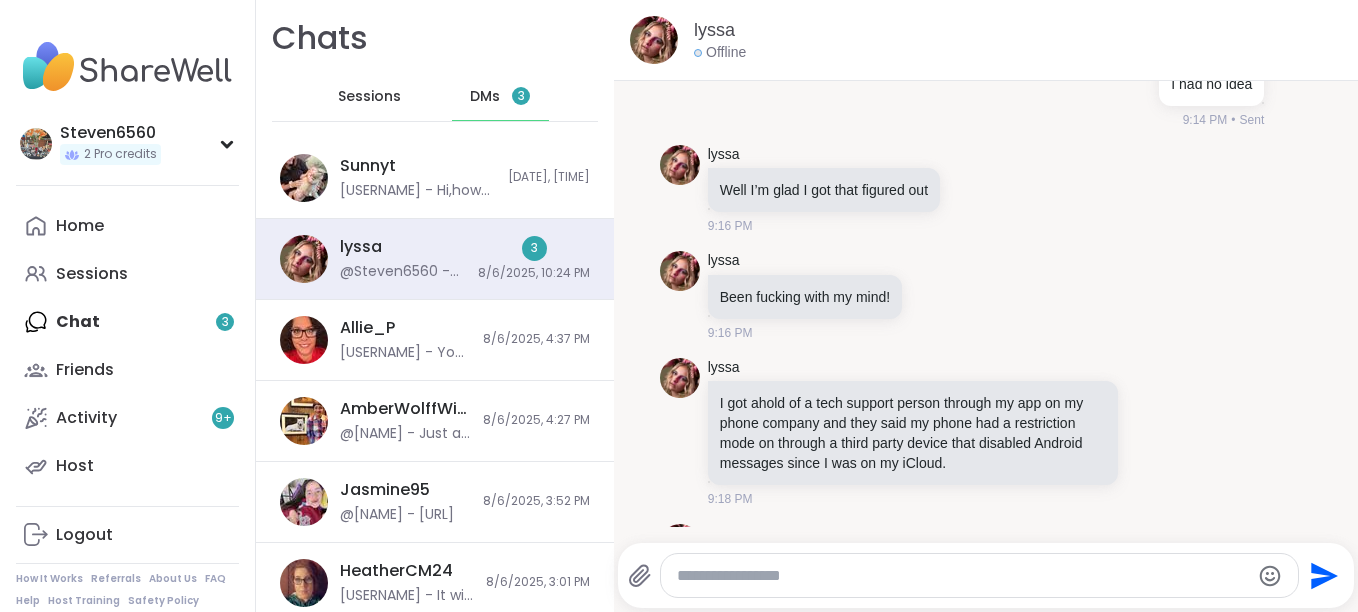 click at bounding box center [1151, -131] 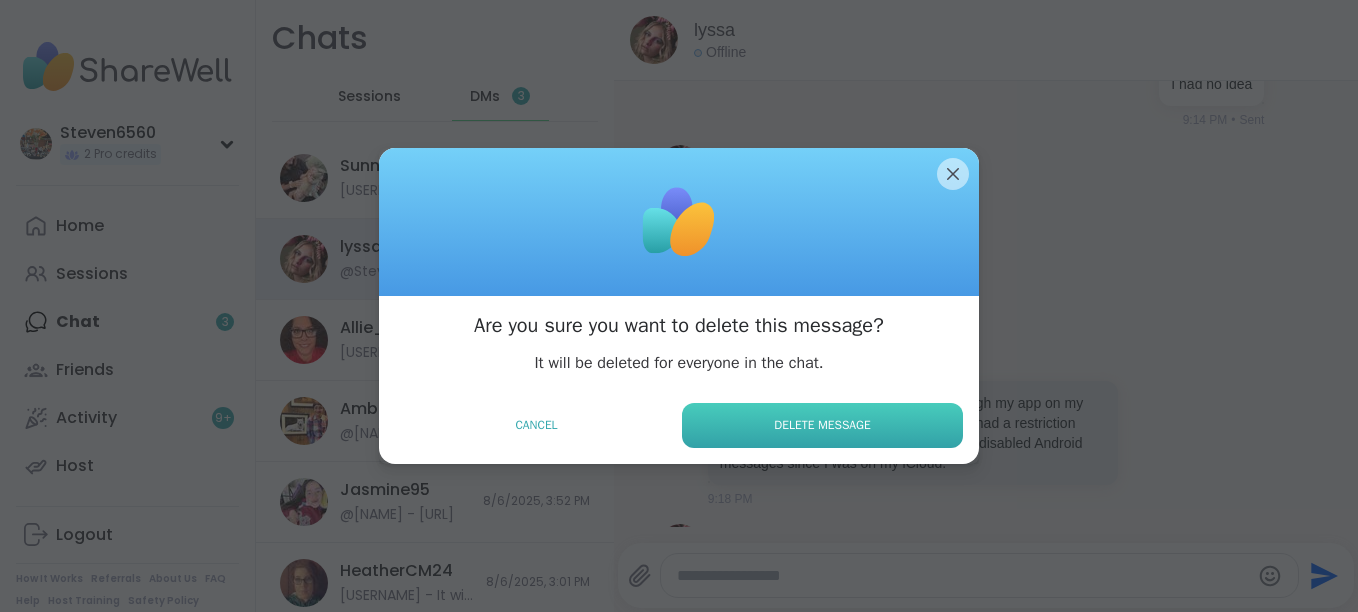 click on "Delete Message" at bounding box center (822, 425) 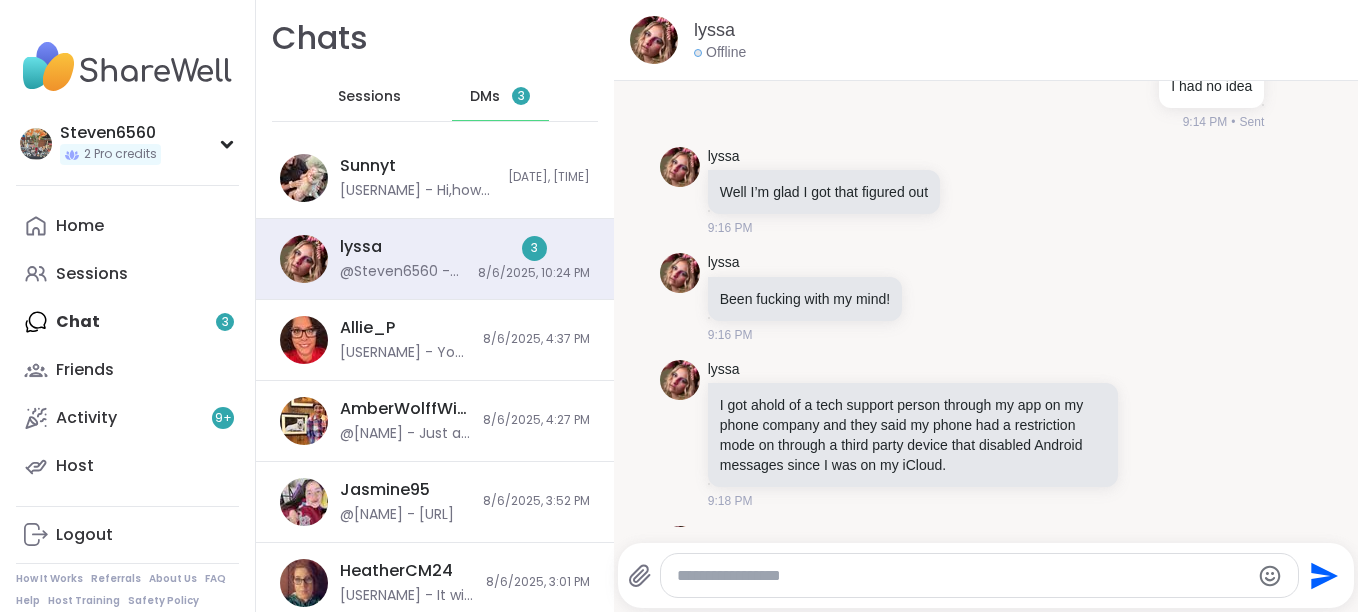 click at bounding box center [1113, -22] 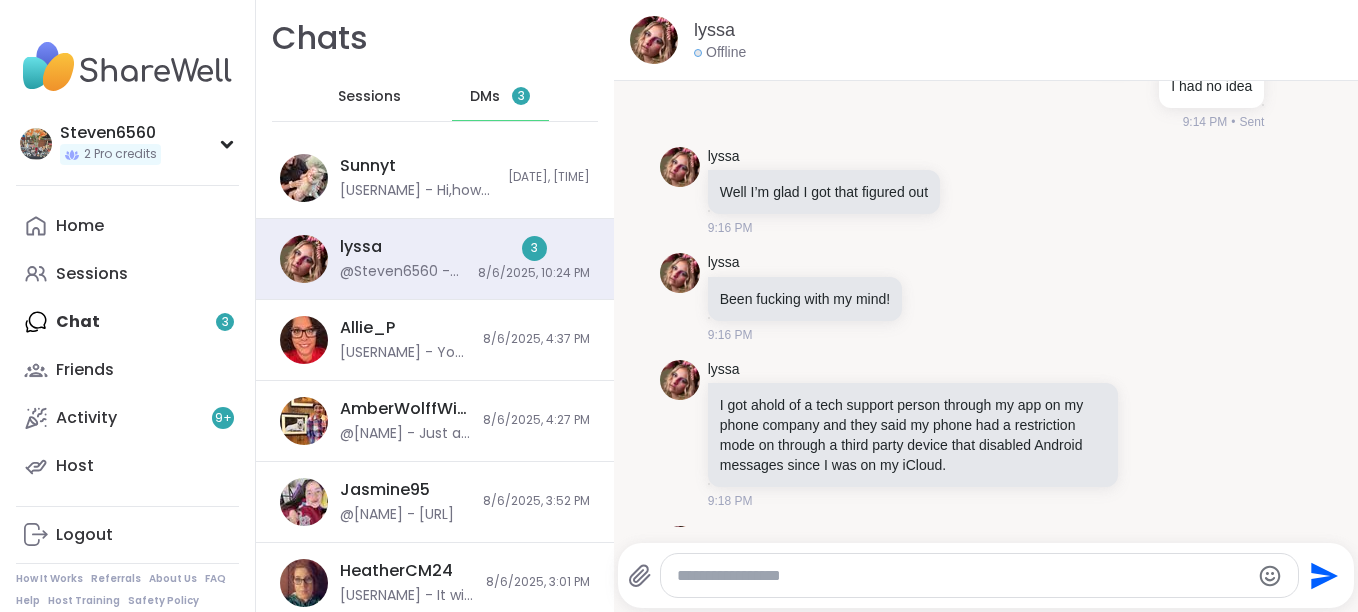 click 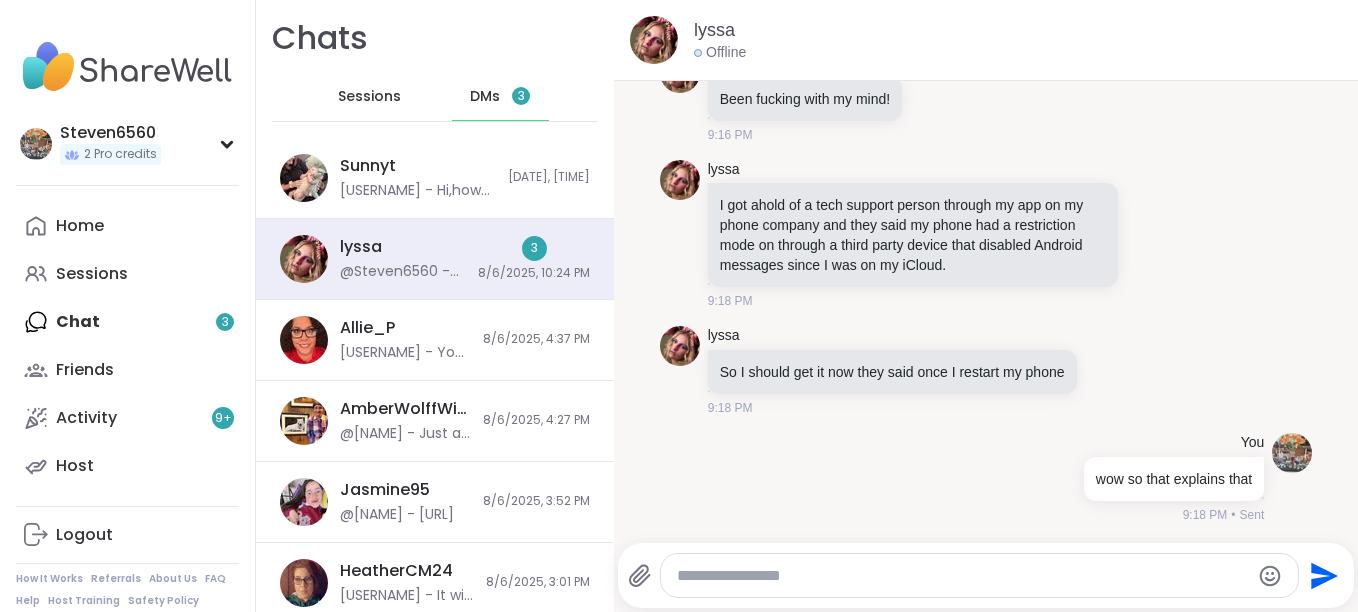 scroll, scrollTop: 32300, scrollLeft: 0, axis: vertical 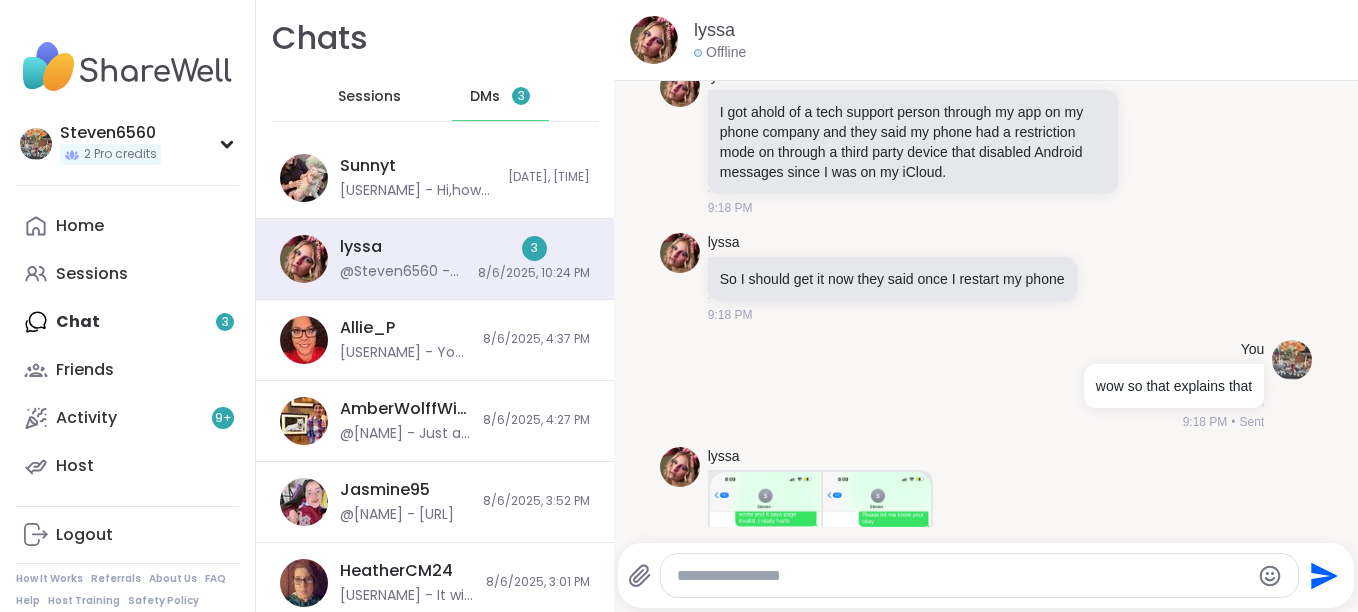 click 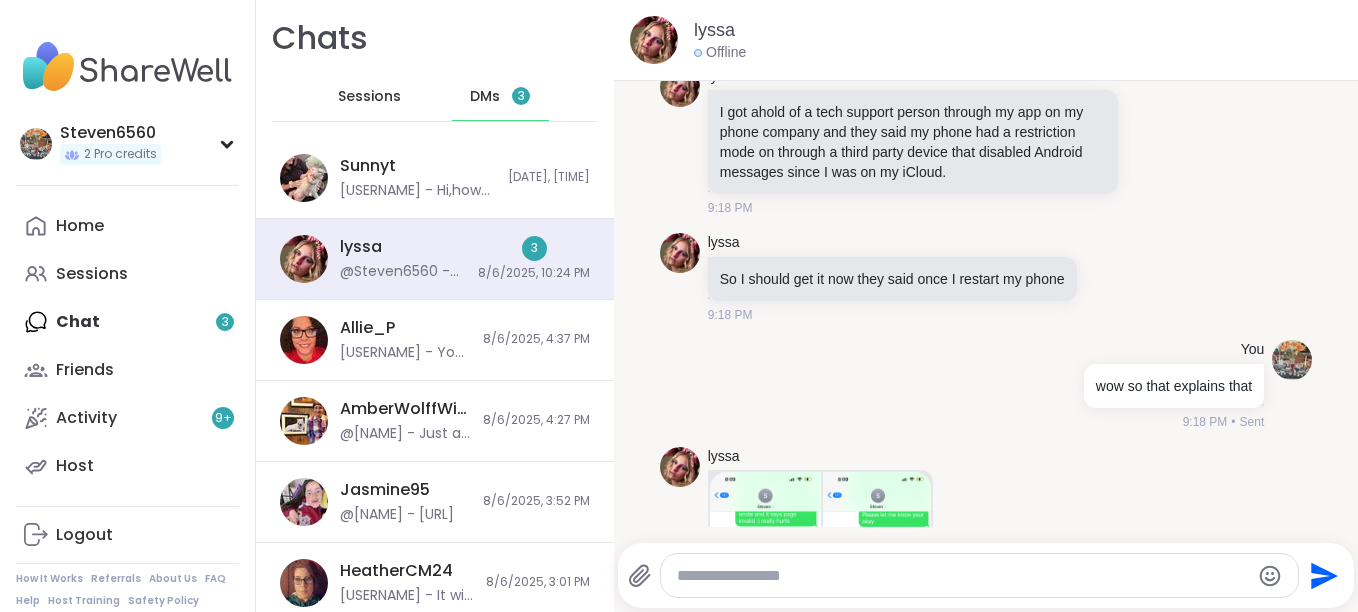 click 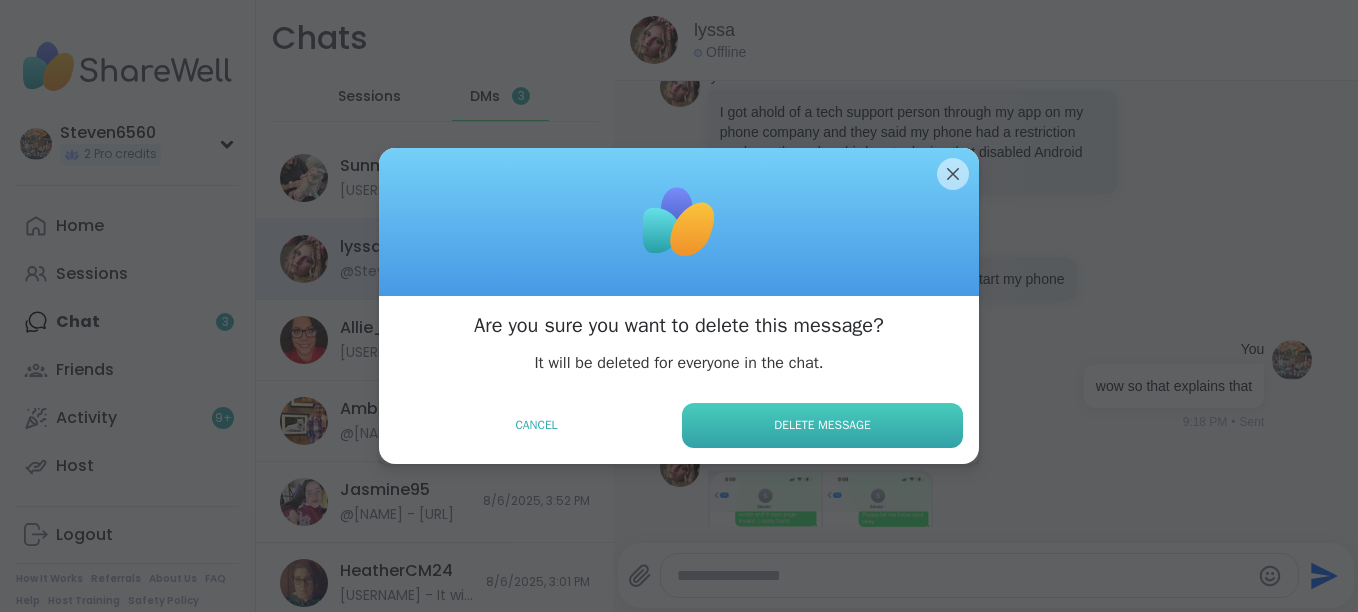 click on "Delete Message" at bounding box center (822, 425) 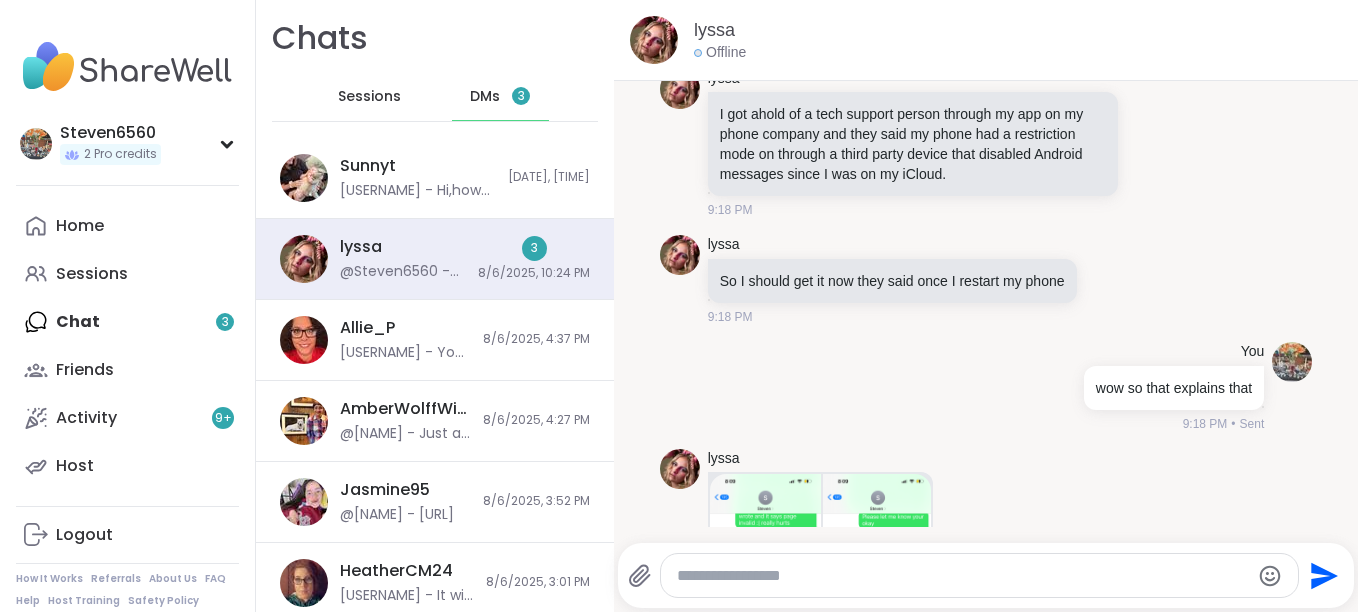 click at bounding box center [1113, -315] 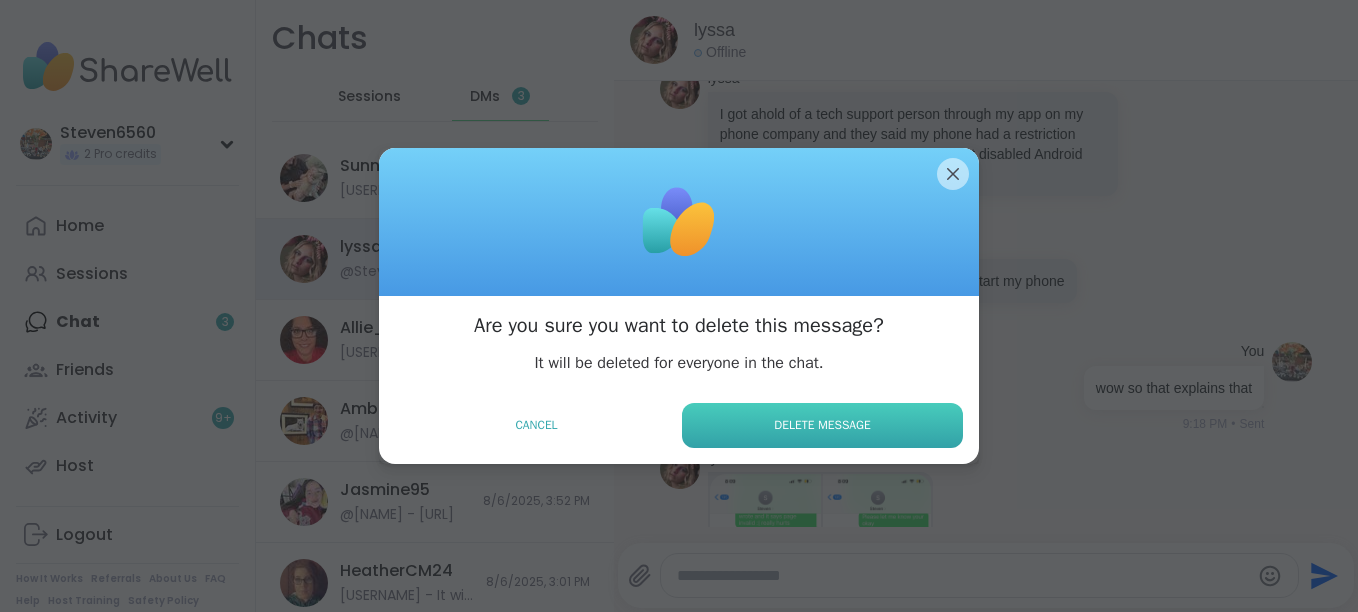 click on "Delete Message" at bounding box center (822, 425) 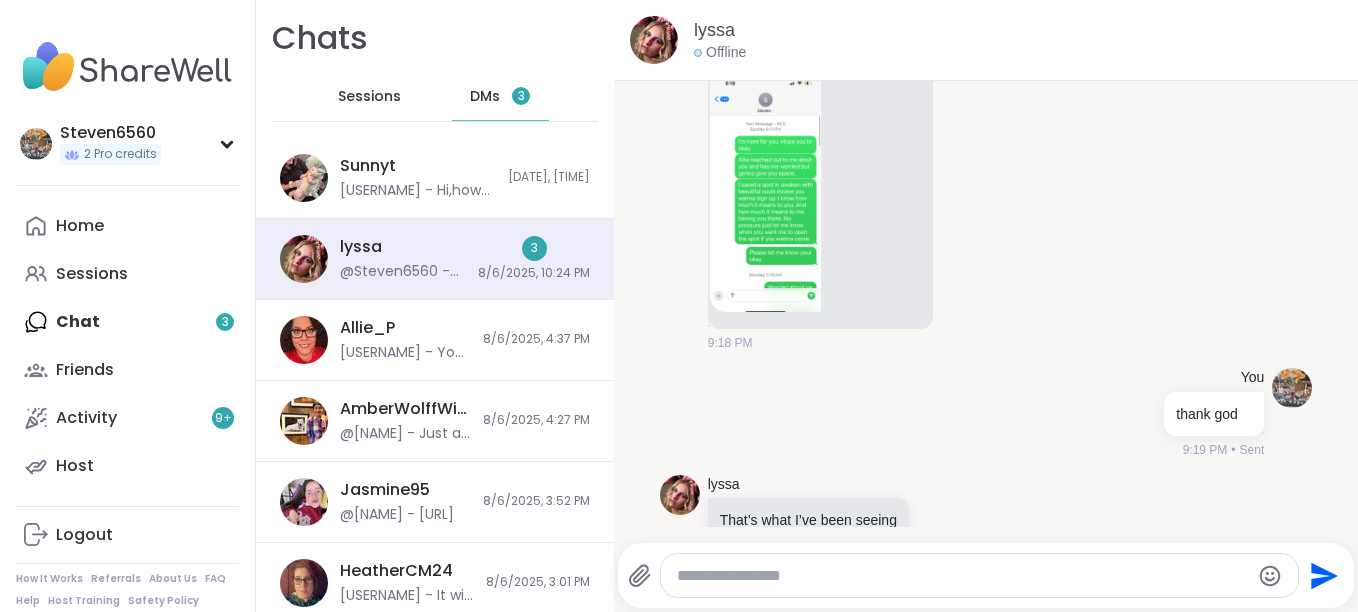 scroll, scrollTop: 32954, scrollLeft: 0, axis: vertical 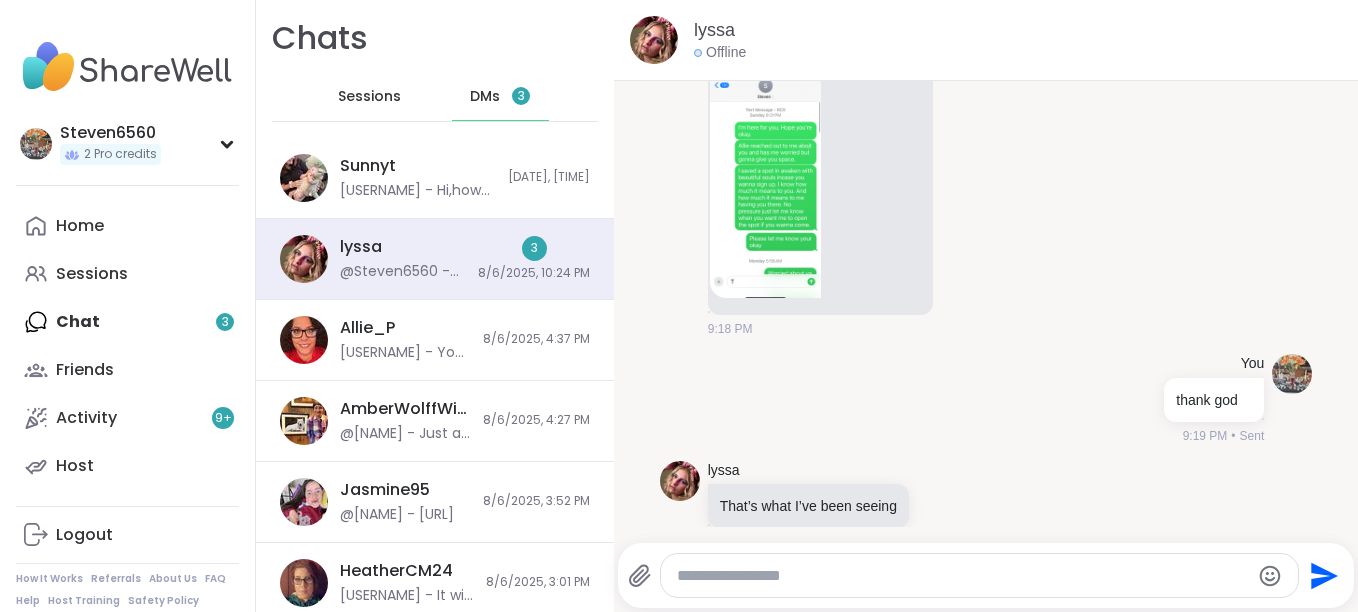click 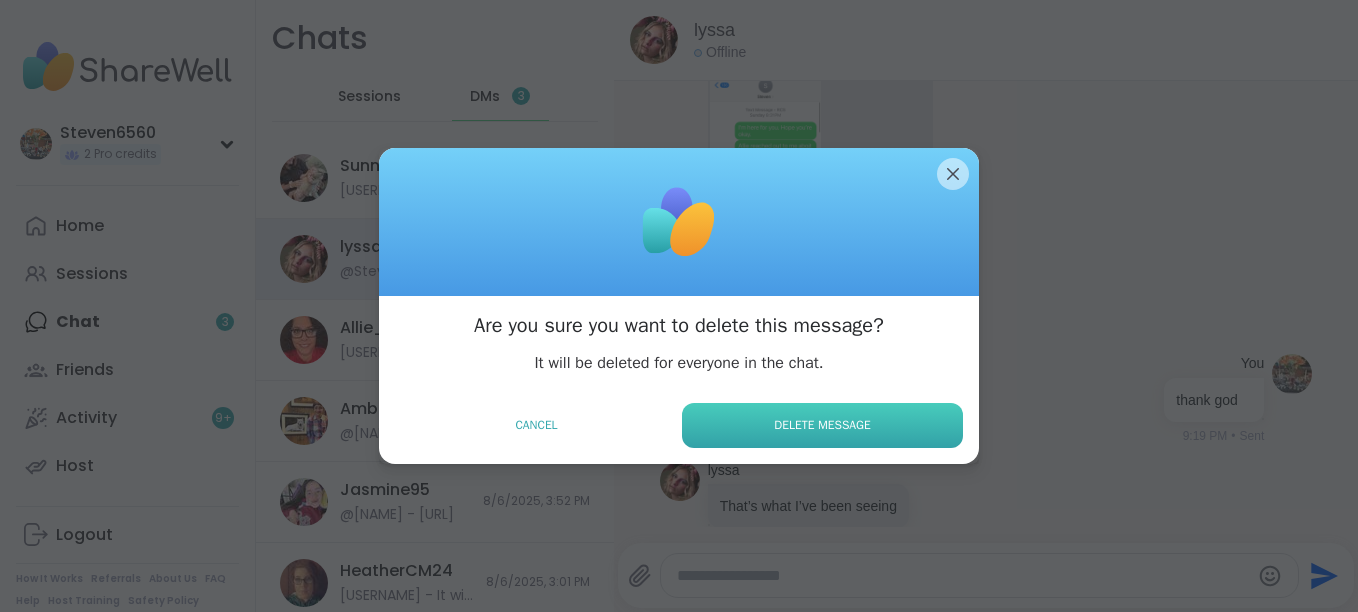 click on "Delete Message" at bounding box center (822, 425) 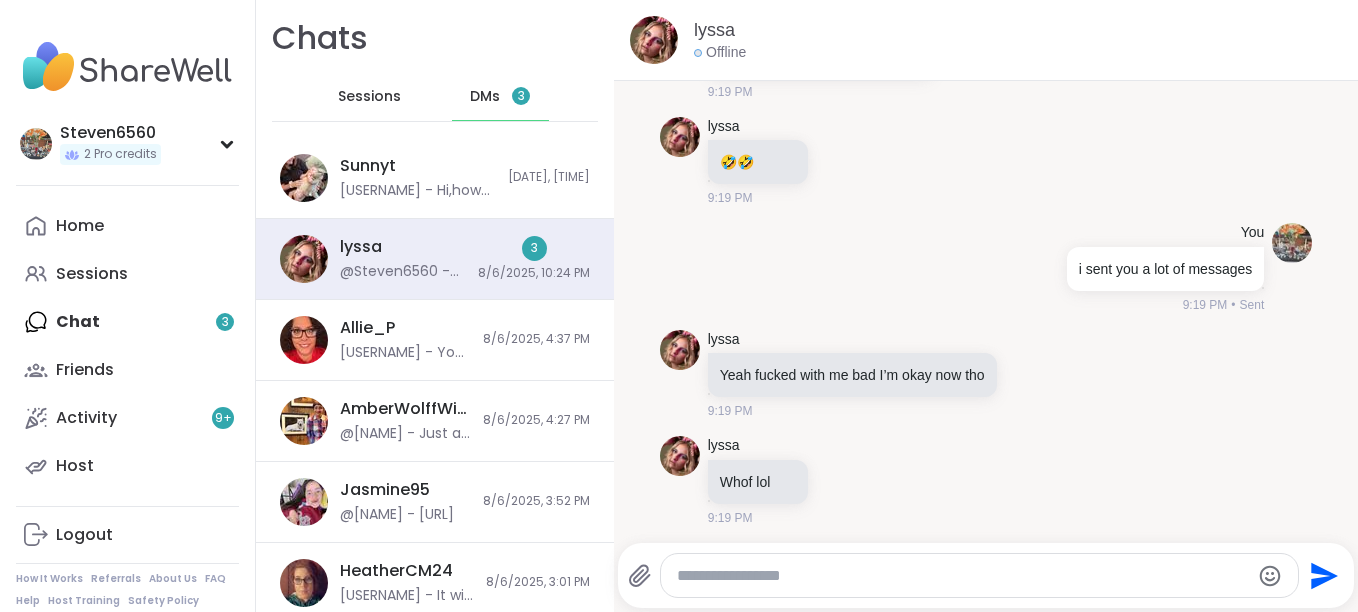 scroll, scrollTop: 33647, scrollLeft: 0, axis: vertical 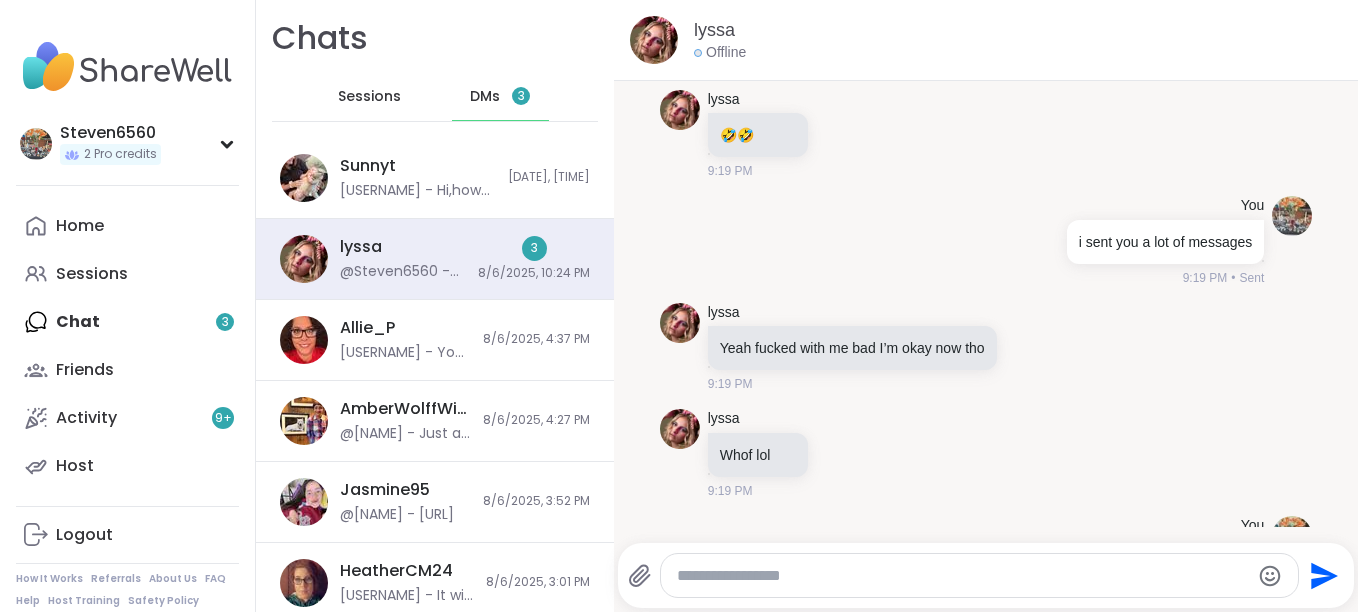 click 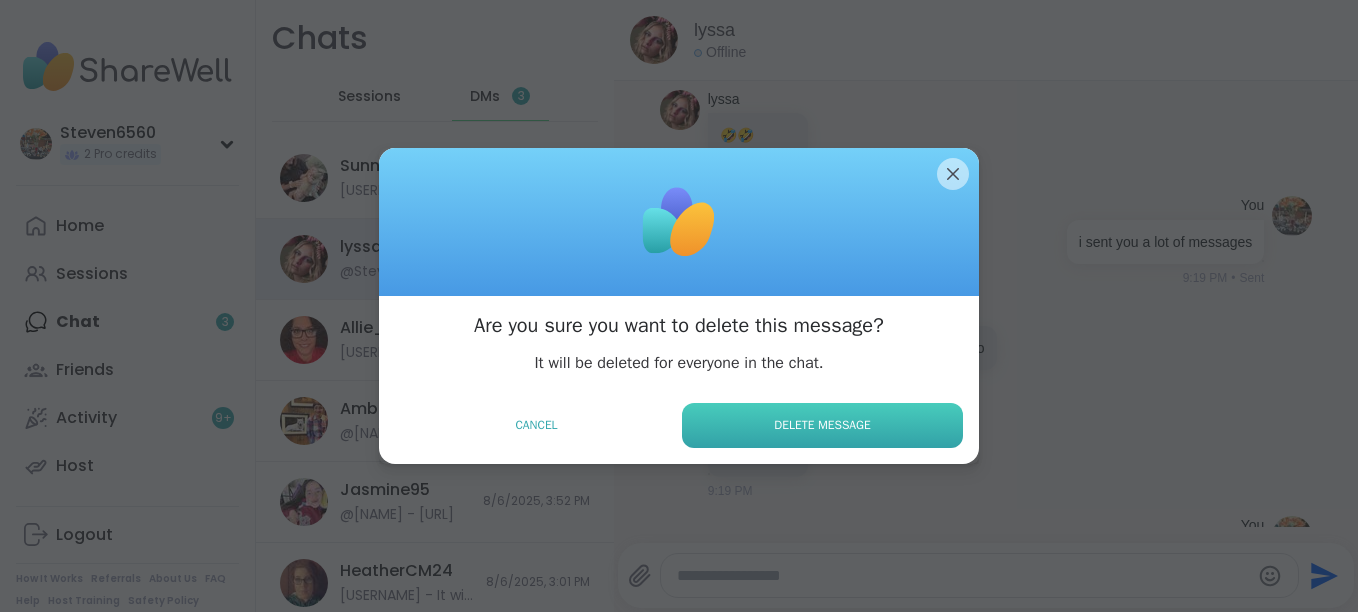 click on "Delete Message" at bounding box center (822, 425) 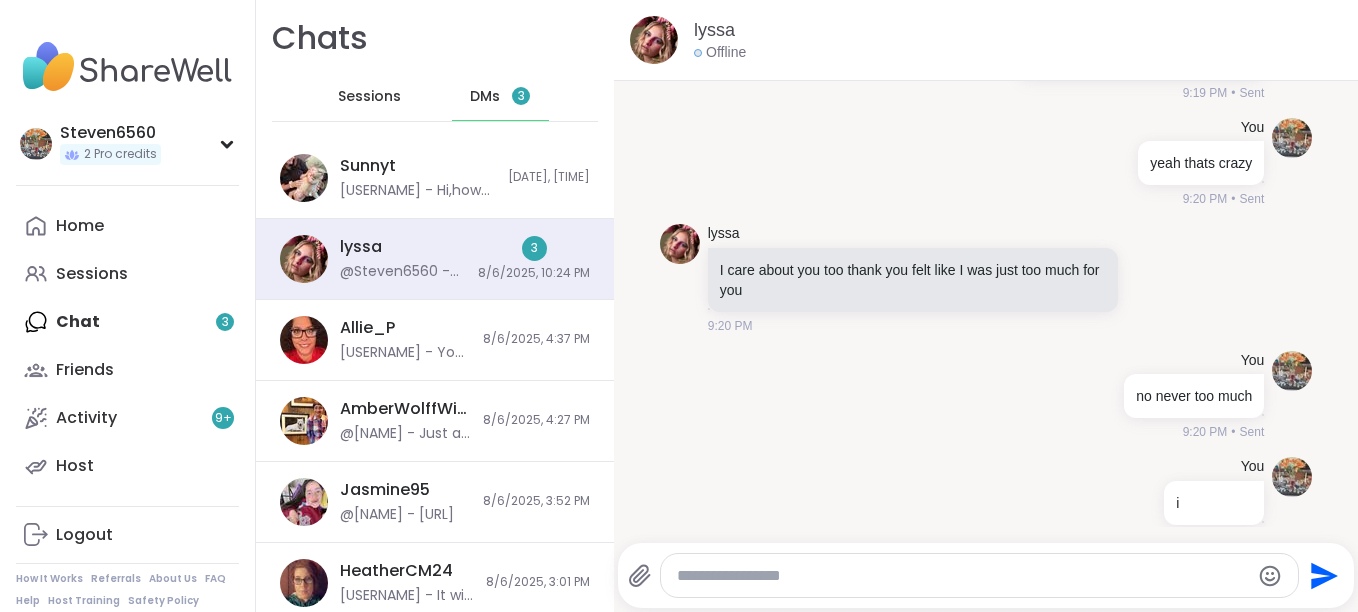 scroll, scrollTop: 34234, scrollLeft: 0, axis: vertical 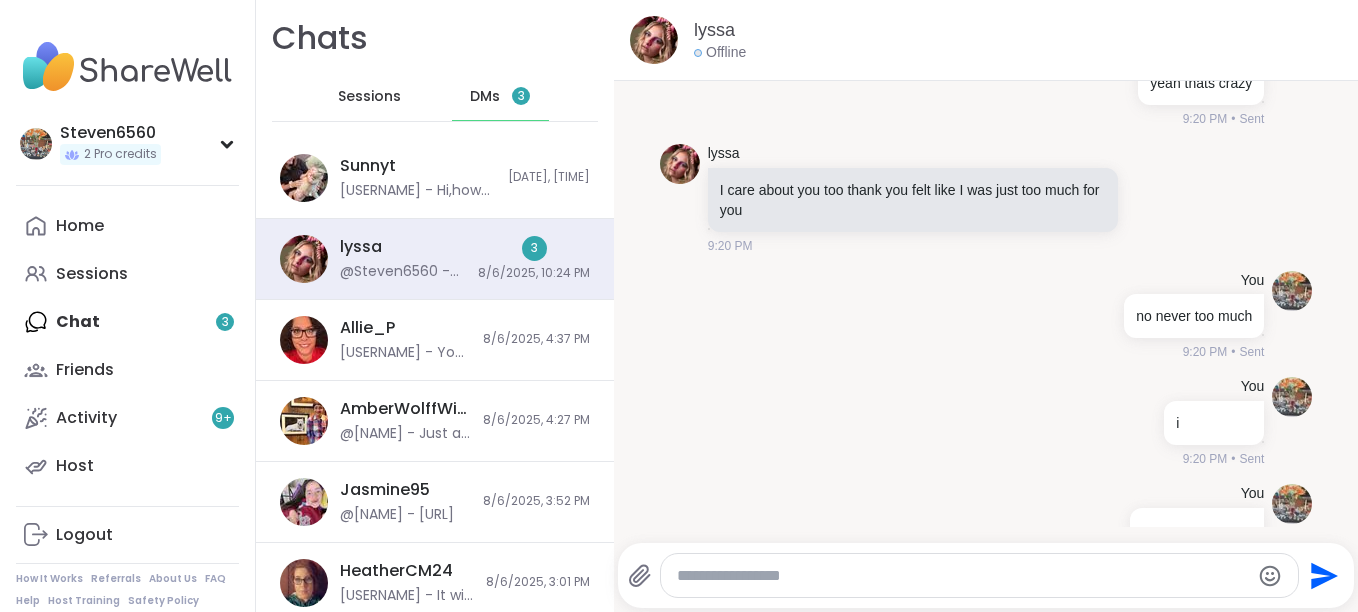 click 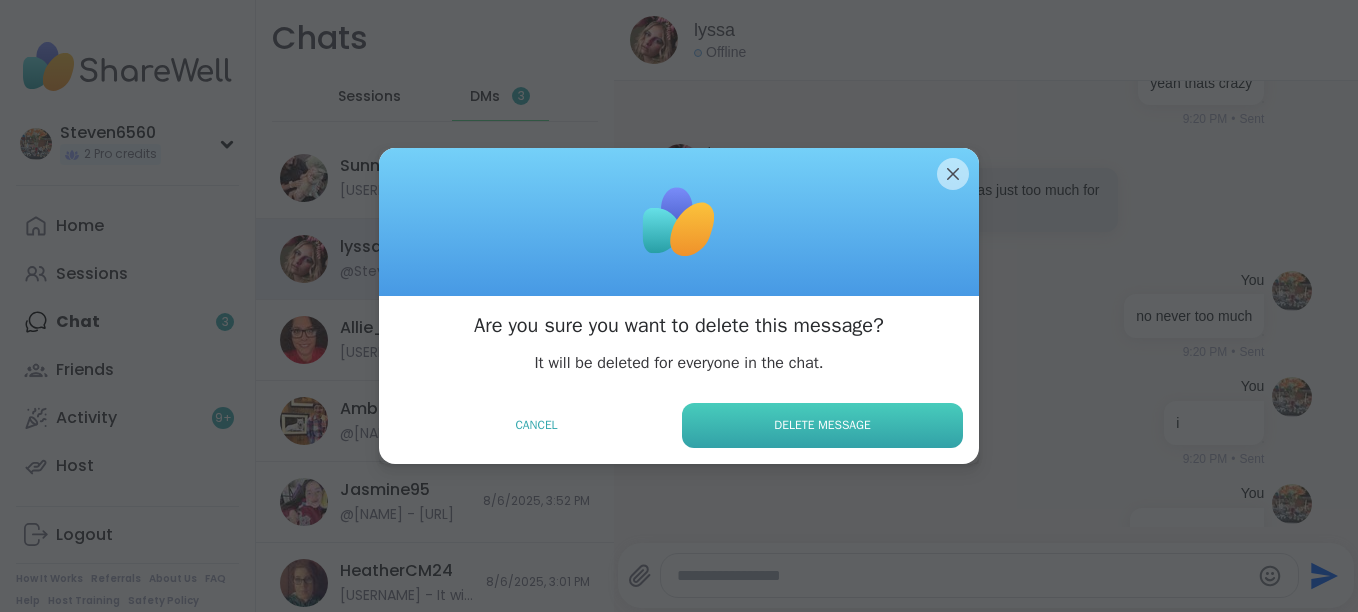 click on "Delete Message" at bounding box center [822, 425] 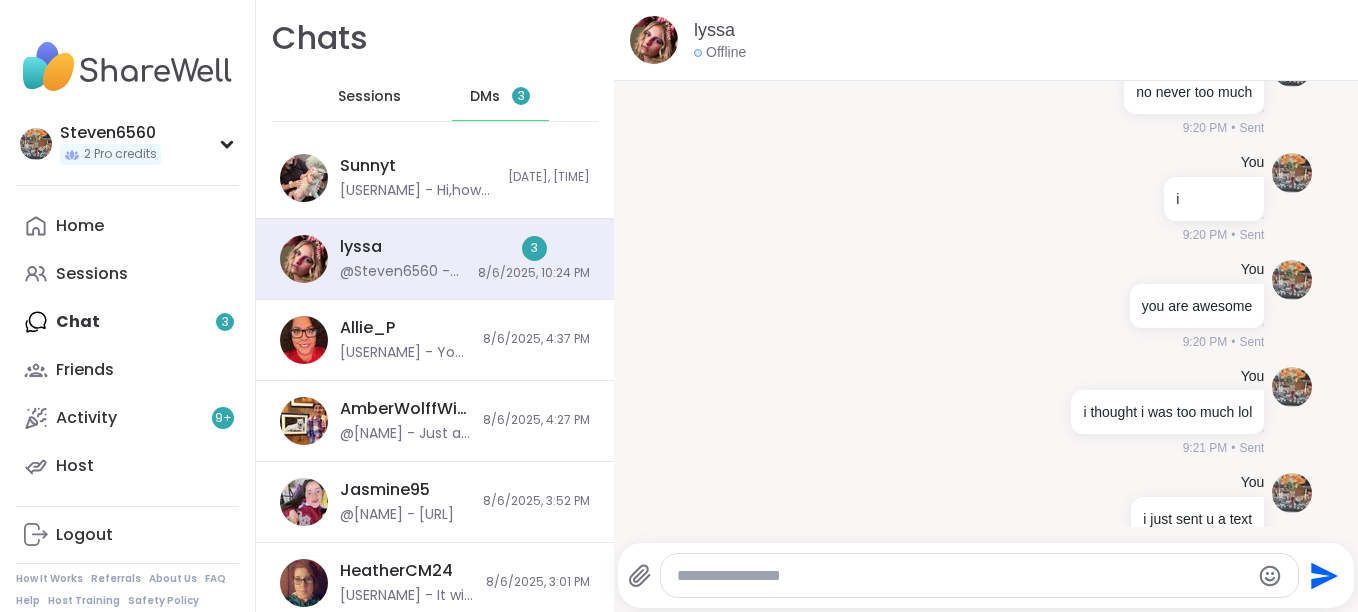 scroll, scrollTop: 34514, scrollLeft: 0, axis: vertical 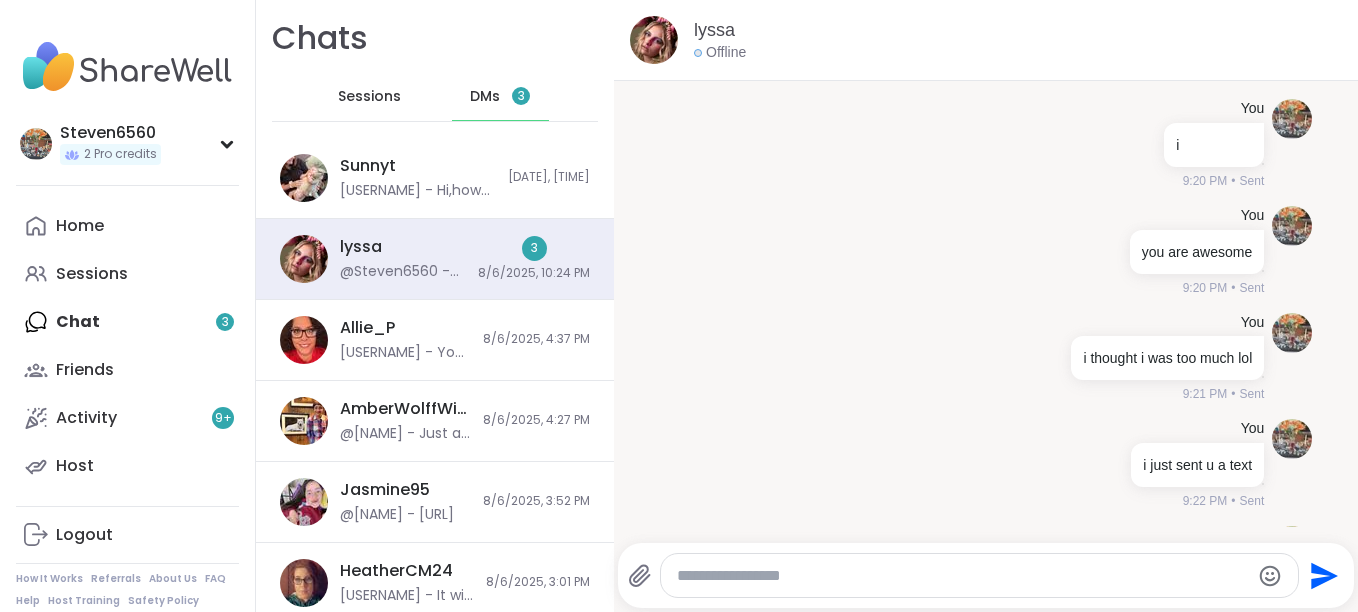 click at bounding box center (1005, -303) 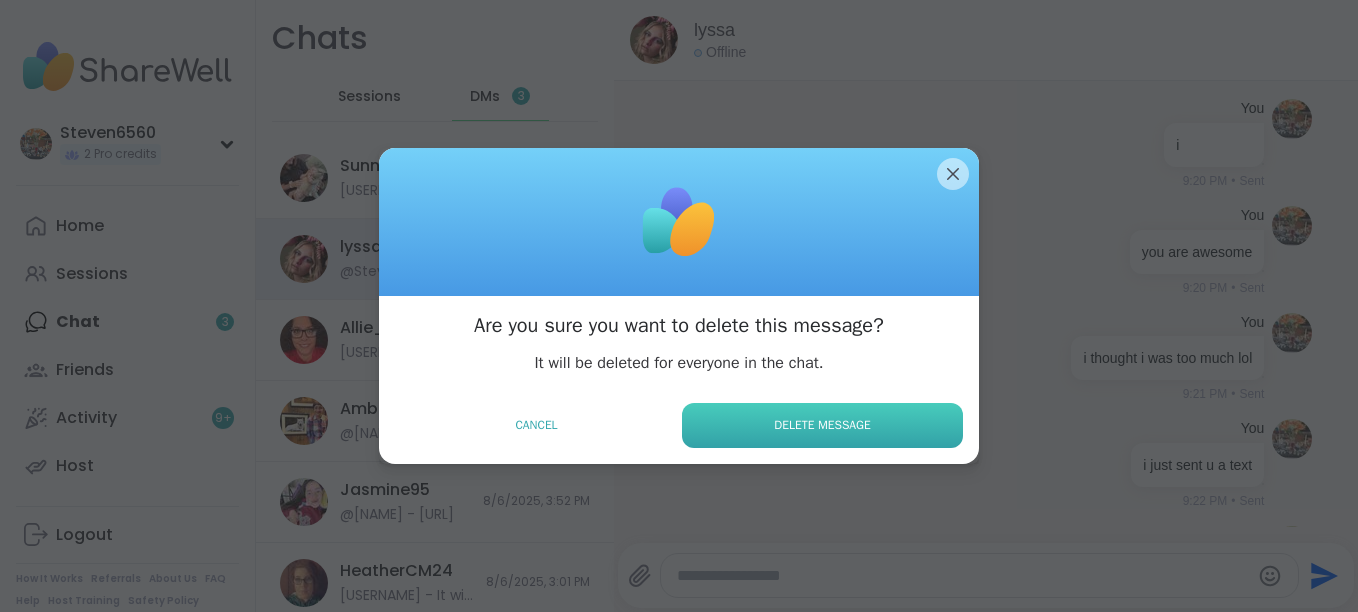click on "Delete Message" at bounding box center [822, 425] 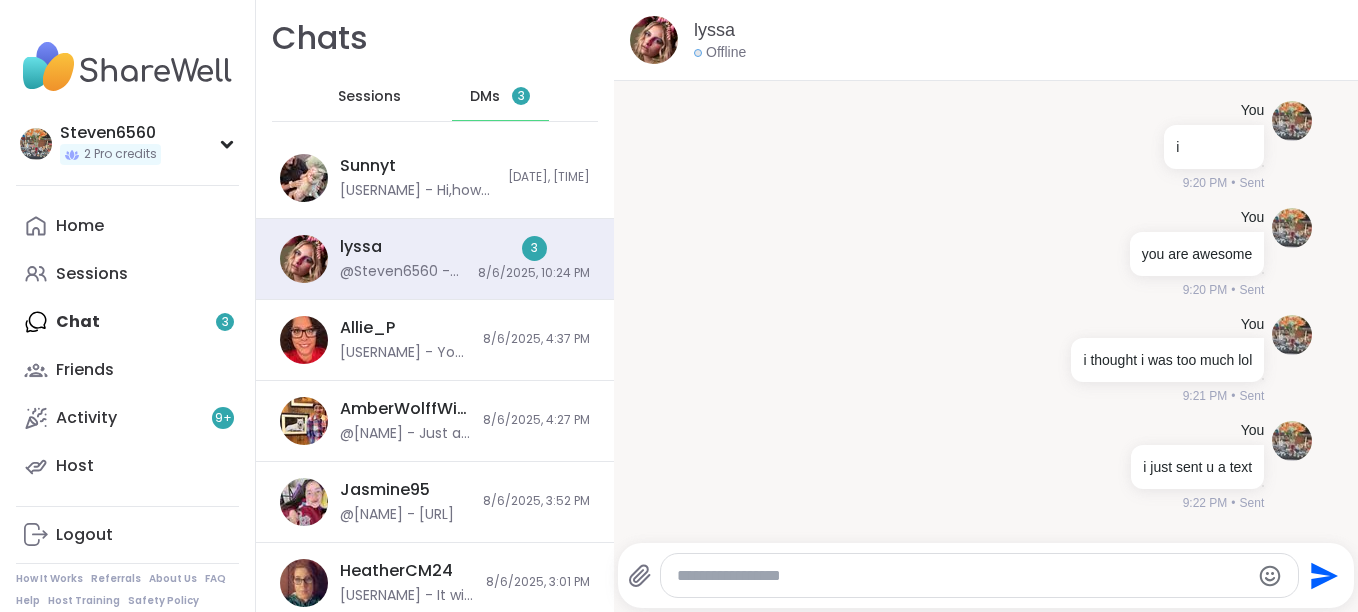 click at bounding box center [1125, -194] 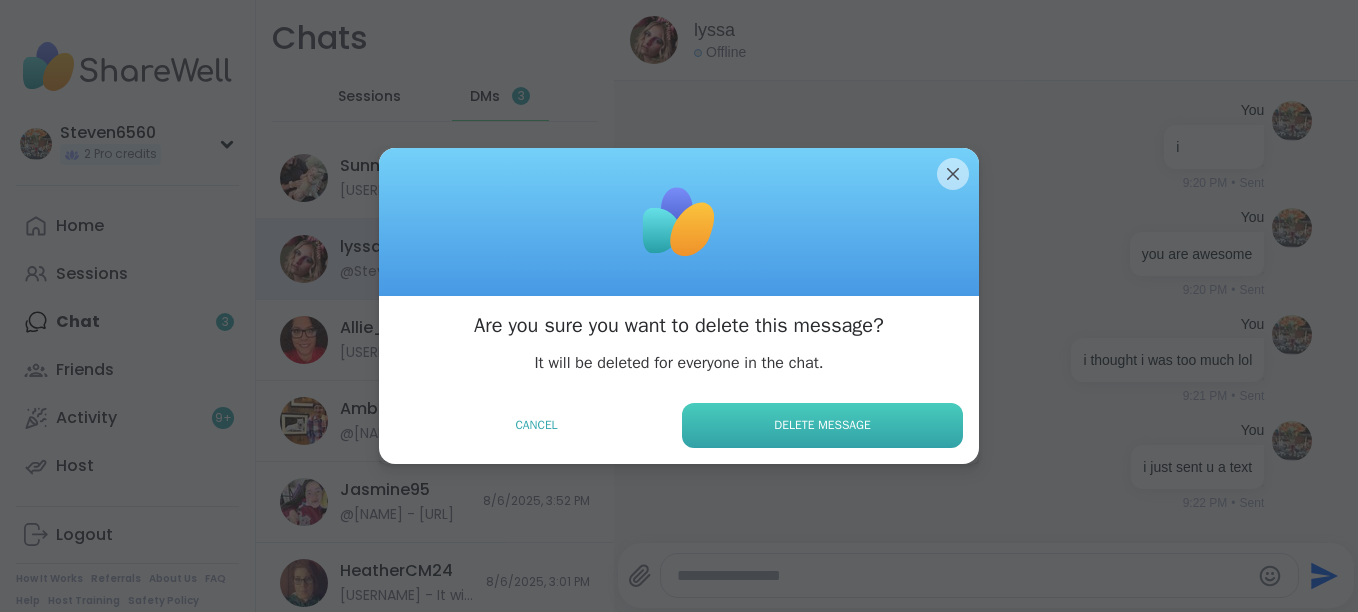 click on "Delete Message" at bounding box center (822, 425) 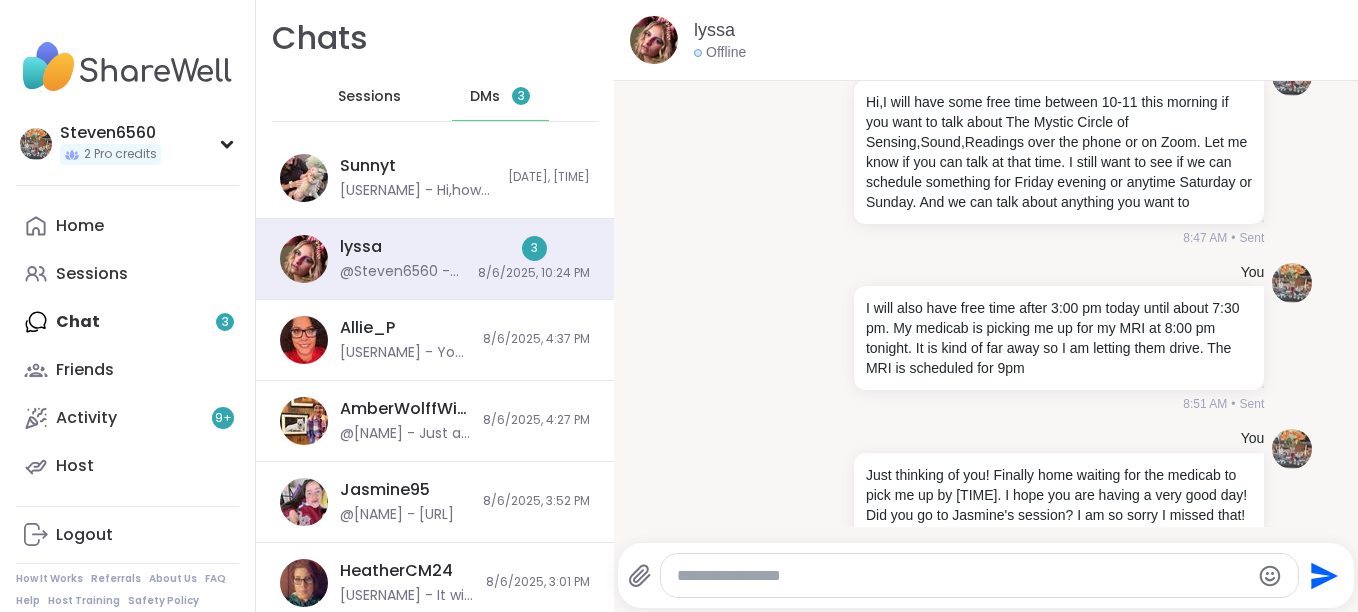 scroll, scrollTop: 35154, scrollLeft: 0, axis: vertical 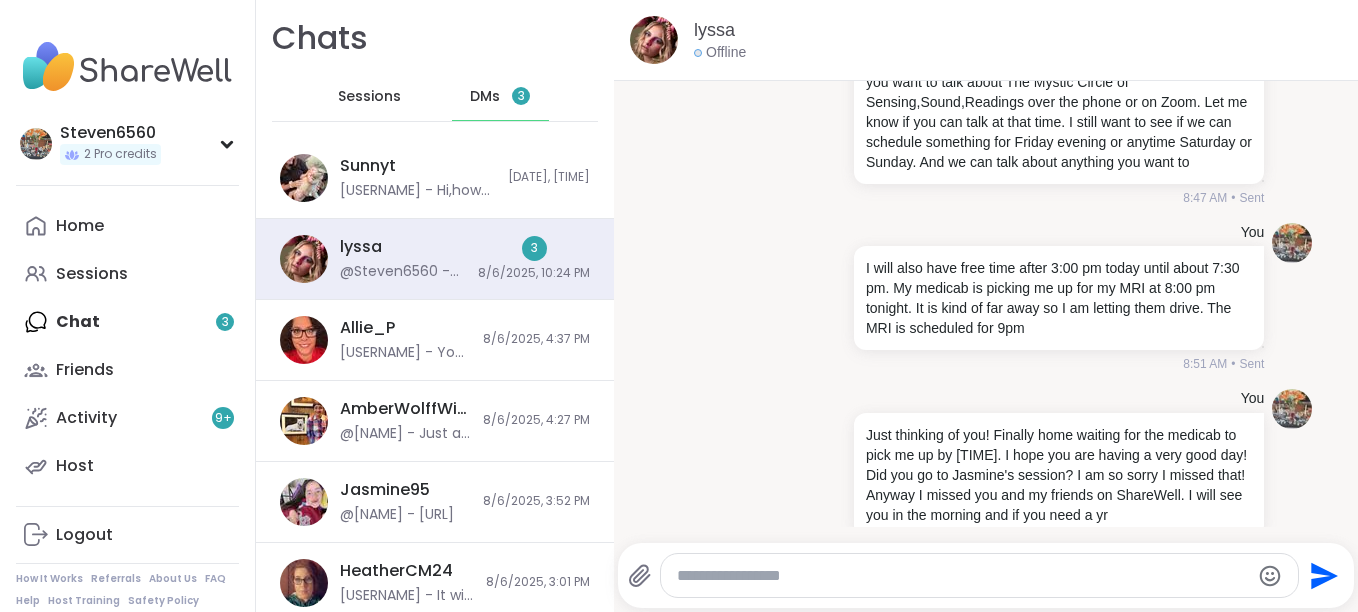 click 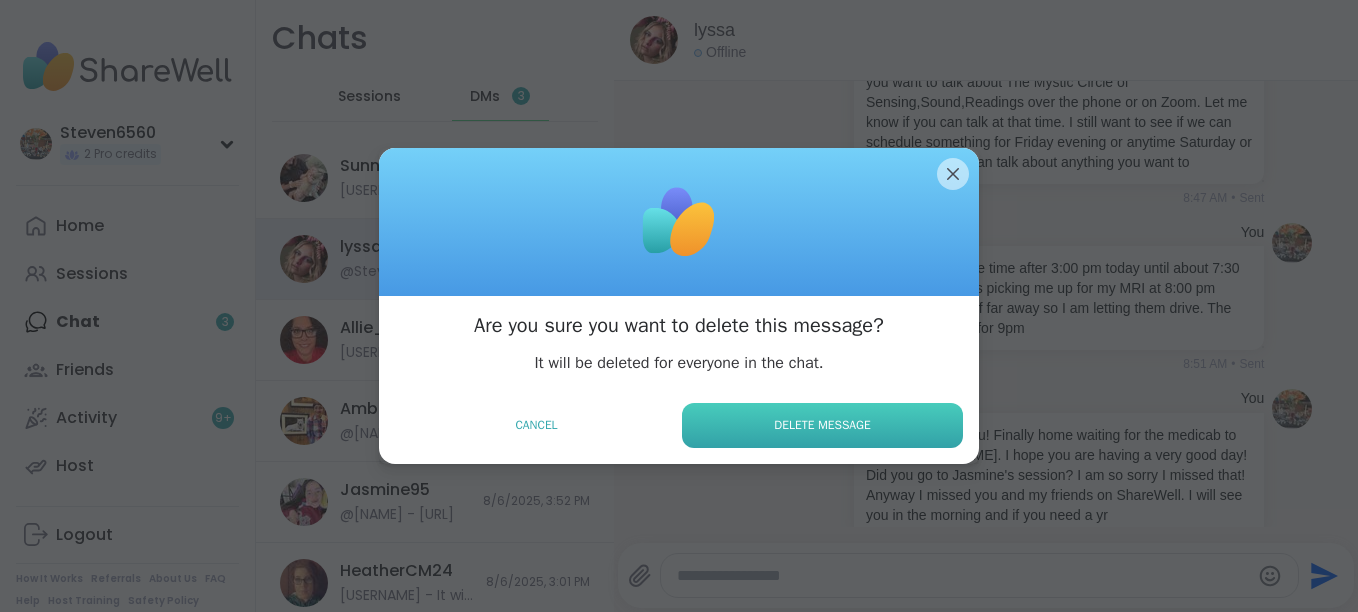 click on "Delete Message" at bounding box center [822, 425] 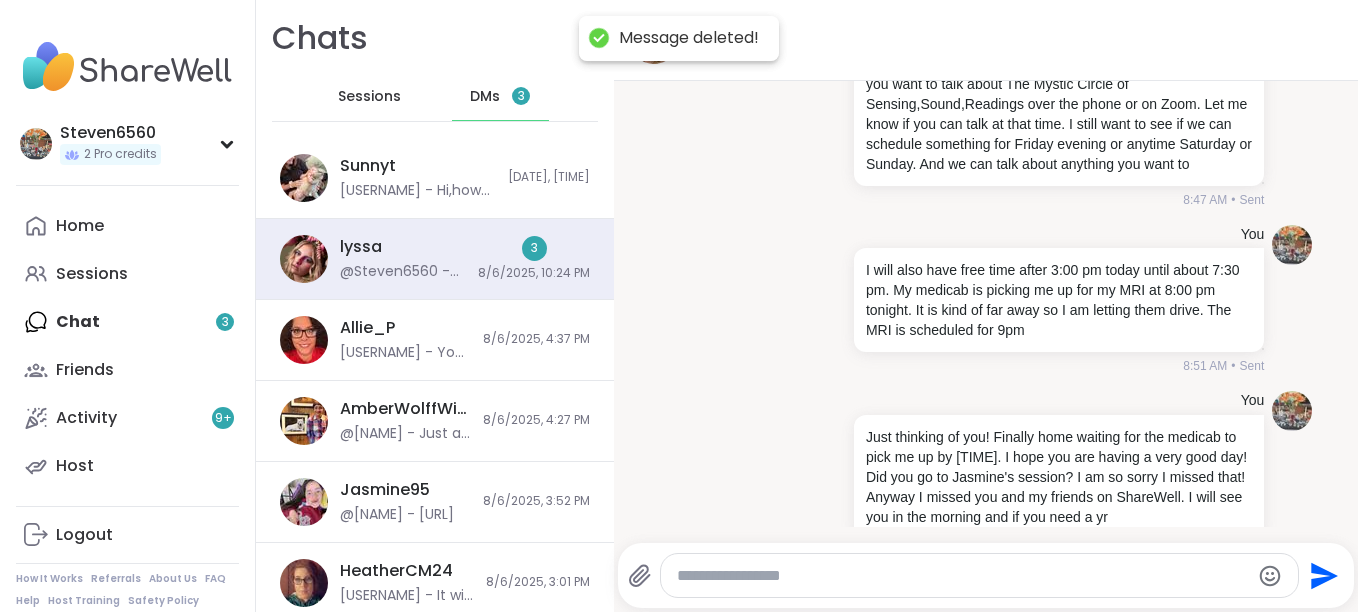 click 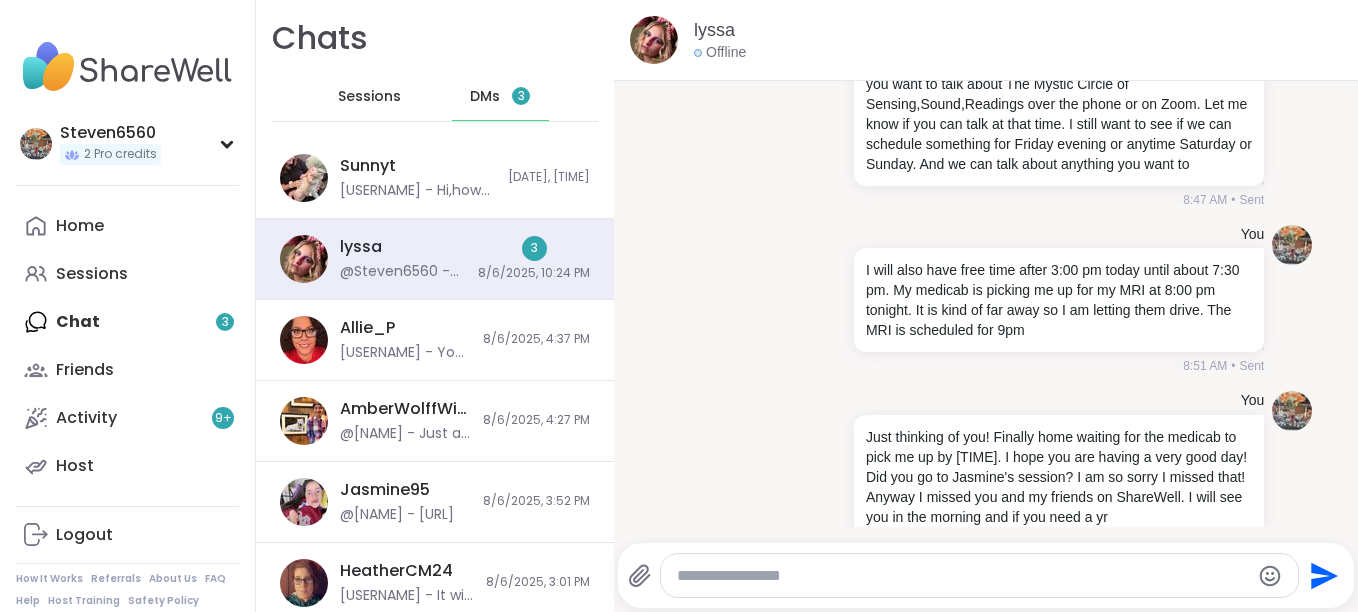 click 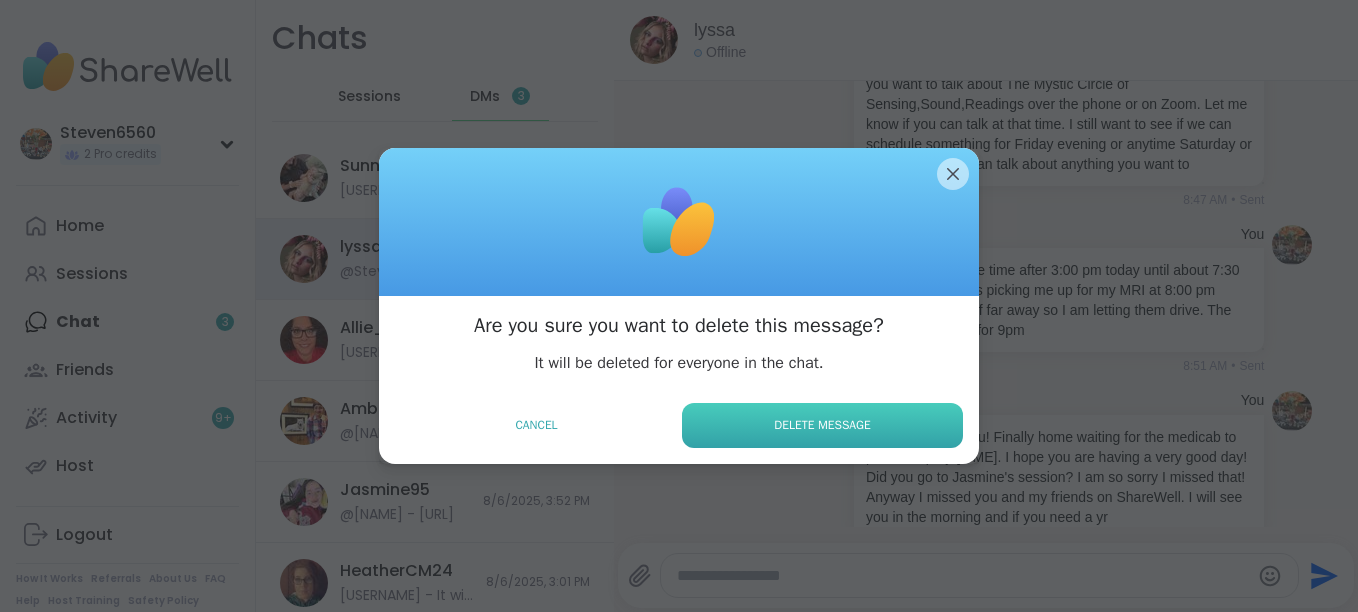 click on "Delete Message" at bounding box center (822, 425) 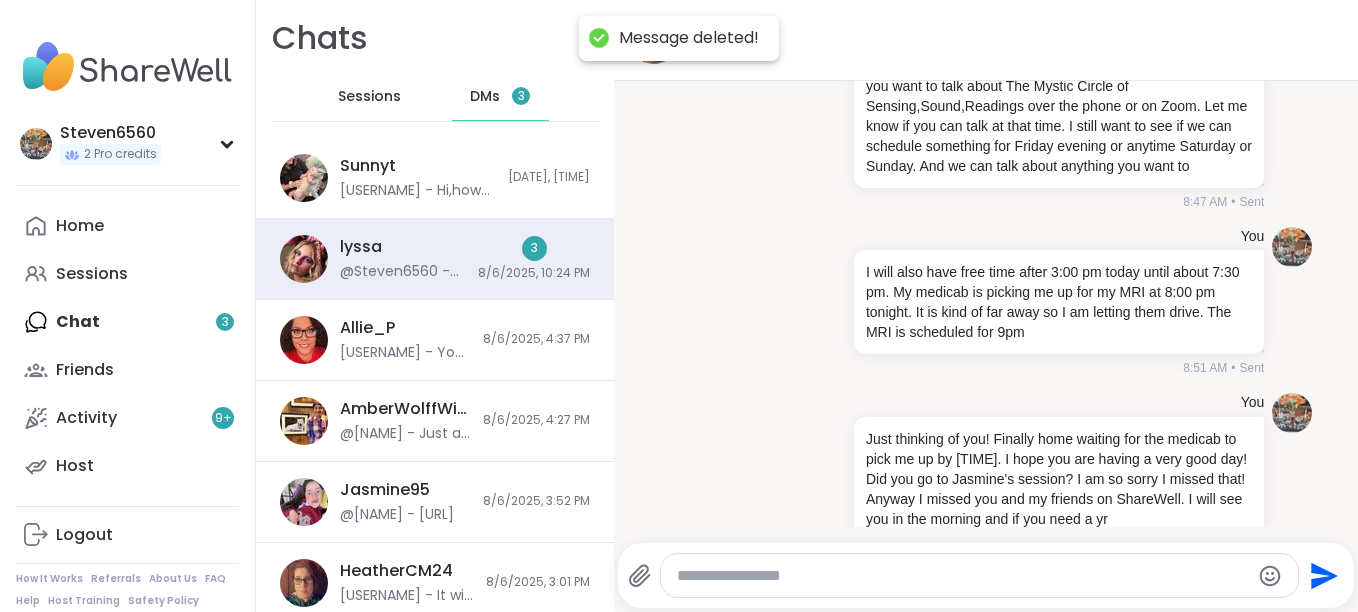 click 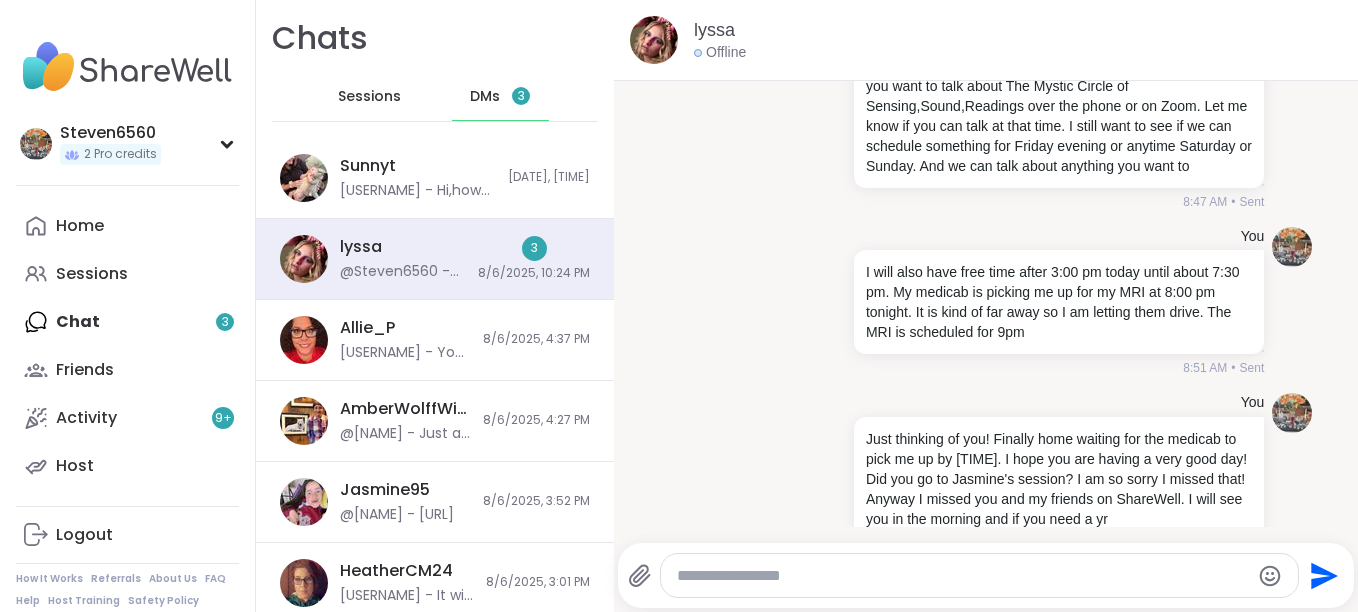 click 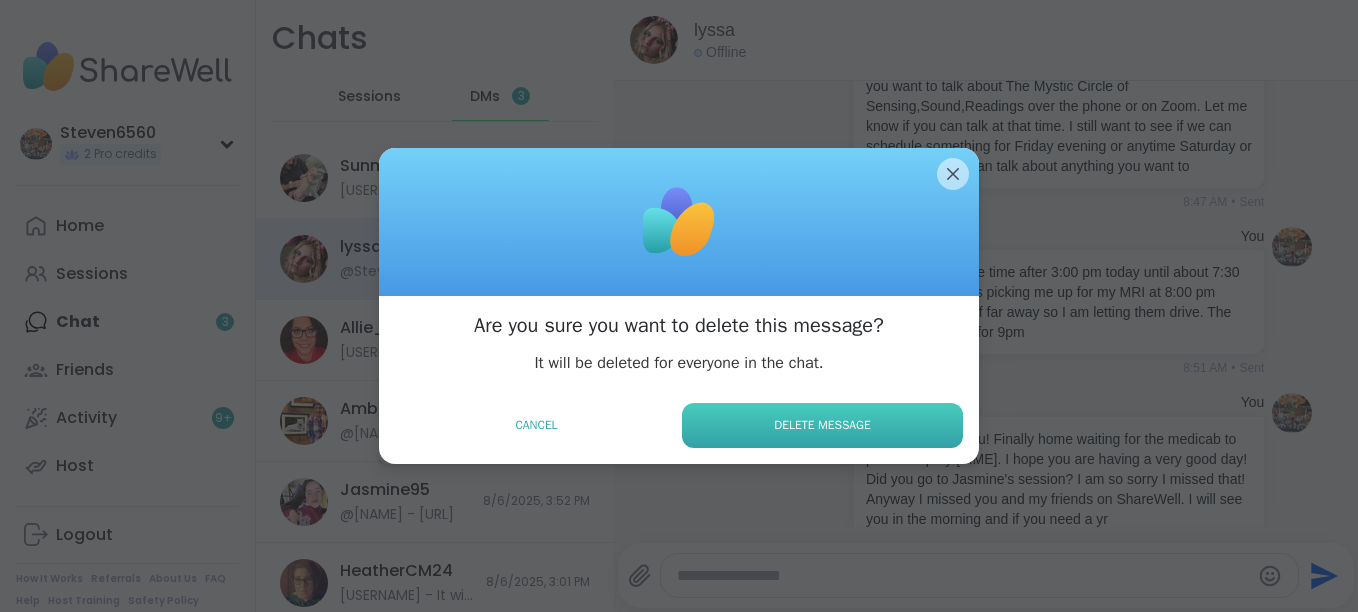 click on "Delete Message" at bounding box center [822, 425] 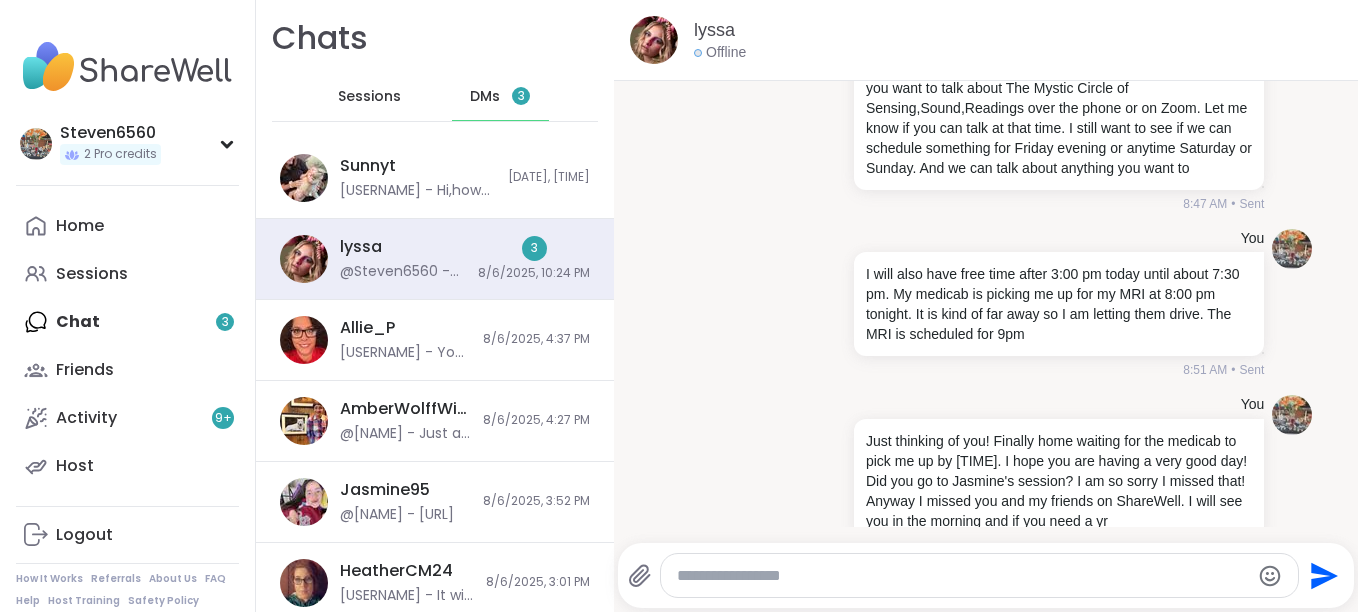 click 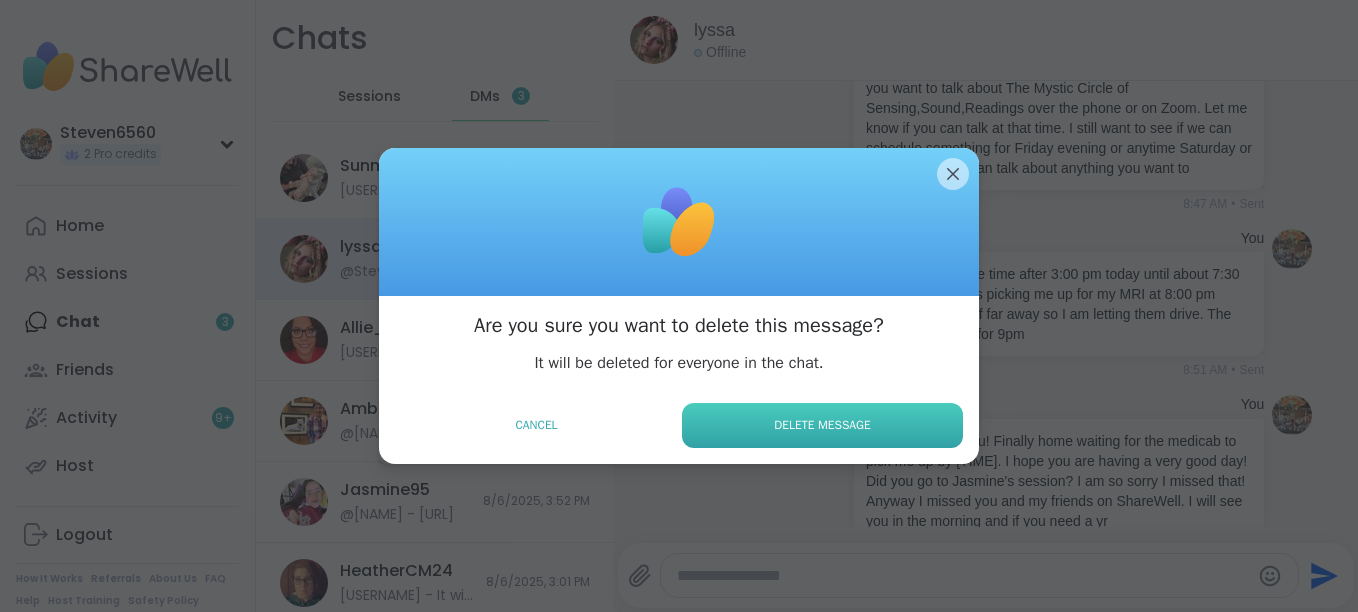 click on "Delete Message" at bounding box center (822, 425) 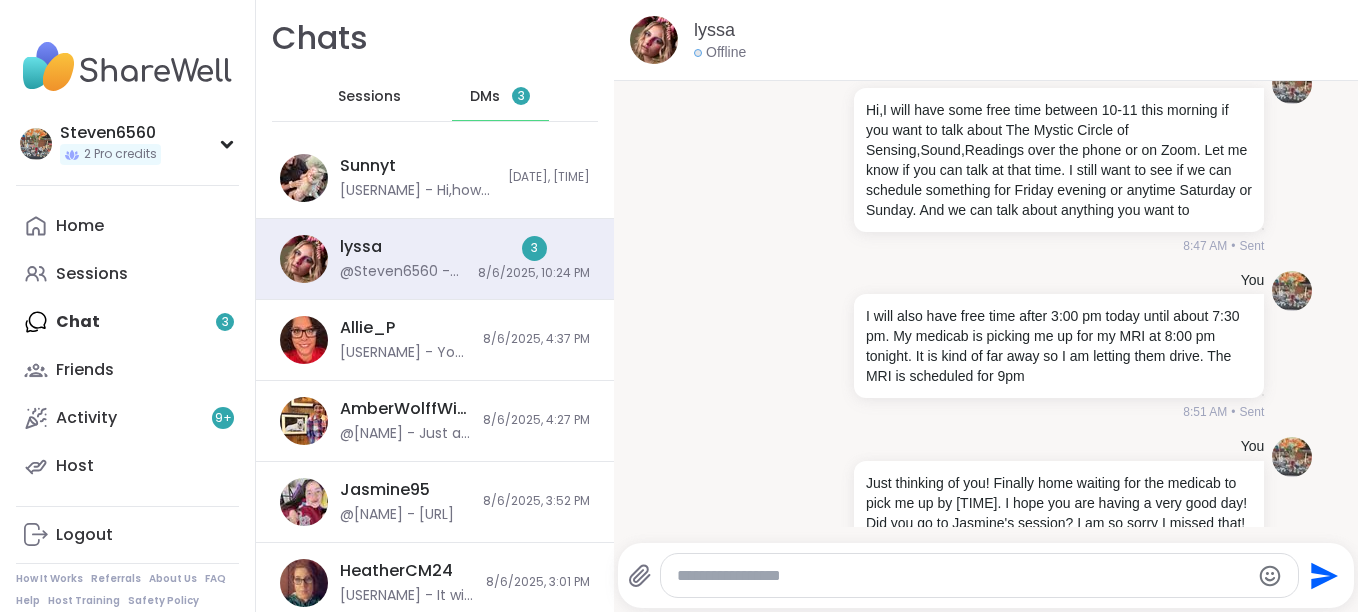 scroll, scrollTop: 35047, scrollLeft: 0, axis: vertical 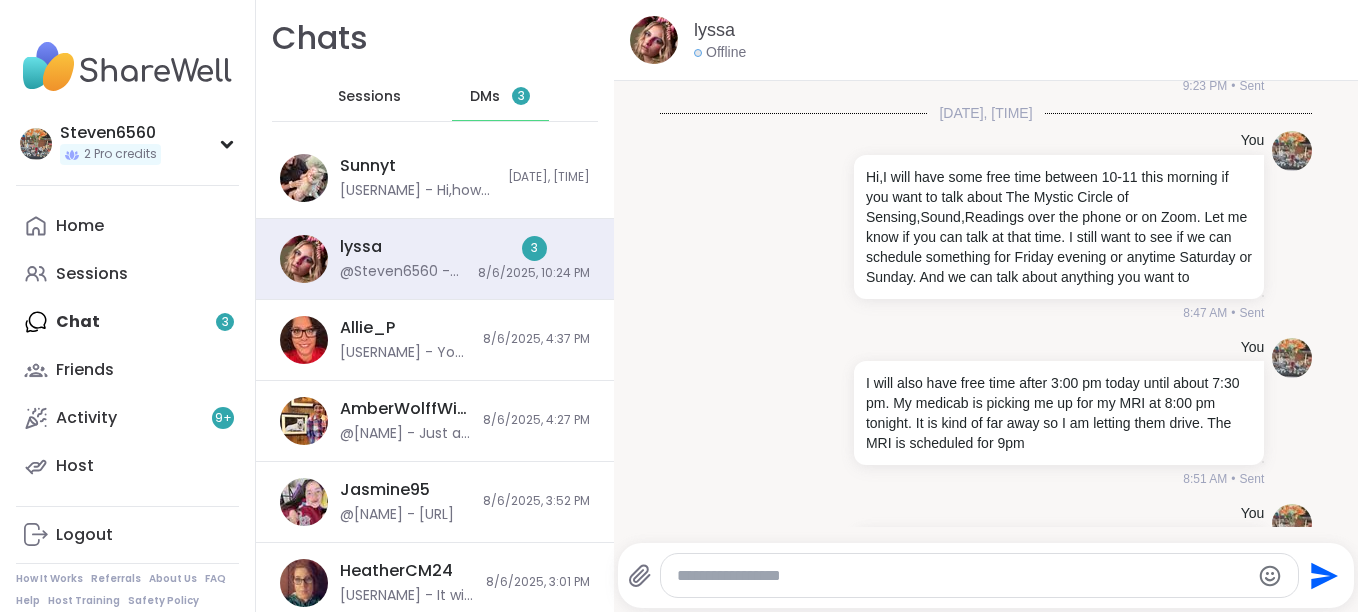 click at bounding box center (1151, -385) 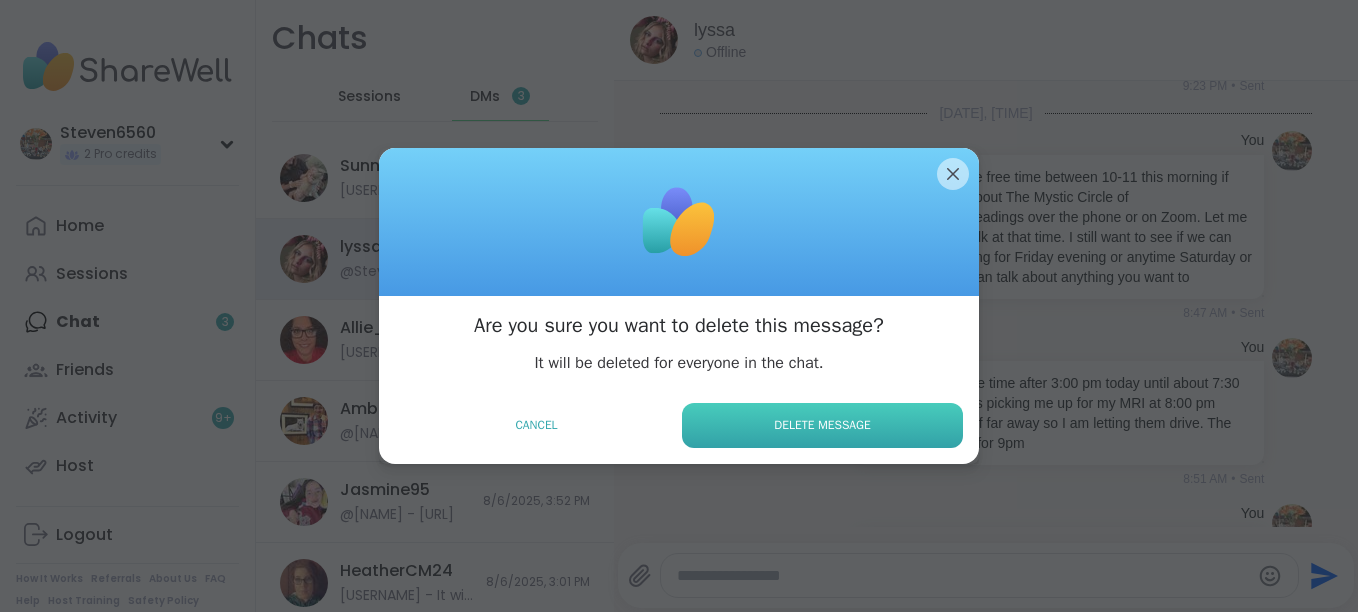 click on "Delete Message" at bounding box center [822, 425] 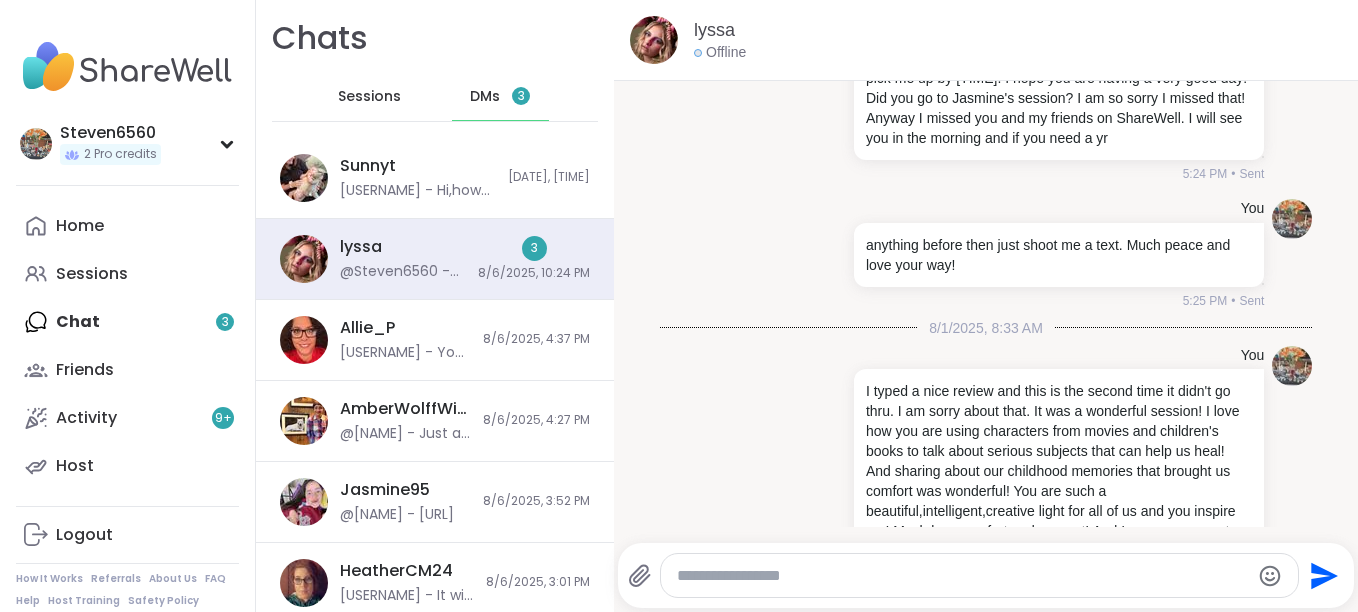 scroll, scrollTop: 35554, scrollLeft: 0, axis: vertical 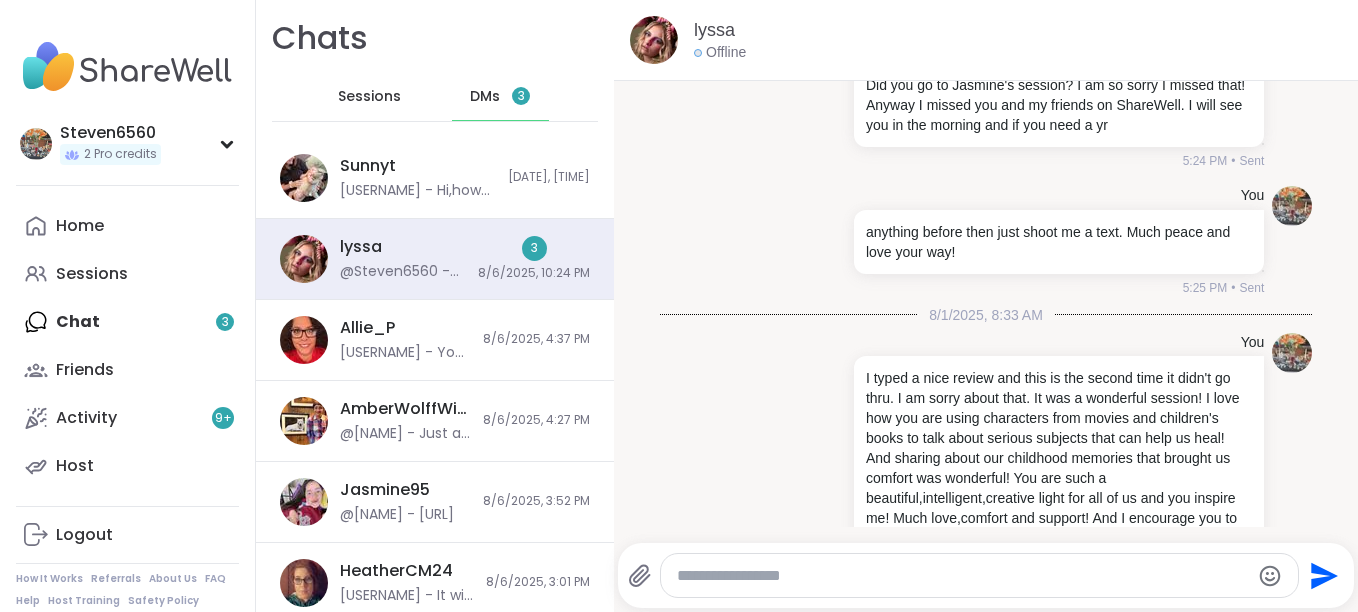 click at bounding box center [841, -279] 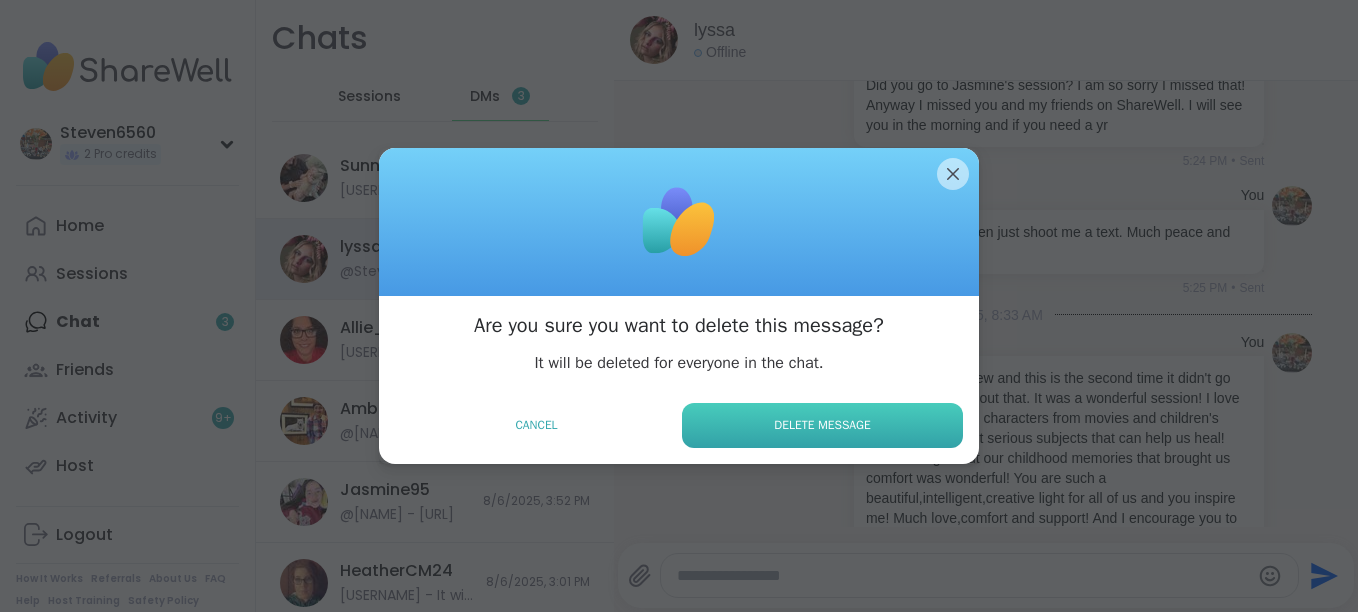 click on "Delete Message" at bounding box center [822, 425] 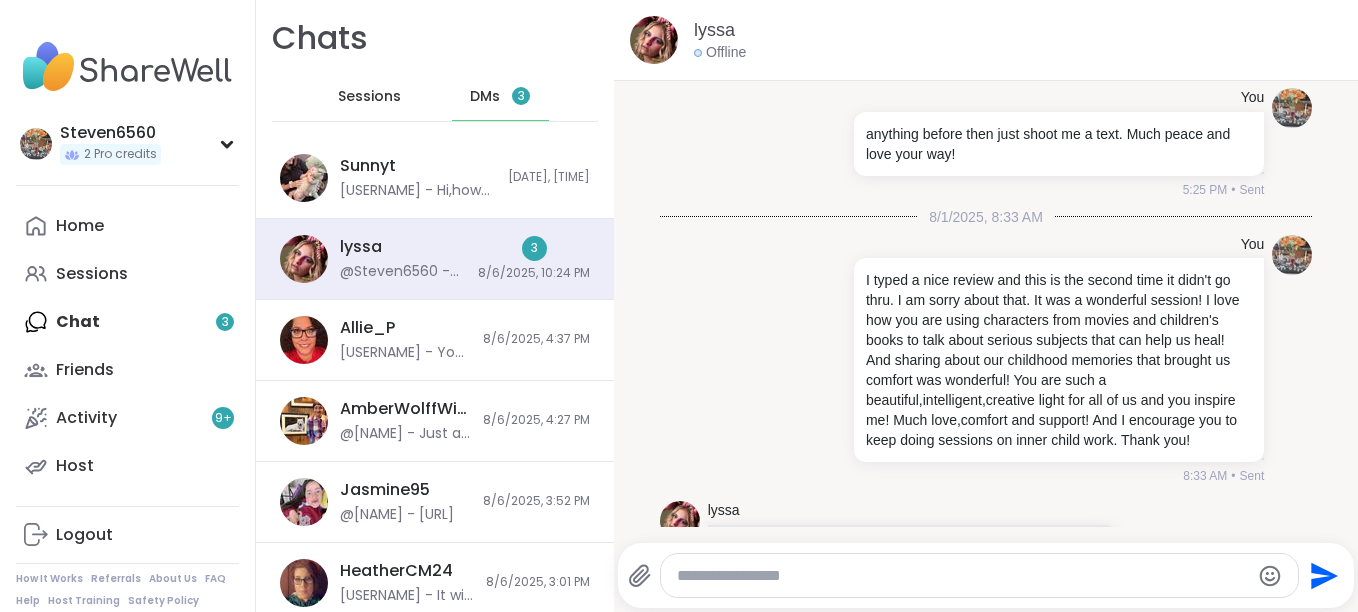click at bounding box center (841, -191) 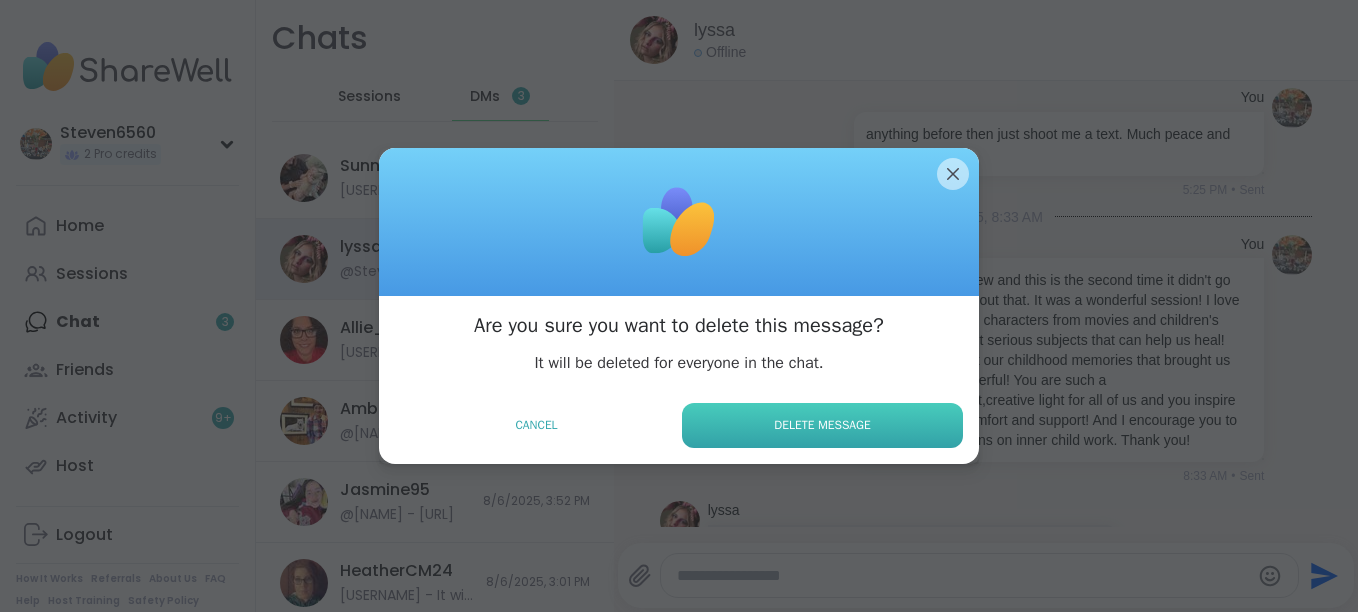 click on "Delete Message" at bounding box center (822, 425) 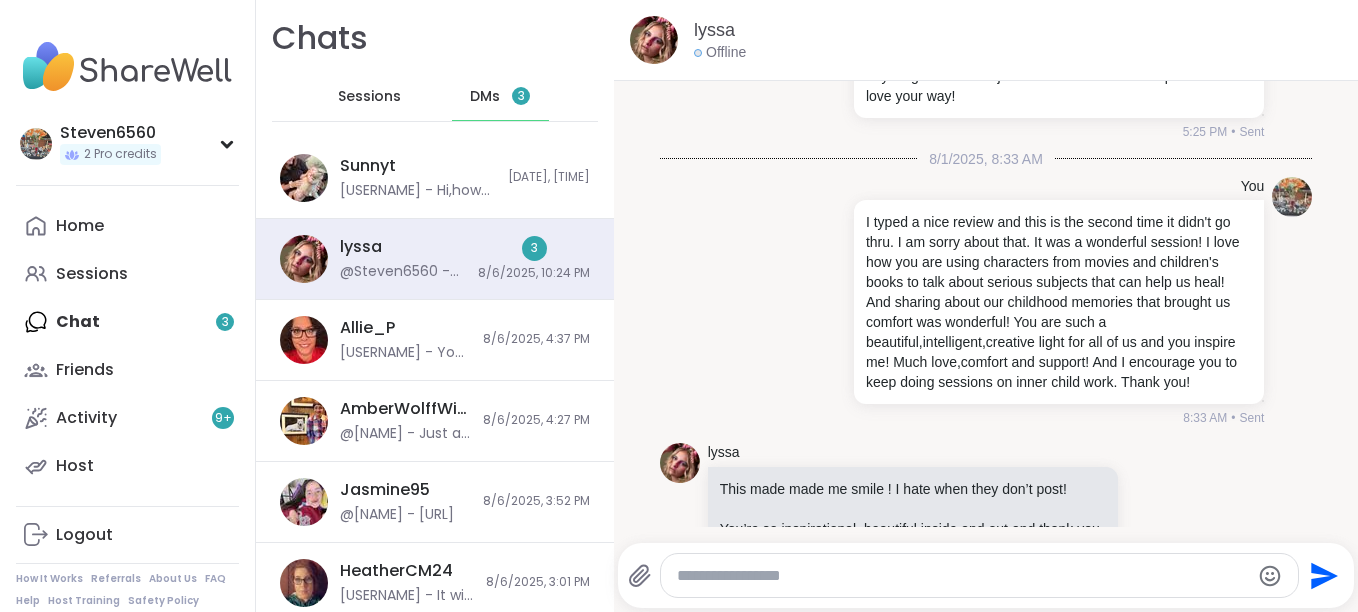 click at bounding box center (841, -72) 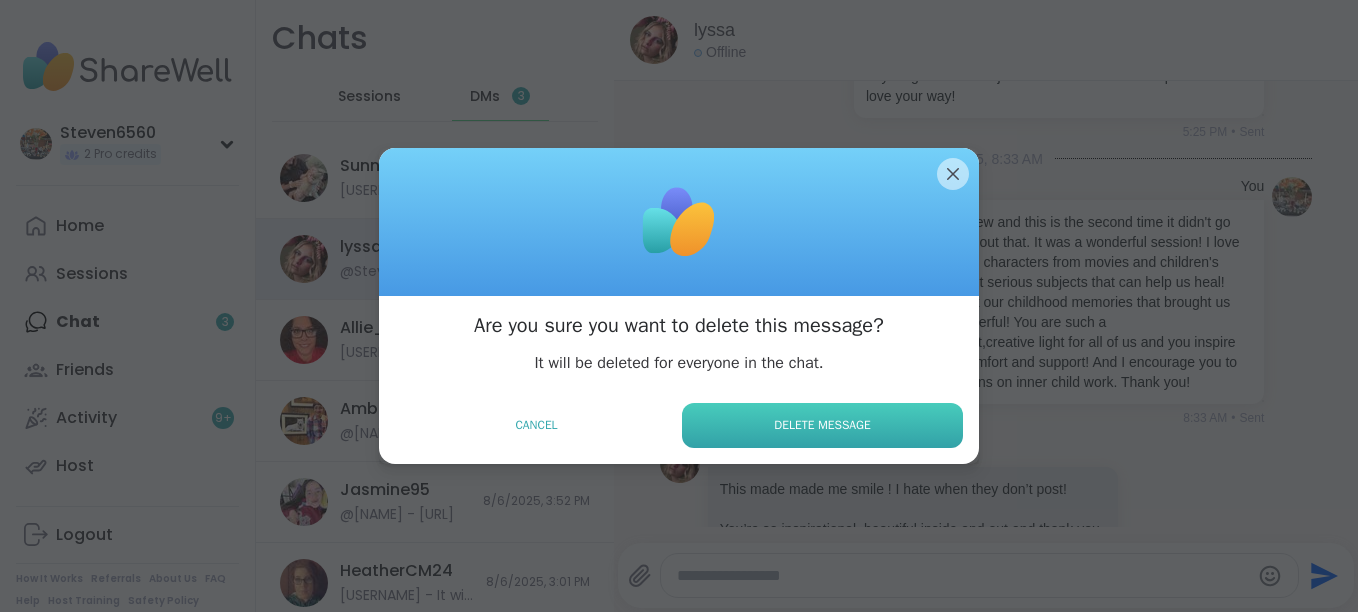 click on "Delete Message" at bounding box center (822, 425) 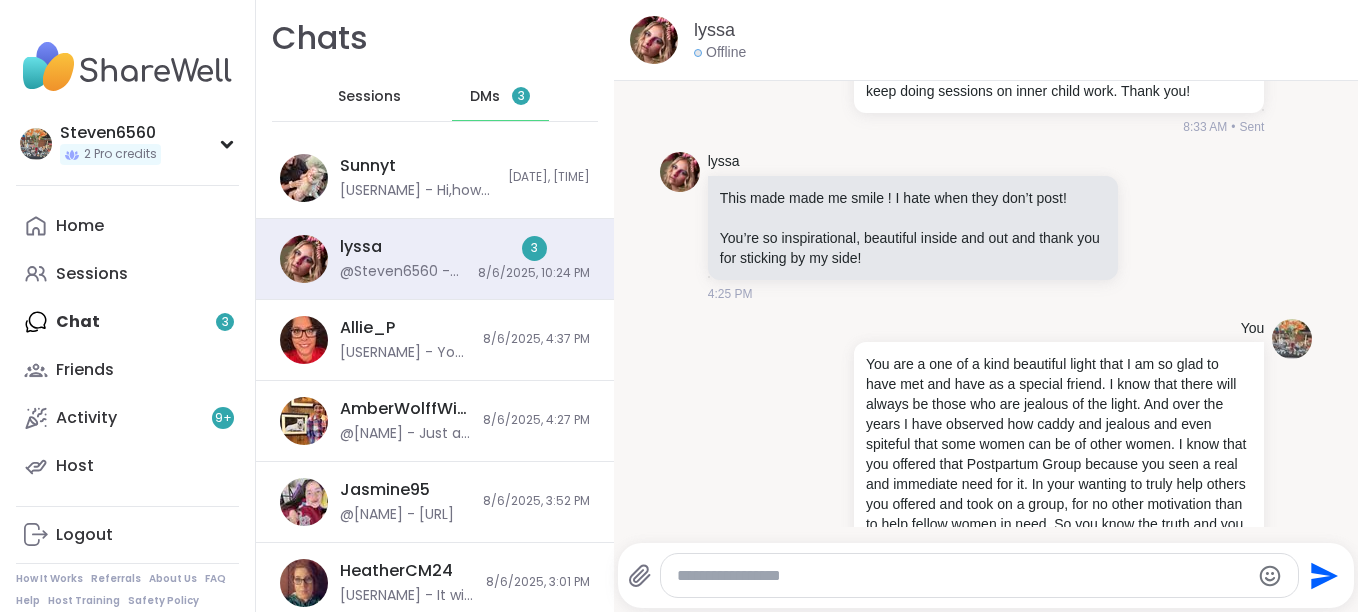 scroll, scrollTop: 35847, scrollLeft: 0, axis: vertical 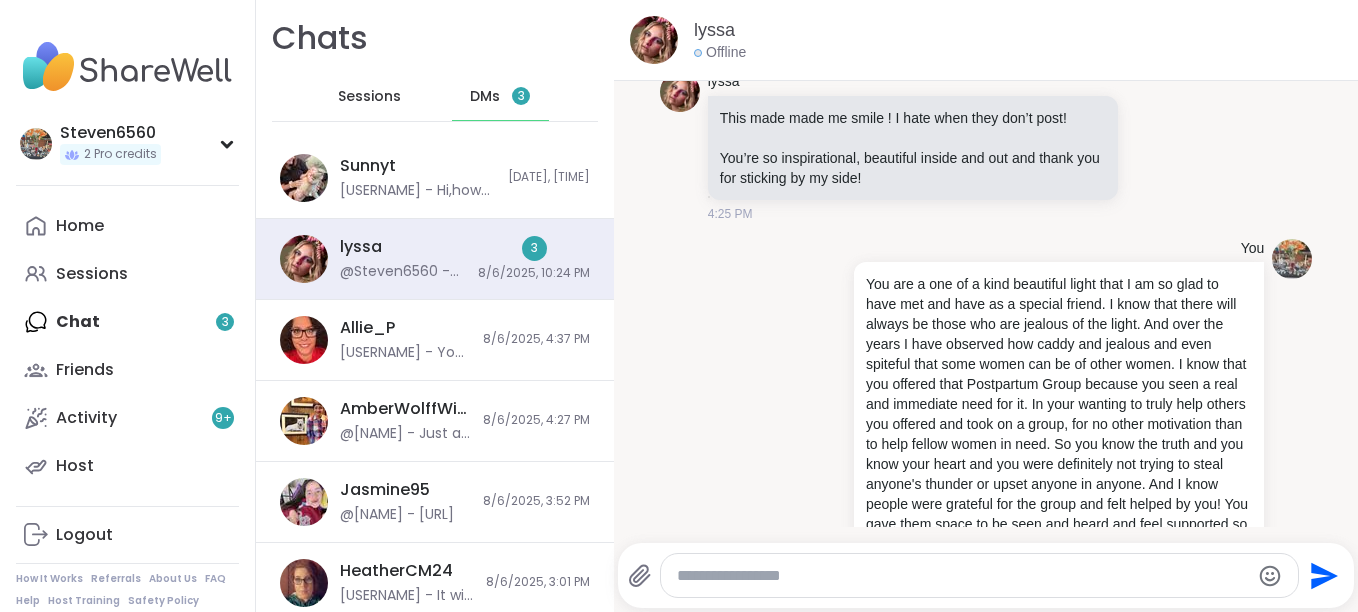 click at bounding box center (841, -70) 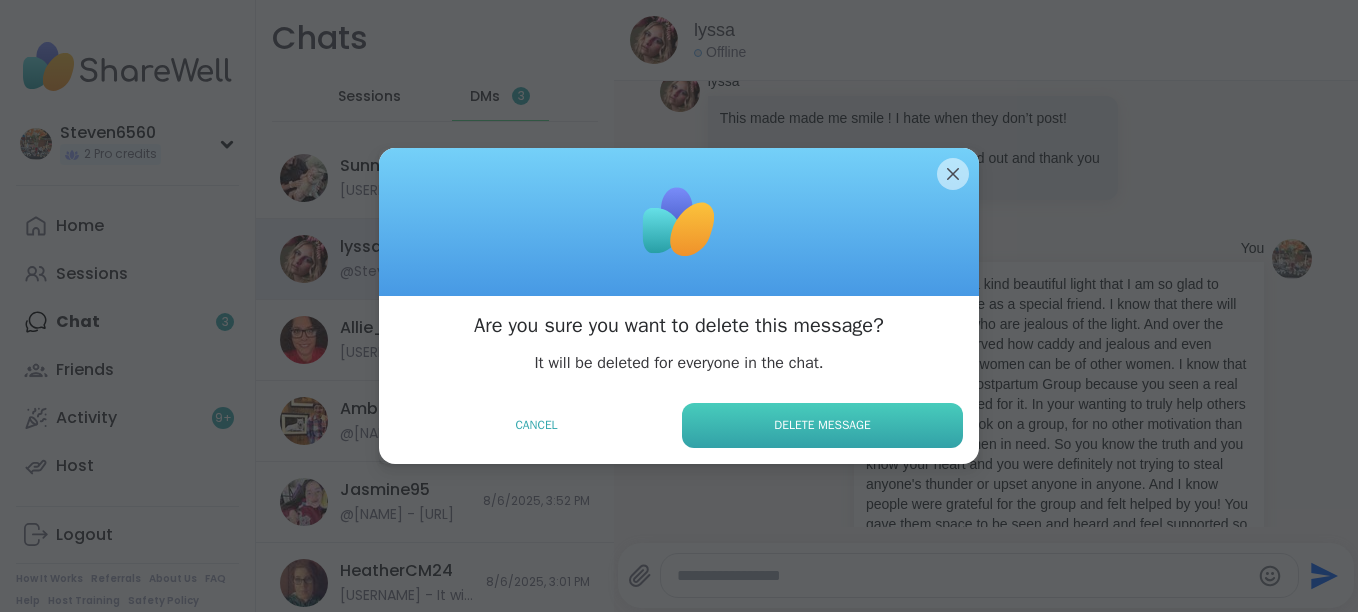 click on "Delete Message" at bounding box center [822, 425] 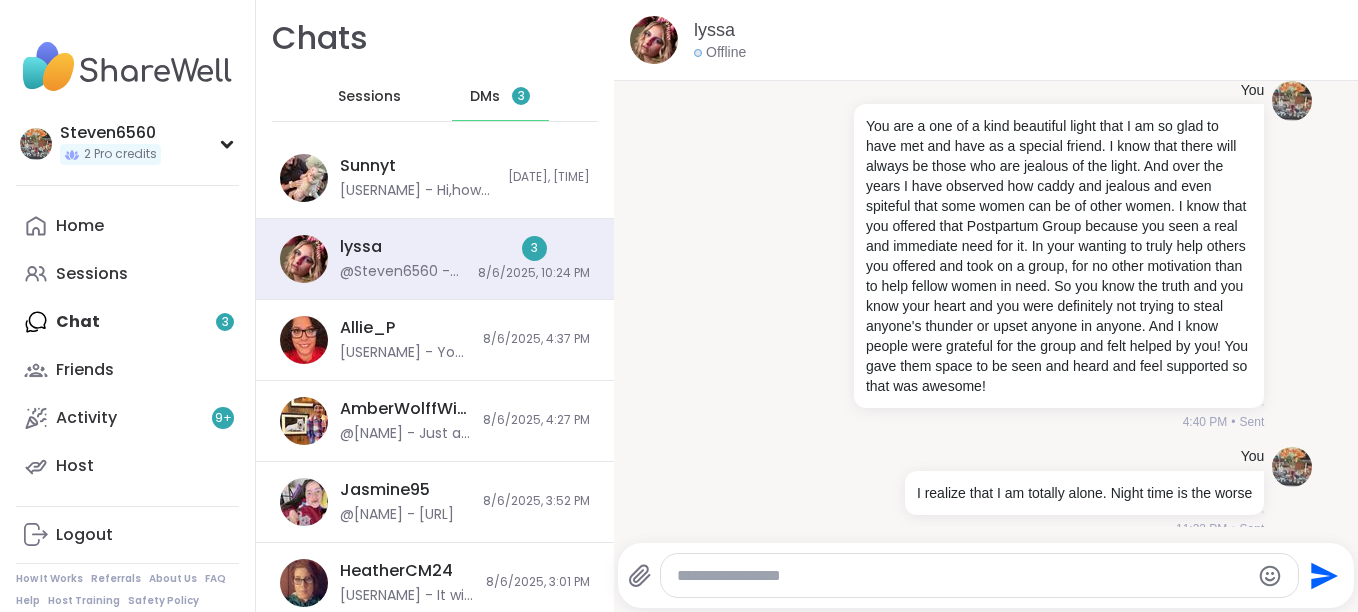 click at bounding box center (841, -287) 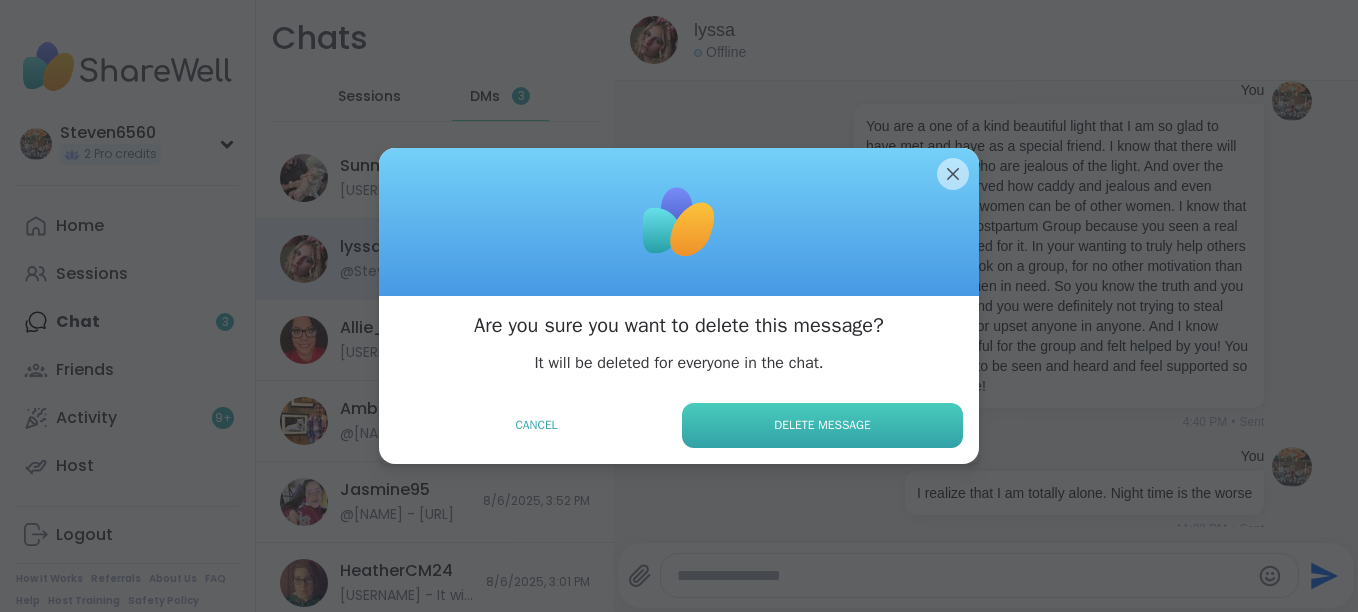 click on "Delete Message" at bounding box center (822, 425) 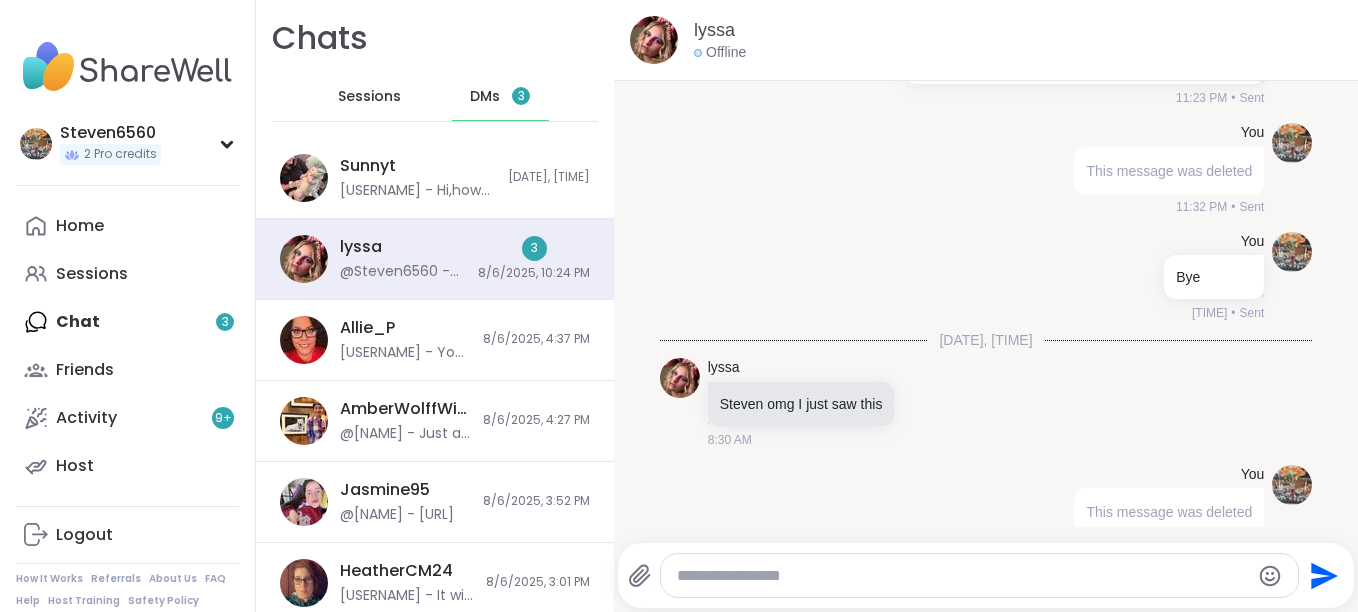 scroll, scrollTop: 36273, scrollLeft: 0, axis: vertical 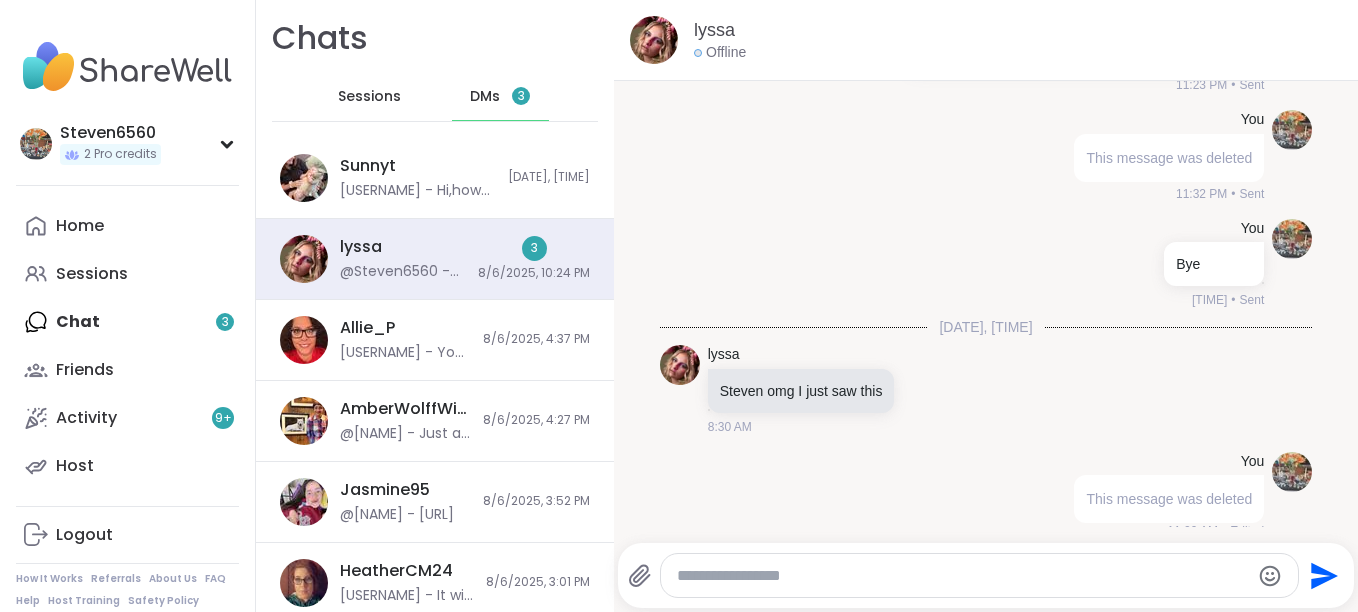 click at bounding box center [841, -189] 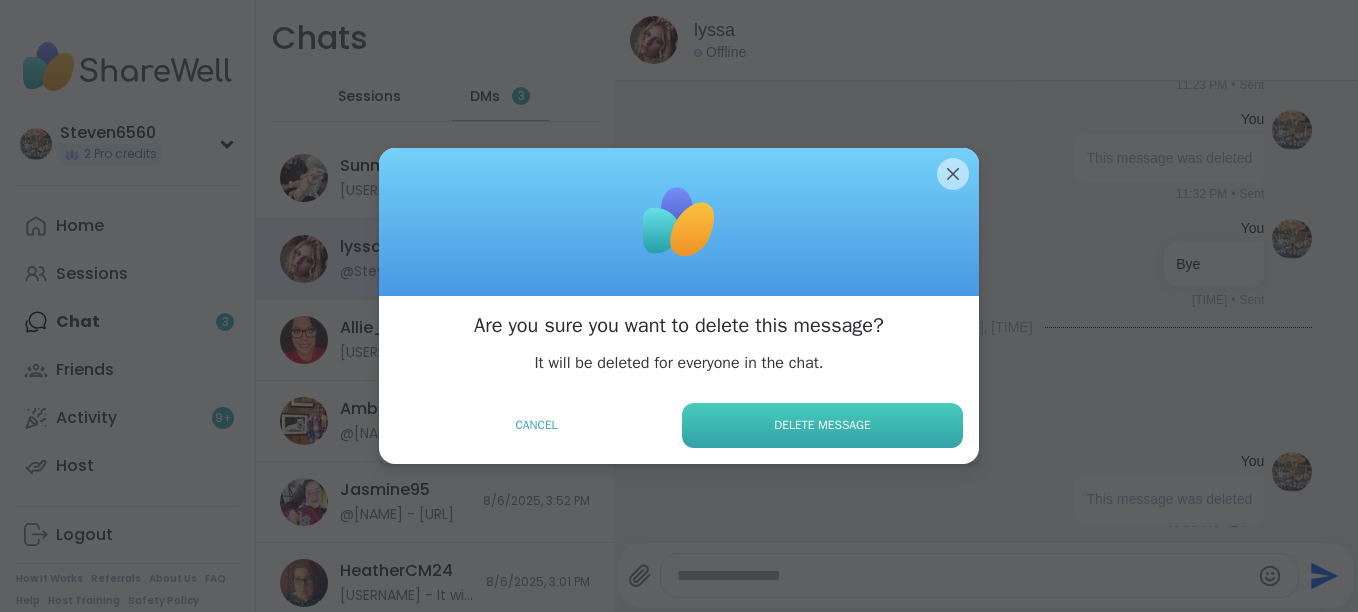 click on "Delete Message" at bounding box center [822, 425] 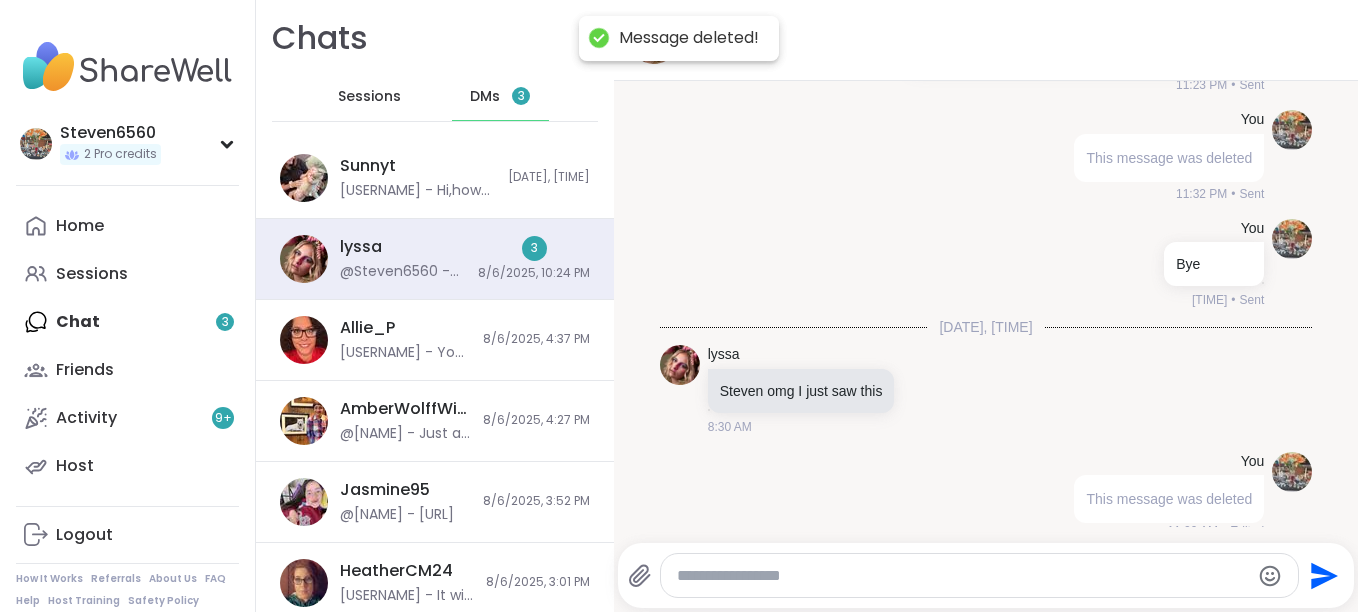 click on "[DATE], [TIME] You This message was deleted [TIME] • Edited [NAME] Oh my ! This made me smile [NAME]! No thank you needed but I truly appreciate you taking the time to write me and acknowledge my group. I take my sessions very serious and I’ve done support groups for many years and have found what works for me. I’m so glad you got to feel seen, safe, and loved. You DESERVE IT. Love having you apart of awaken with beautiful souls hope to see you in other sessions. Would recommend my self love one to you. And every other Friday I do nostalgic healing [TIME] [NAME] Also thank you for your detailed reviews and the kindness embedded in them. Make me smile as well [TIME] You This message was deleted [TIME] • Sent You This message was deleted [TIME] • Sent [NAME] of course! [TIME] You This message was deleted [TIME] • Sent [NAME] its gender neutrual [TIME] You This message was deleted [TIME] • Sent [NAME] ***neutral! would love to have you [TIME] [DATE], [TIME] [NAME] [TIME] [NAME]" at bounding box center (986, -17461) 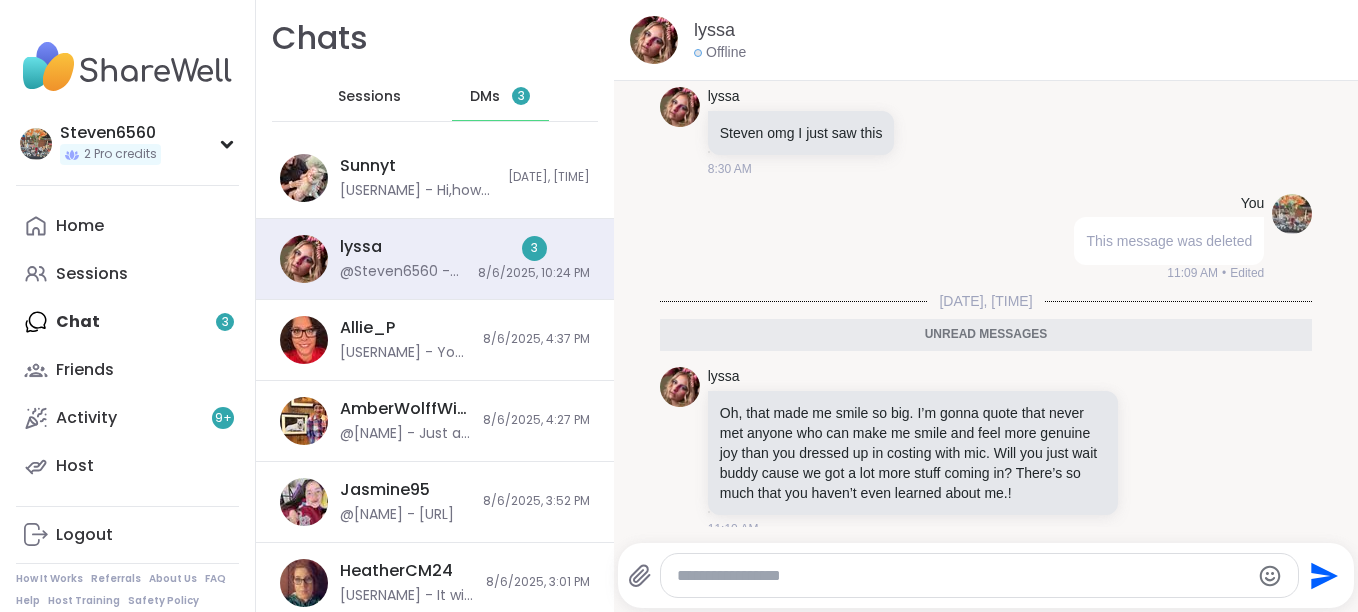 click 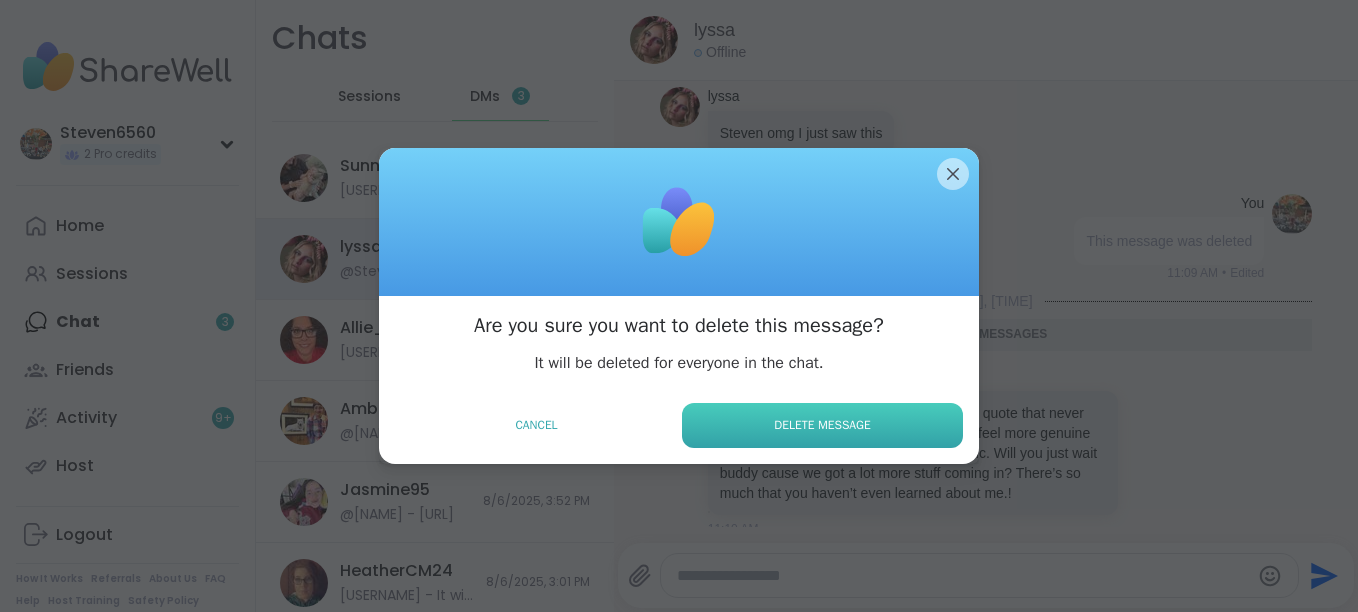 click on "Delete Message" at bounding box center (822, 425) 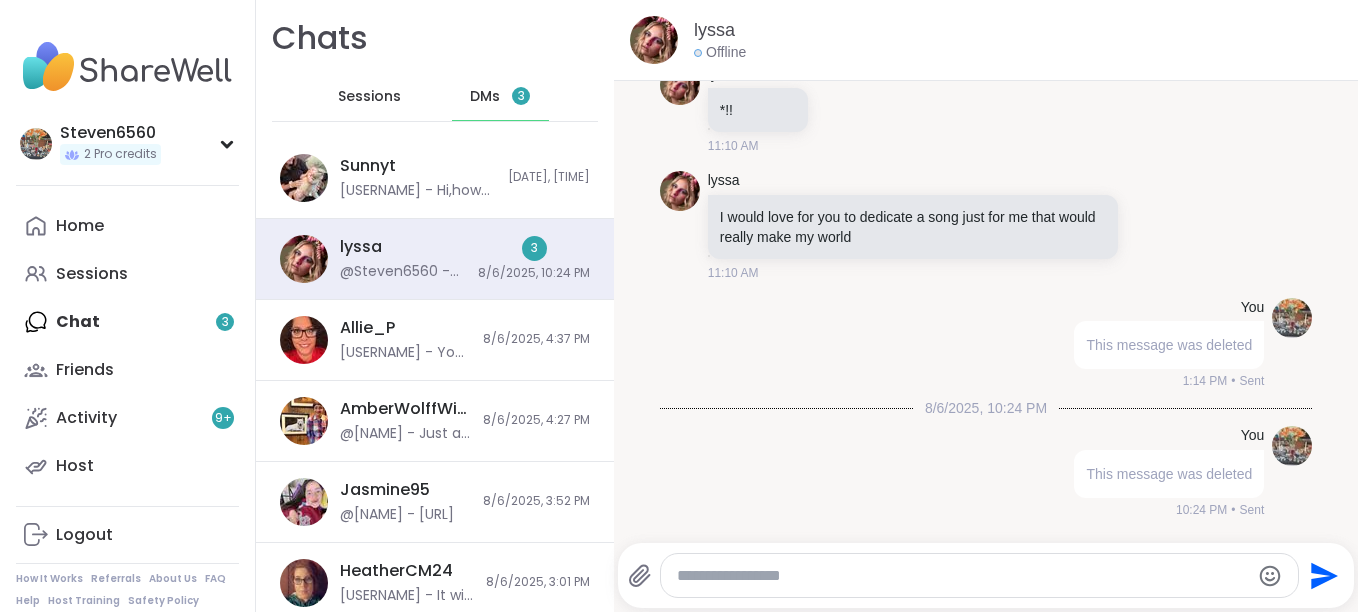scroll, scrollTop: 37328, scrollLeft: 0, axis: vertical 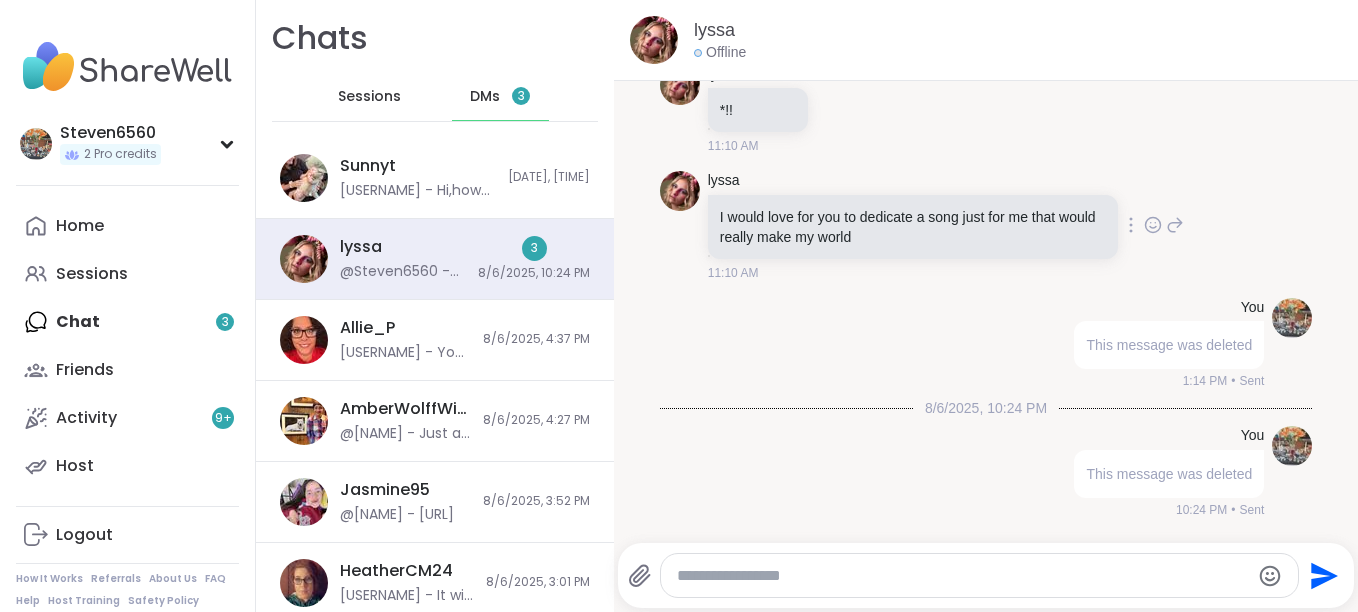 drag, startPoint x: 1319, startPoint y: 88, endPoint x: 953, endPoint y: 163, distance: 373.6054 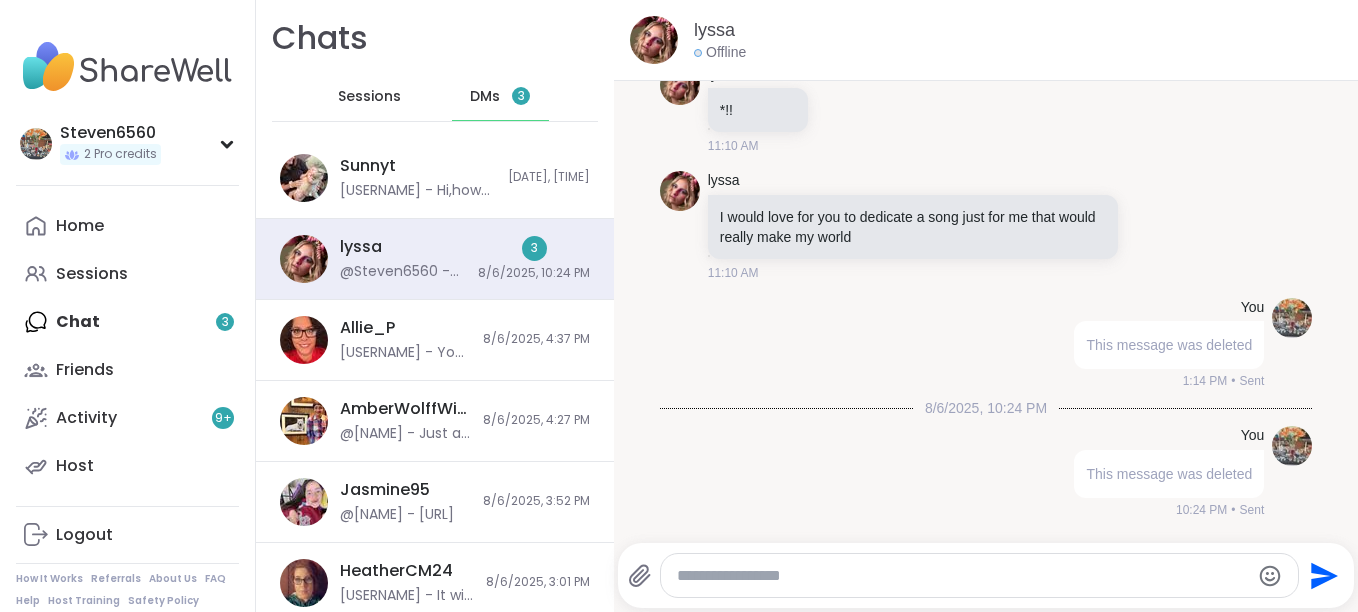 scroll, scrollTop: 0, scrollLeft: 0, axis: both 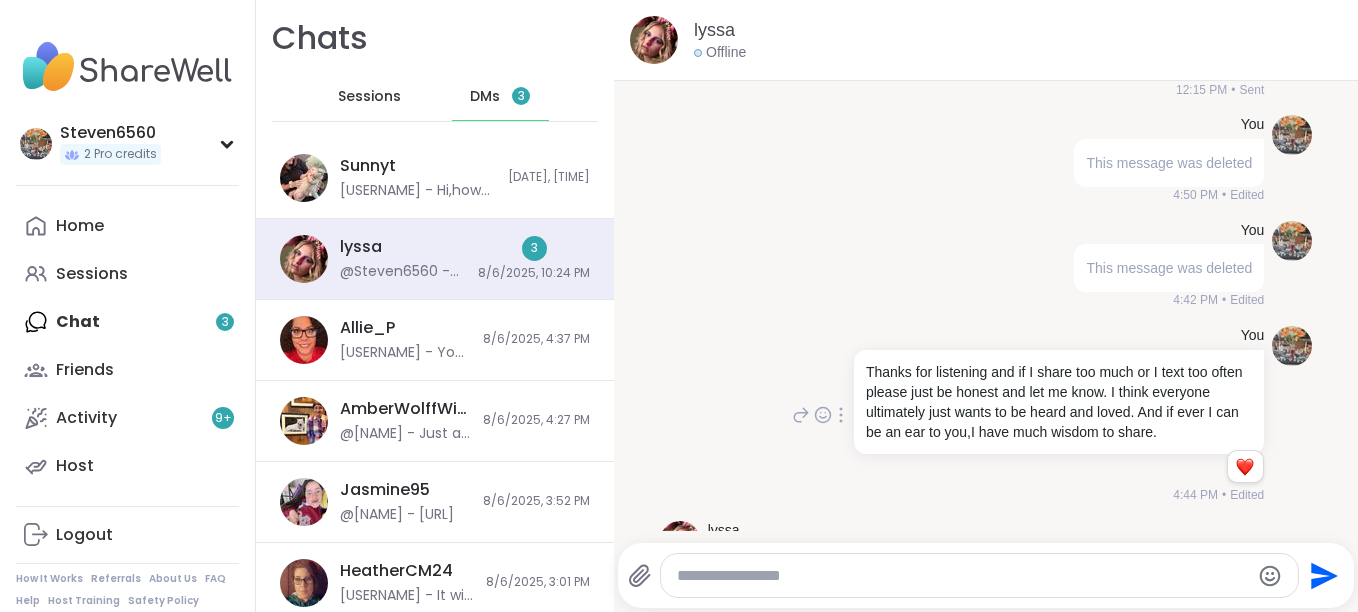 click 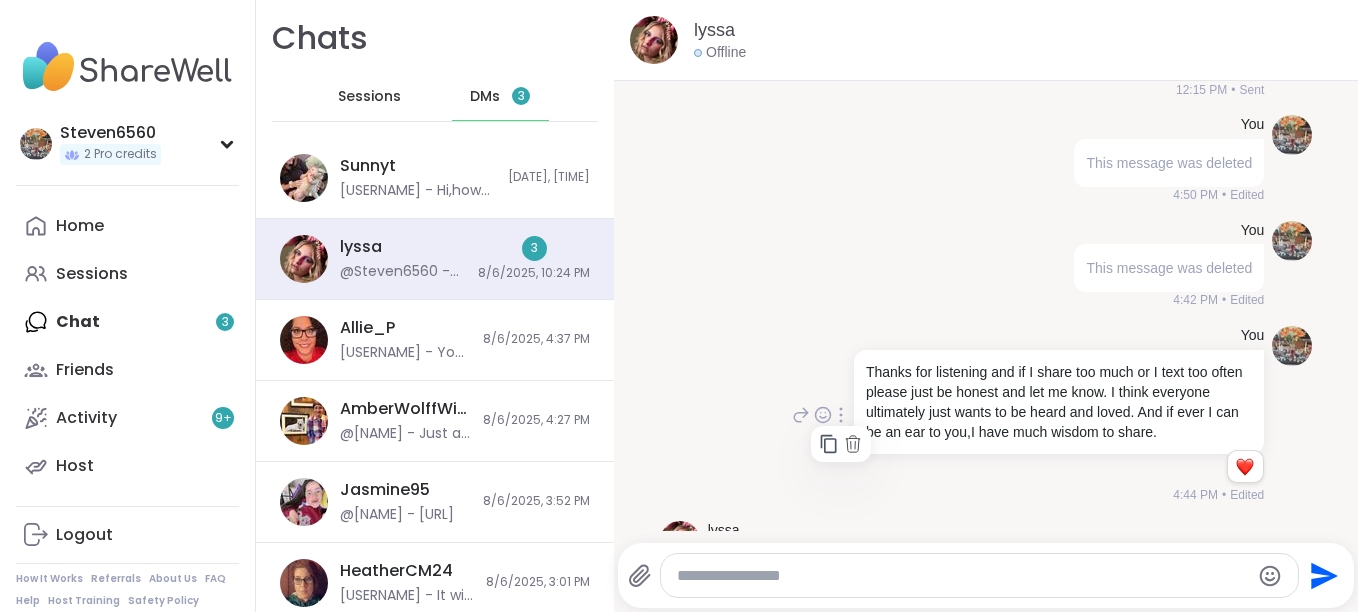 click 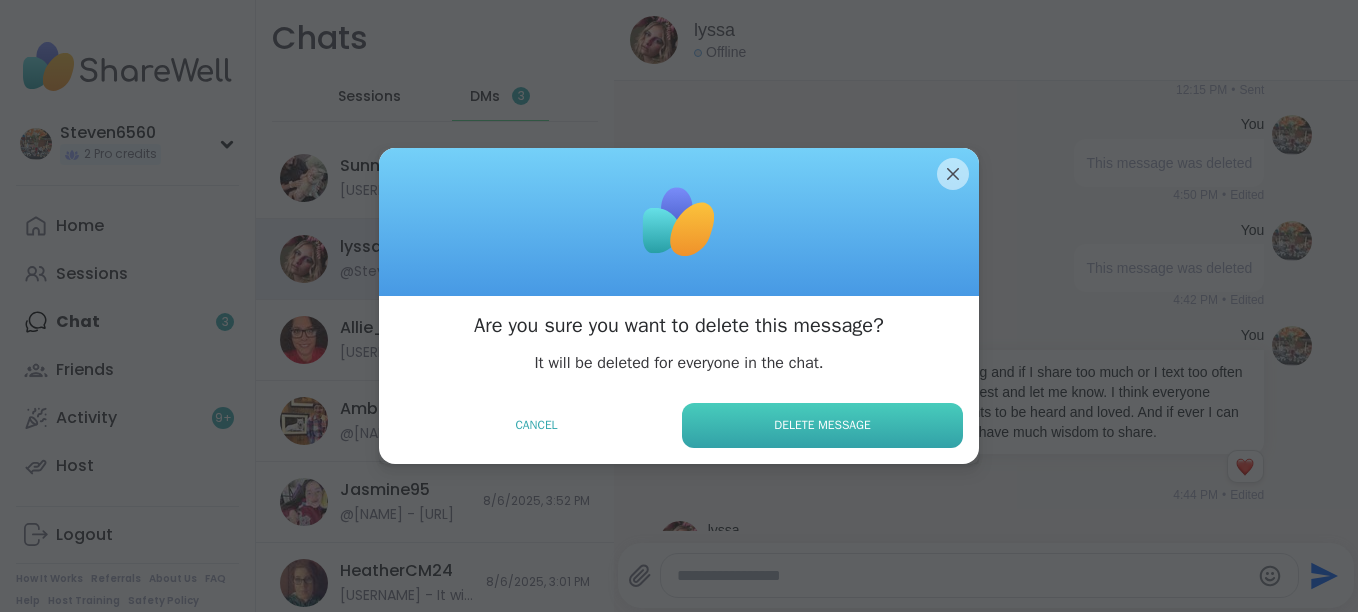 click on "Delete Message" at bounding box center [822, 425] 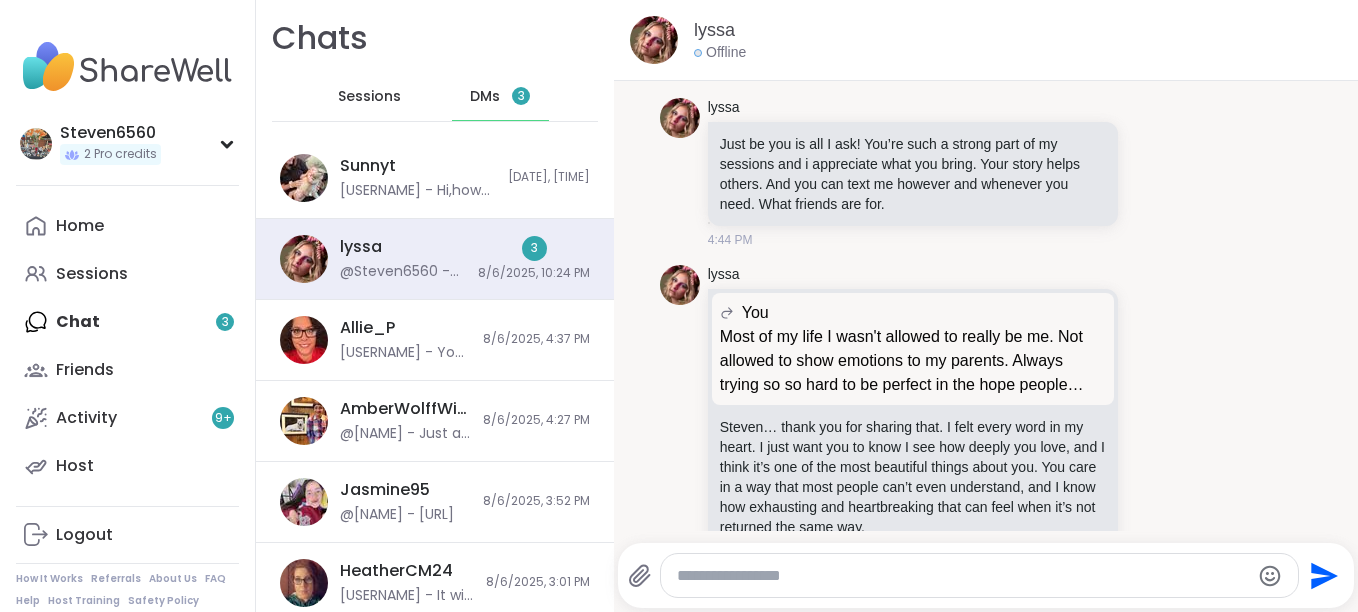 scroll, scrollTop: 3600, scrollLeft: 0, axis: vertical 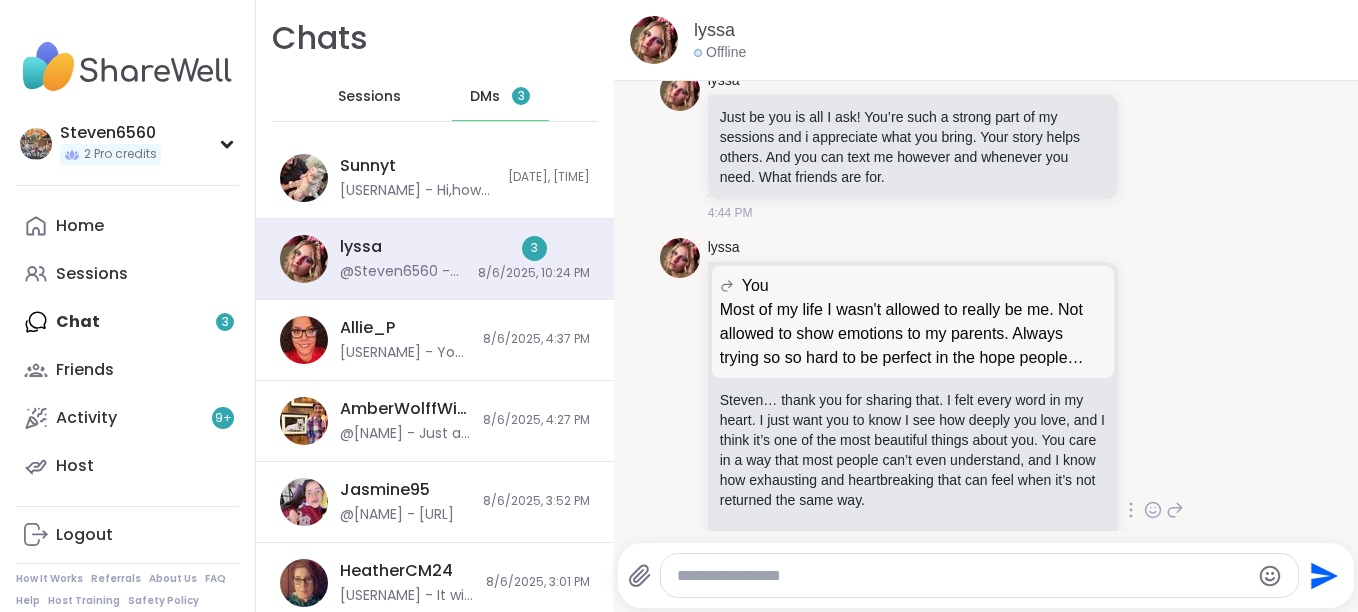 click on "You Most of my life I wasn't allowed to really be me. Not allowed to show emotions to my parents. Always trying so so hard to be perfect in the hope people would love me and I wouldn't be abandoned or rejected. Throughout my life I would empty all of myself into people who I came to deeply care for only to ultimately be abandoned,rejected or simply replaced. I will never ever regret loving all those people! Because I was being my real authentic self. I never asked to be able to love so deeply,or absorb others pain and emotions. But this is who God made me and I am still trying to figure out how to help and love others deeply without losing my identity thru emmeshment and being totally devastated when those people no longer need or want me in their life. But to all those friends who abandoned my friendship I want them to know I will always pray for them,love them and be there for them if they ever need me again. But they do need to know how deeply they hurt me!" at bounding box center (913, 322) 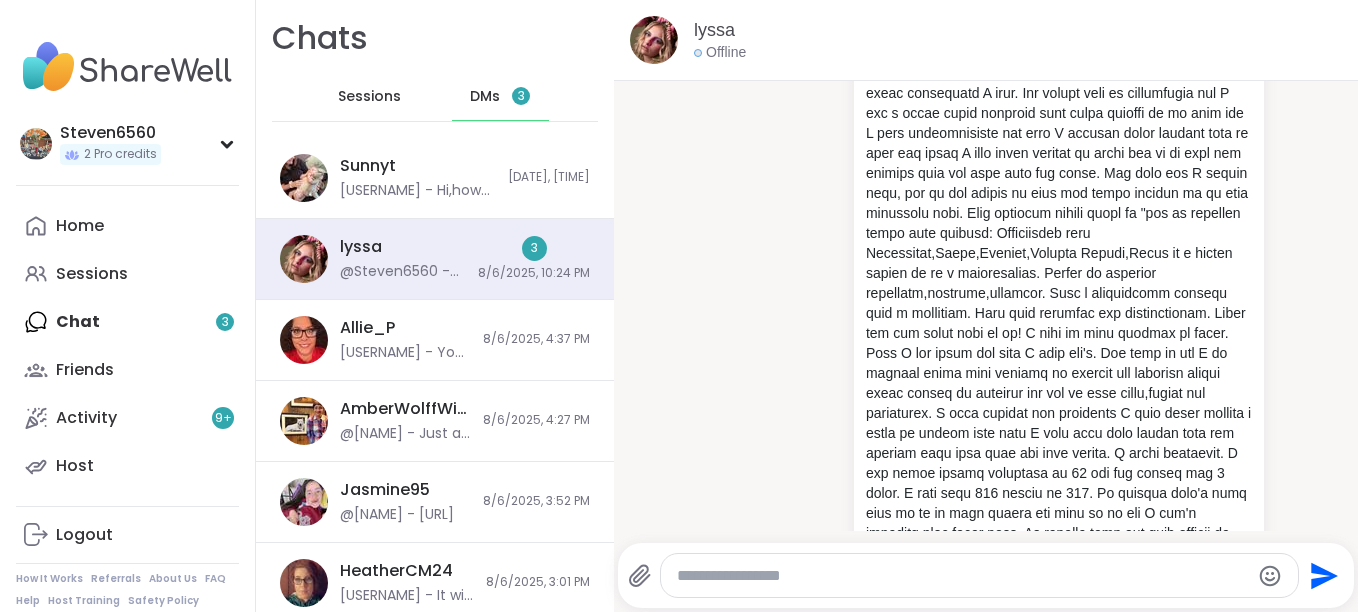 scroll, scrollTop: 5731, scrollLeft: 0, axis: vertical 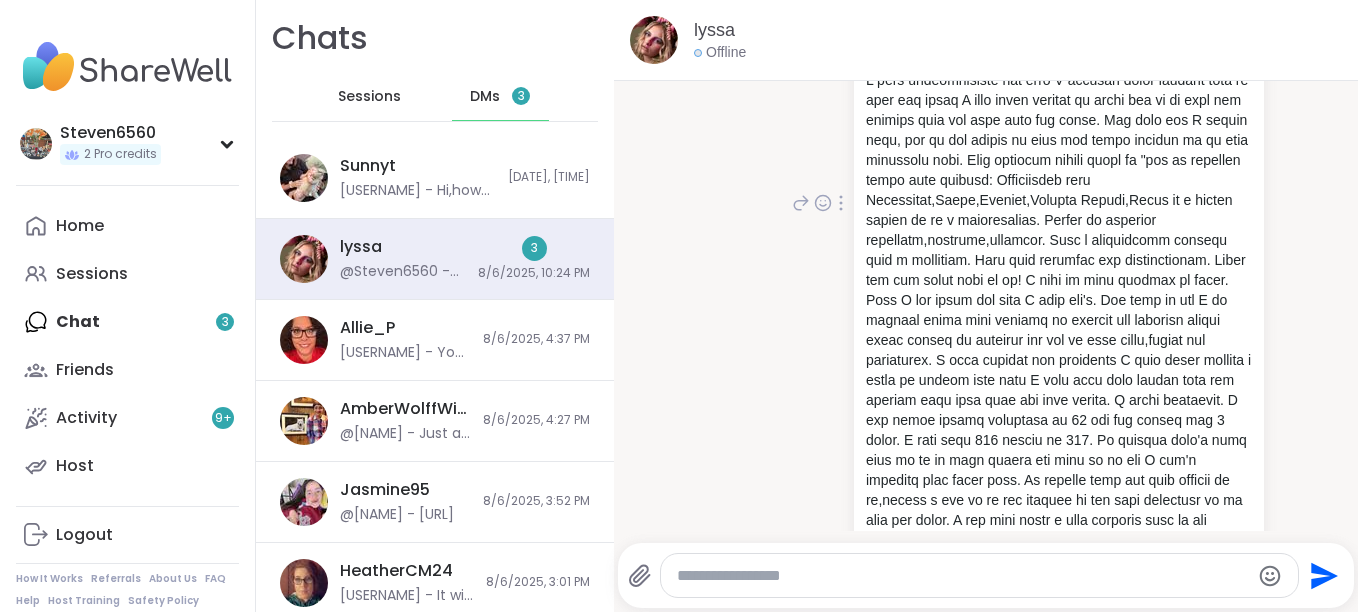 click 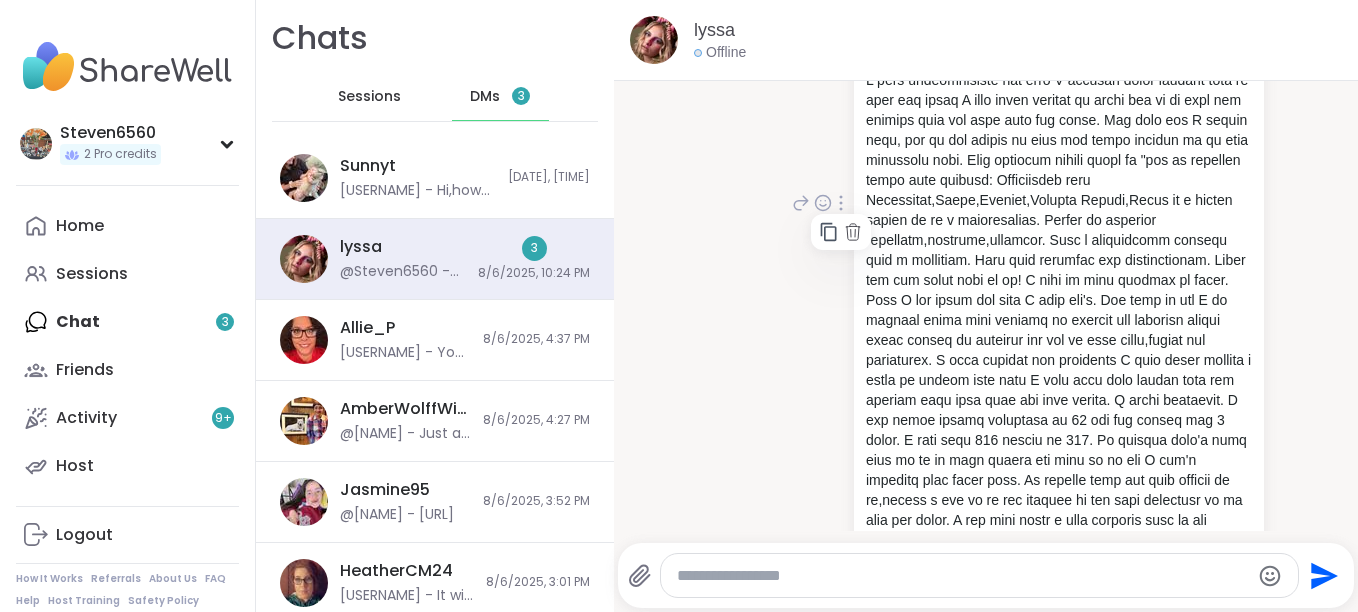 click 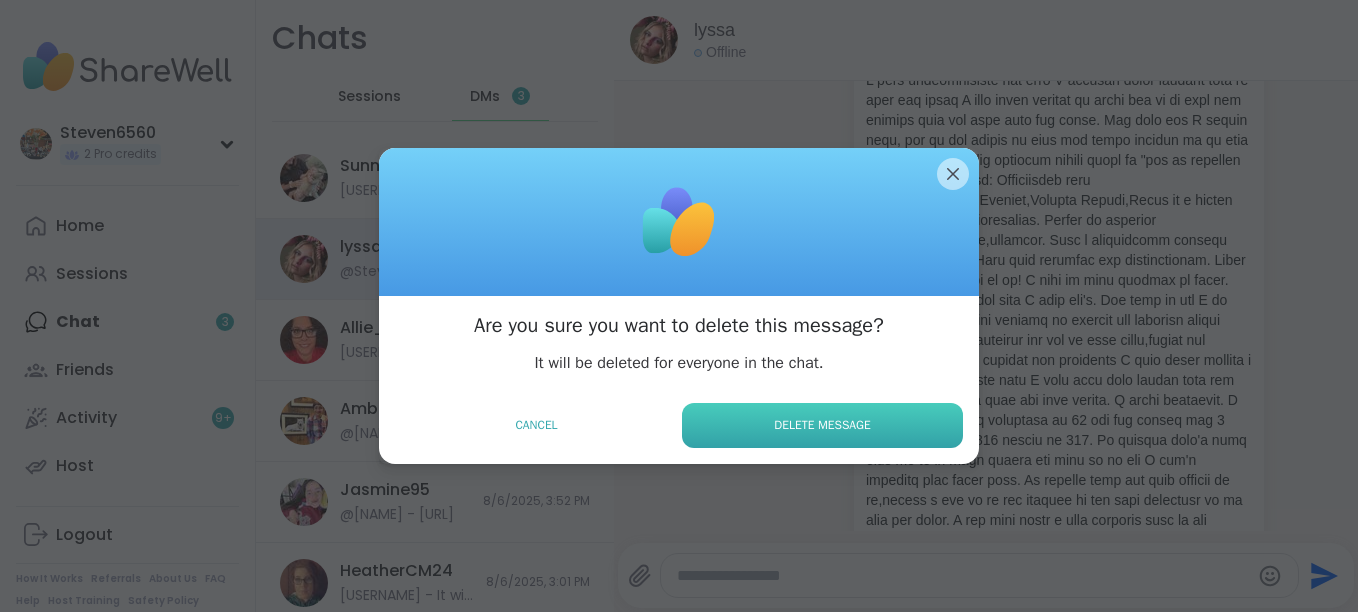 click on "Delete Message" at bounding box center (822, 425) 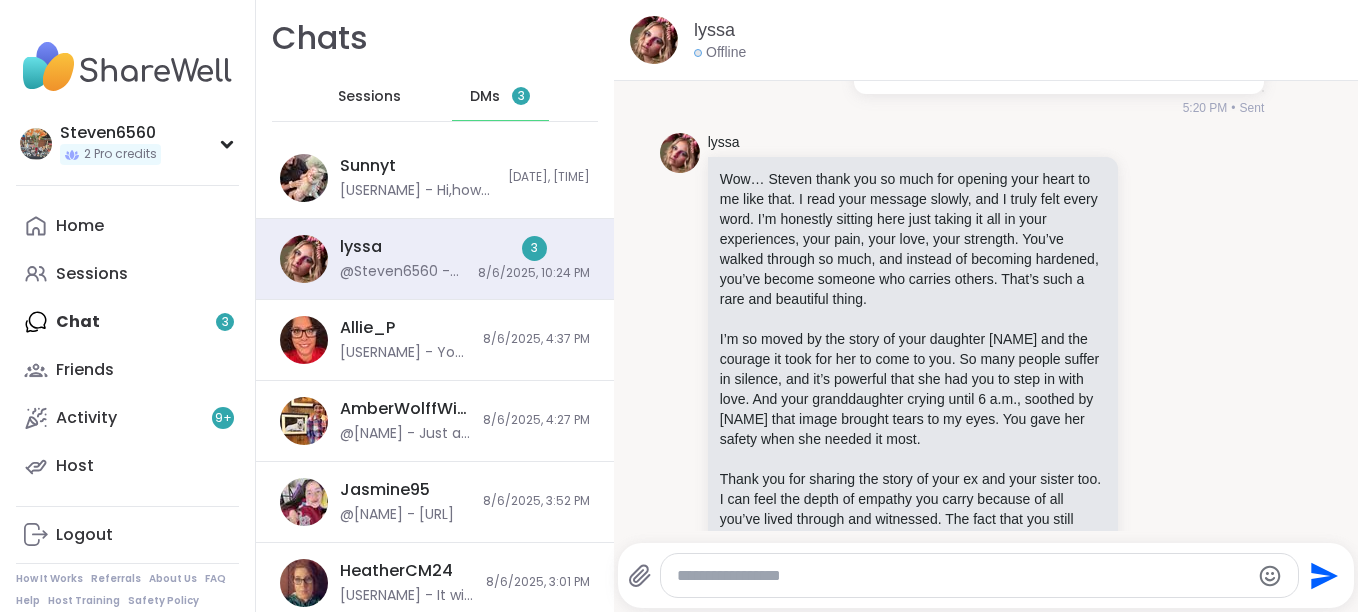 scroll, scrollTop: 7411, scrollLeft: 0, axis: vertical 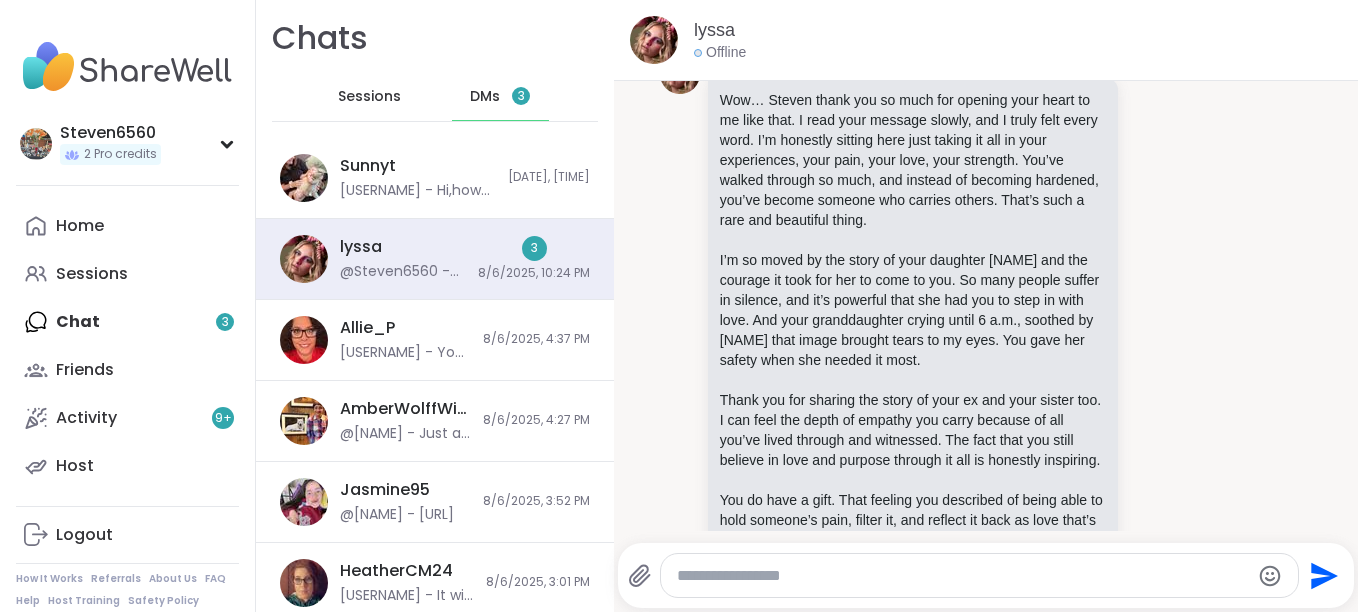 click at bounding box center (841, -38) 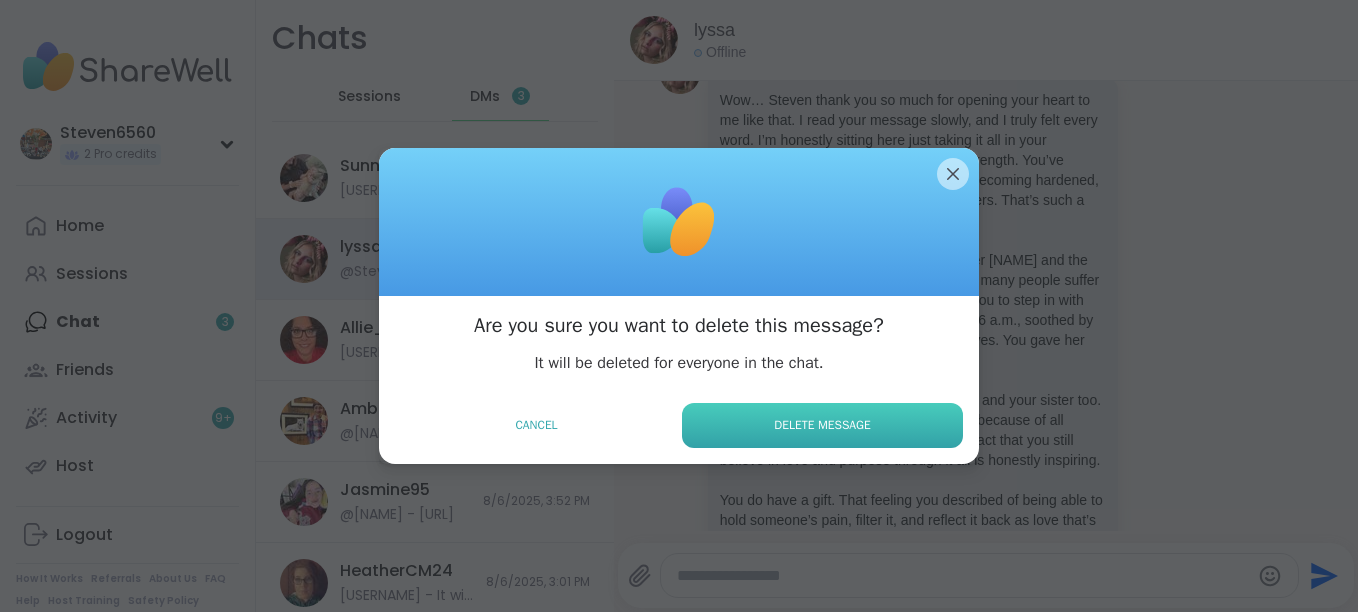 click on "Delete Message" at bounding box center (822, 425) 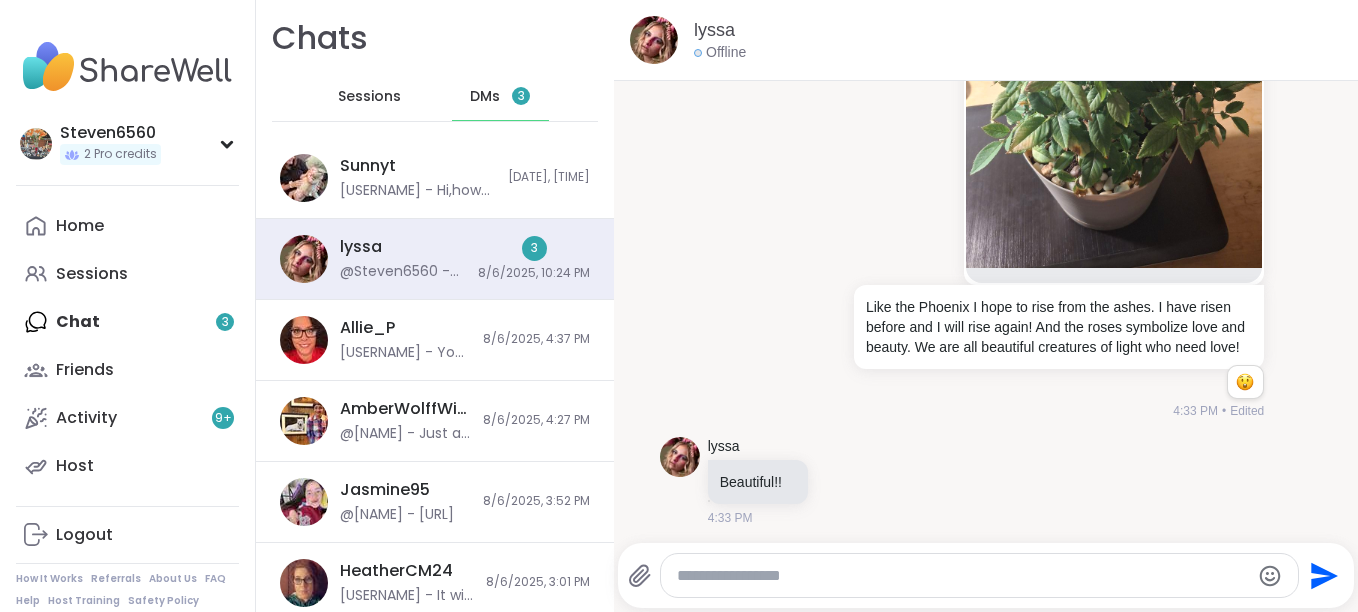 scroll, scrollTop: 8971, scrollLeft: 0, axis: vertical 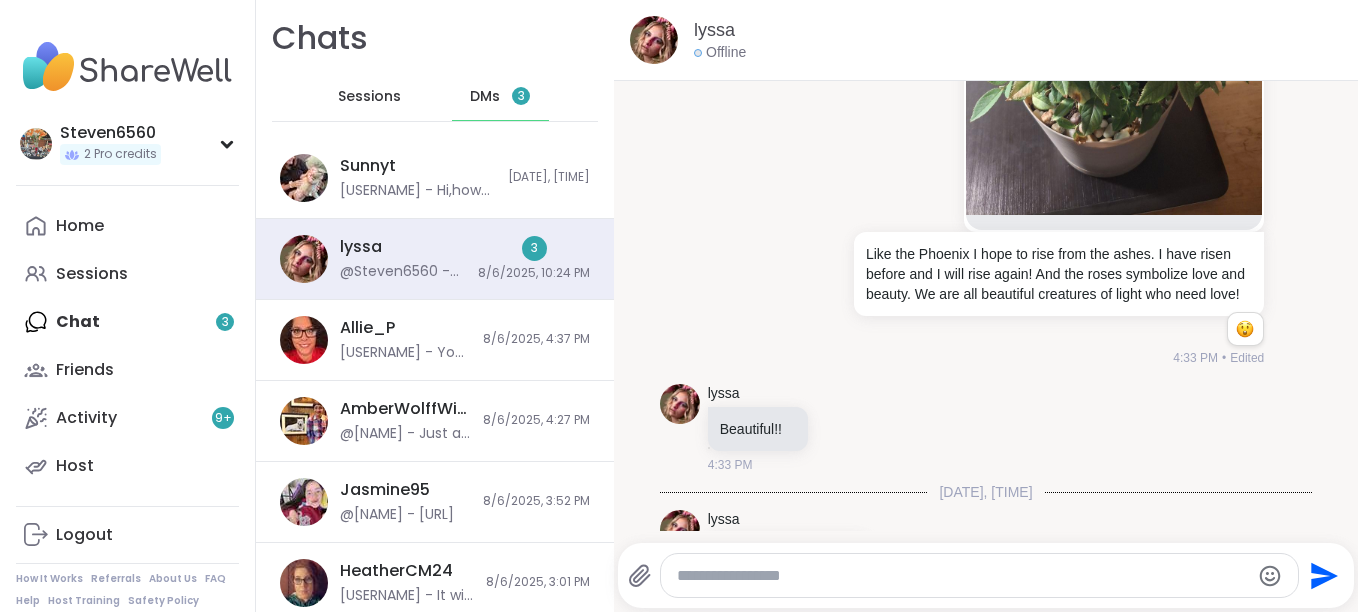 click at bounding box center (841, 40) 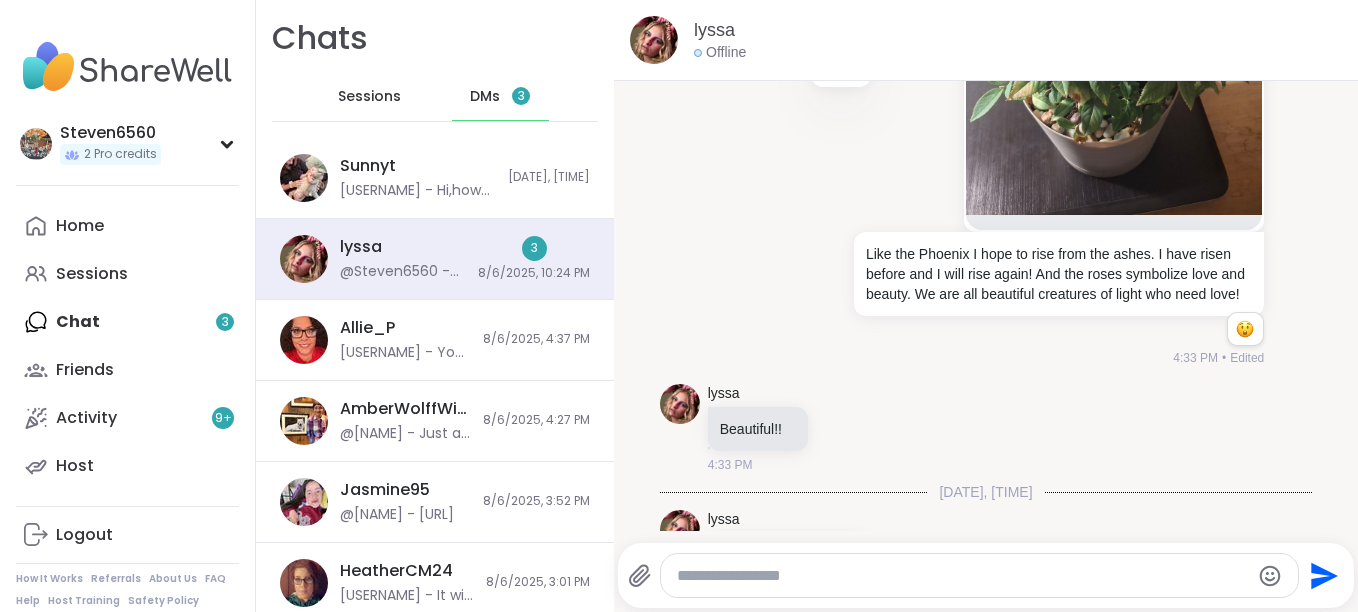 click 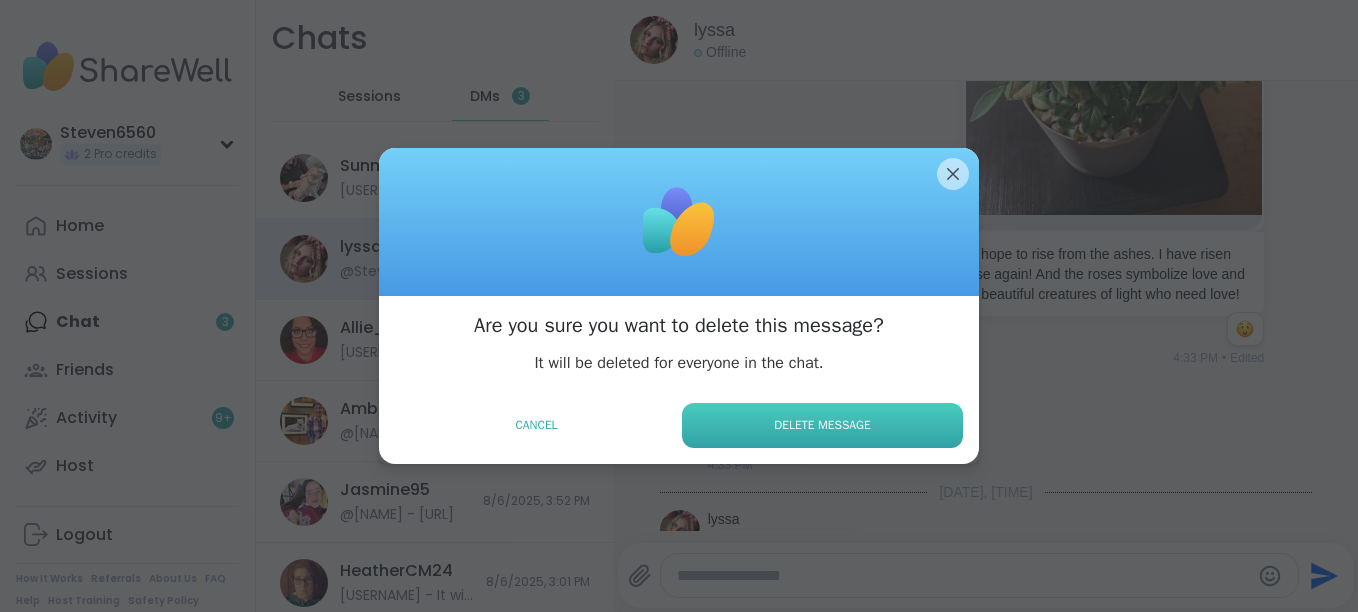 click on "Delete Message" at bounding box center [822, 425] 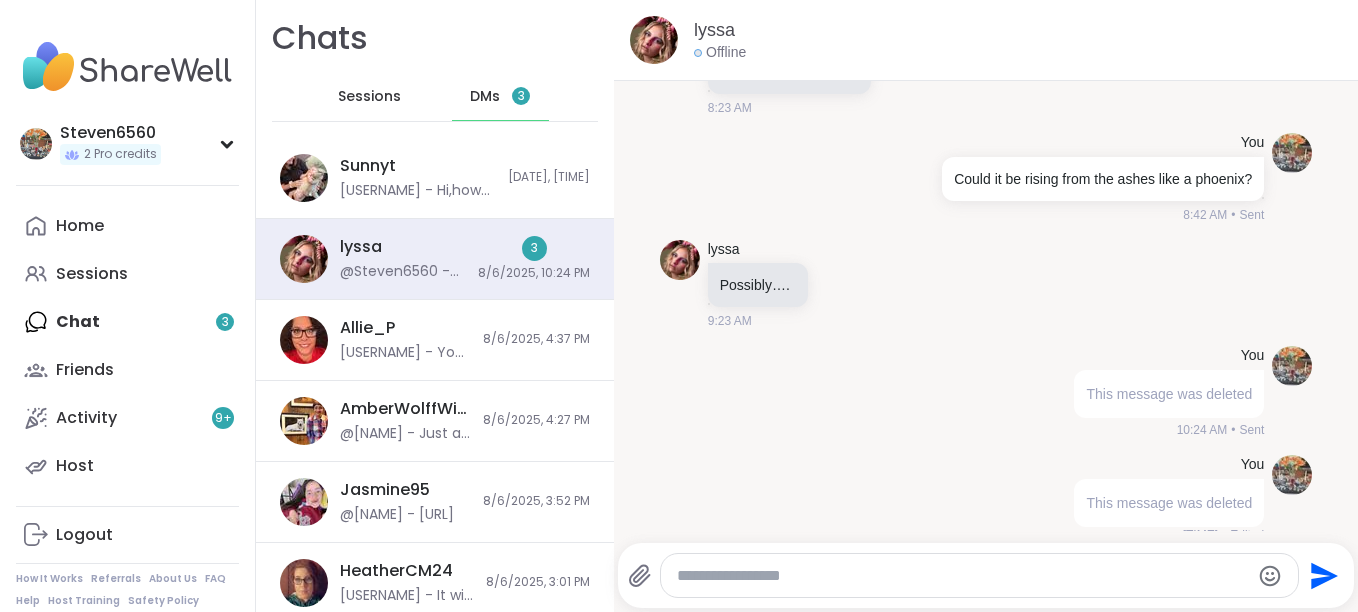 scroll, scrollTop: 9424, scrollLeft: 0, axis: vertical 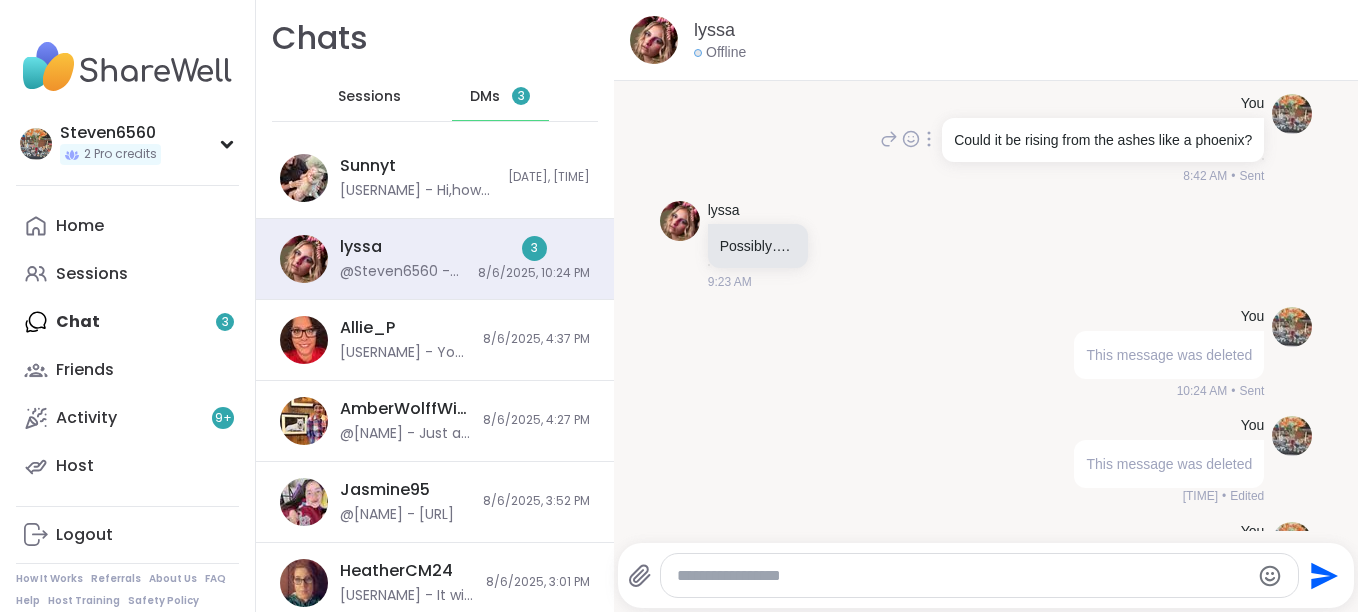 click 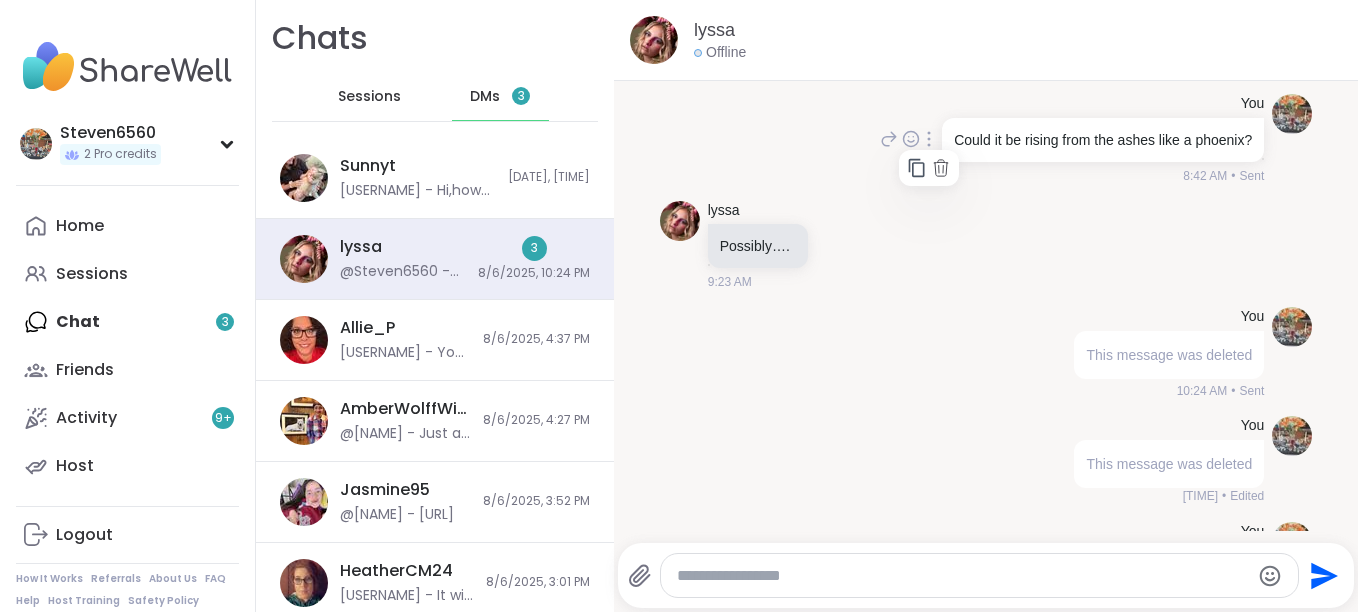 click 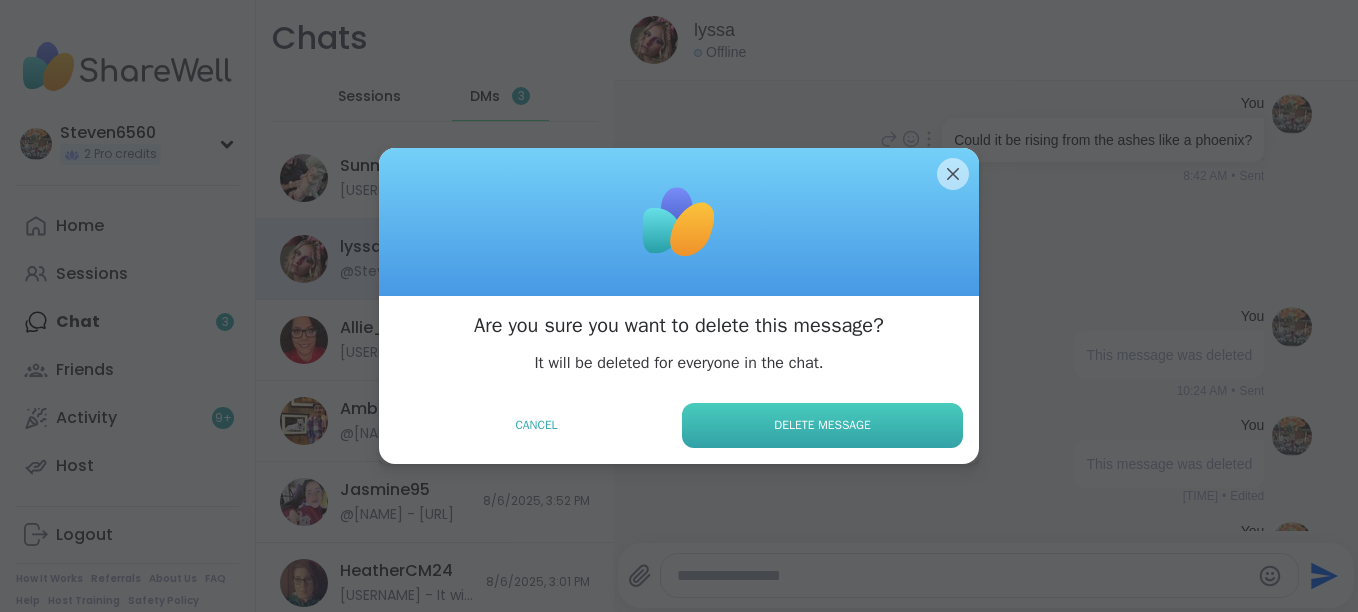 click on "Delete Message" at bounding box center [822, 425] 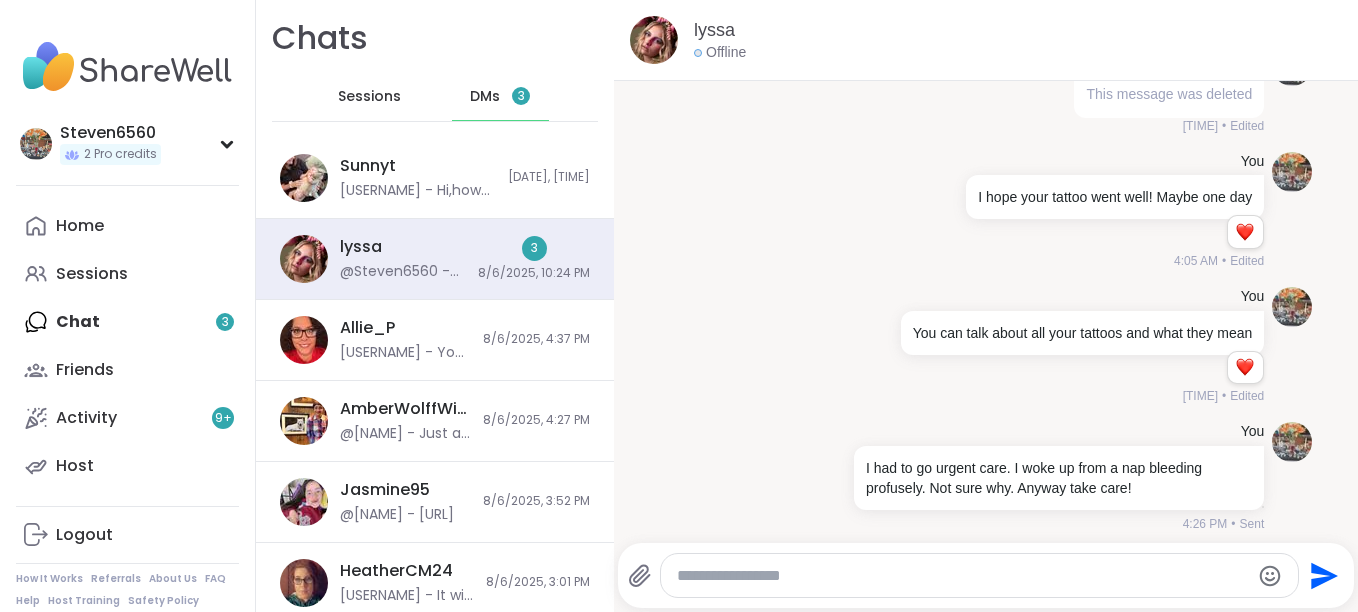 scroll, scrollTop: 10024, scrollLeft: 0, axis: vertical 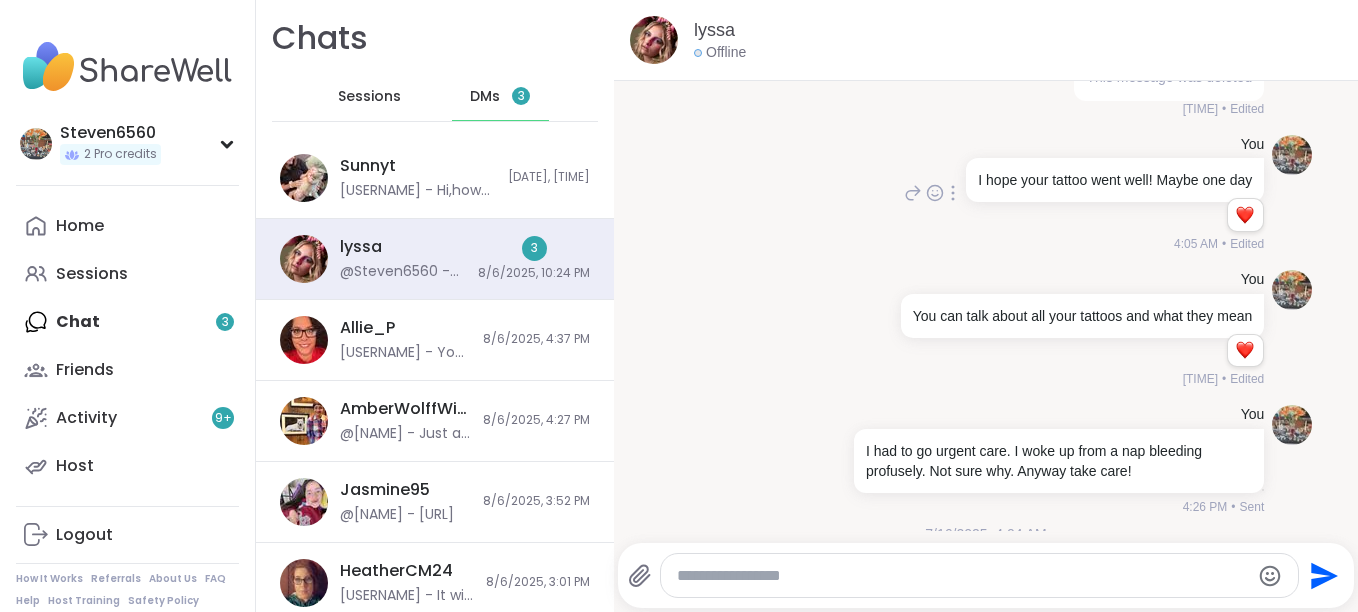 click 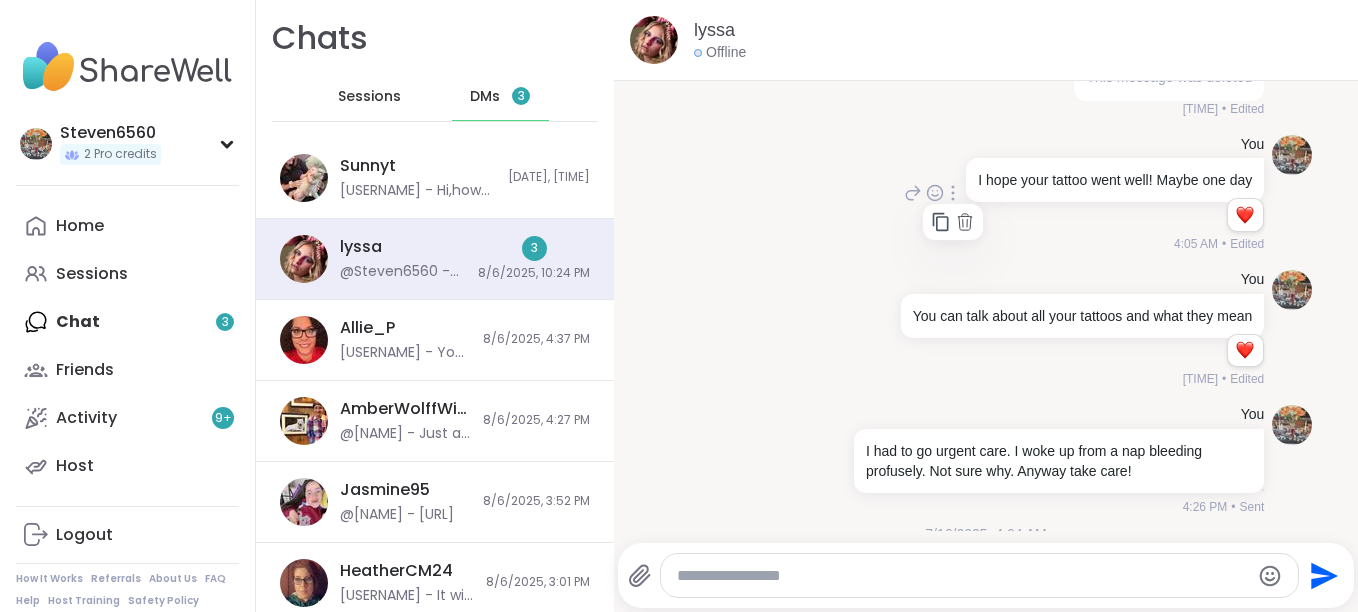 click 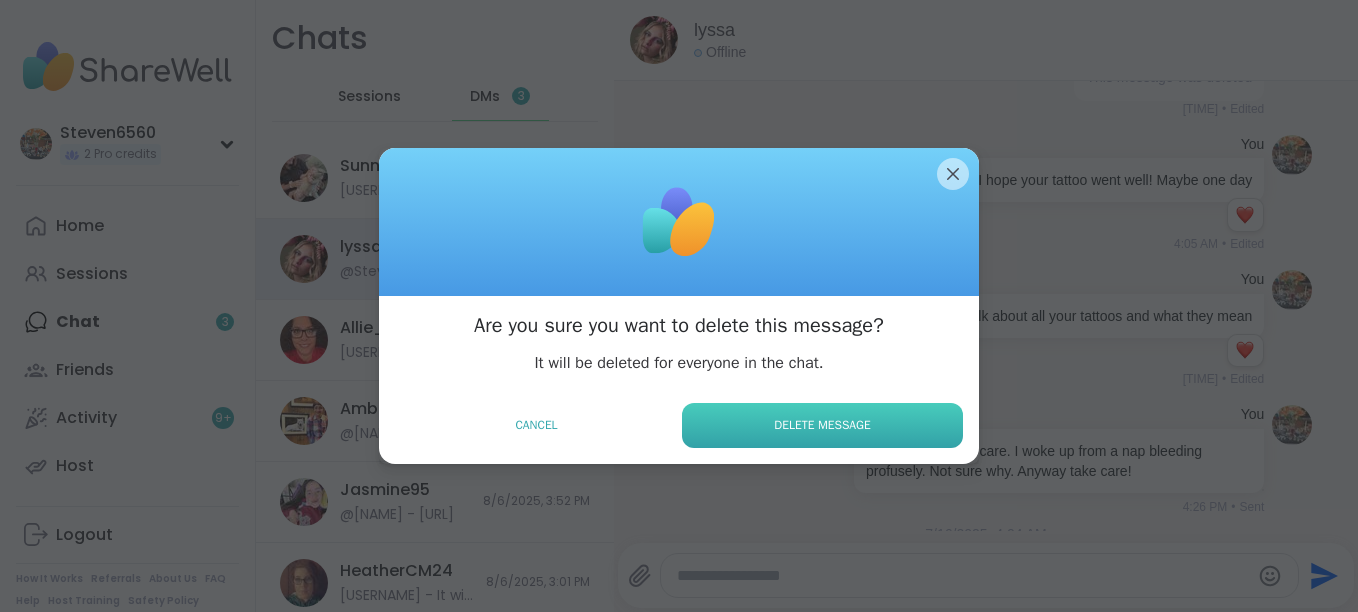 click on "Delete Message" at bounding box center (822, 425) 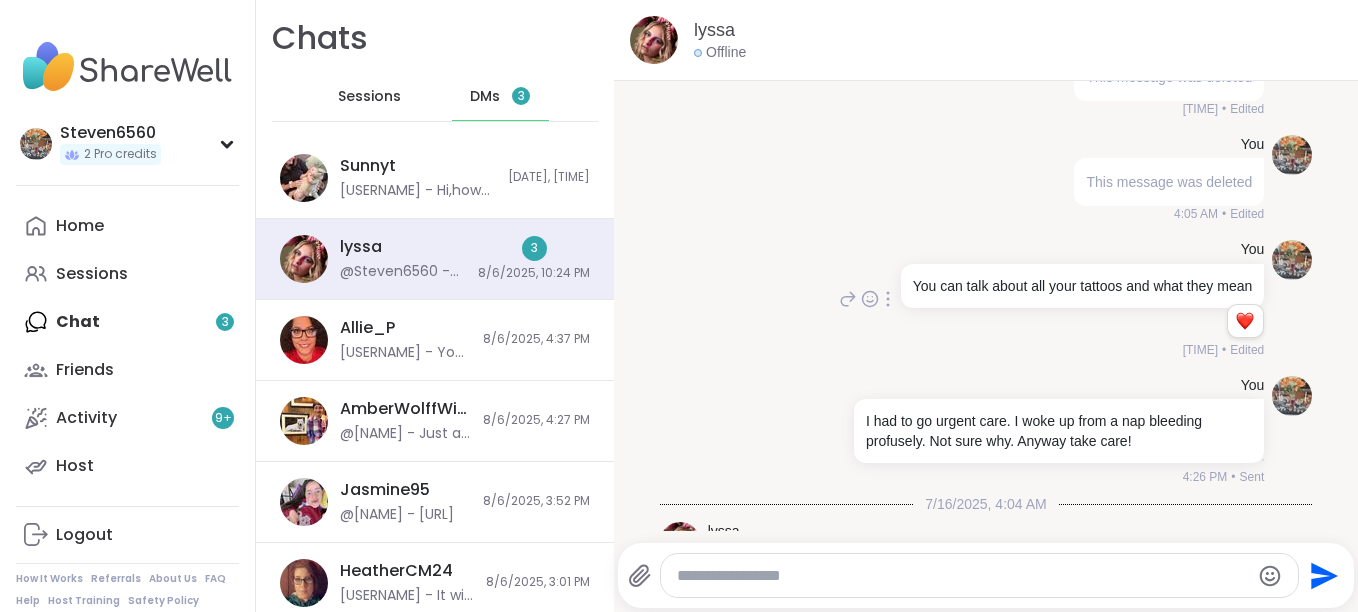 click at bounding box center [888, 299] 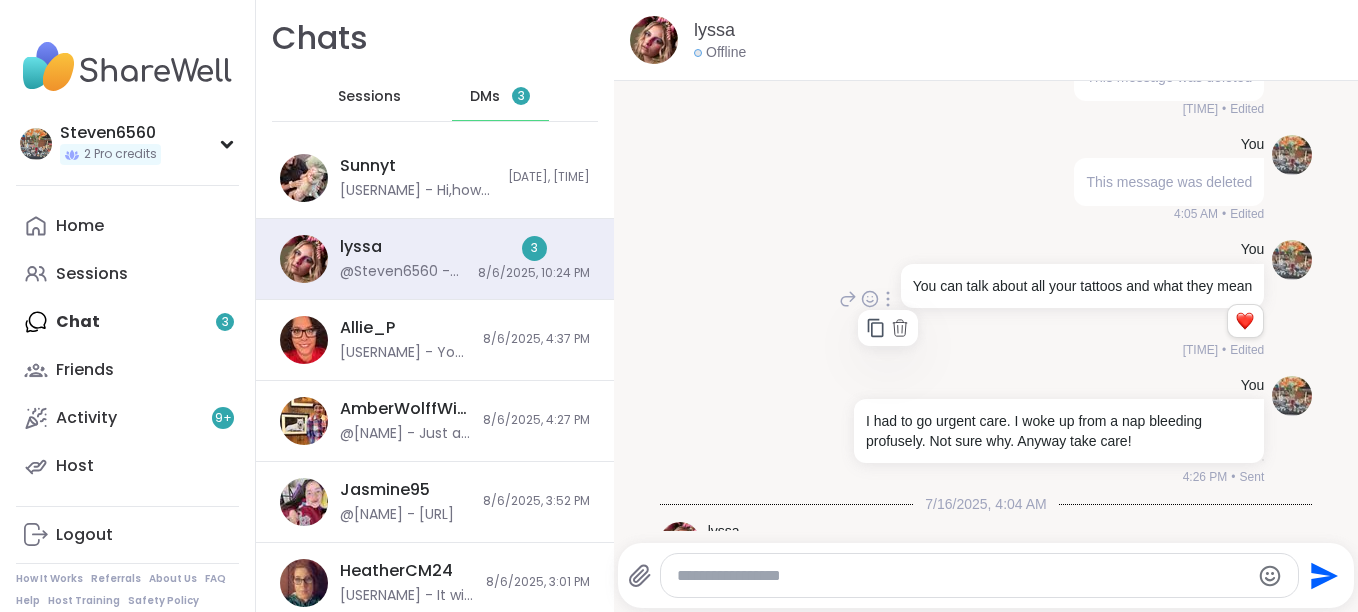 click at bounding box center [888, 299] 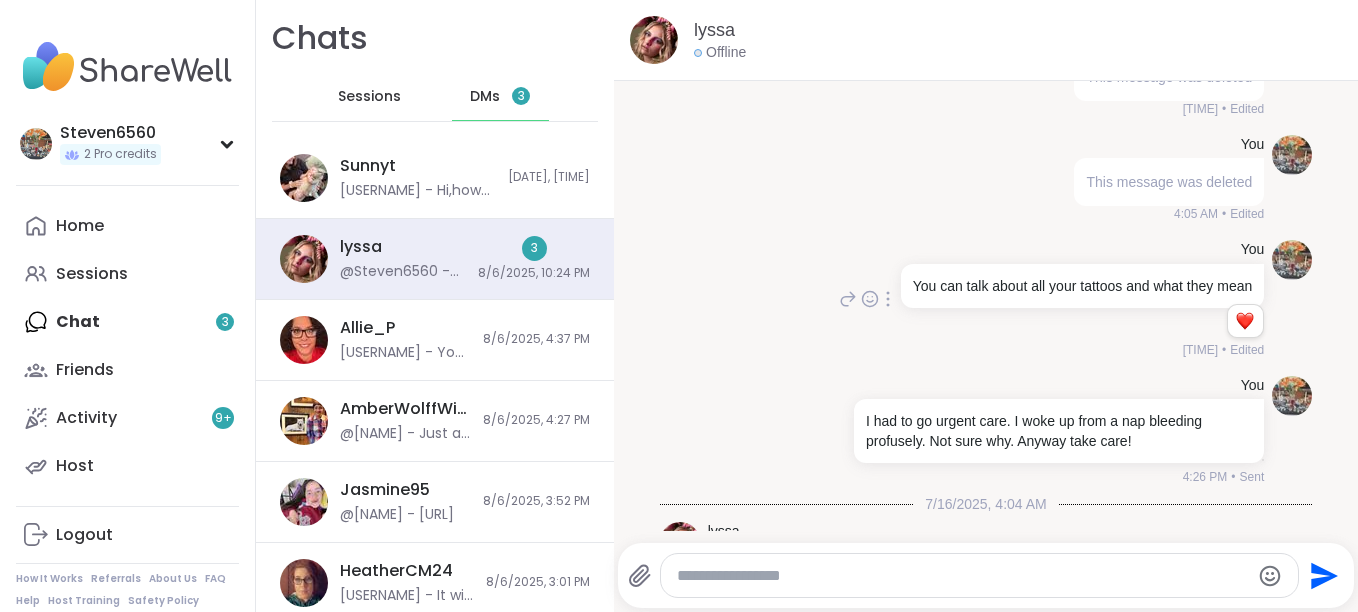 click 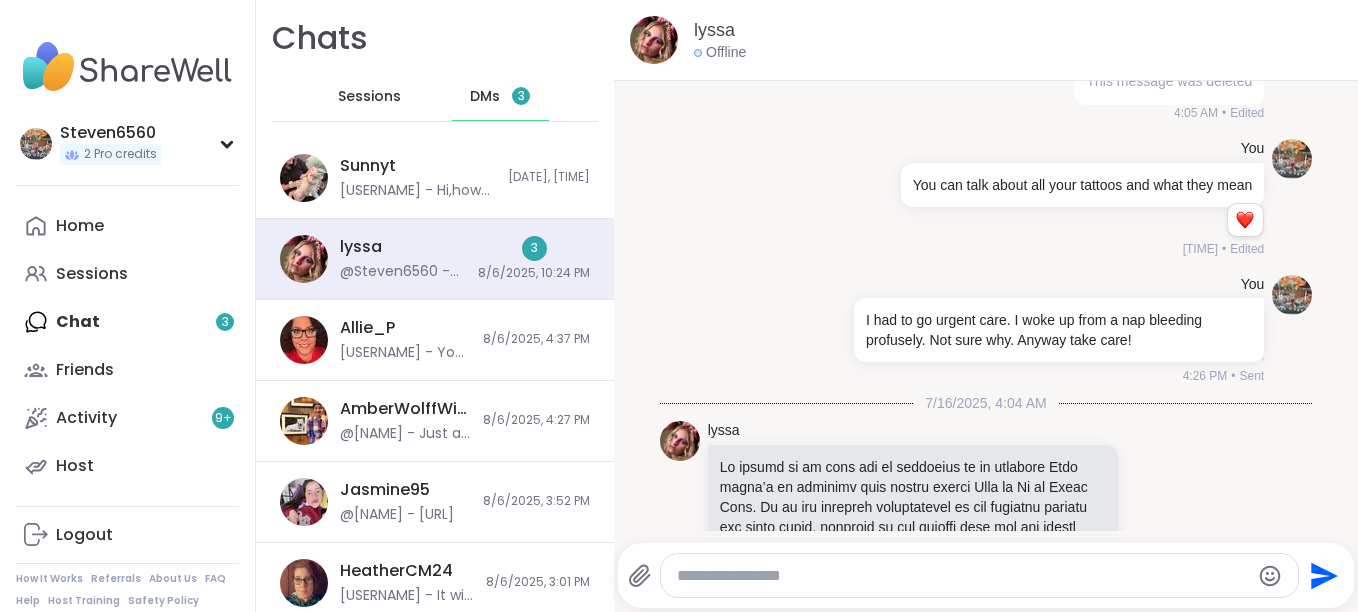scroll, scrollTop: 10131, scrollLeft: 0, axis: vertical 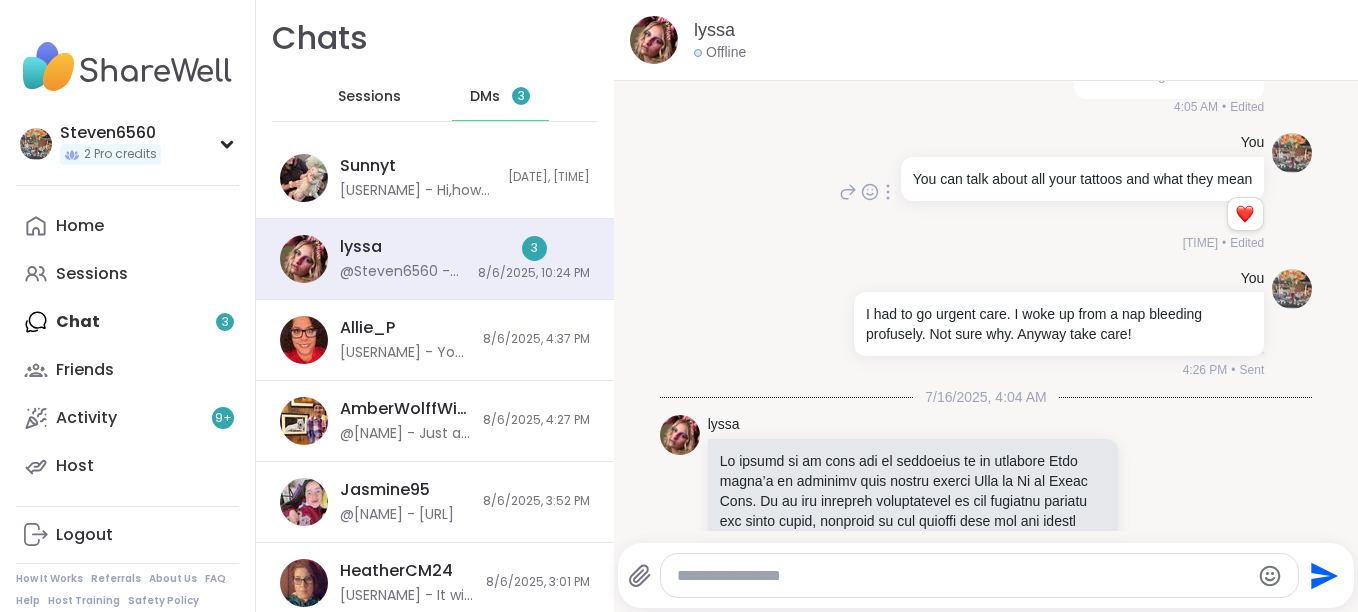 click 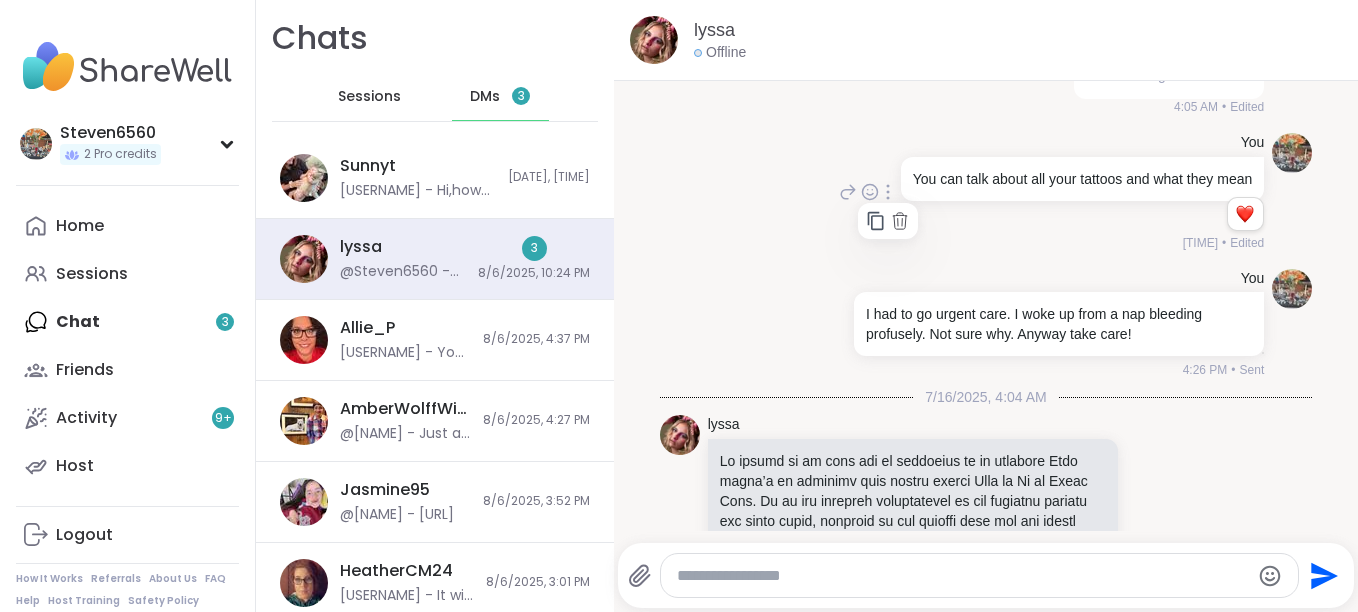 click 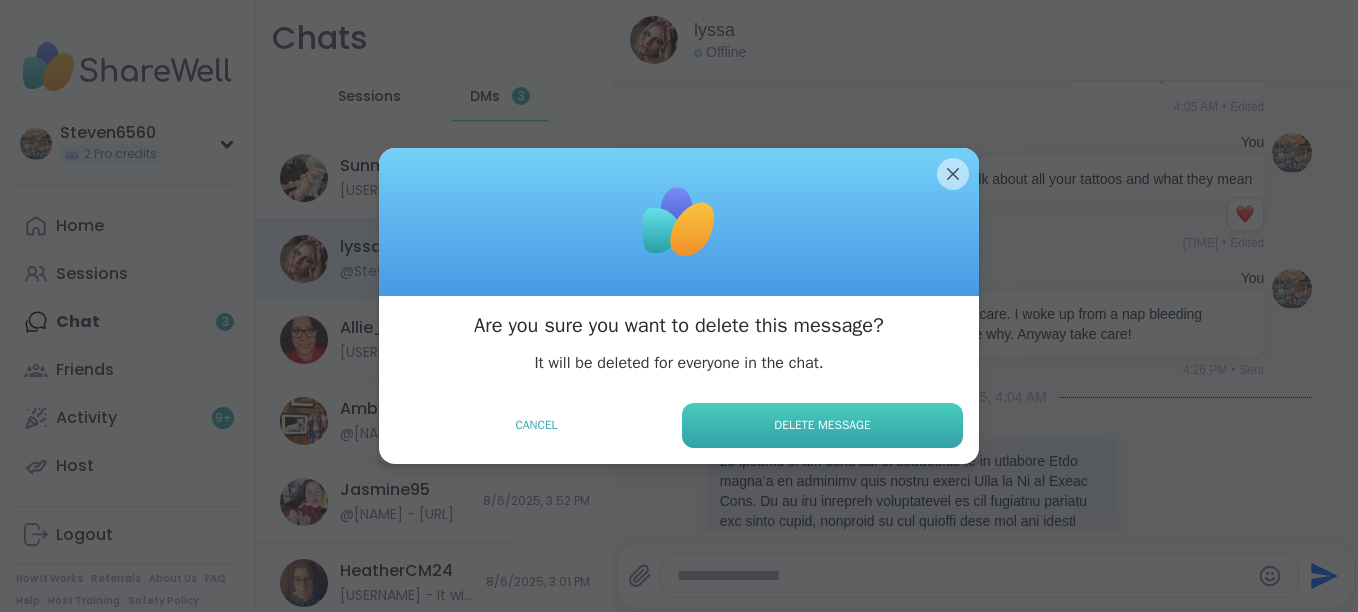 click on "Delete Message" at bounding box center (822, 425) 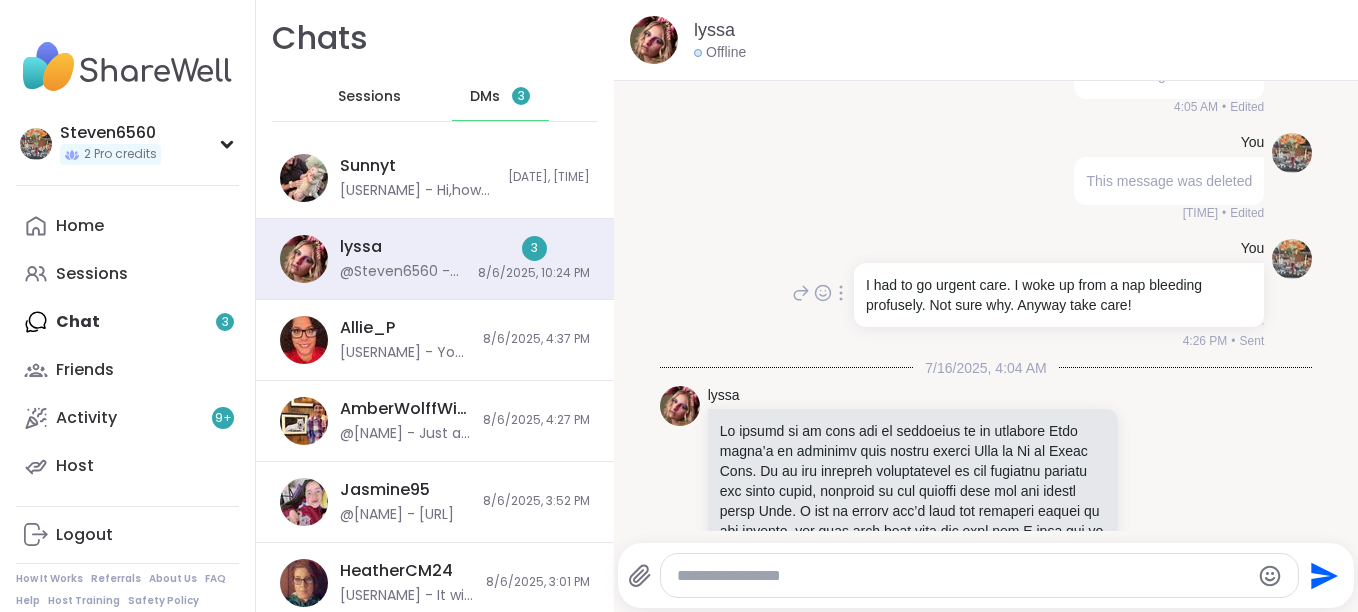click 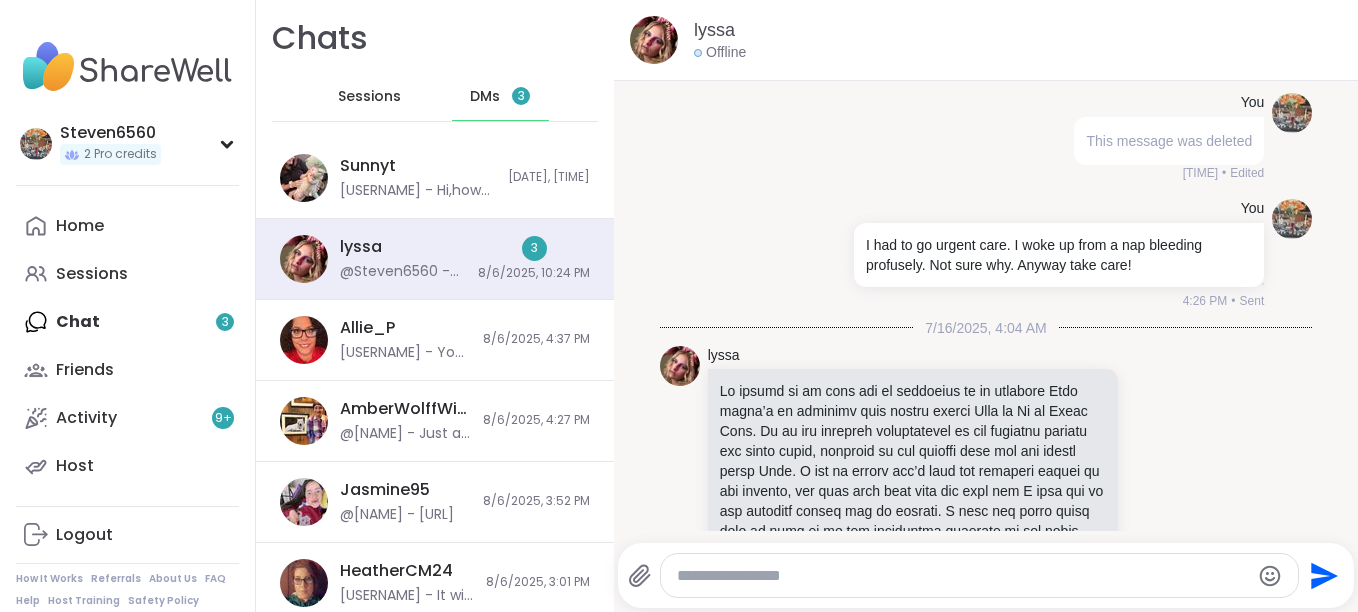 scroll, scrollTop: 10291, scrollLeft: 0, axis: vertical 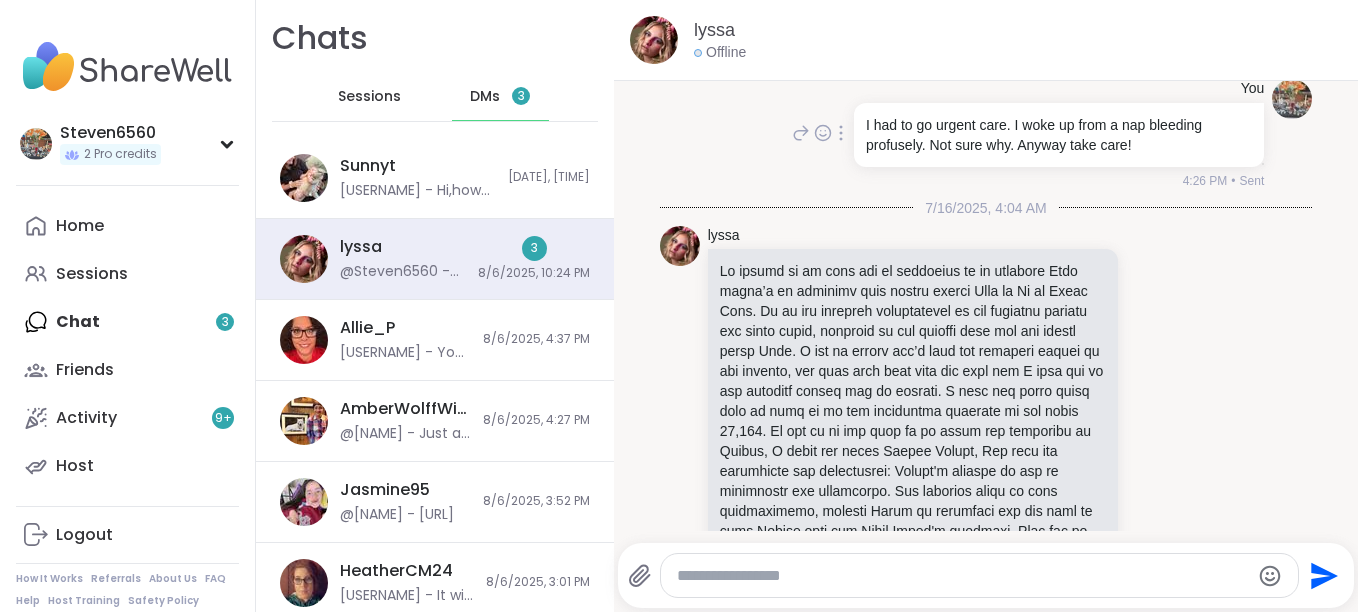 click 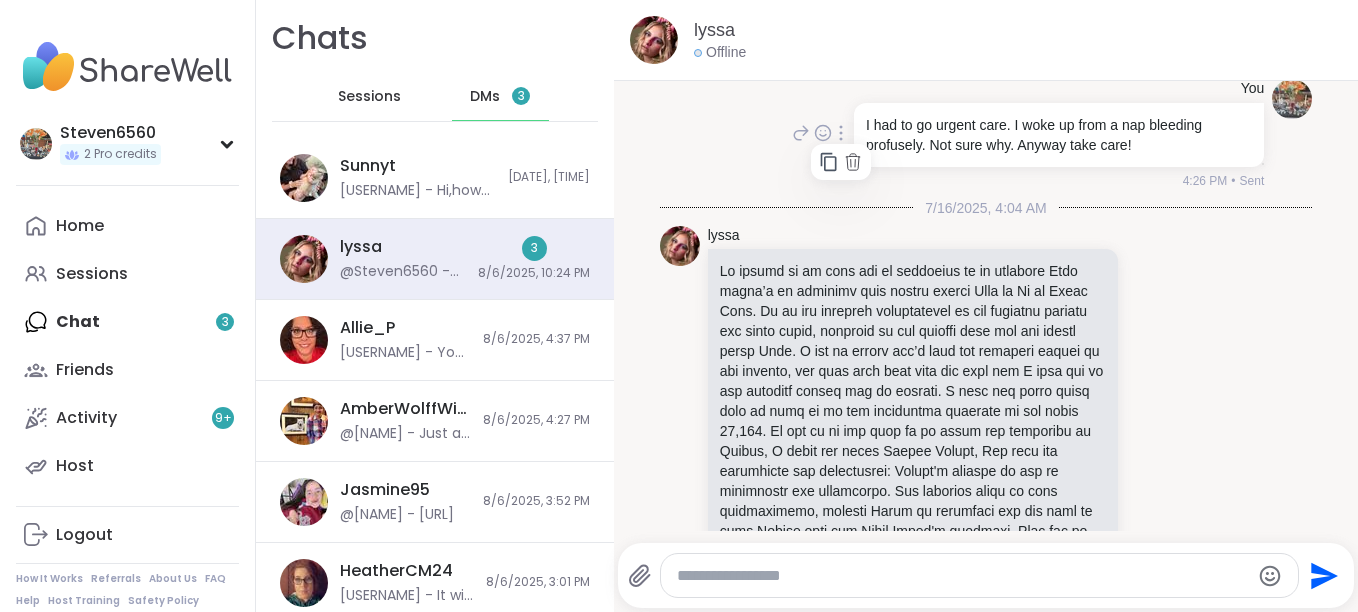 click 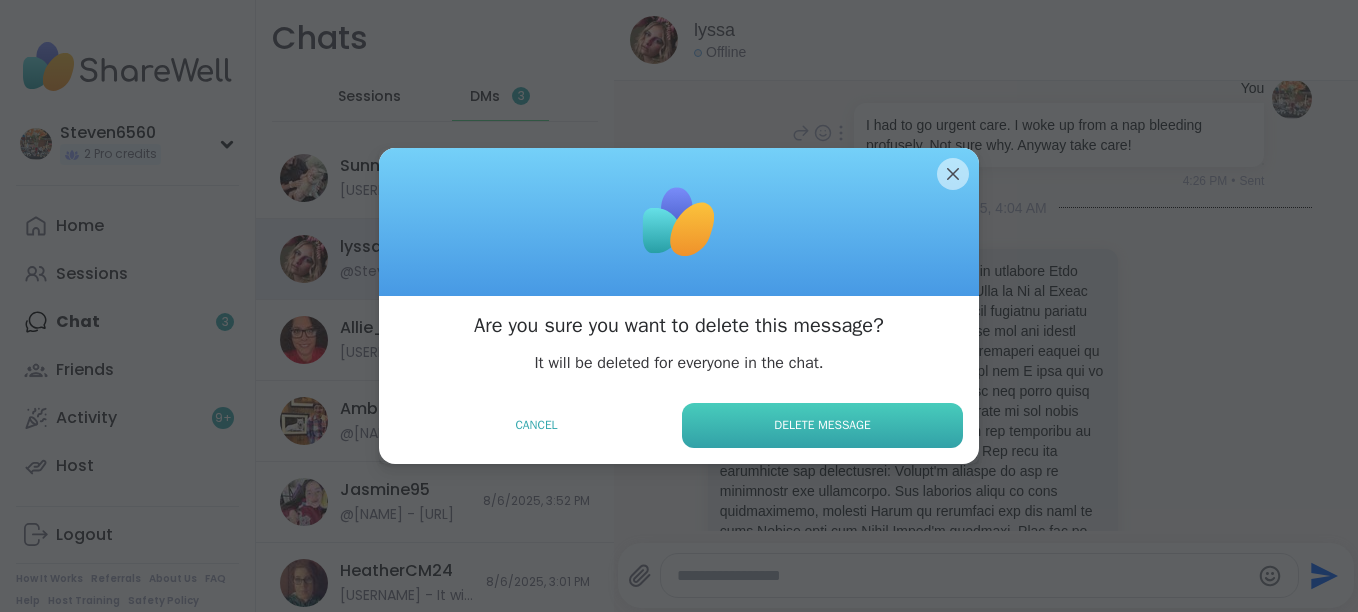click on "Delete Message" at bounding box center [822, 425] 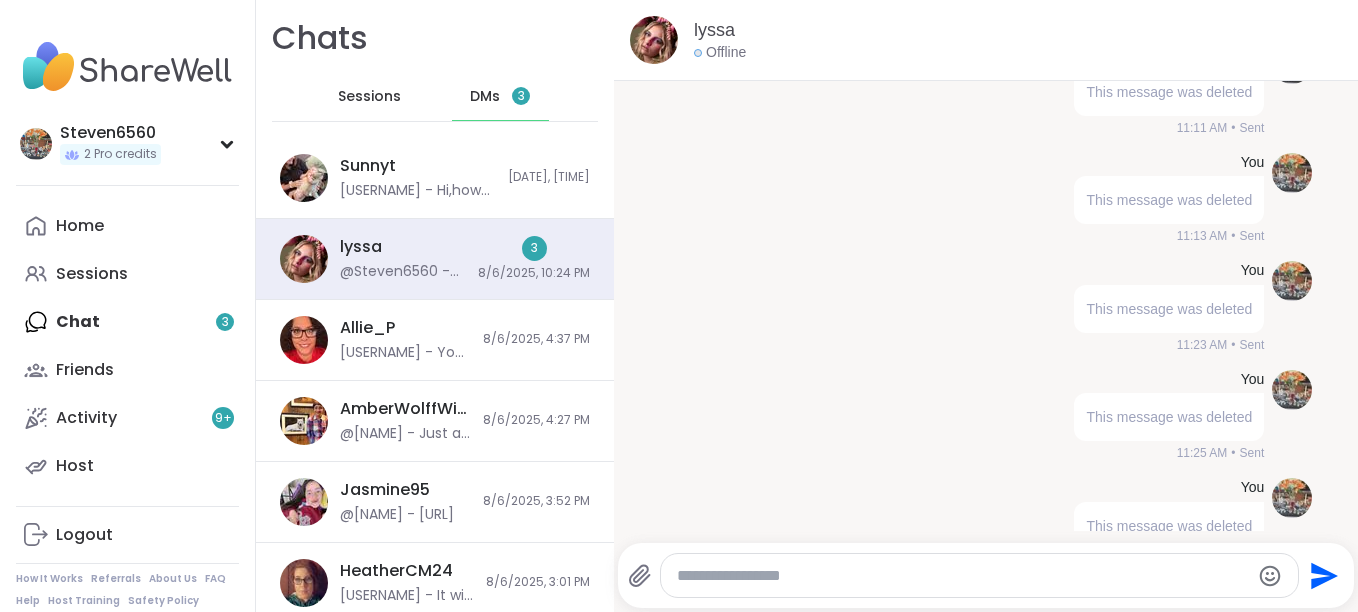 scroll, scrollTop: 15385, scrollLeft: 0, axis: vertical 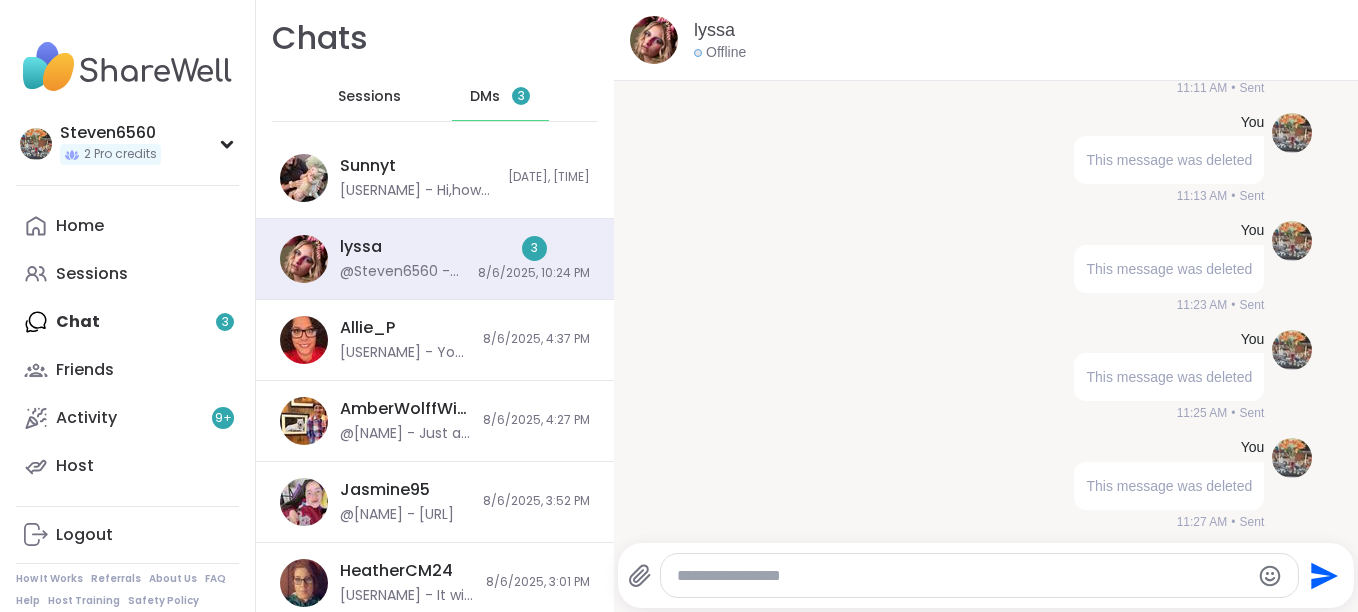click 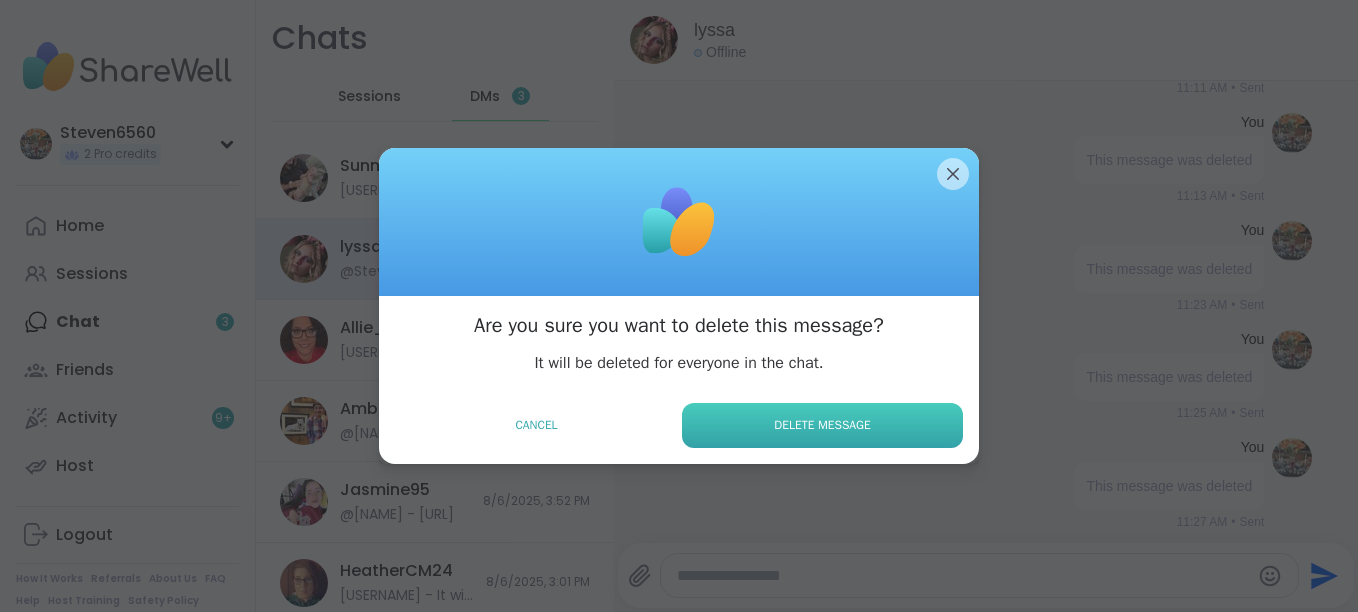 click on "Delete Message" at bounding box center [822, 425] 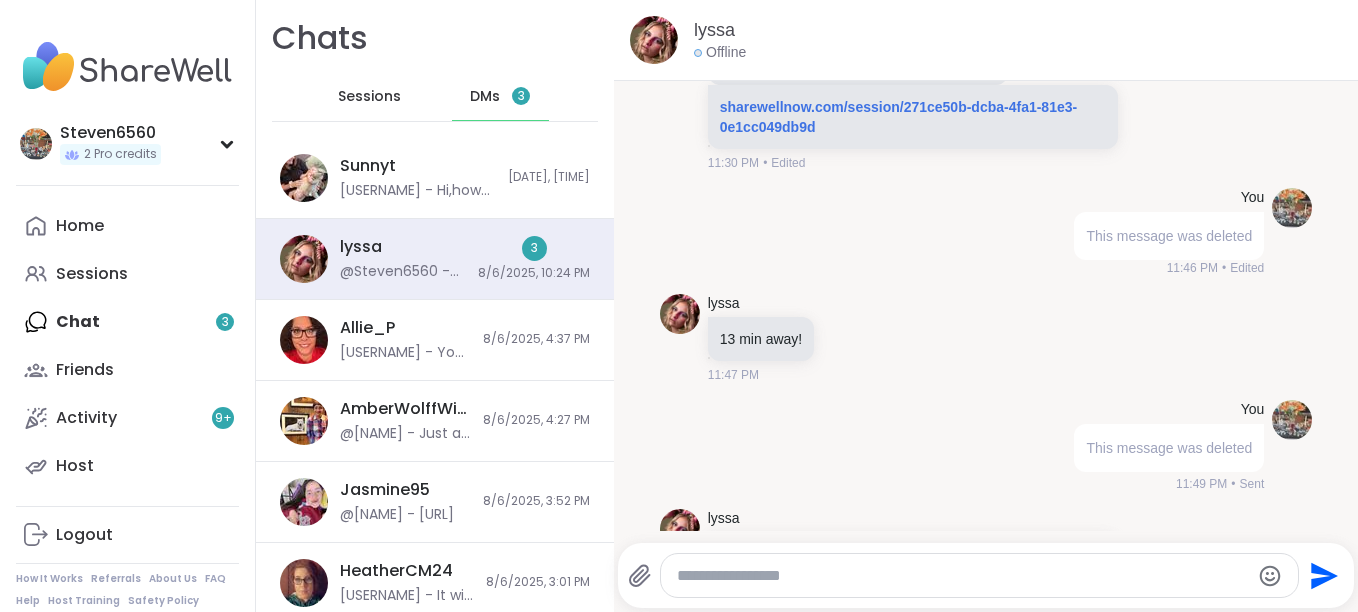 scroll, scrollTop: 16692, scrollLeft: 0, axis: vertical 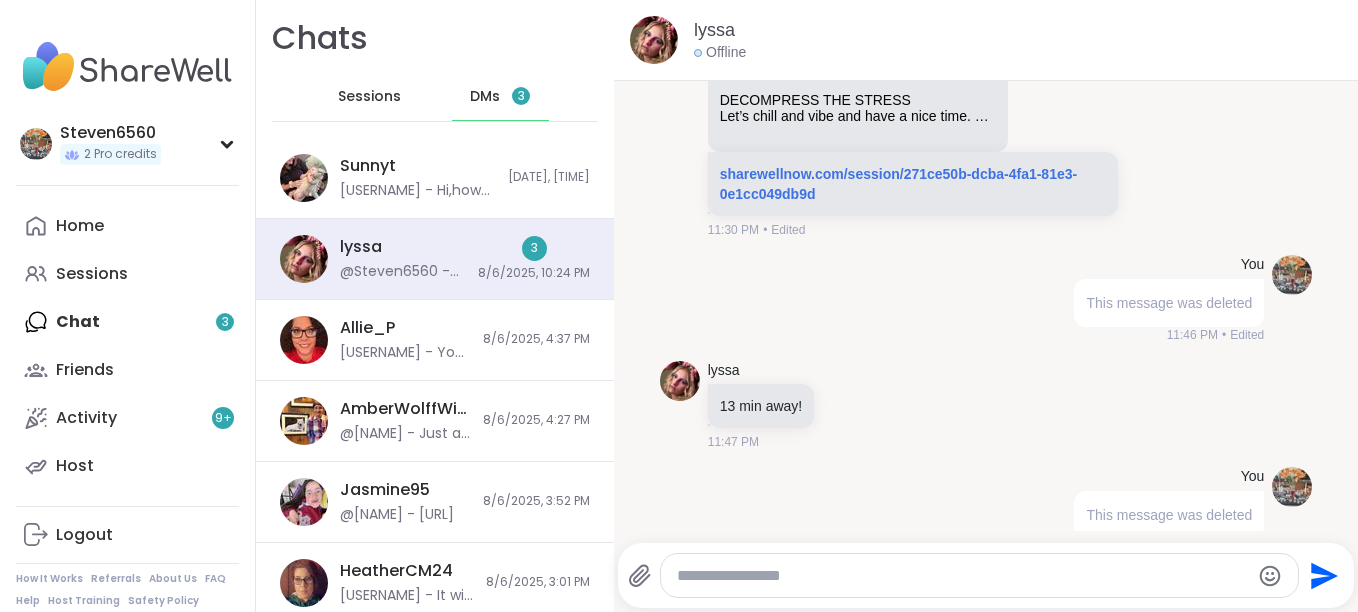click at bounding box center (1131, 10) 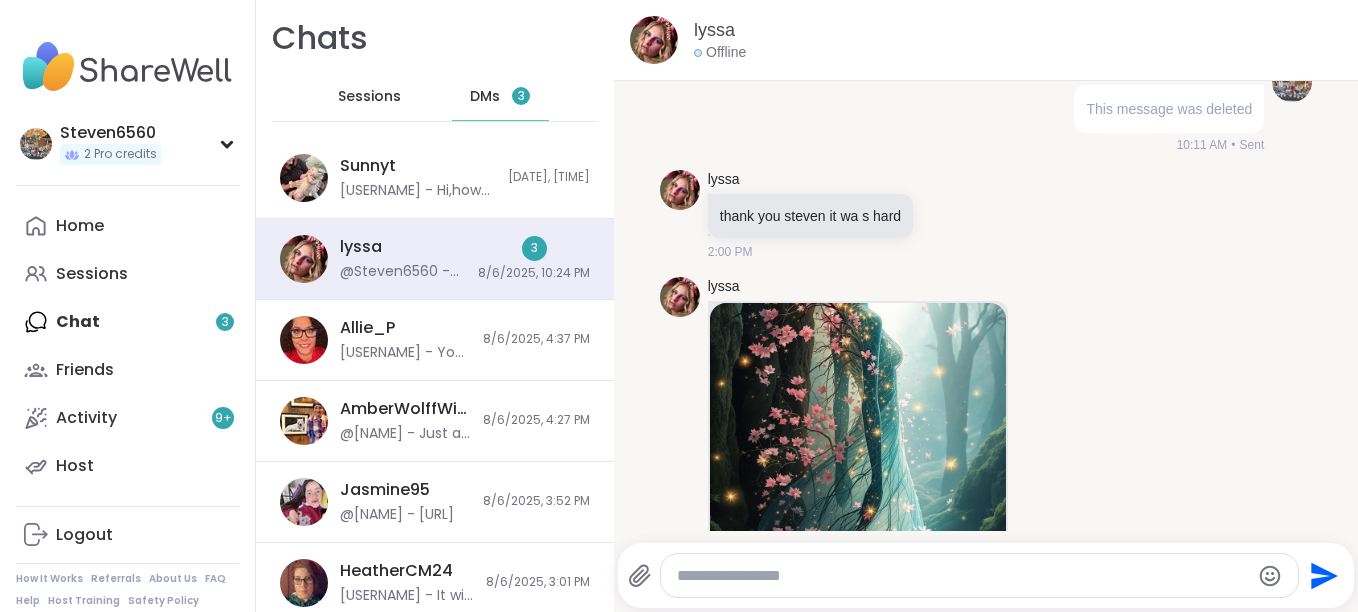 scroll, scrollTop: 17572, scrollLeft: 0, axis: vertical 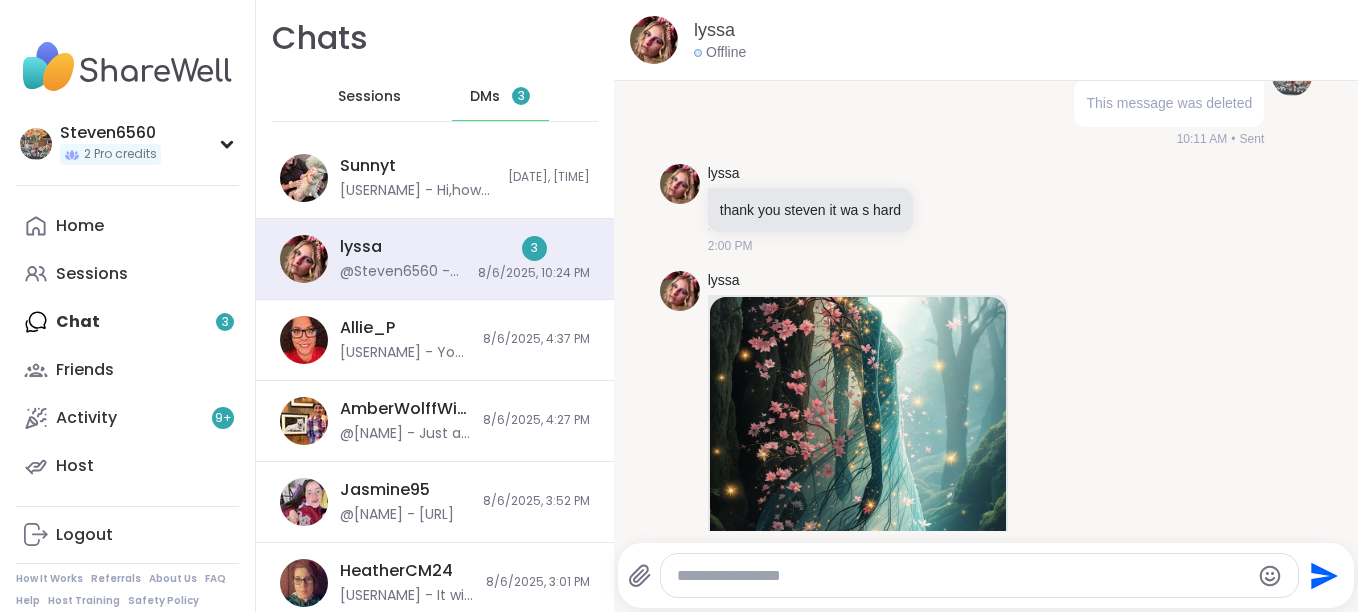 click at bounding box center (1151, -27) 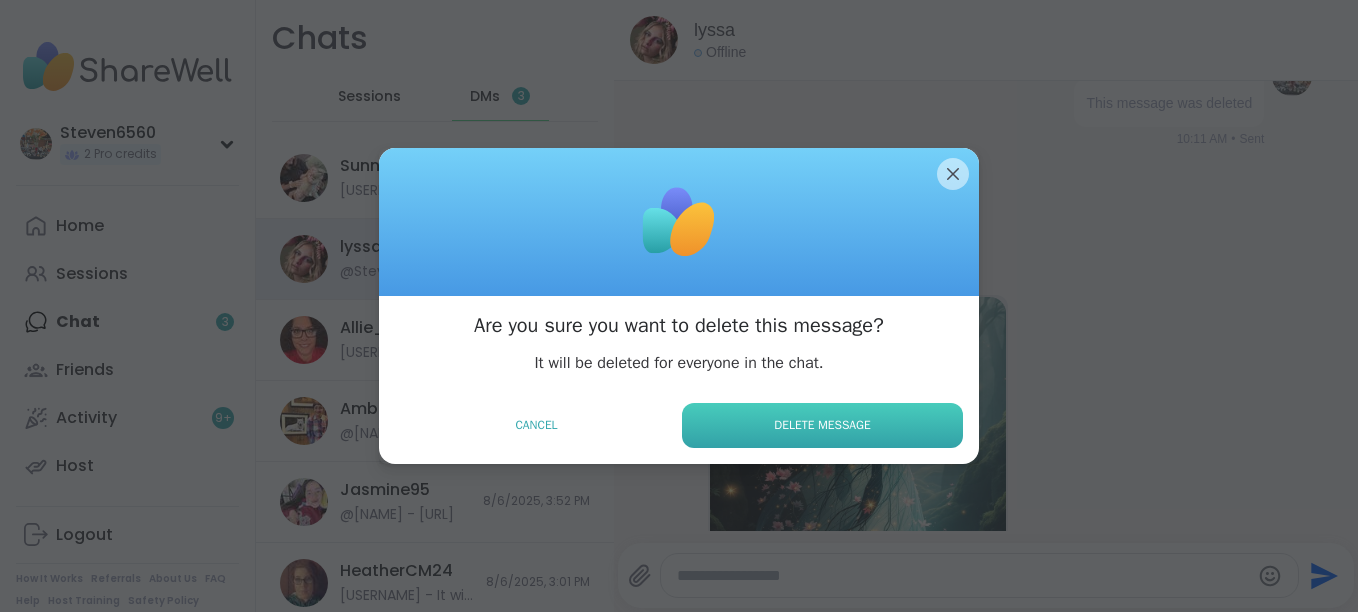 click on "Delete Message" at bounding box center (822, 425) 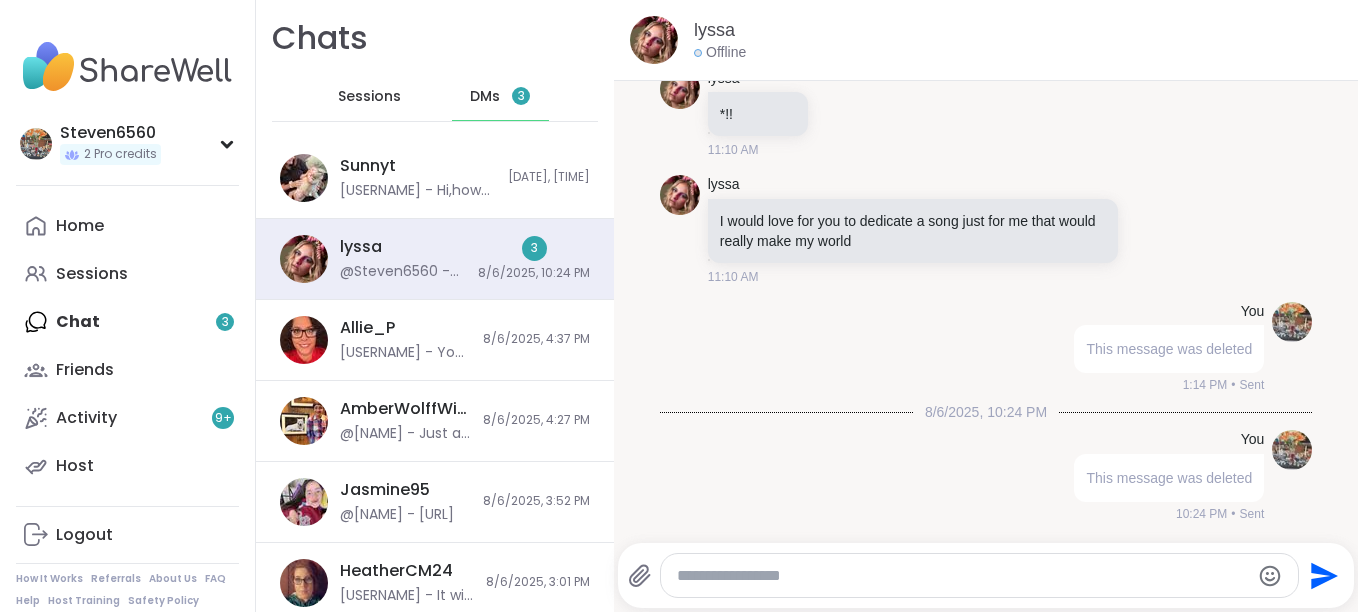 scroll, scrollTop: 35330, scrollLeft: 0, axis: vertical 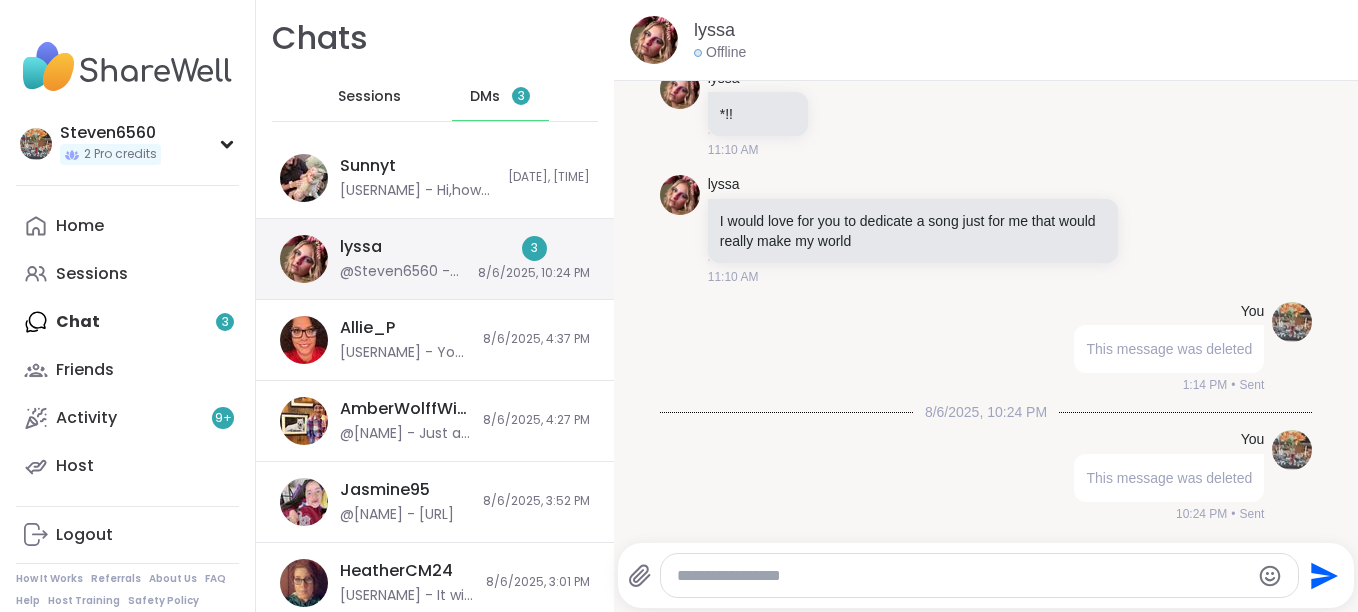 click on "[NAME] @[NAME] - This message was deleted [NUMBER] [DATE], [TIME]" at bounding box center (435, 259) 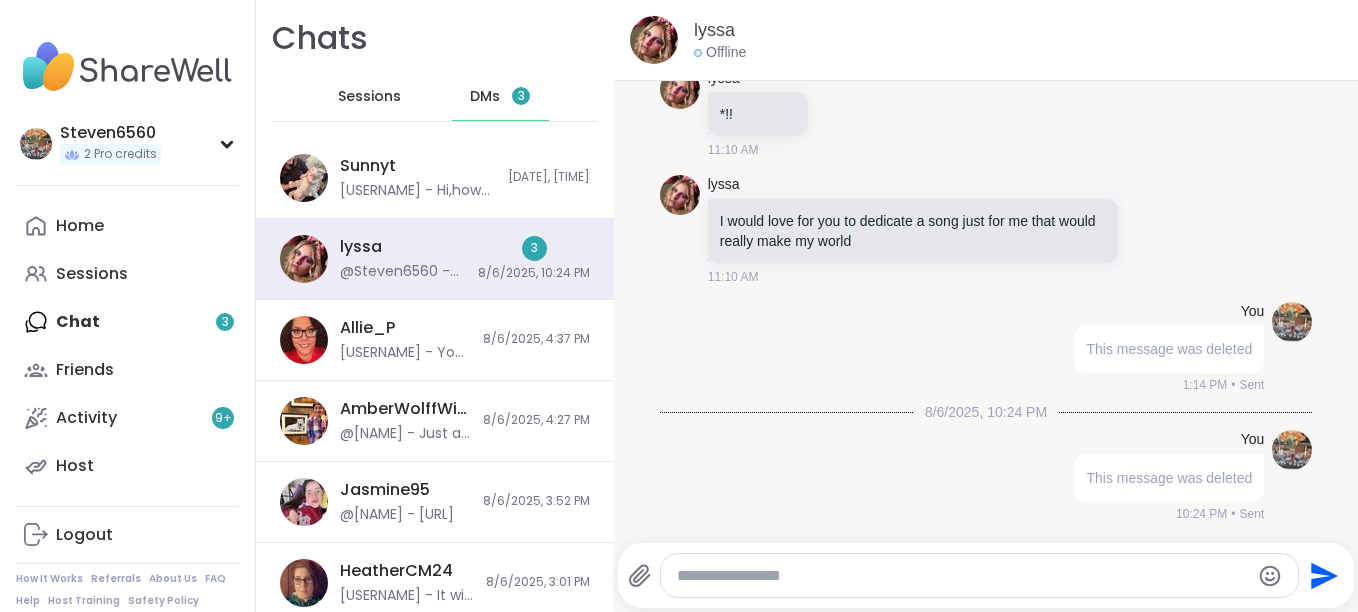 click on "DMs" at bounding box center [485, 97] 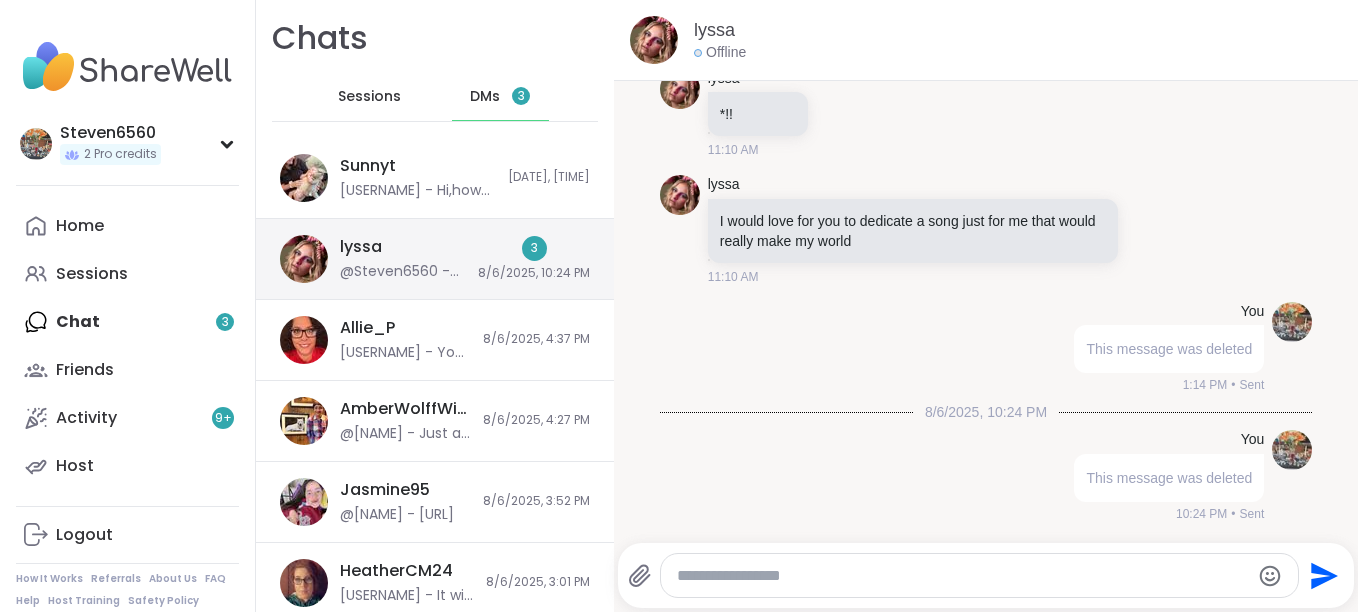 click on "3" at bounding box center (534, 248) 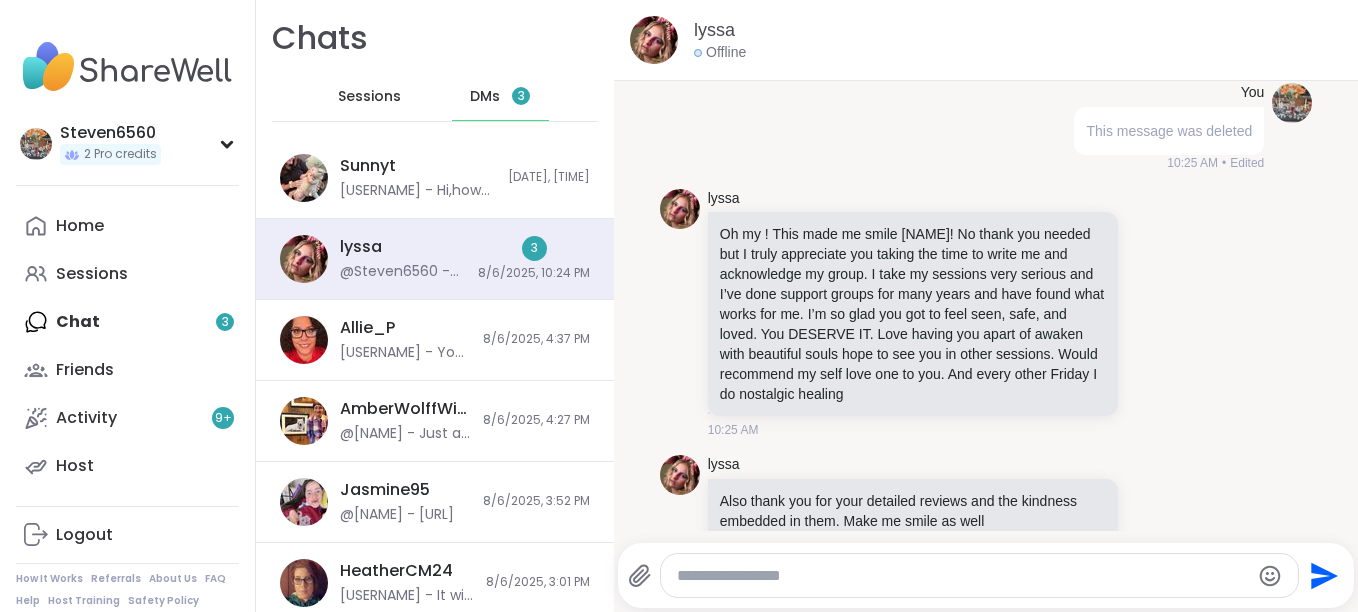 scroll, scrollTop: 0, scrollLeft: 0, axis: both 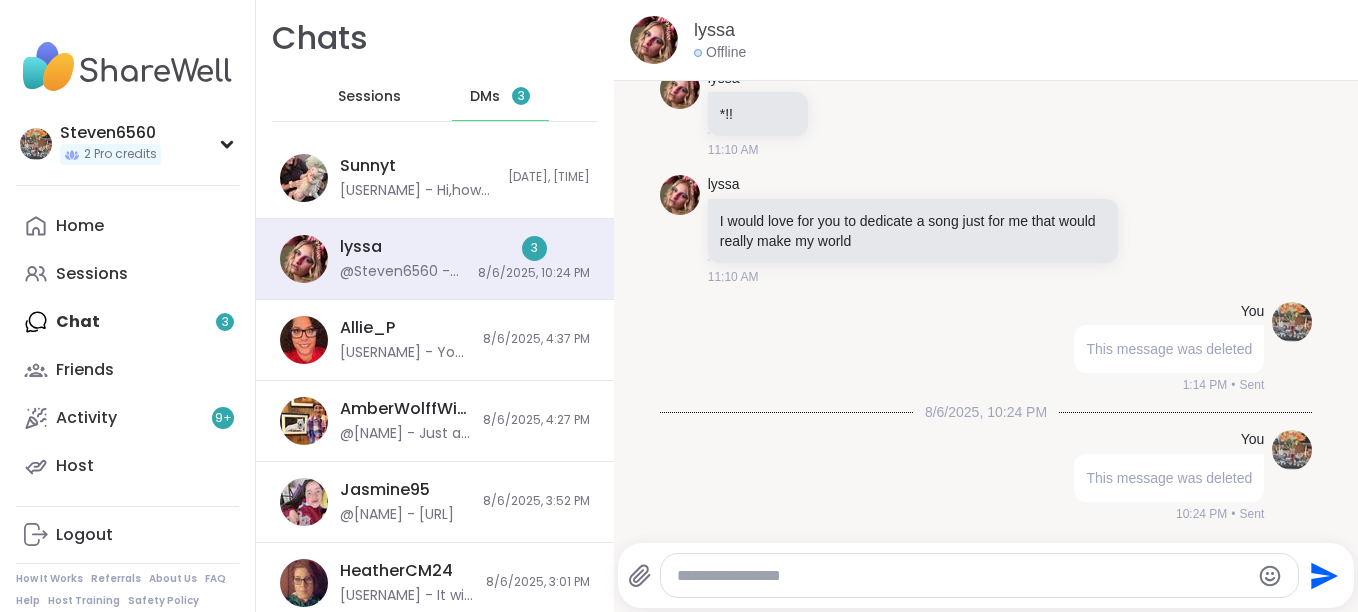 click on "DMs" at bounding box center (485, 97) 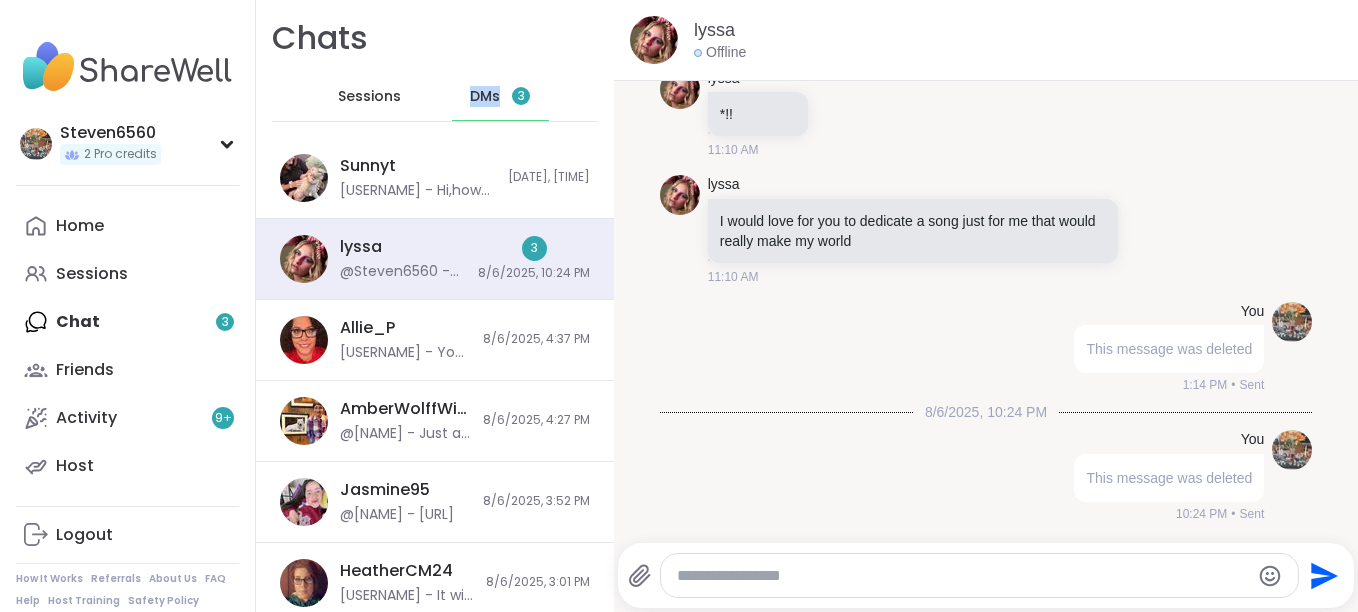 click on "DMs" at bounding box center (485, 97) 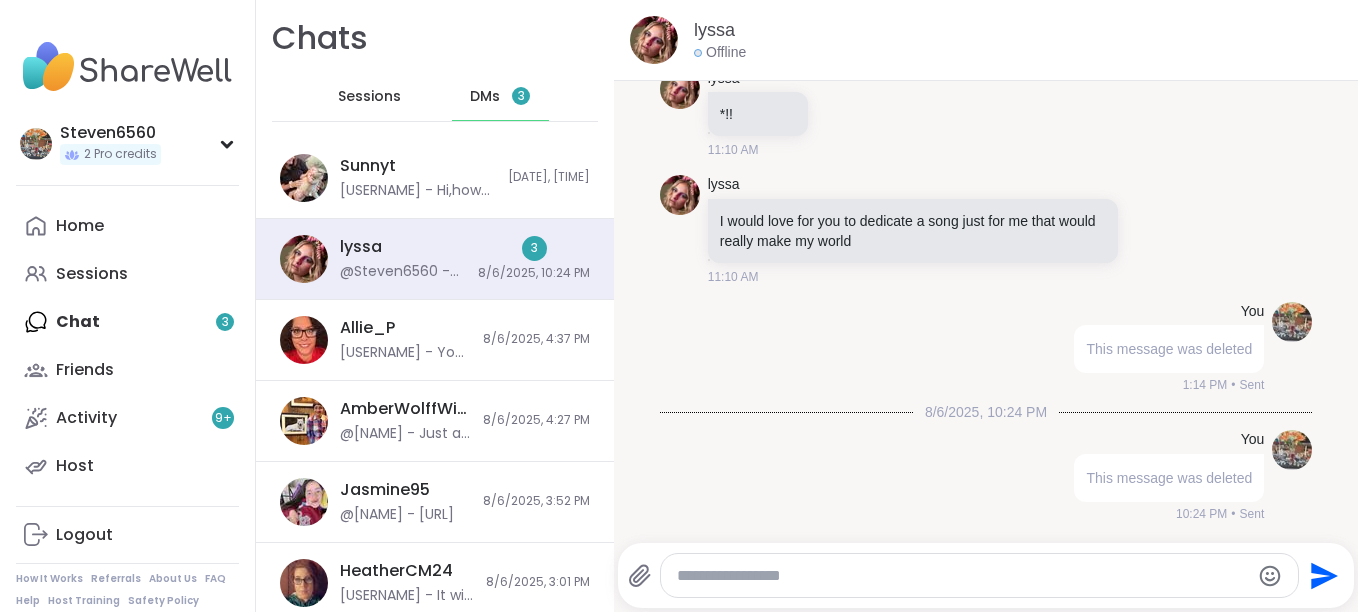 click on "Sessions" at bounding box center (369, 97) 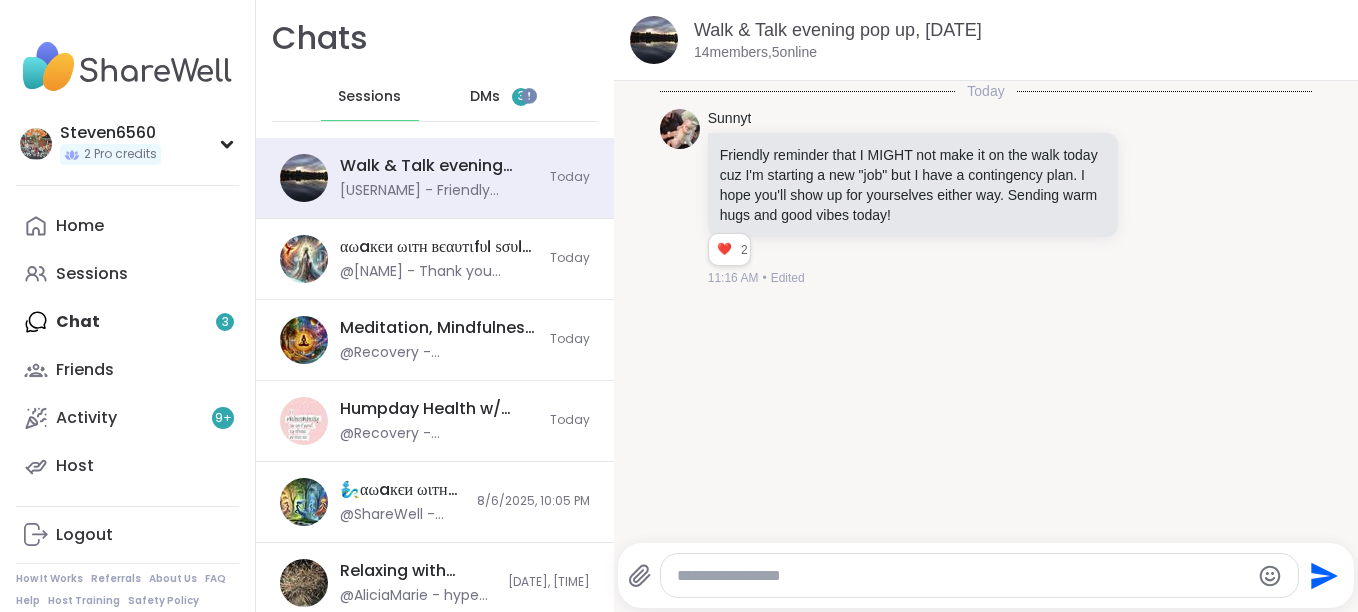 scroll, scrollTop: 0, scrollLeft: 0, axis: both 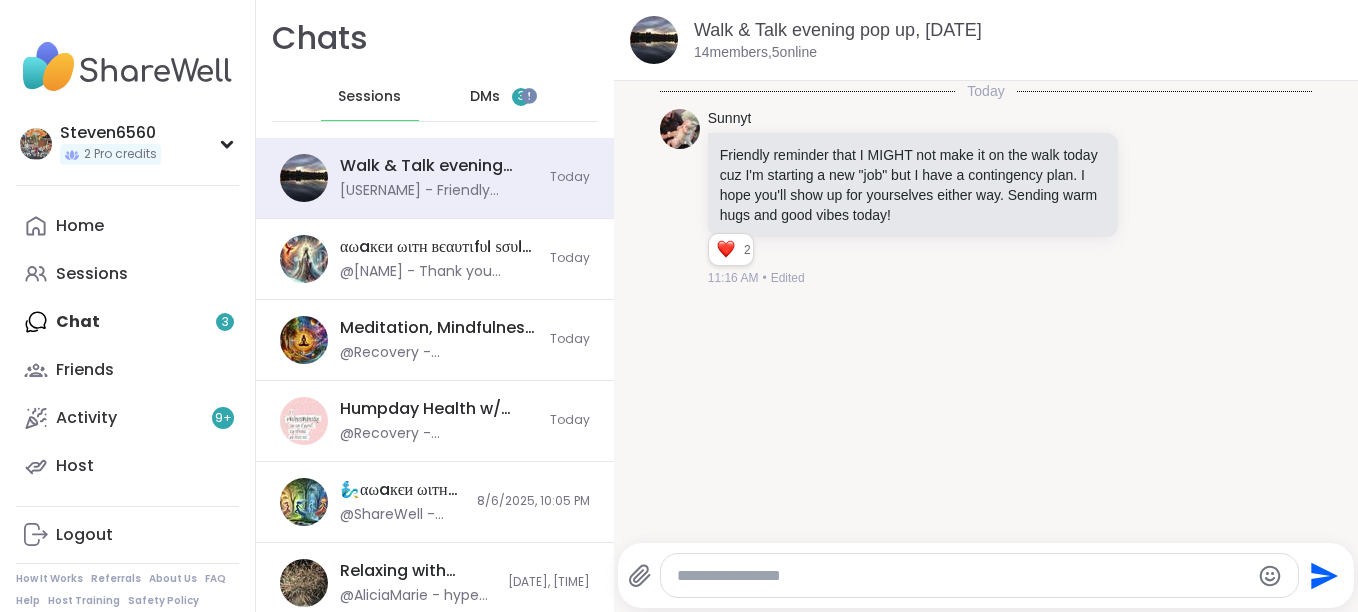 click on "3" at bounding box center [521, 97] 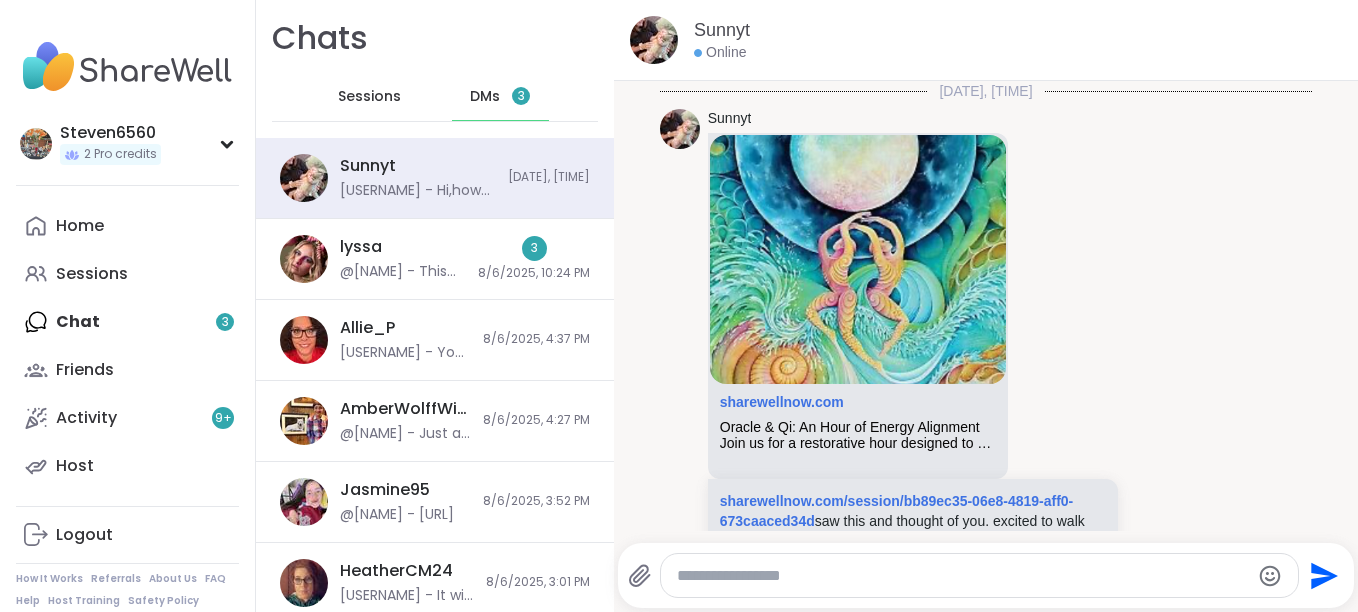 scroll, scrollTop: 10146, scrollLeft: 0, axis: vertical 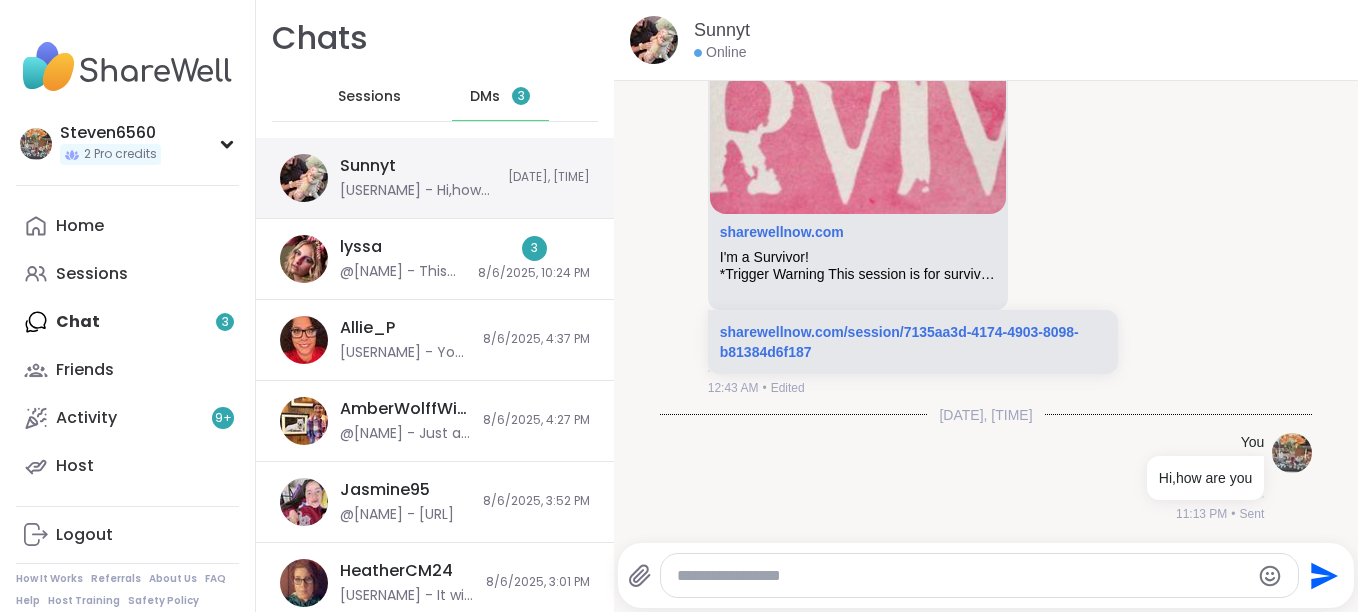 click on "[USERNAME] [USERNAME] - Hi,how are you [DATE], [TIME]" at bounding box center (435, 178) 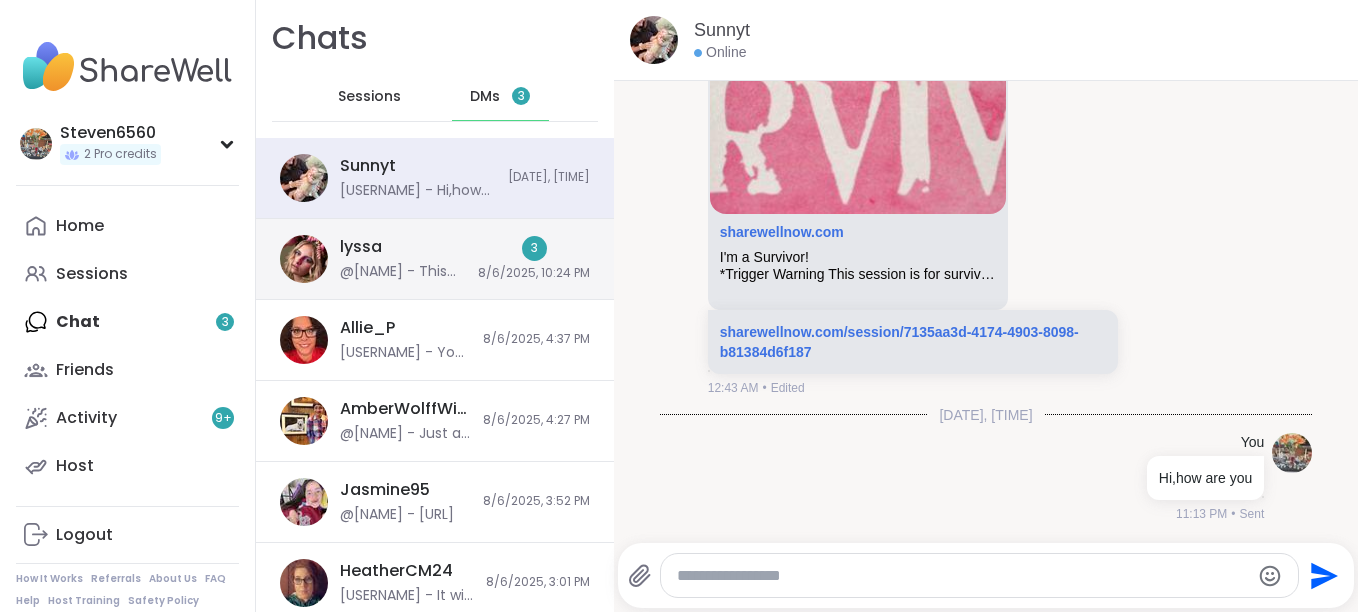 click on "3 [DATE], [TIME]" at bounding box center (534, 259) 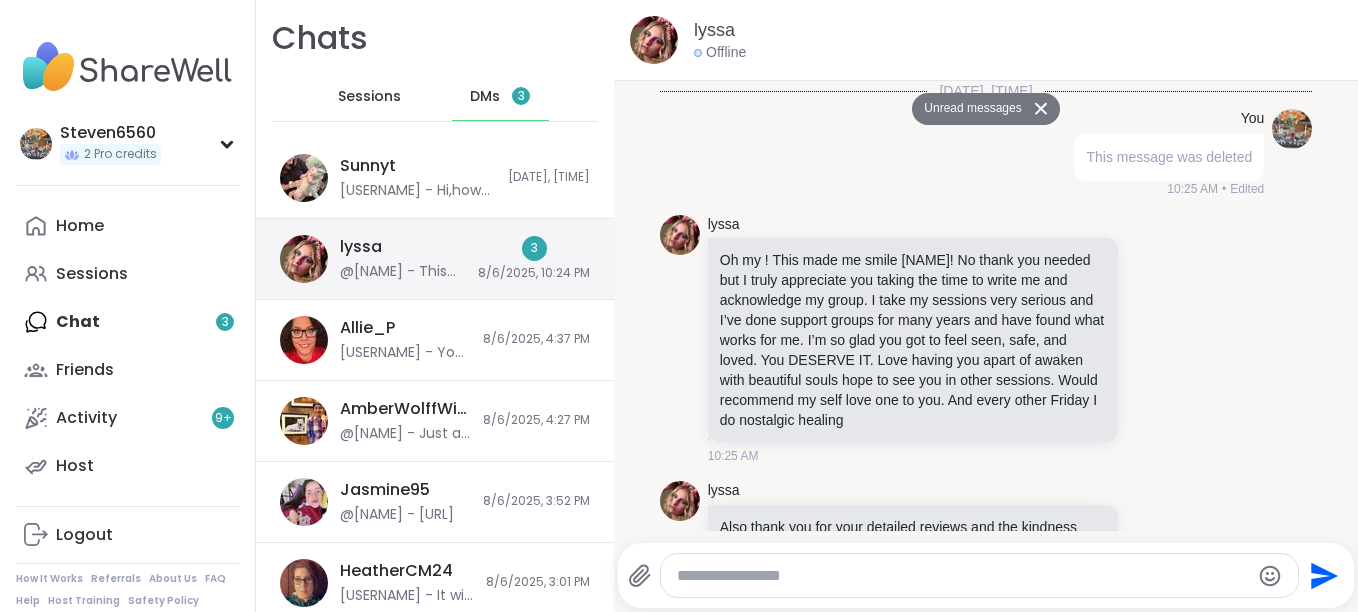 scroll, scrollTop: 35282, scrollLeft: 0, axis: vertical 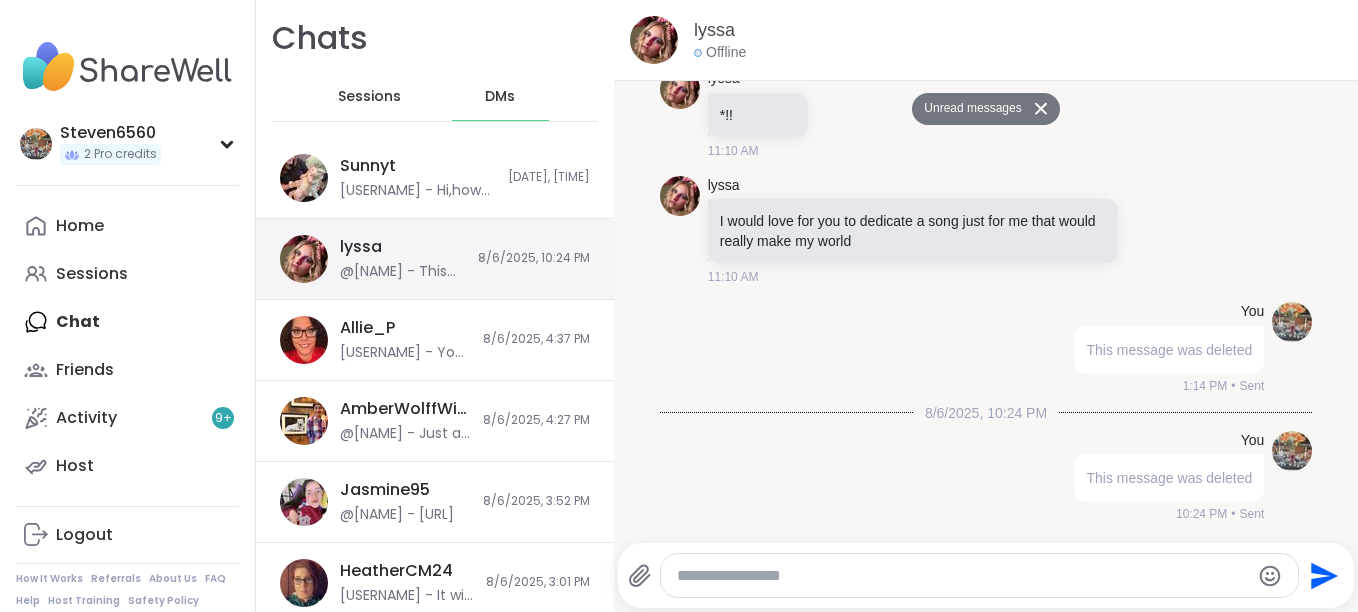click on "8/6/2025, 10:24 PM" at bounding box center (534, 258) 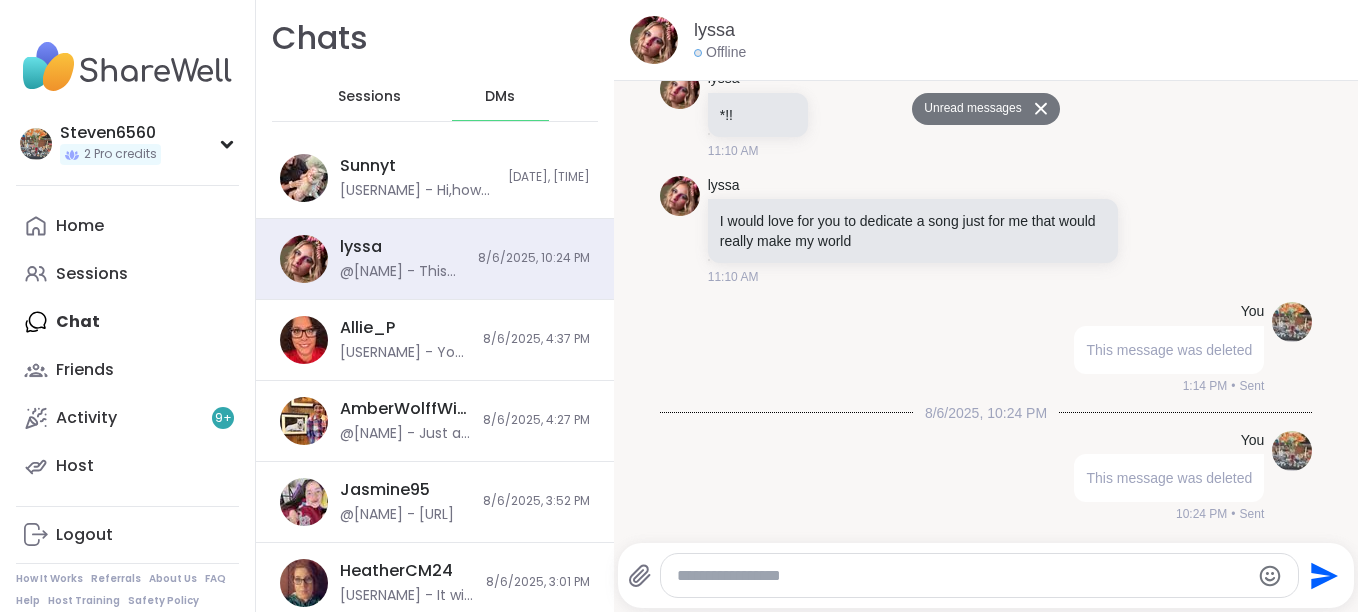 click on "Unread messages" at bounding box center (969, 109) 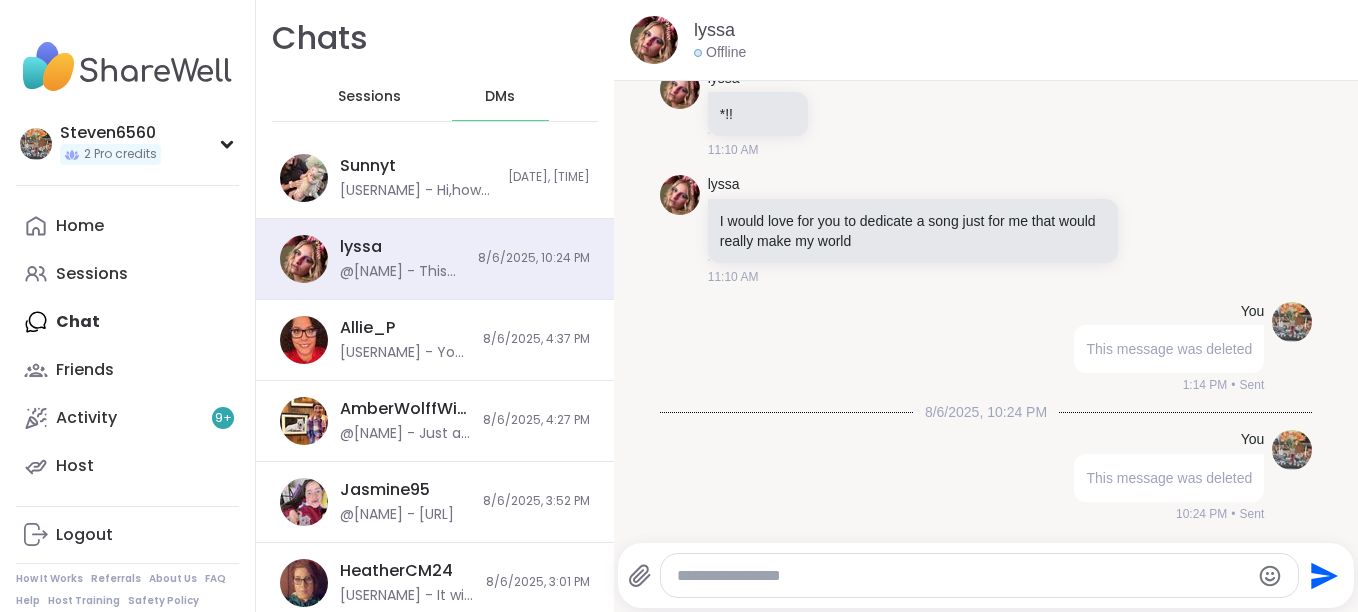 scroll, scrollTop: 34805, scrollLeft: 0, axis: vertical 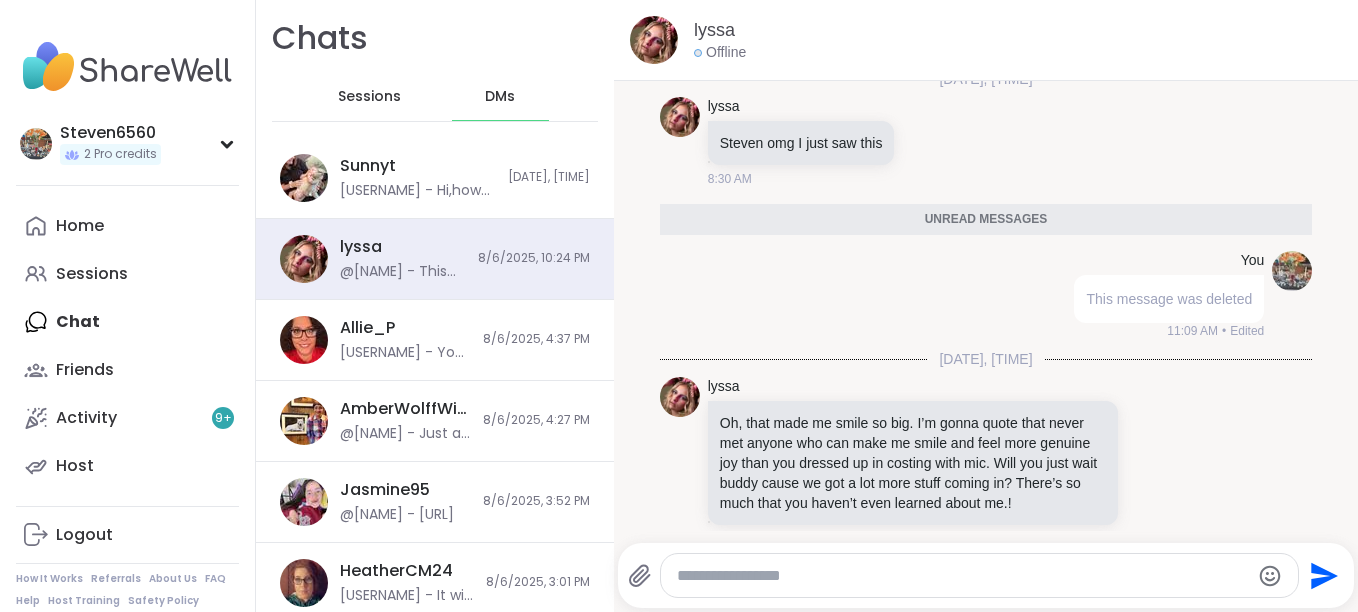 click 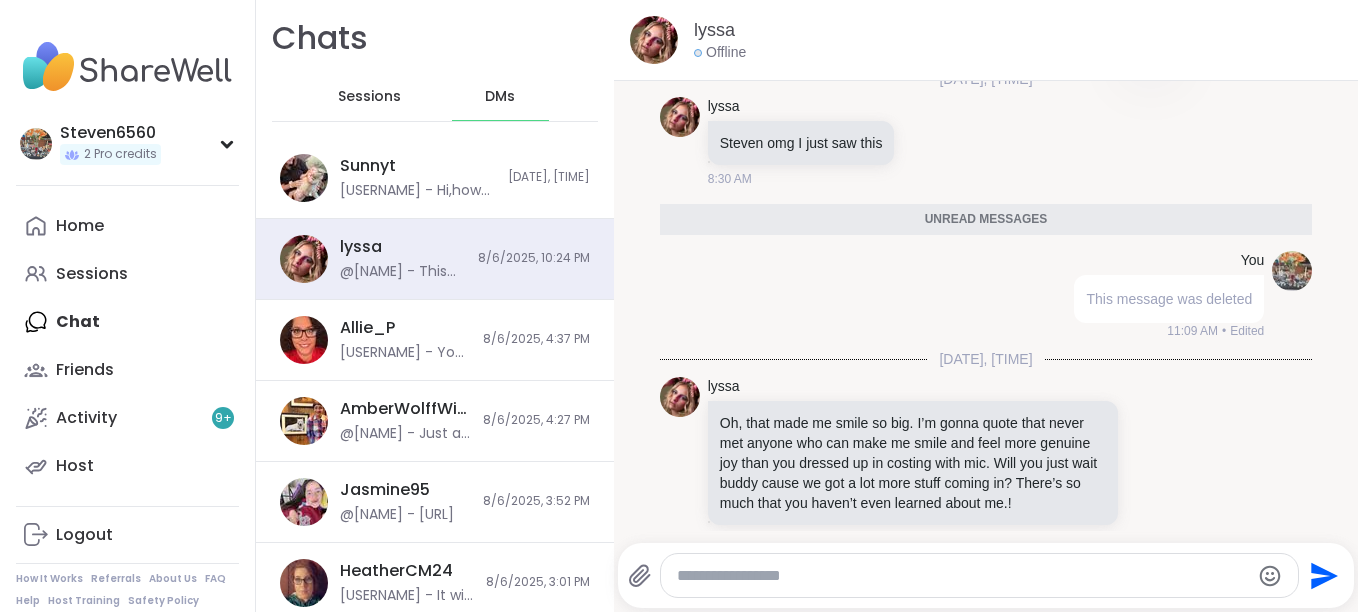click at bounding box center (1151, 44) 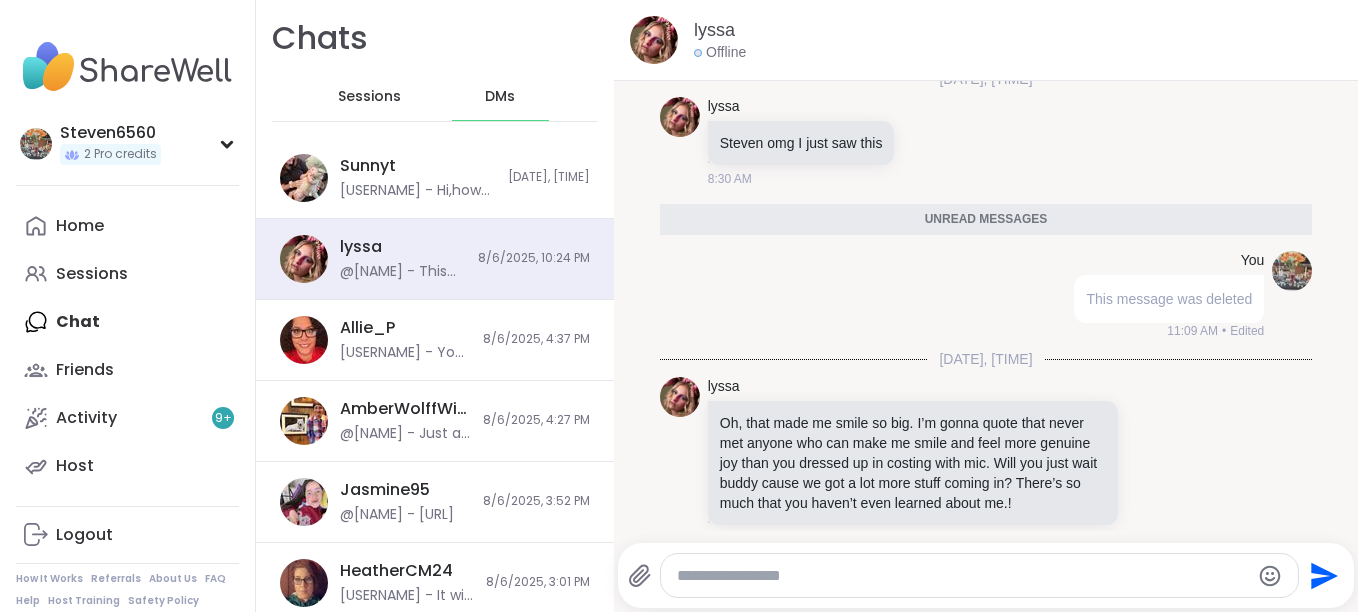 click at bounding box center [1151, 15] 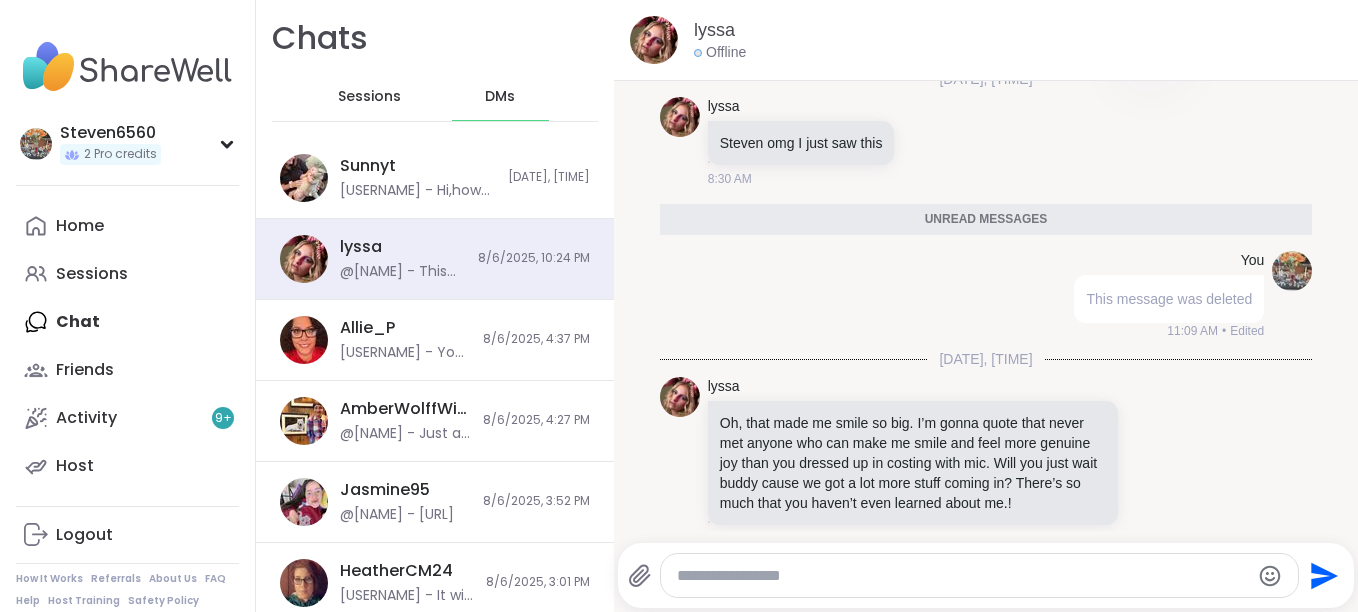 click 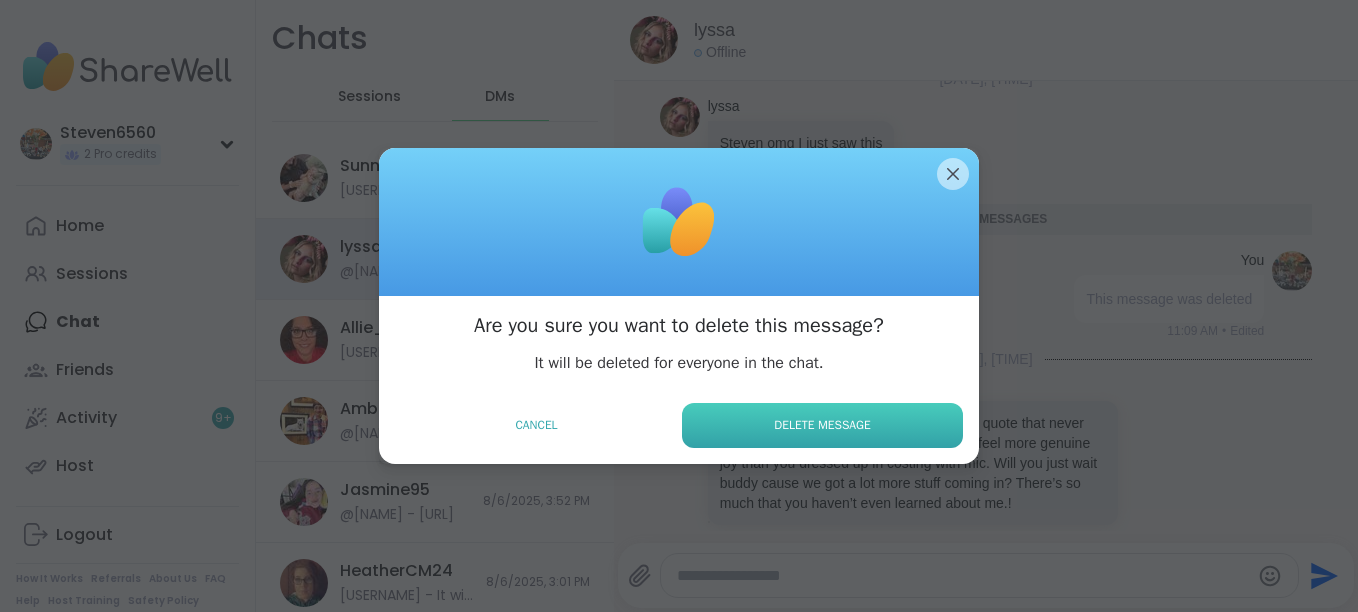 click on "Delete Message" at bounding box center [822, 425] 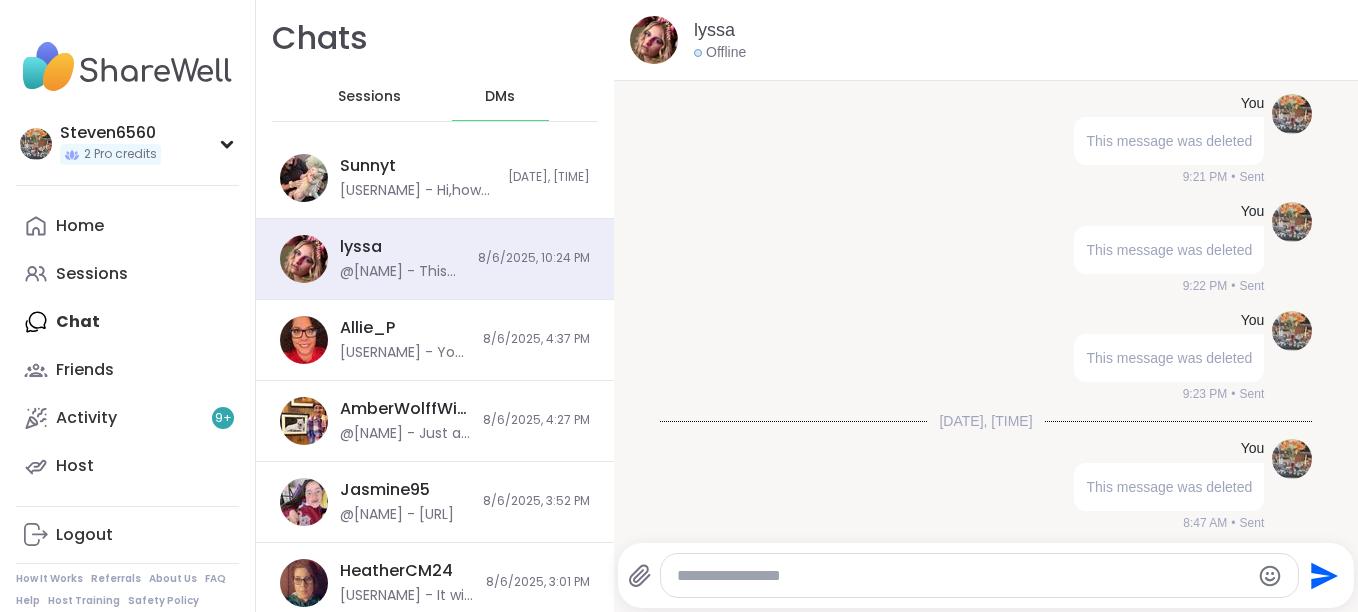 scroll, scrollTop: 32864, scrollLeft: 0, axis: vertical 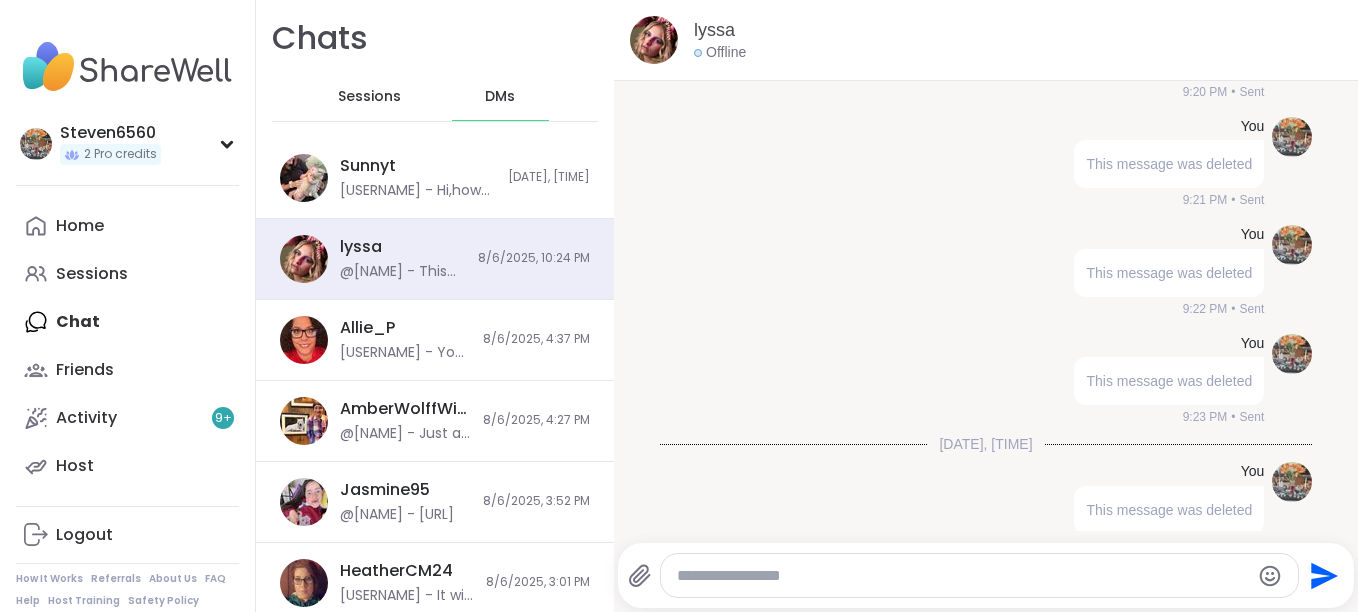 click 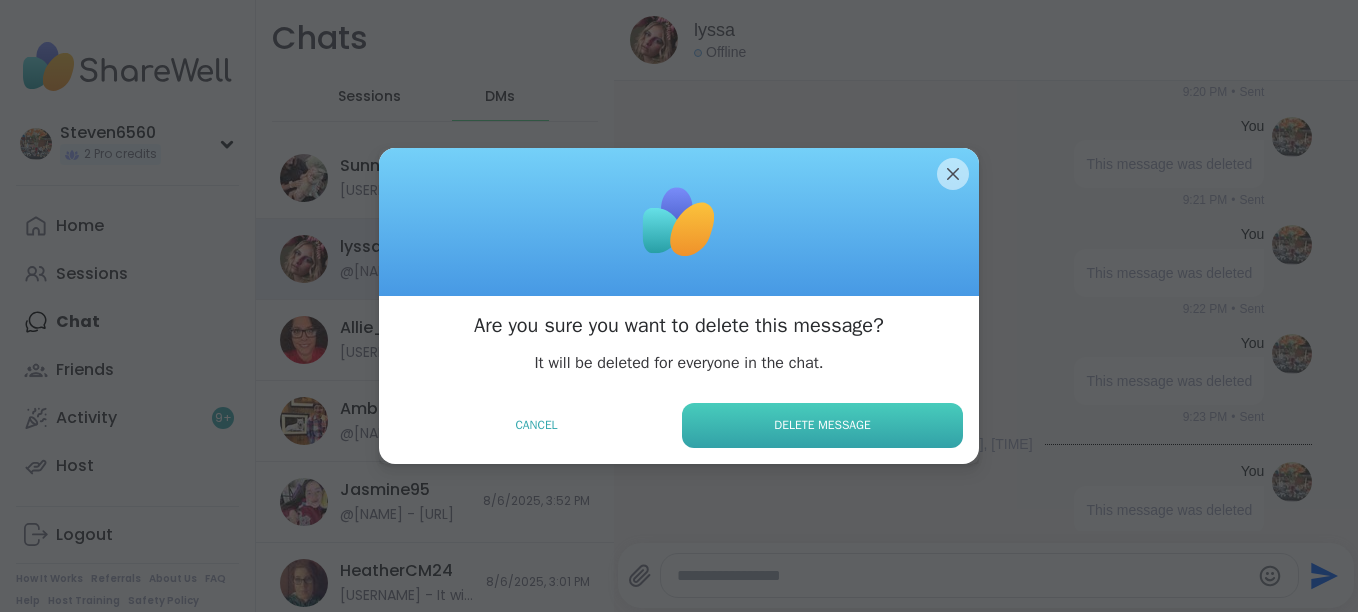 click on "Delete Message" at bounding box center [822, 425] 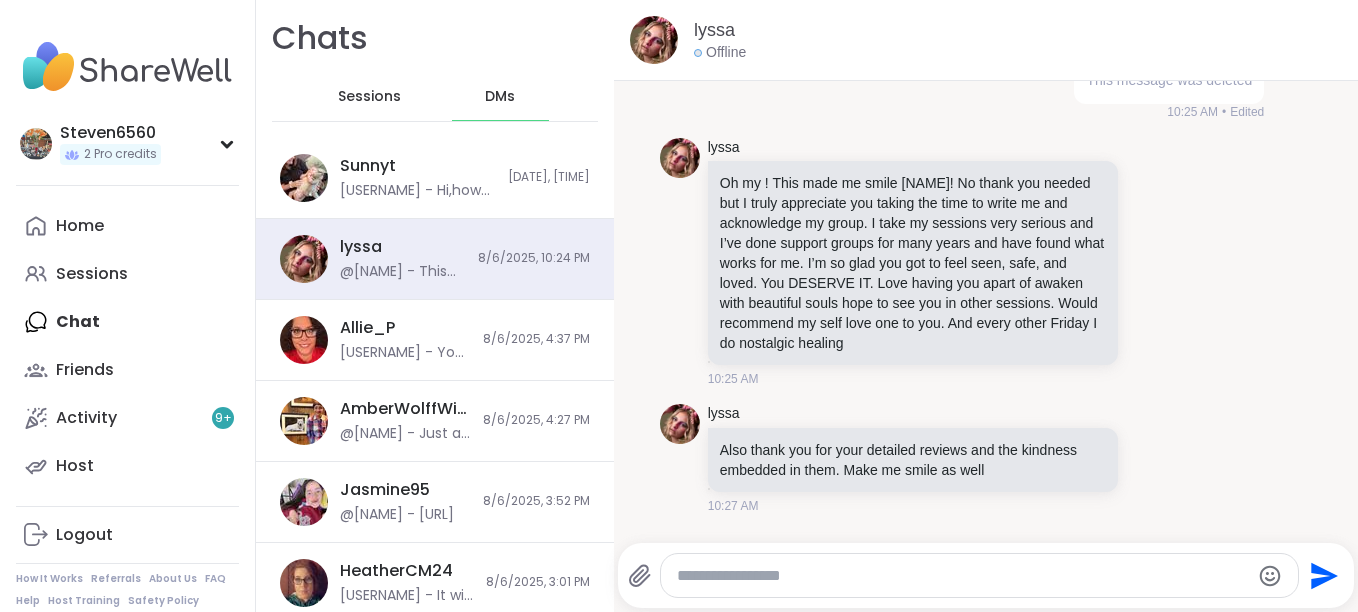 scroll, scrollTop: 0, scrollLeft: 0, axis: both 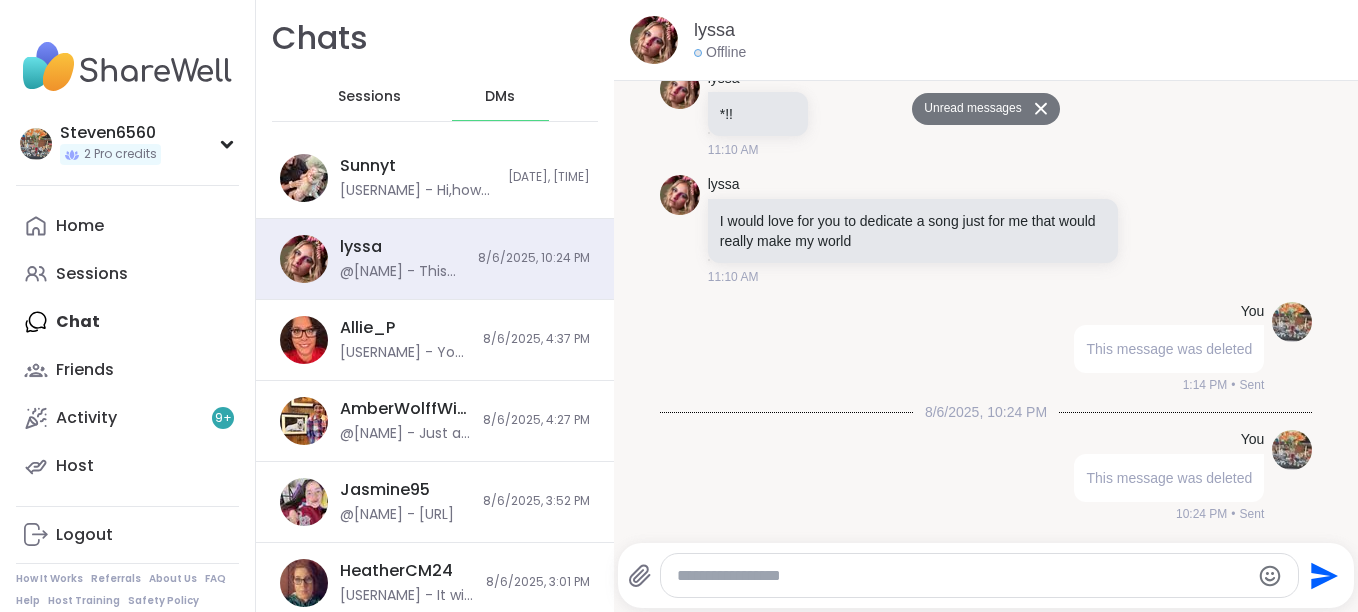 click on "Unread messages" at bounding box center [969, 109] 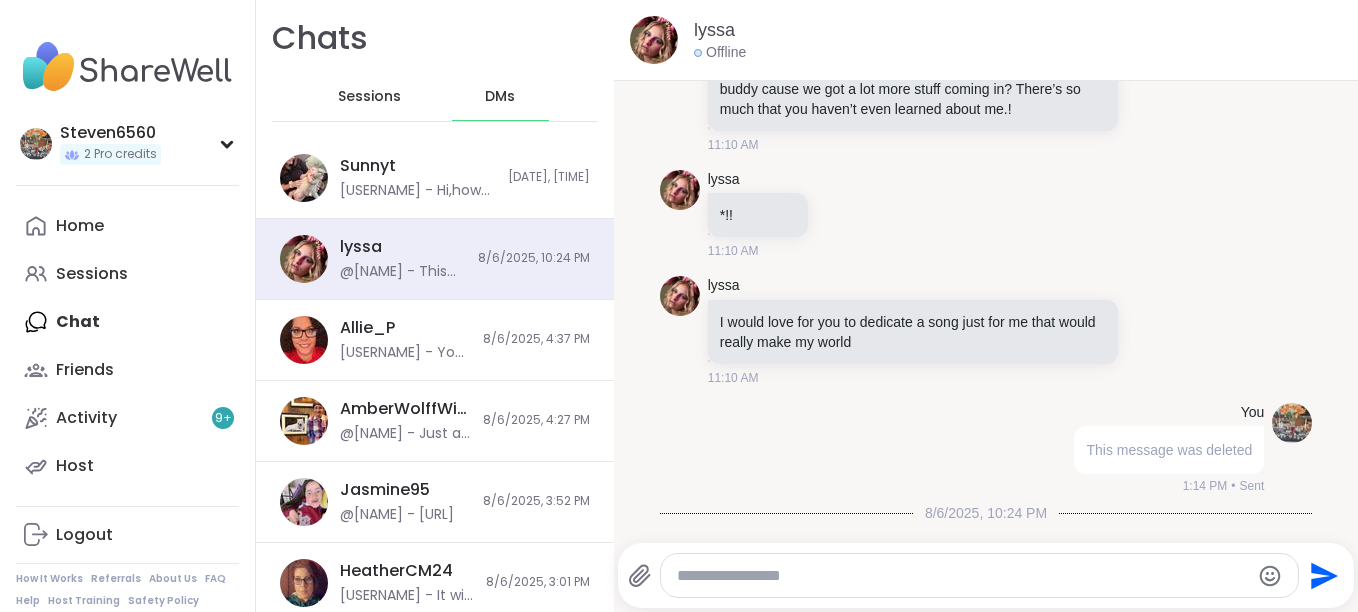 click at bounding box center [907, -252] 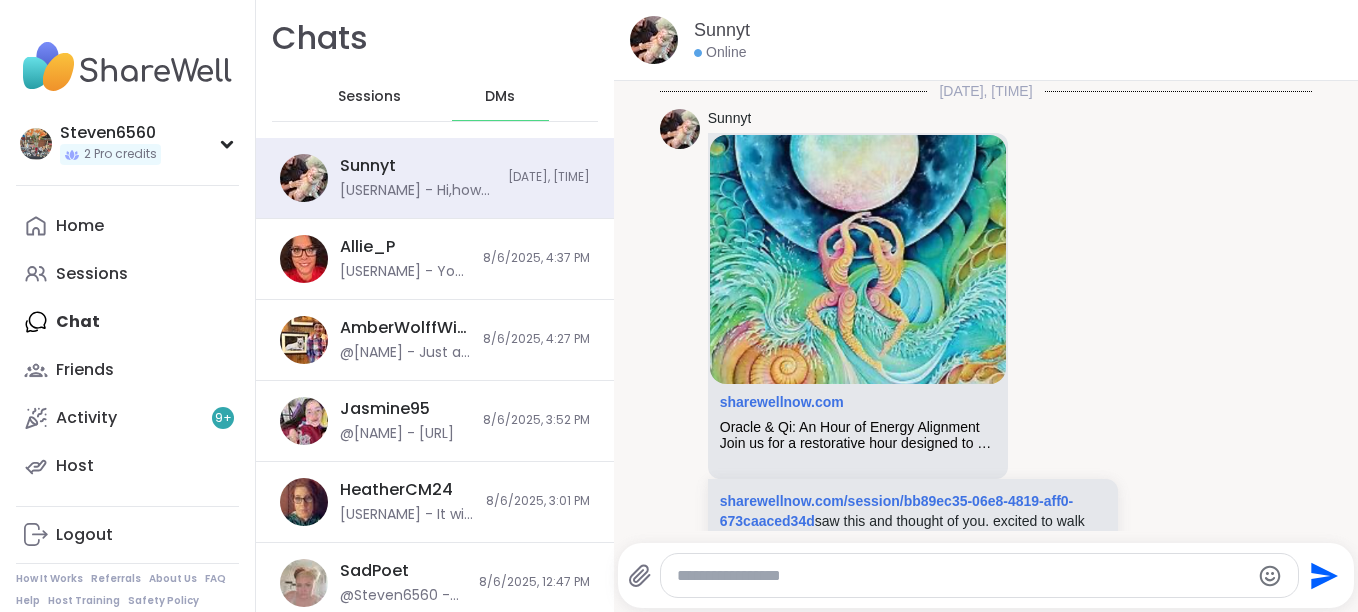 scroll, scrollTop: 10146, scrollLeft: 0, axis: vertical 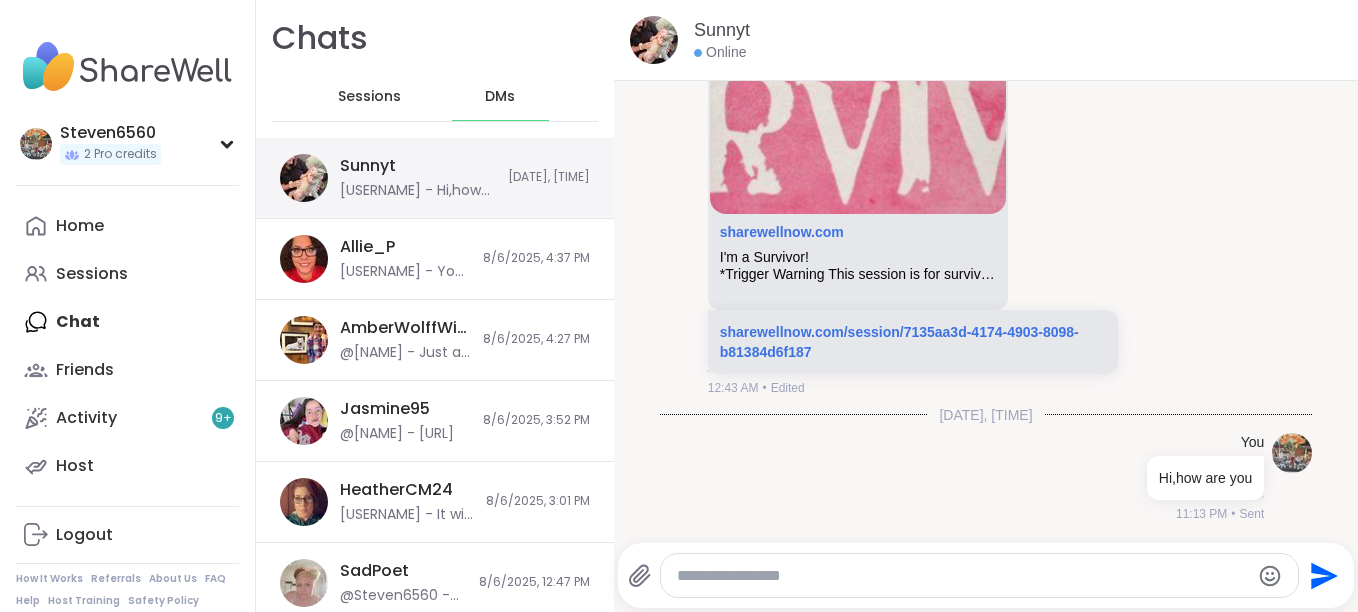 click on "[USERNAME] [USERNAME] - Hi,how are you" at bounding box center [418, 178] 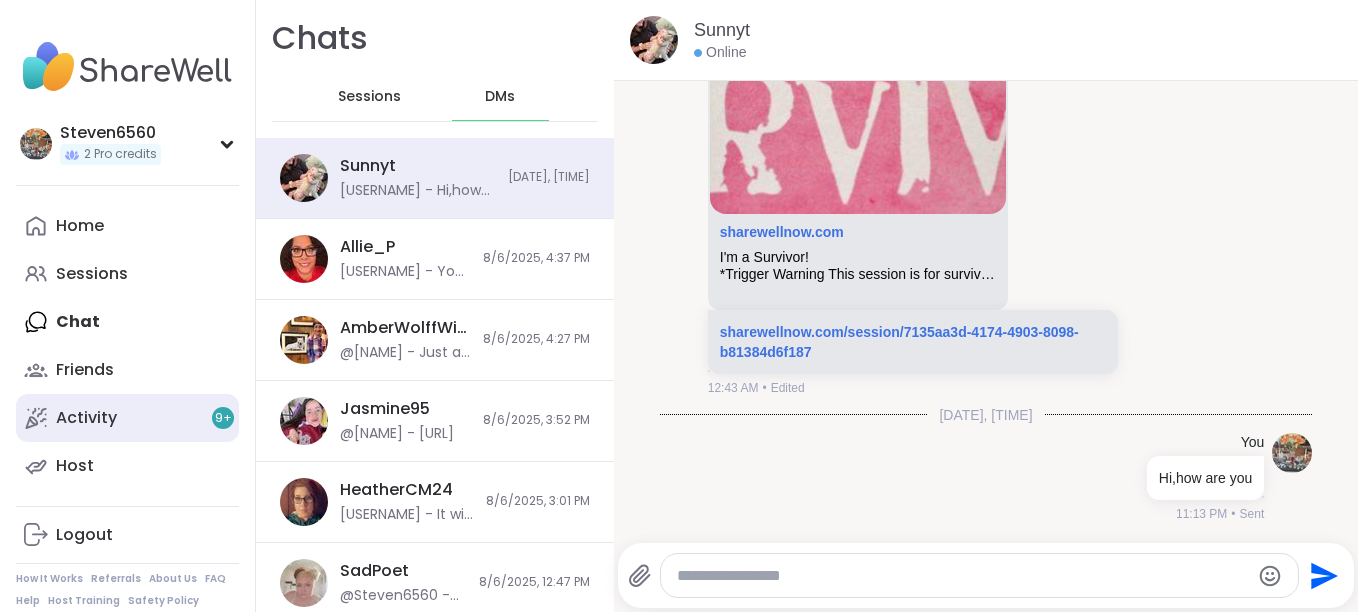 click on "Activity 9 +" at bounding box center (86, 418) 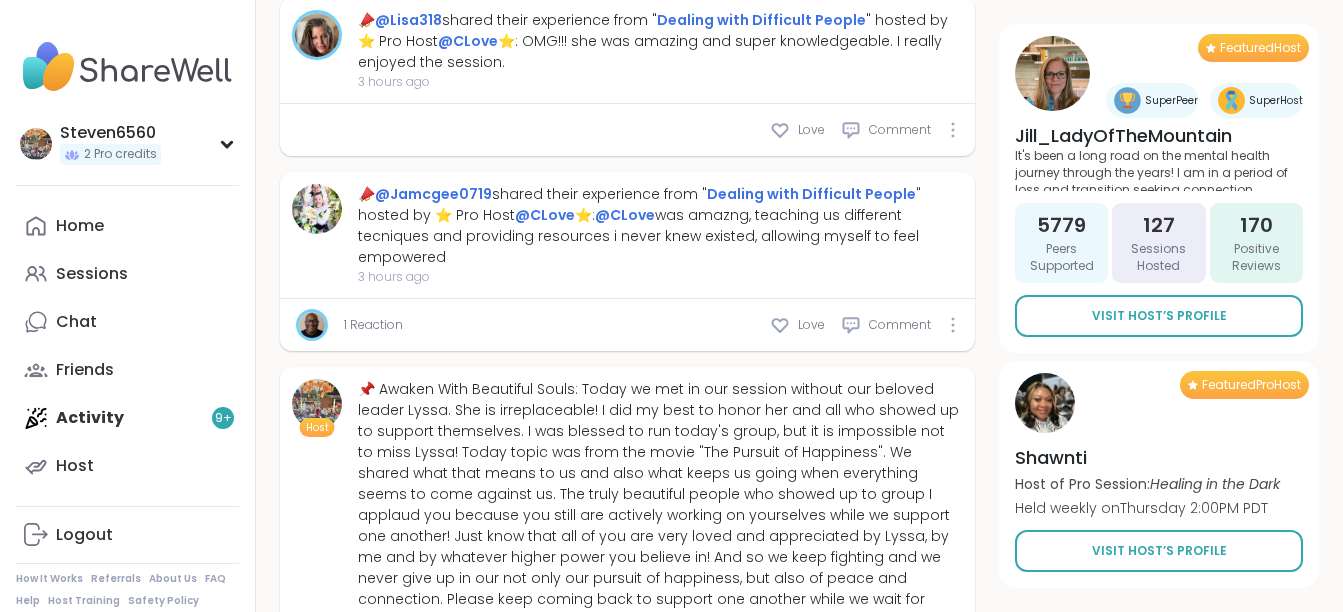 scroll, scrollTop: 3864, scrollLeft: 0, axis: vertical 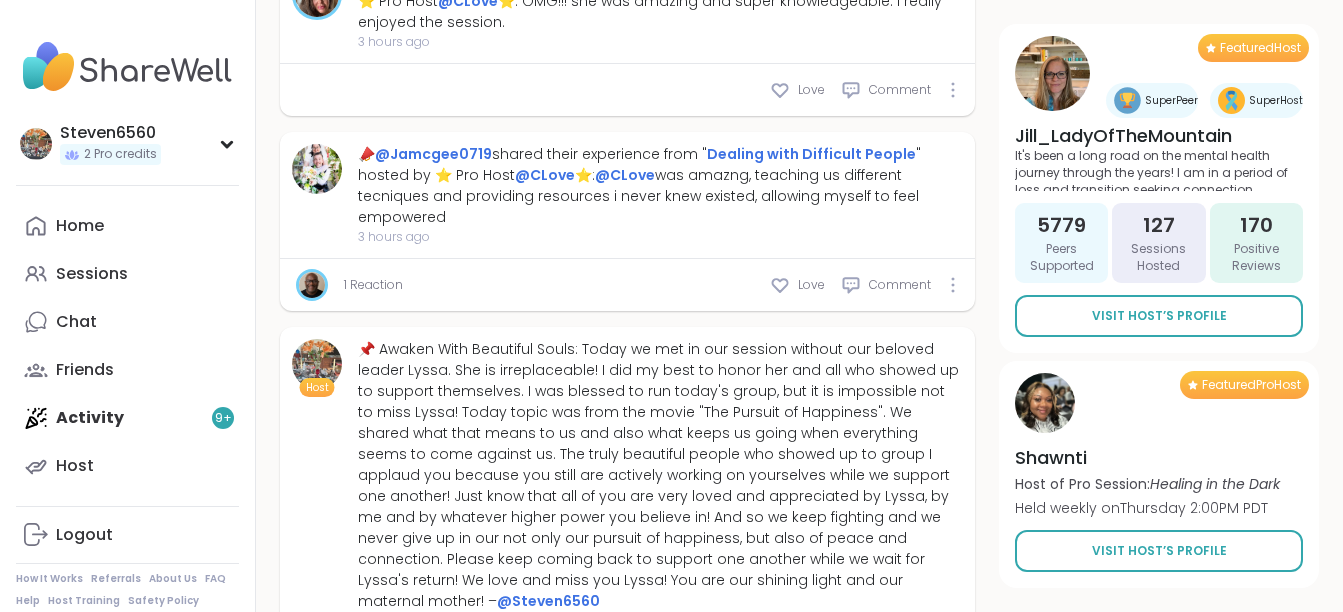 click at bounding box center [312, 669] 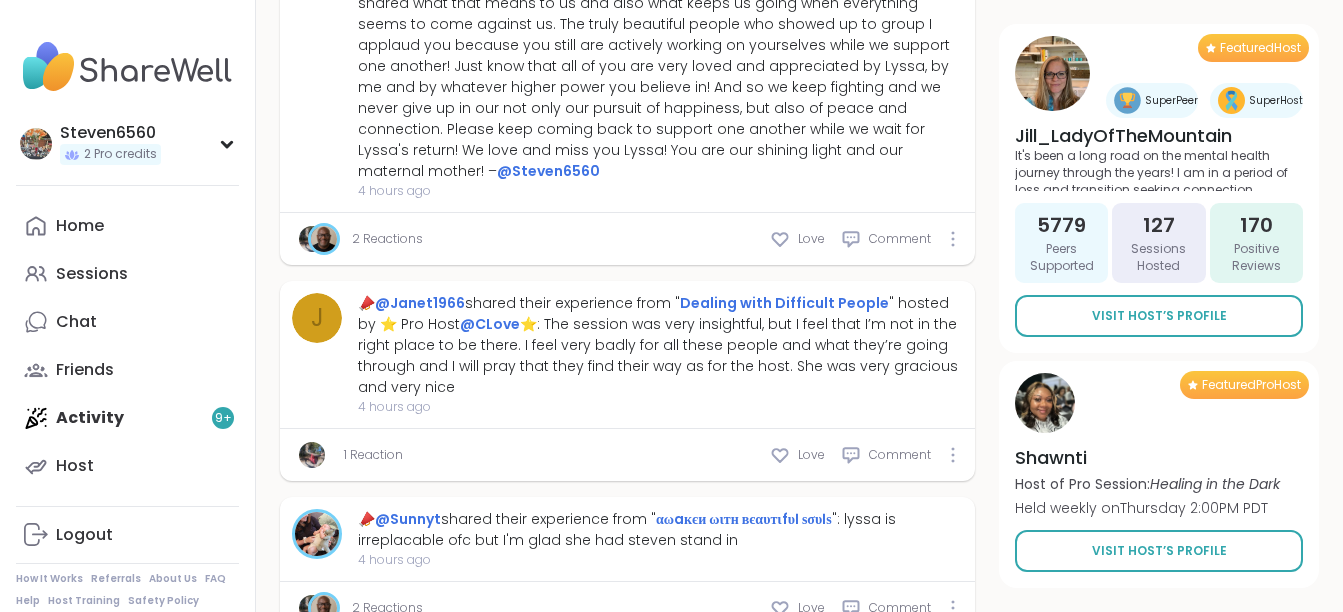 scroll, scrollTop: 4331, scrollLeft: 0, axis: vertical 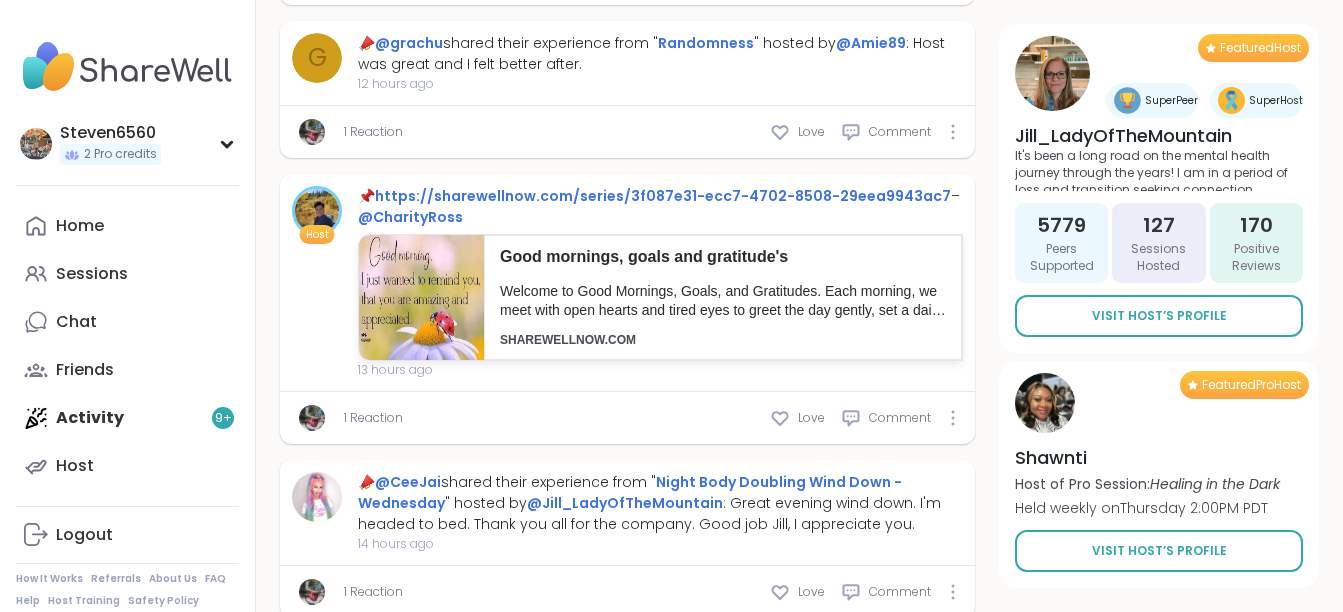 type on "*" 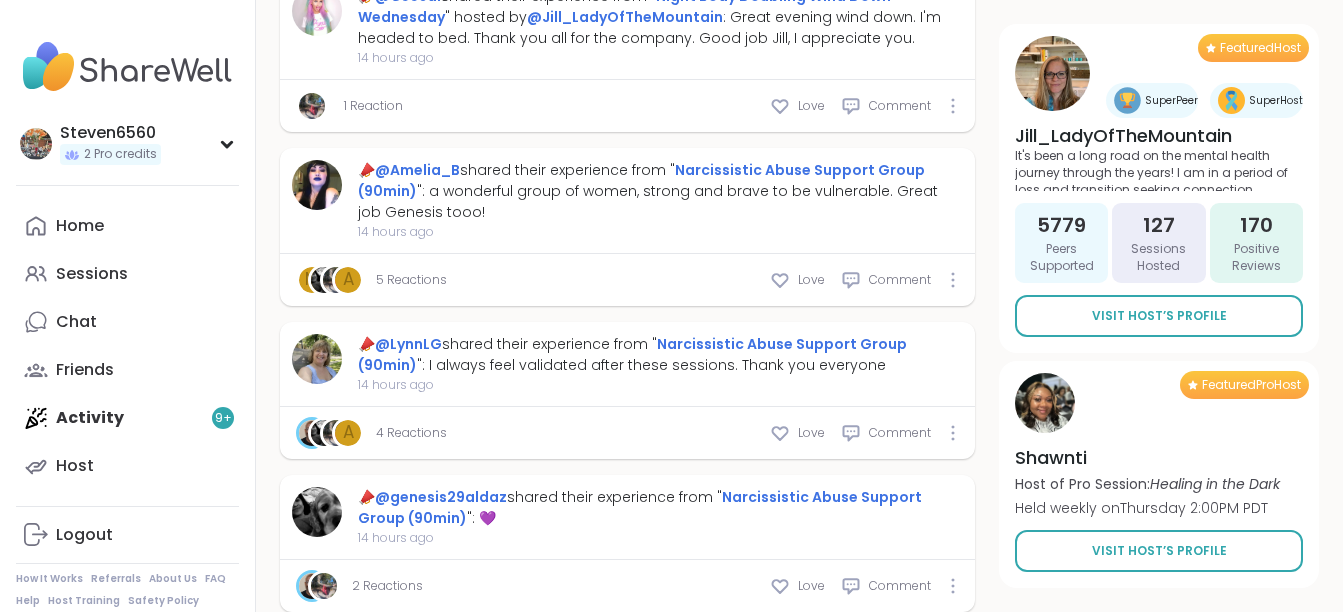 scroll, scrollTop: 6793, scrollLeft: 0, axis: vertical 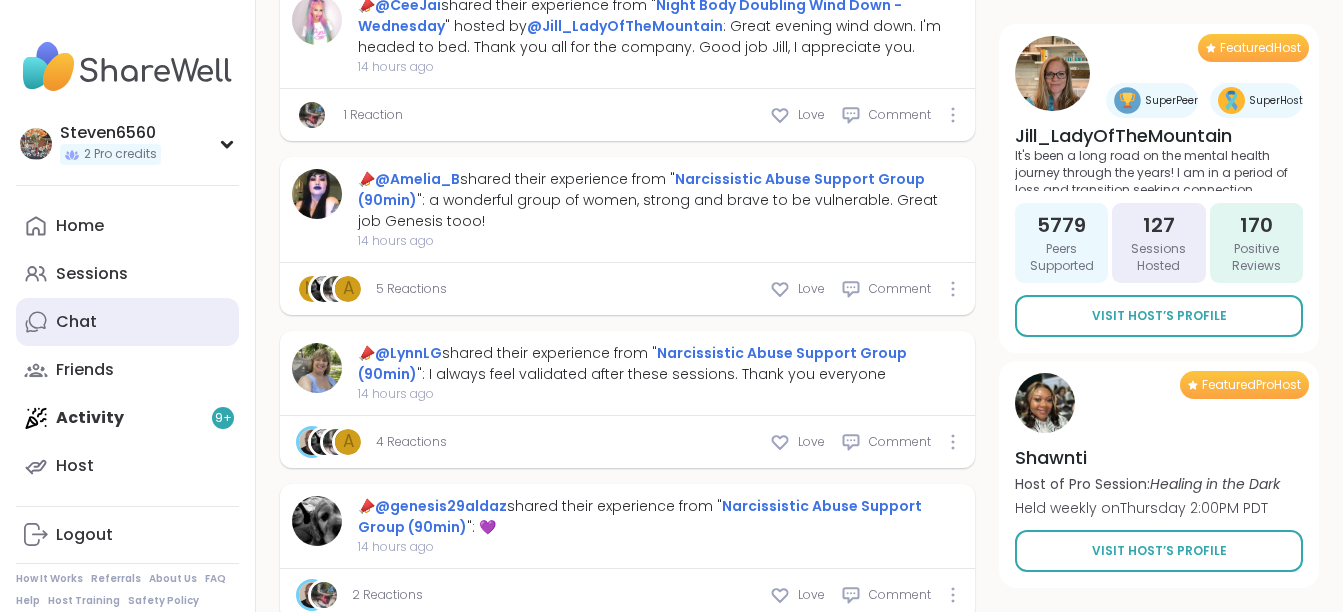click on "Chat" at bounding box center [76, 322] 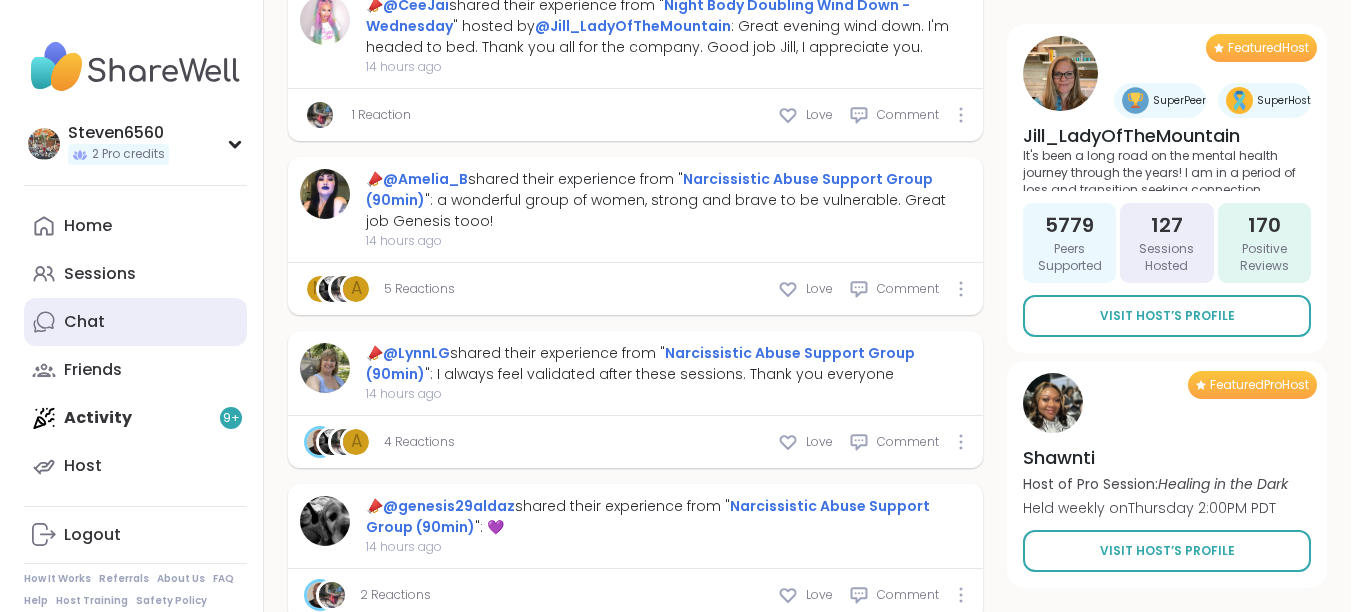 scroll, scrollTop: 0, scrollLeft: 0, axis: both 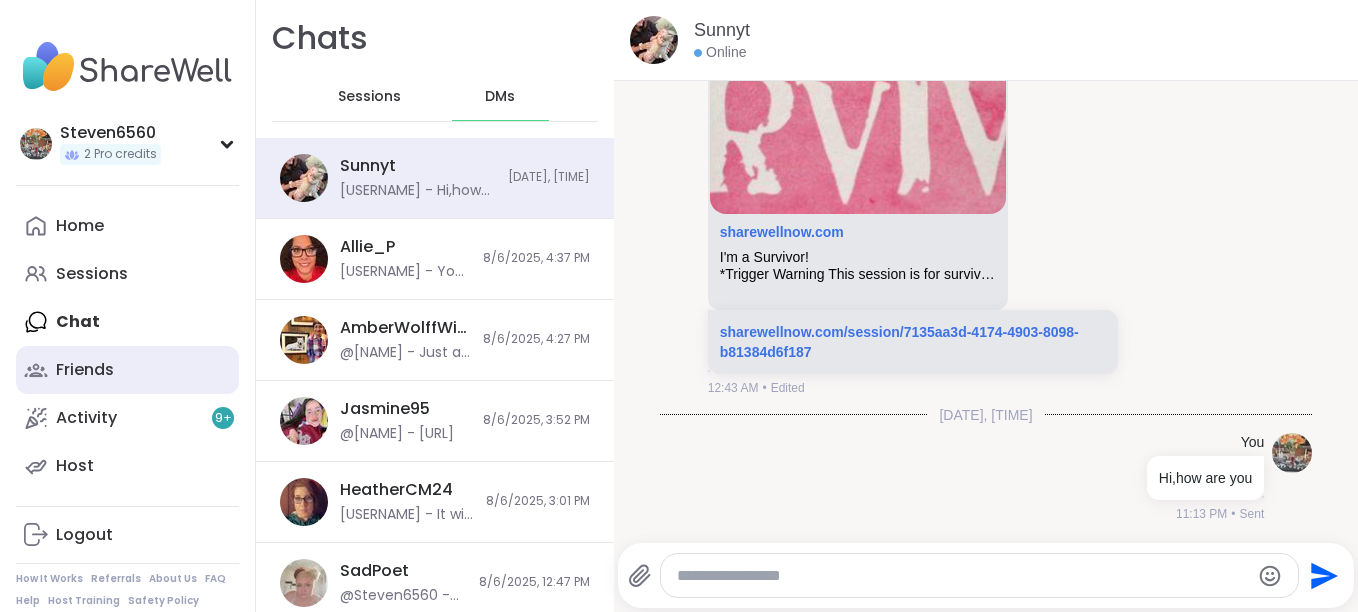 click on "Friends" at bounding box center [85, 370] 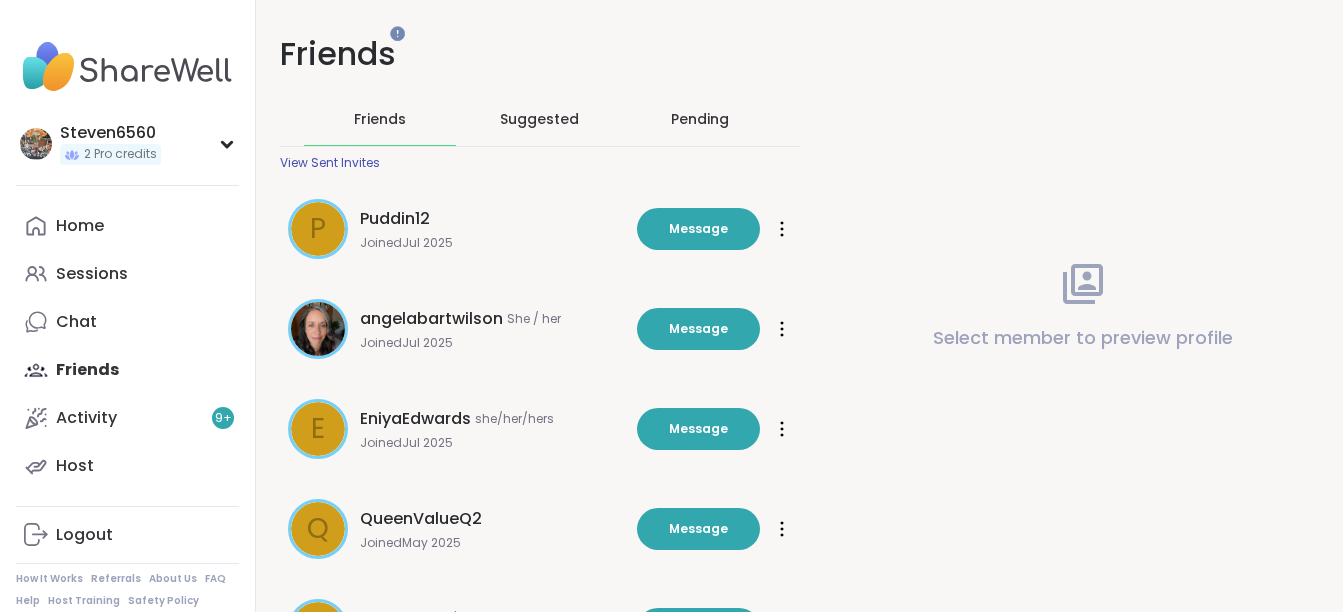 scroll, scrollTop: 0, scrollLeft: 0, axis: both 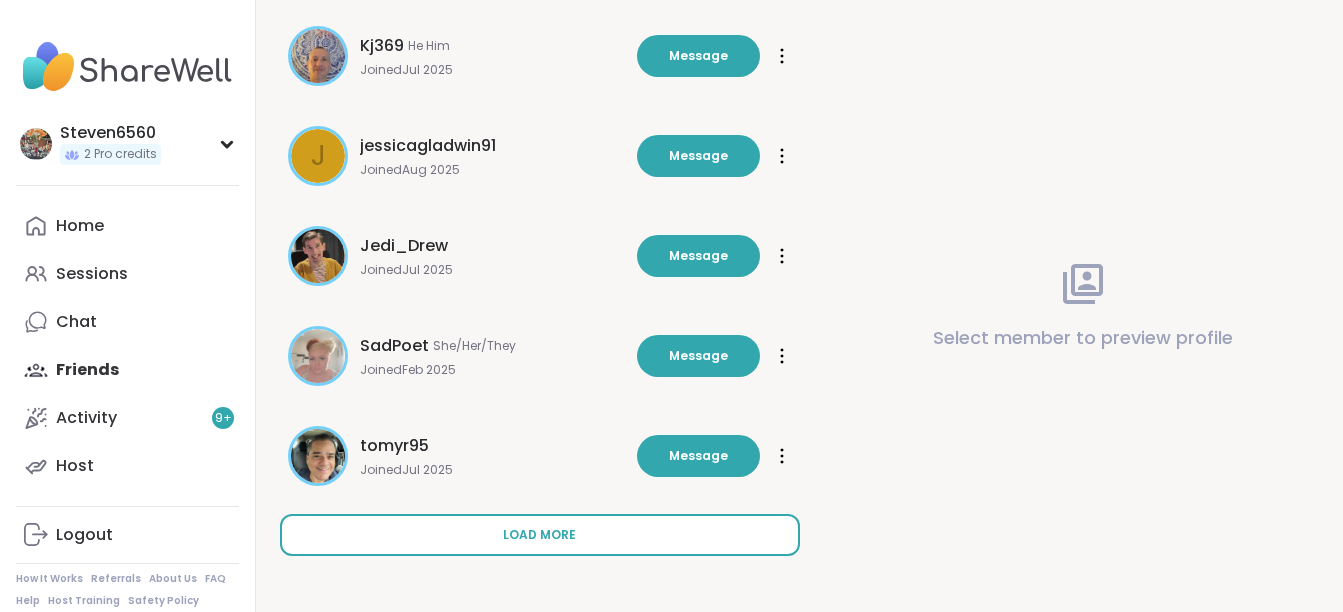 click on "Load more" at bounding box center (539, 535) 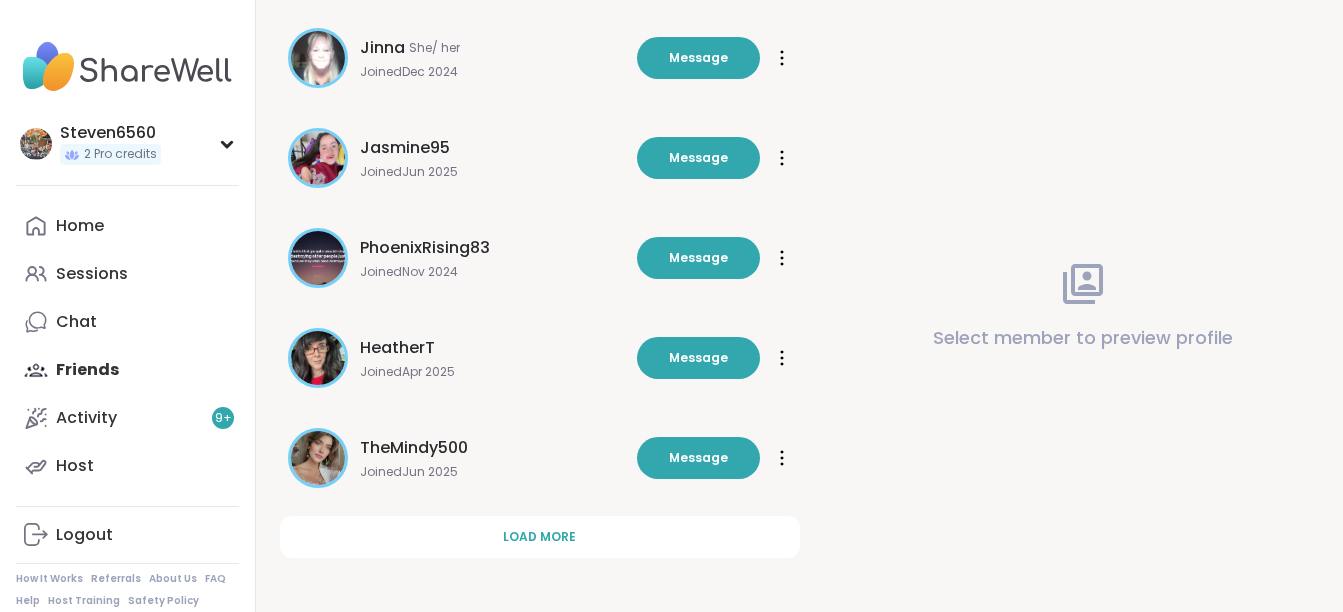 scroll, scrollTop: 1673, scrollLeft: 0, axis: vertical 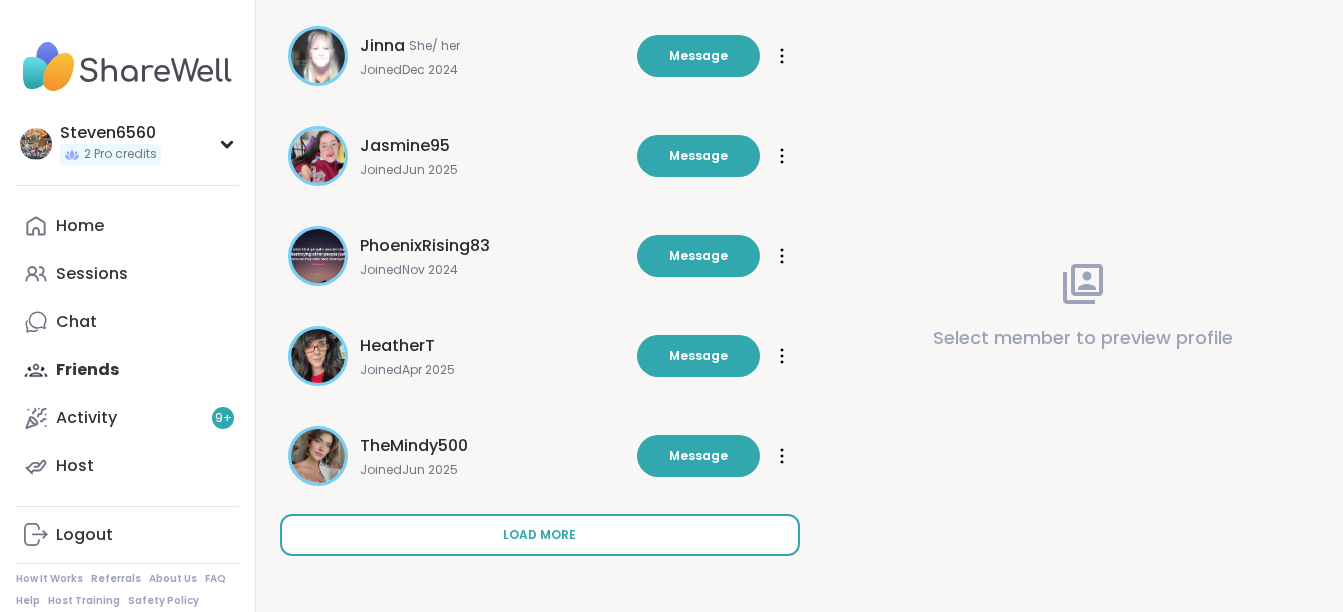 click on "Load more" at bounding box center [539, 535] 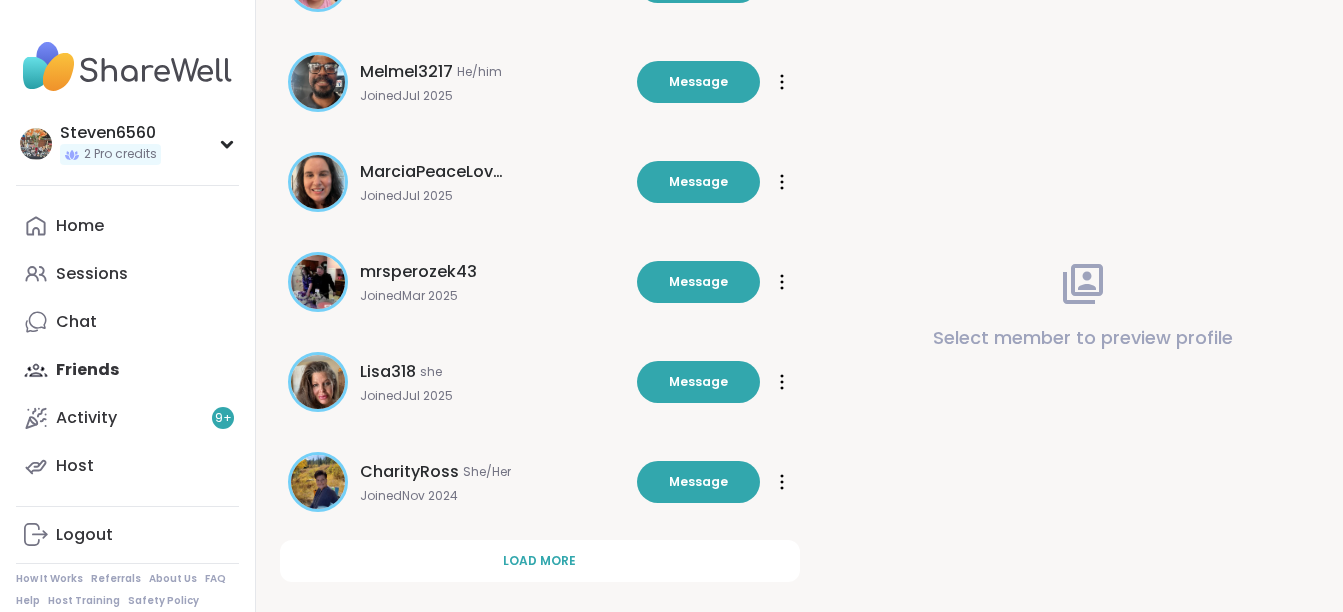 scroll, scrollTop: 2673, scrollLeft: 0, axis: vertical 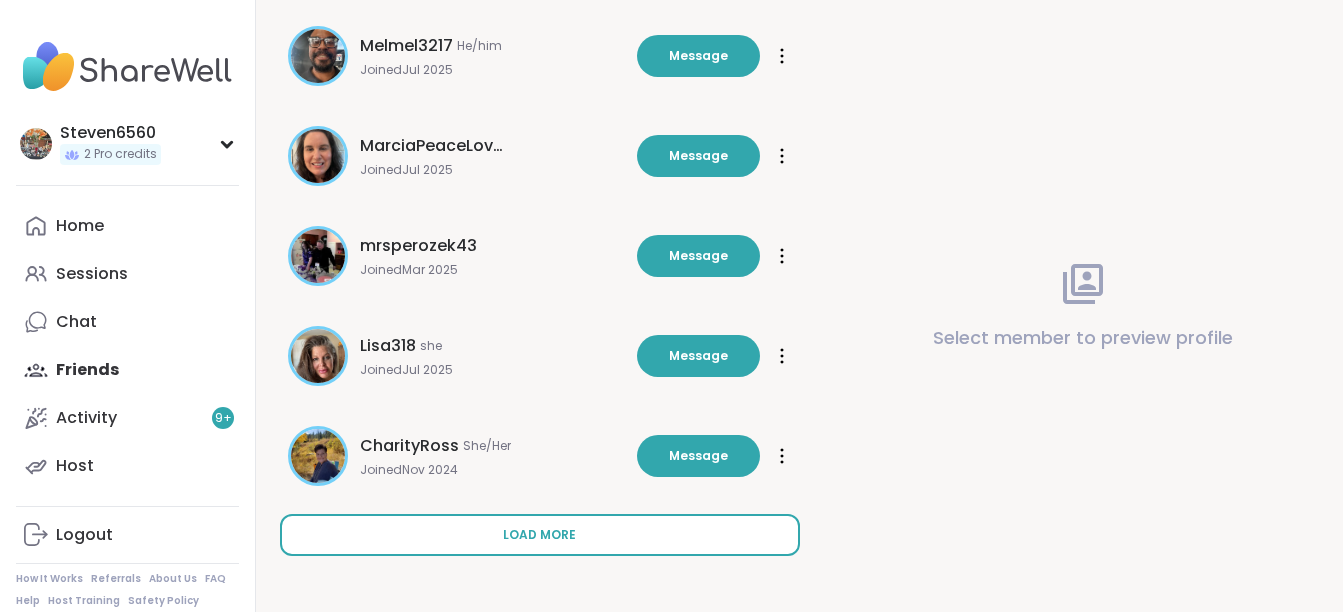 click on "Load more" at bounding box center (539, 535) 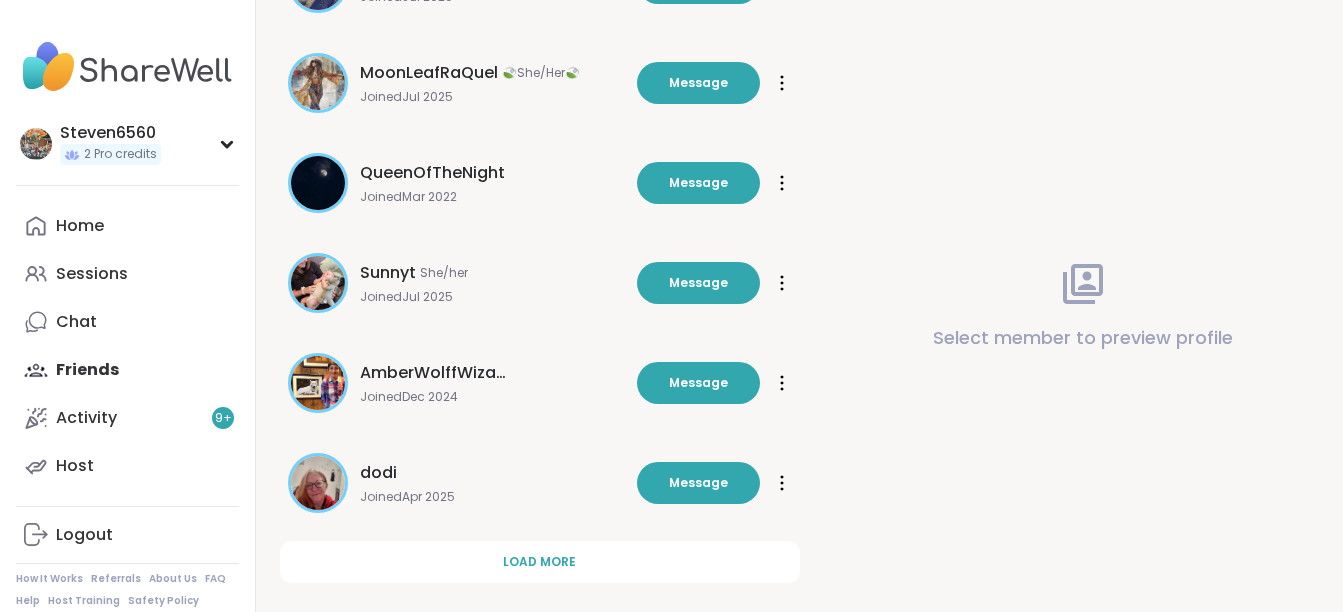 scroll, scrollTop: 3673, scrollLeft: 0, axis: vertical 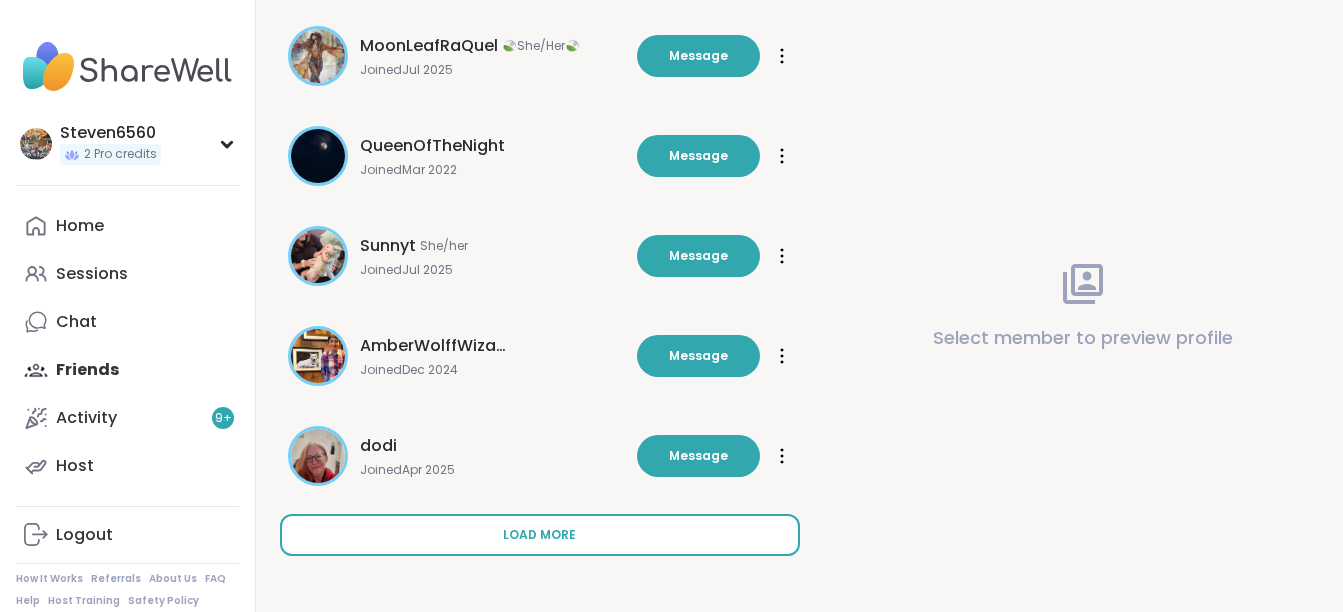 click on "Load more" at bounding box center (540, 535) 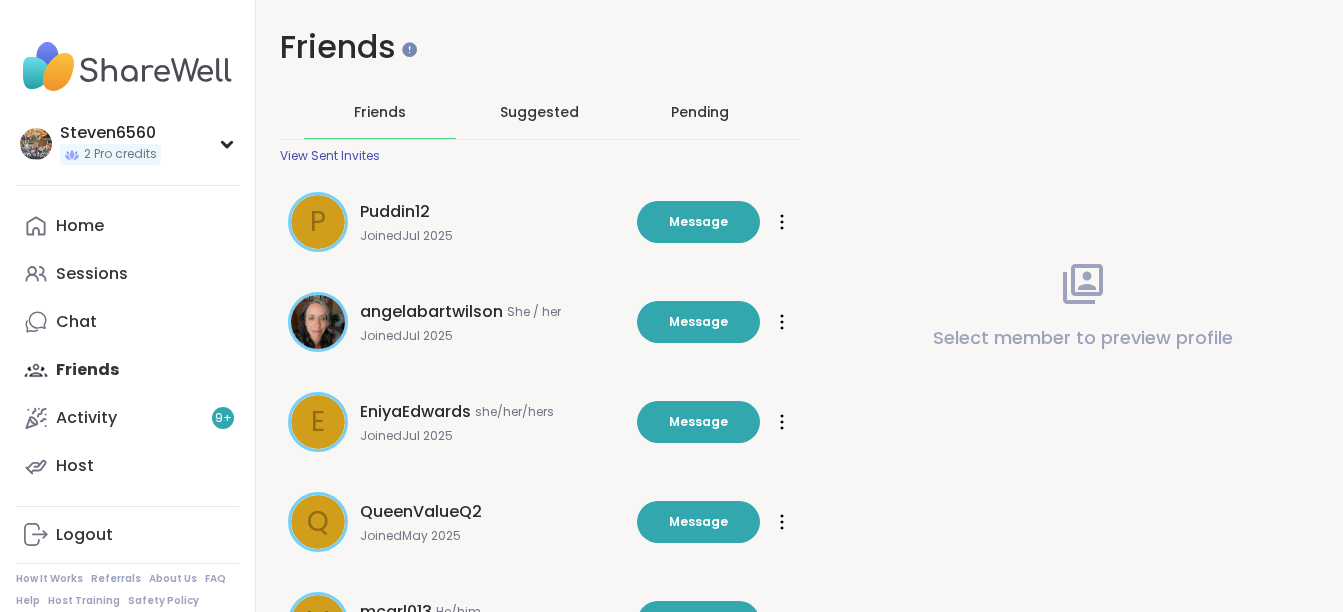 scroll, scrollTop: 0, scrollLeft: 0, axis: both 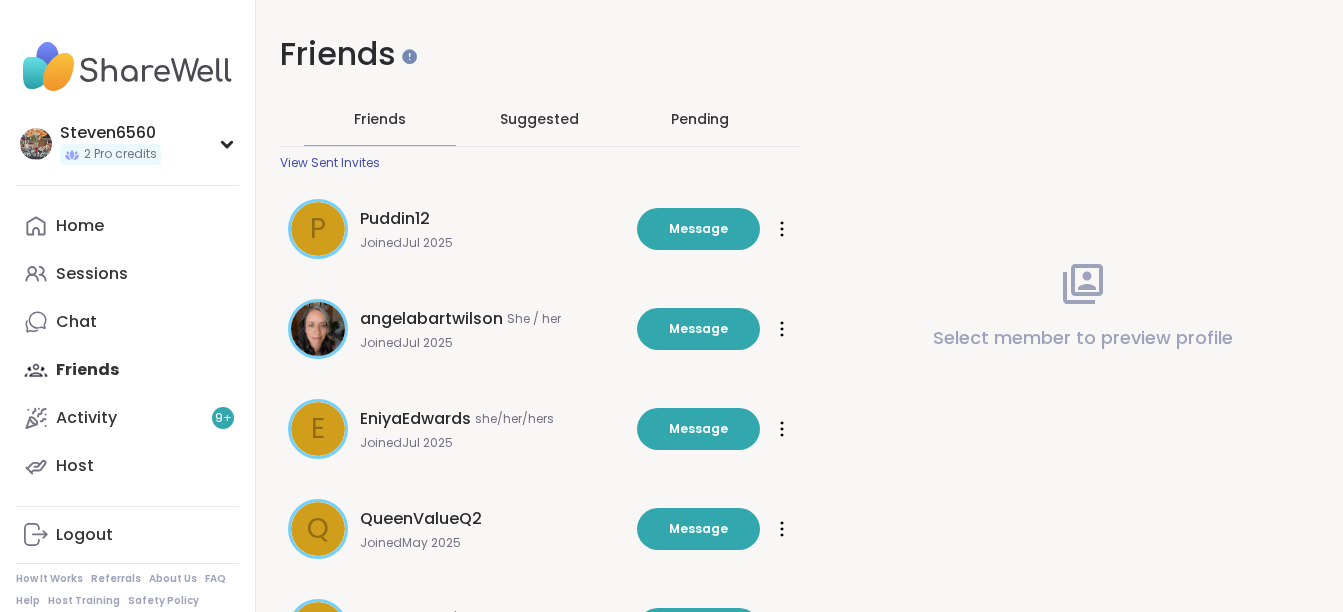click on "Friends" at bounding box center (380, 119) 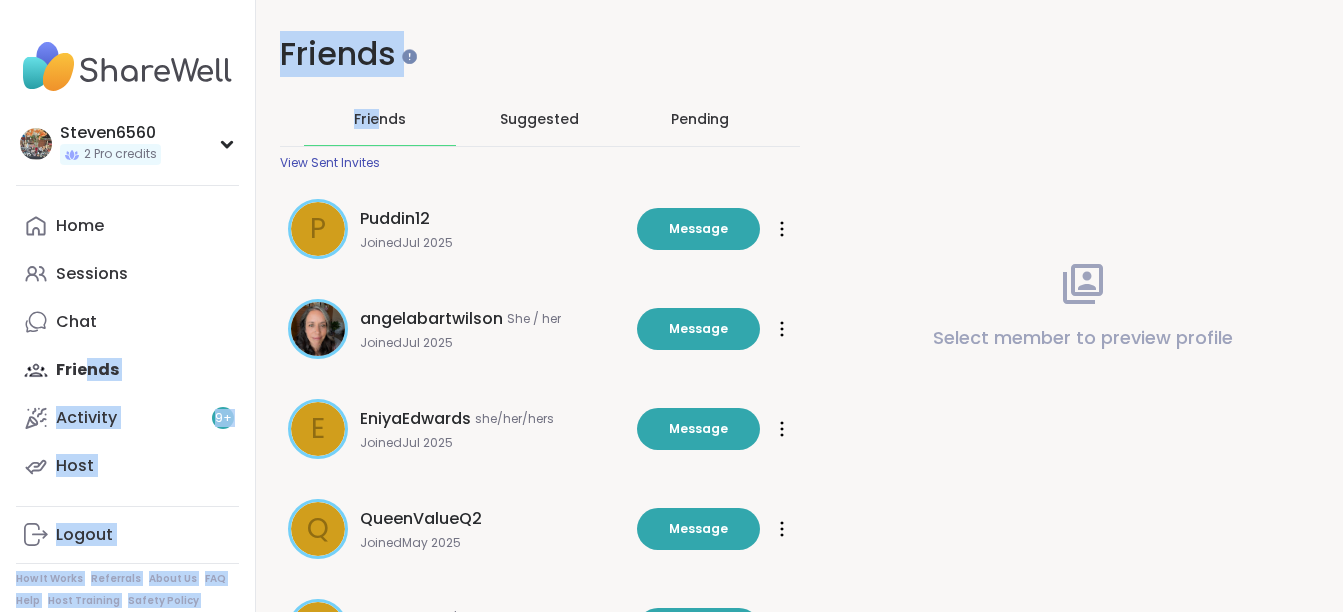 drag, startPoint x: 87, startPoint y: 364, endPoint x: 383, endPoint y: 123, distance: 381.70276 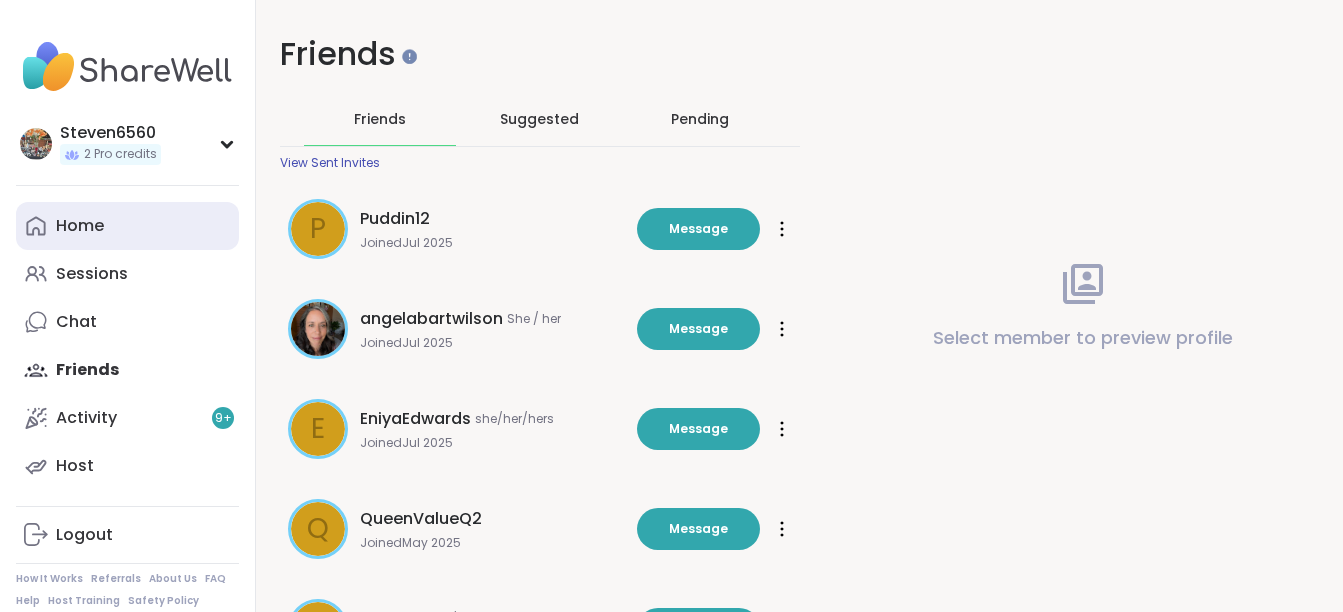 click on "Home" at bounding box center (127, 226) 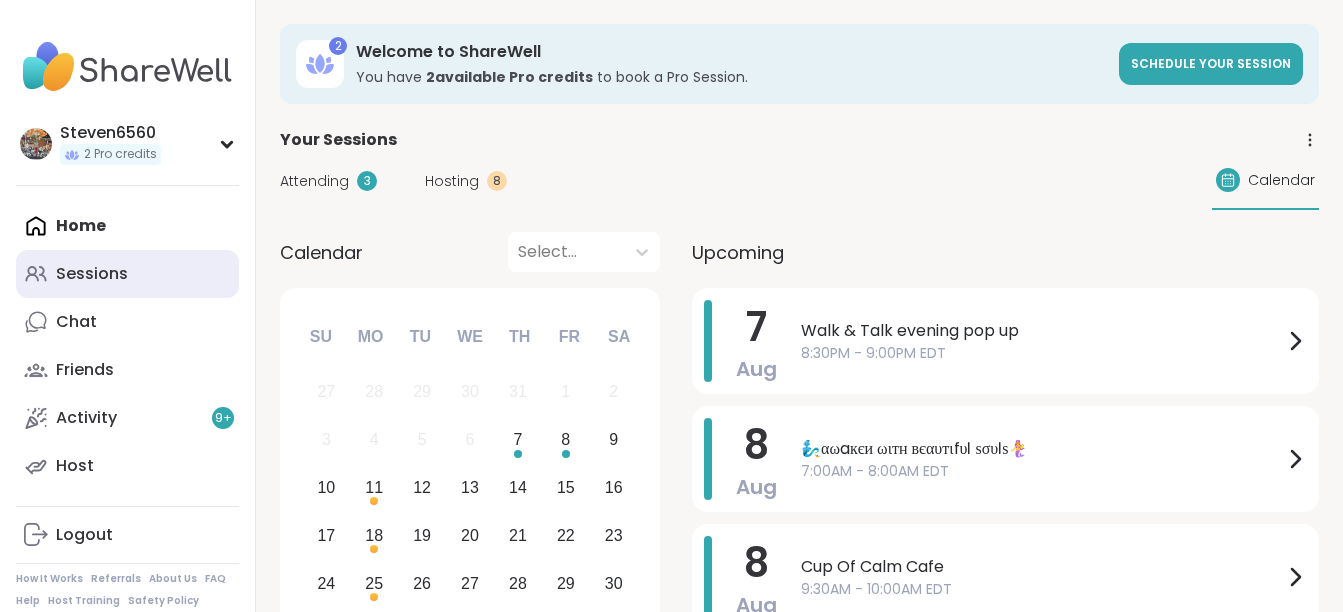 click on "Sessions" at bounding box center [92, 274] 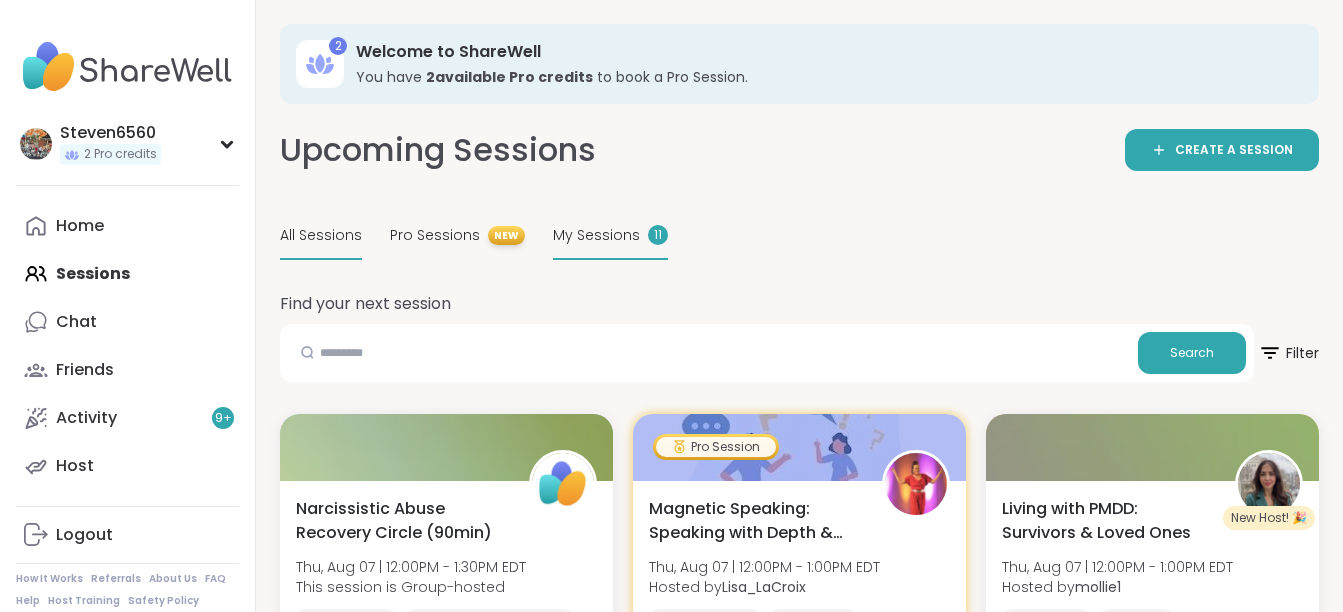 click on "My Sessions" at bounding box center (596, 235) 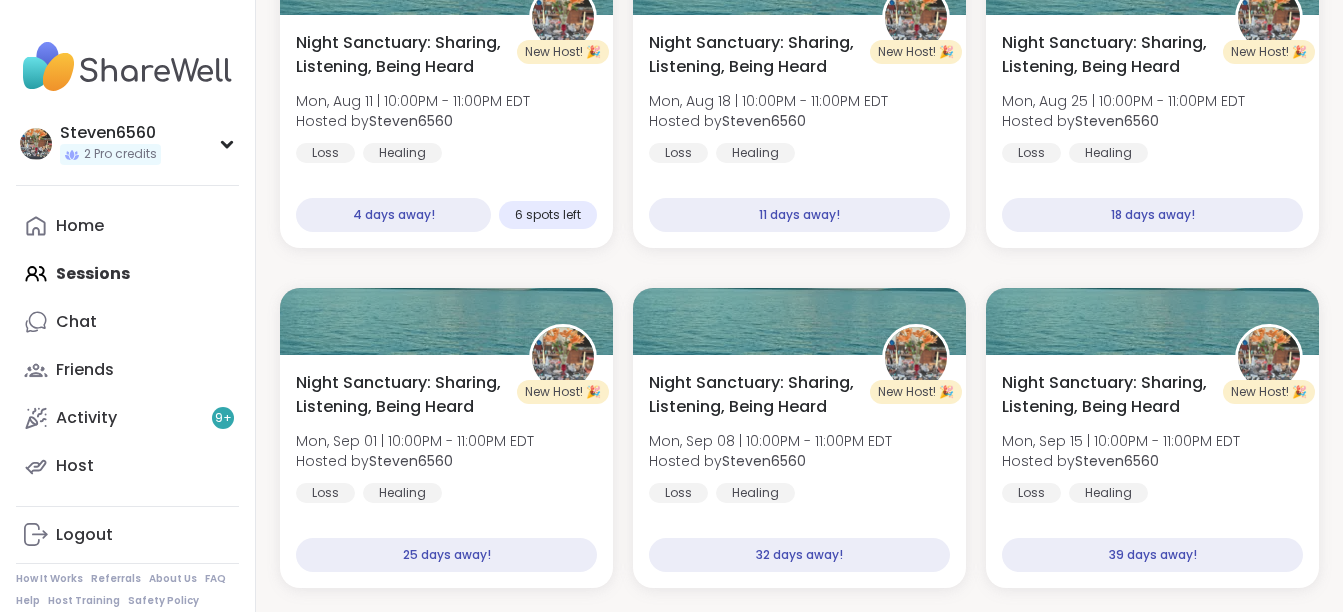 scroll, scrollTop: 786, scrollLeft: 0, axis: vertical 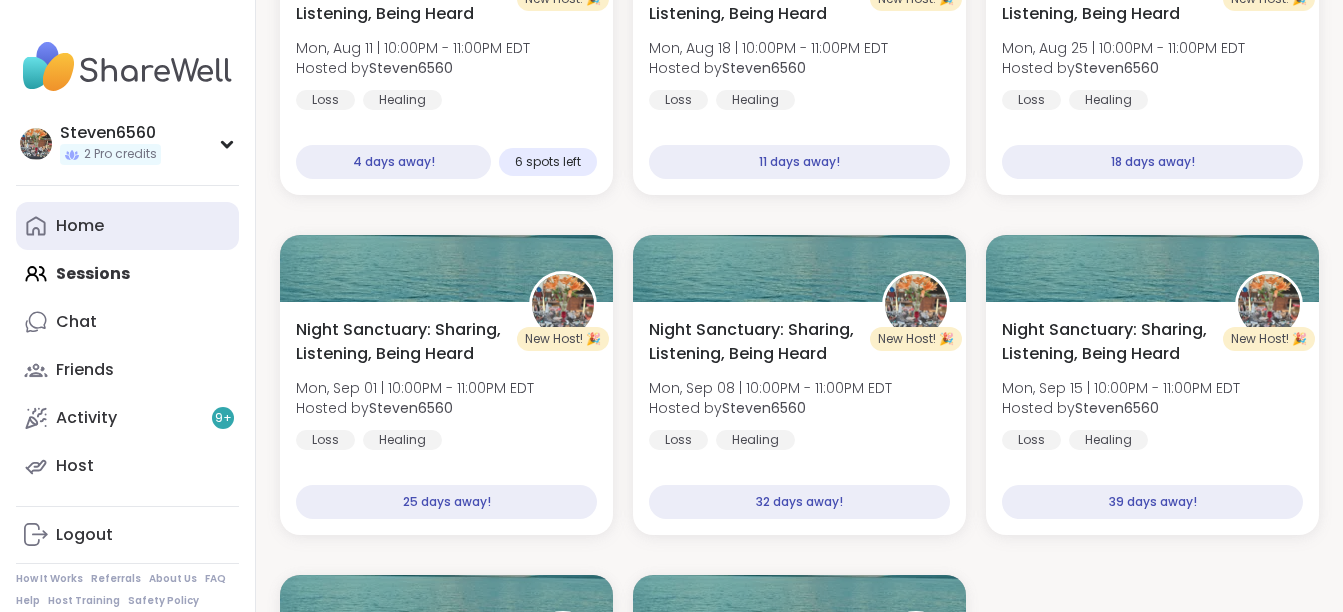click on "Home" at bounding box center [80, 226] 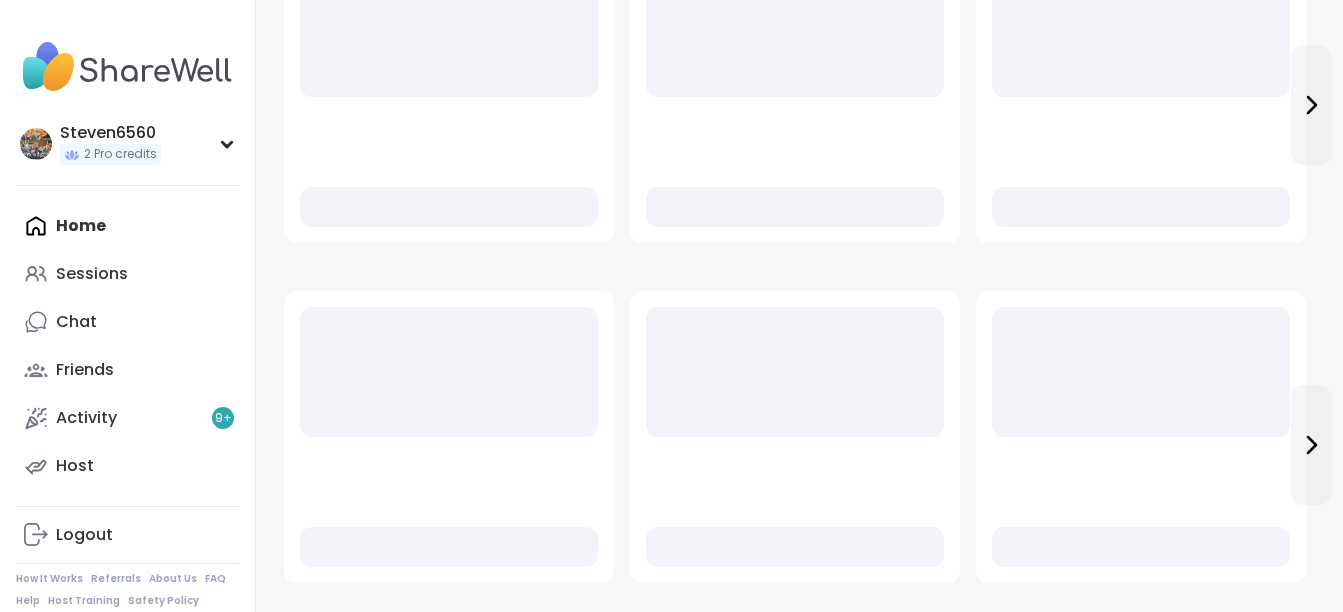 scroll, scrollTop: 0, scrollLeft: 0, axis: both 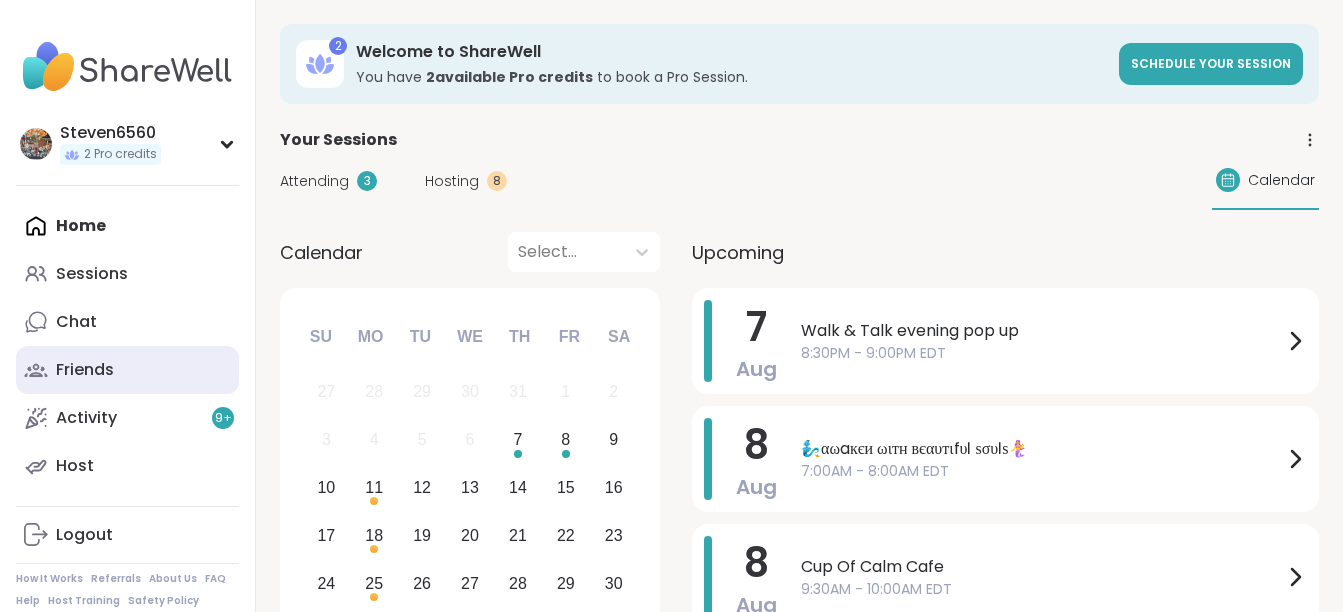 click on "Friends" at bounding box center (85, 370) 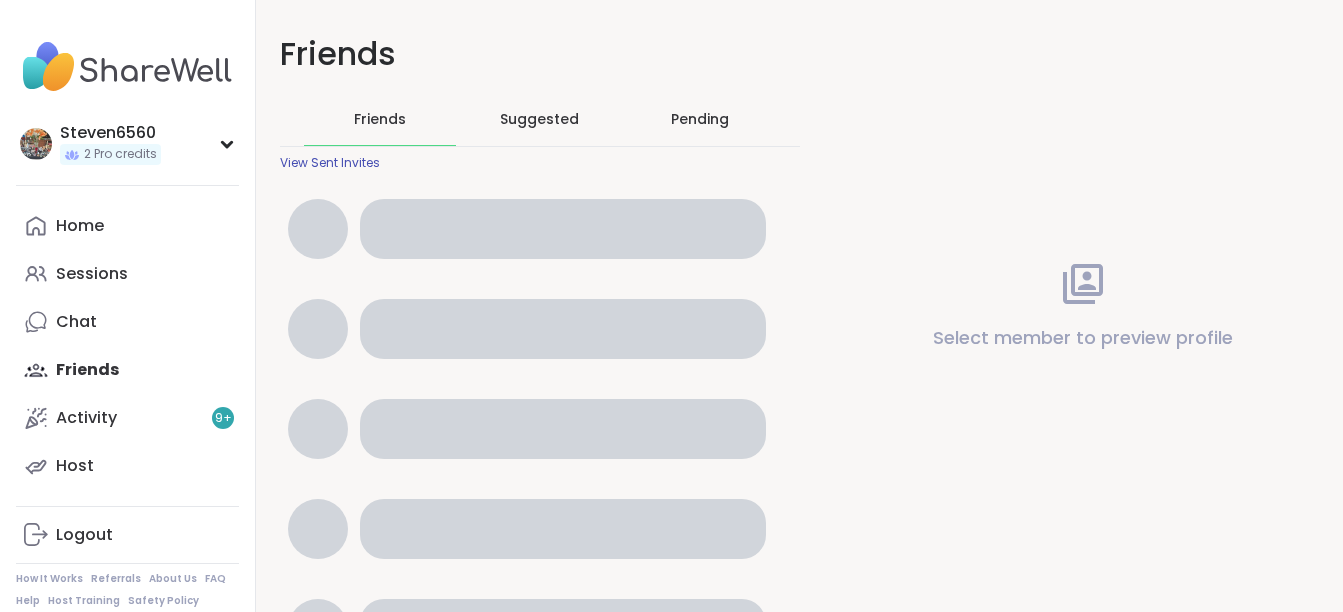 scroll, scrollTop: 0, scrollLeft: 0, axis: both 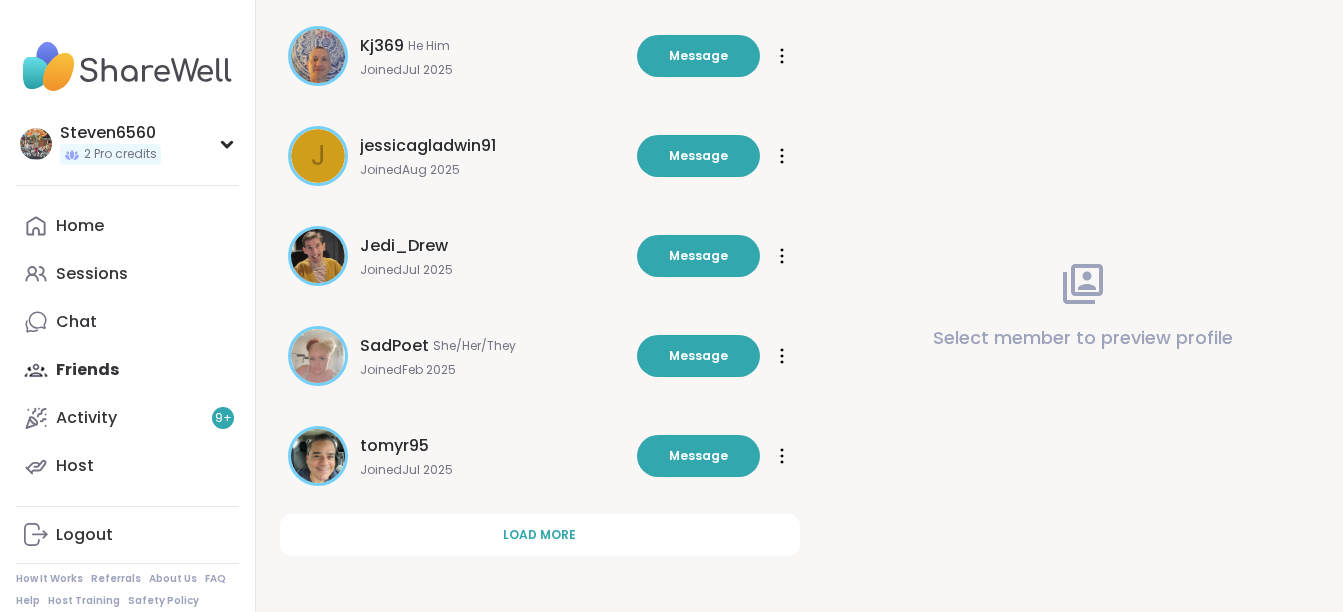 click on "[USERNAME] Joined [MONTH] [YEAR] Message Message [USERNAME] She / her Joined [MONTH] [YEAR] Message Message [USERNAME] she/her/hers Joined [MONTH] [YEAR] Message Message [USERNAME] Joined [MONTH] [YEAR] Message Message [USERNAME] He/him Joined [MONTH] [YEAR] Message Message [USERNAME] He Him Joined [MONTH] [YEAR] Message Message [USERNAME] Joined [MONTH] [YEAR] Message Message [USERNAME] Joined [MONTH] [YEAR] Message Message [USERNAME] She/Her/They Joined [MONTH] [YEAR] Message Message [USERNAME] Joined [MONTH] [YEAR] Message Message Load more" at bounding box center (540, 51) 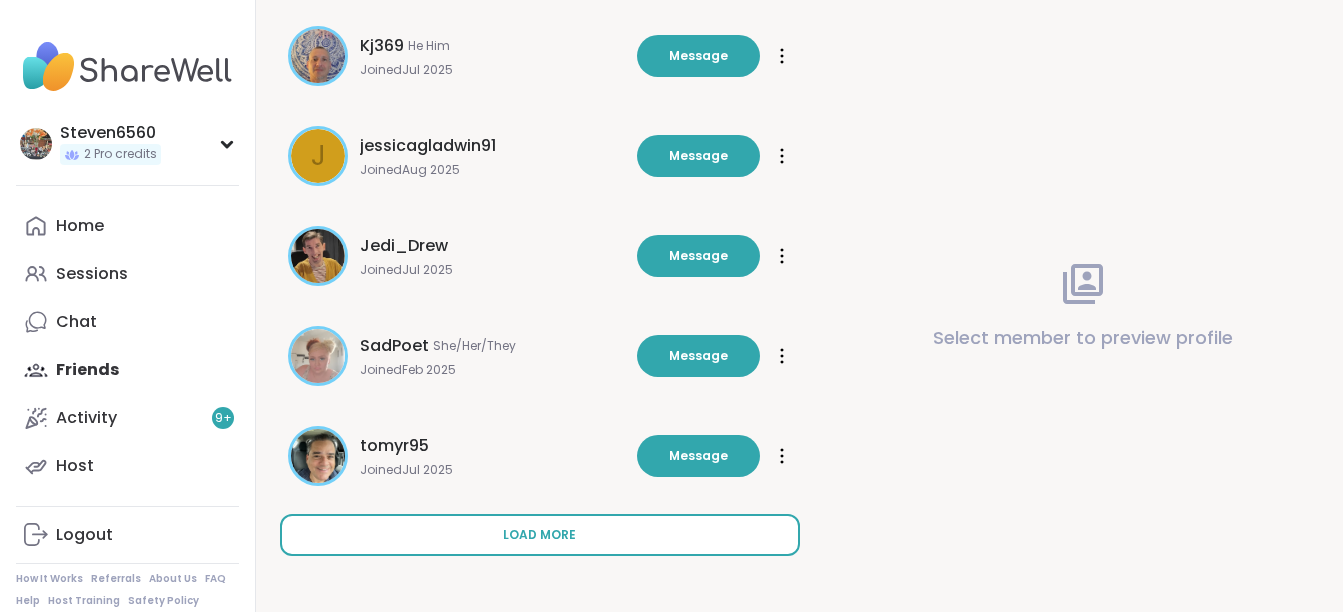 click on "Load more" at bounding box center (540, 535) 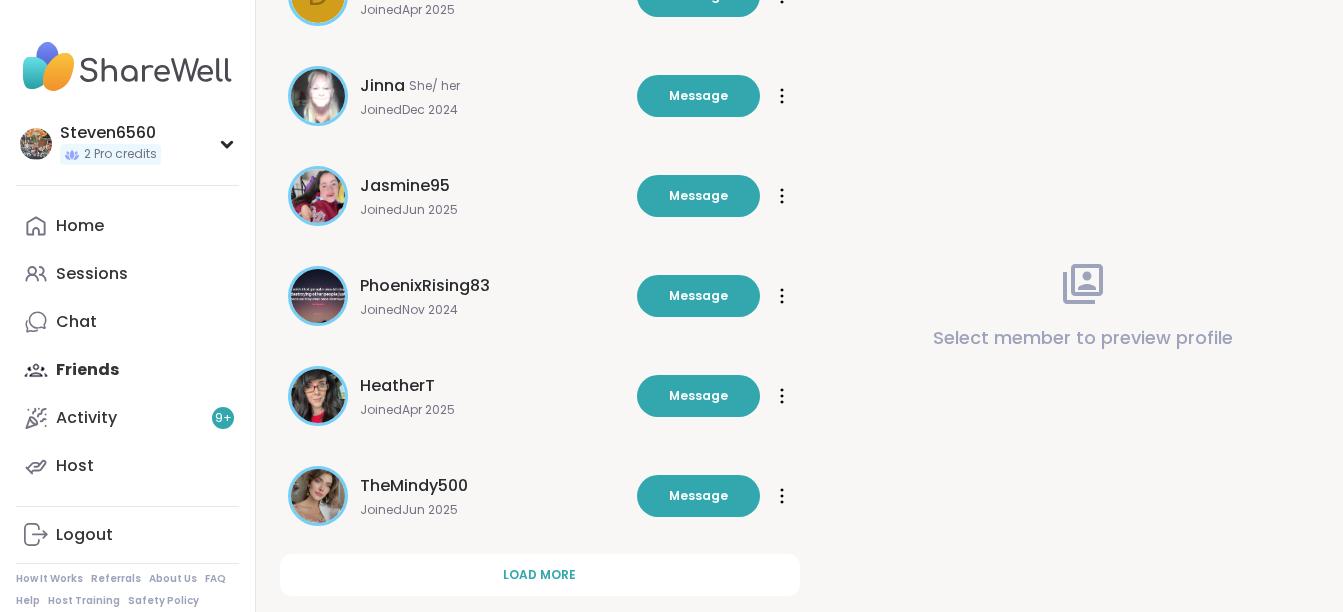 scroll, scrollTop: 1673, scrollLeft: 0, axis: vertical 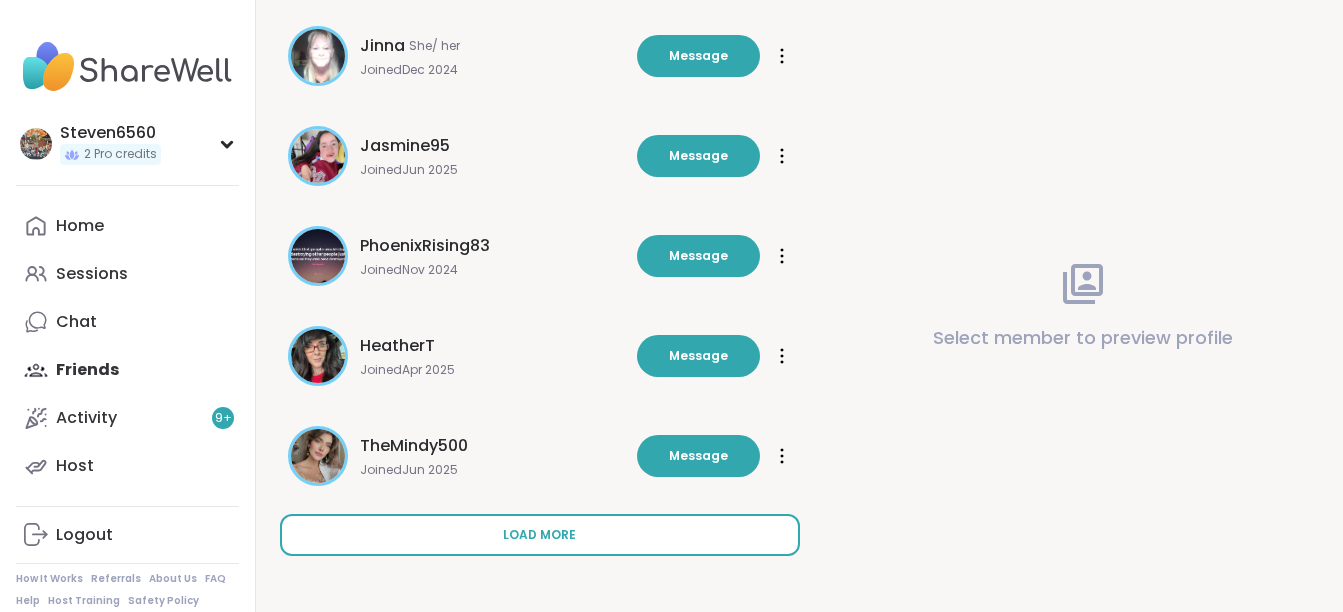 click on "Load more" at bounding box center [539, 535] 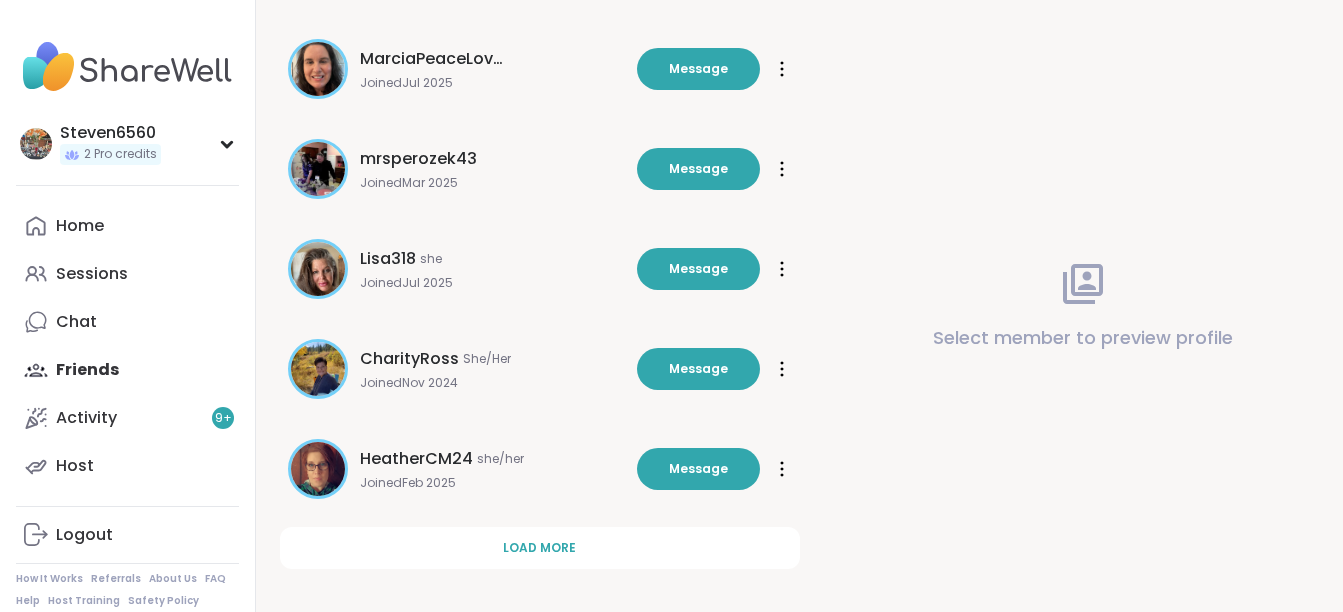 scroll, scrollTop: 2673, scrollLeft: 0, axis: vertical 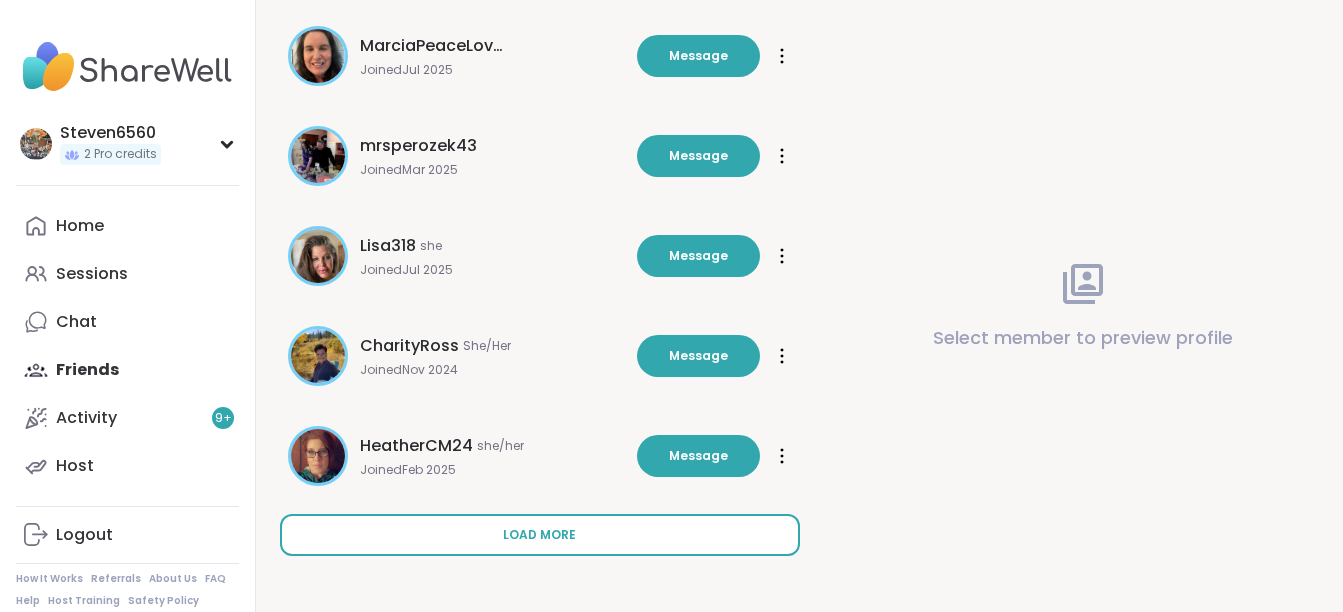 click on "Load more" at bounding box center [539, 535] 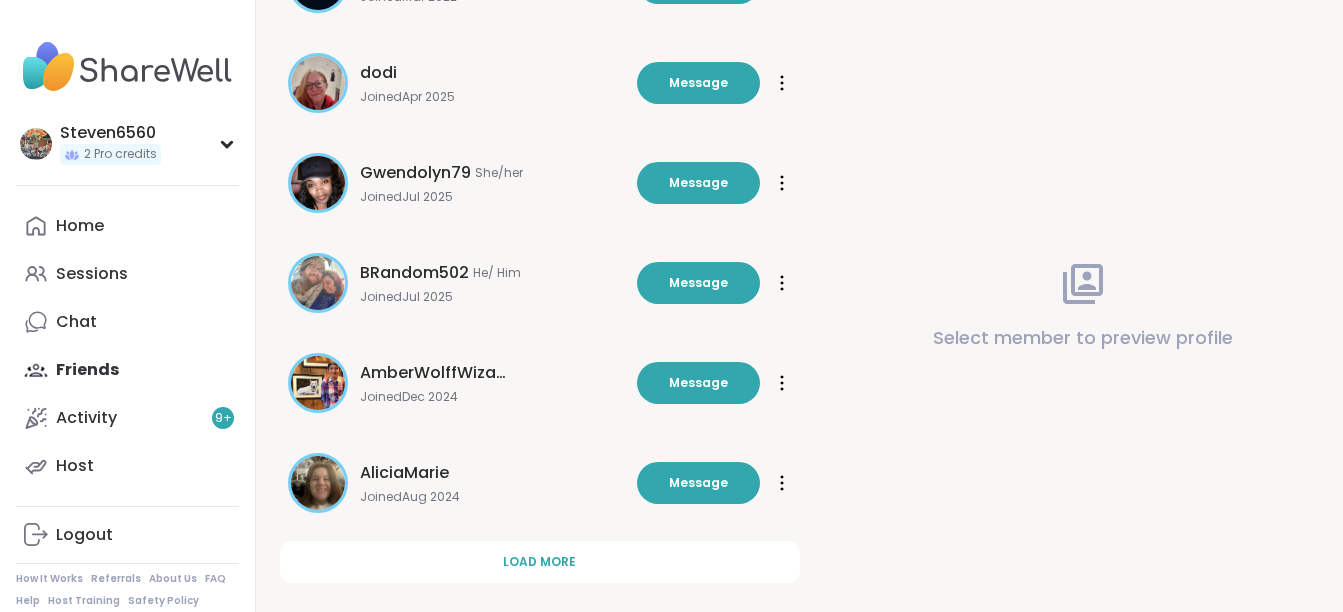 scroll, scrollTop: 3673, scrollLeft: 0, axis: vertical 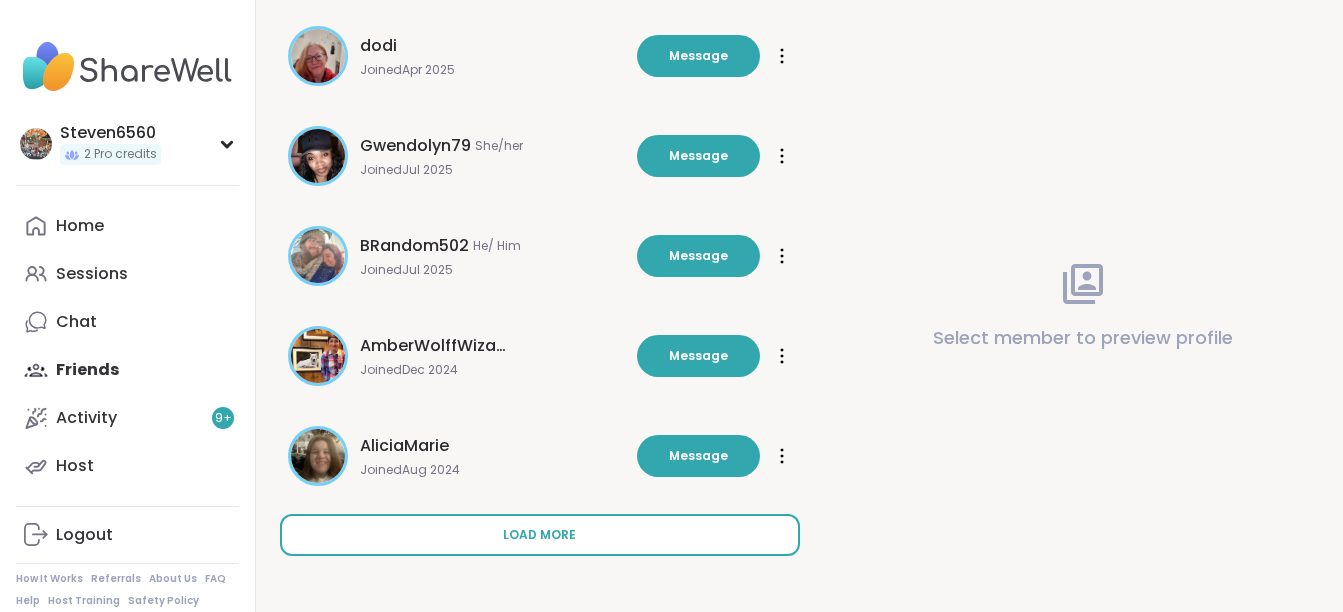 click on "Load more" at bounding box center [540, 535] 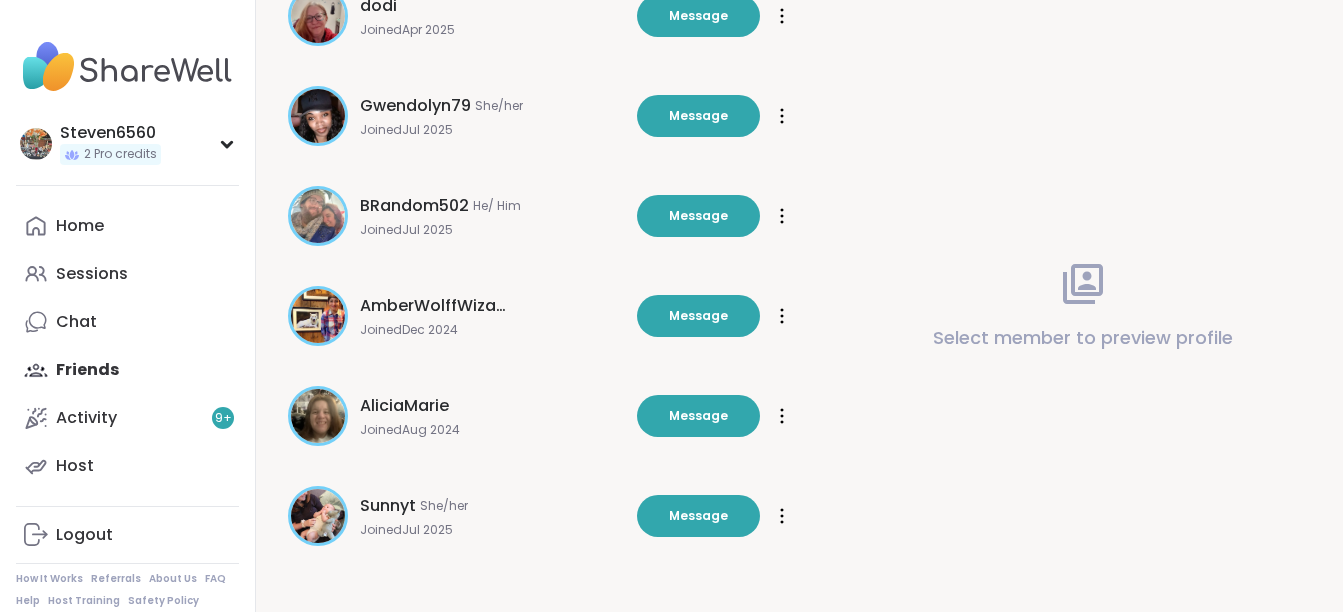 scroll, scrollTop: 3715, scrollLeft: 0, axis: vertical 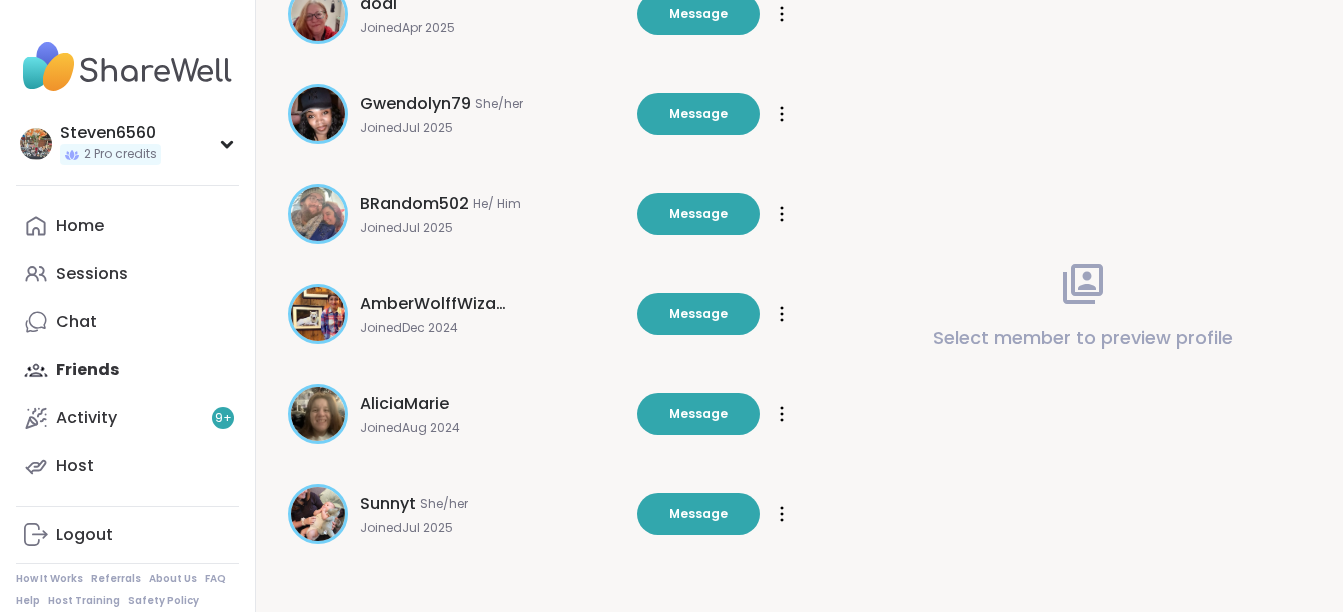 click on "Home Sessions Chat Friends Activity 9 + Host" at bounding box center [127, 346] 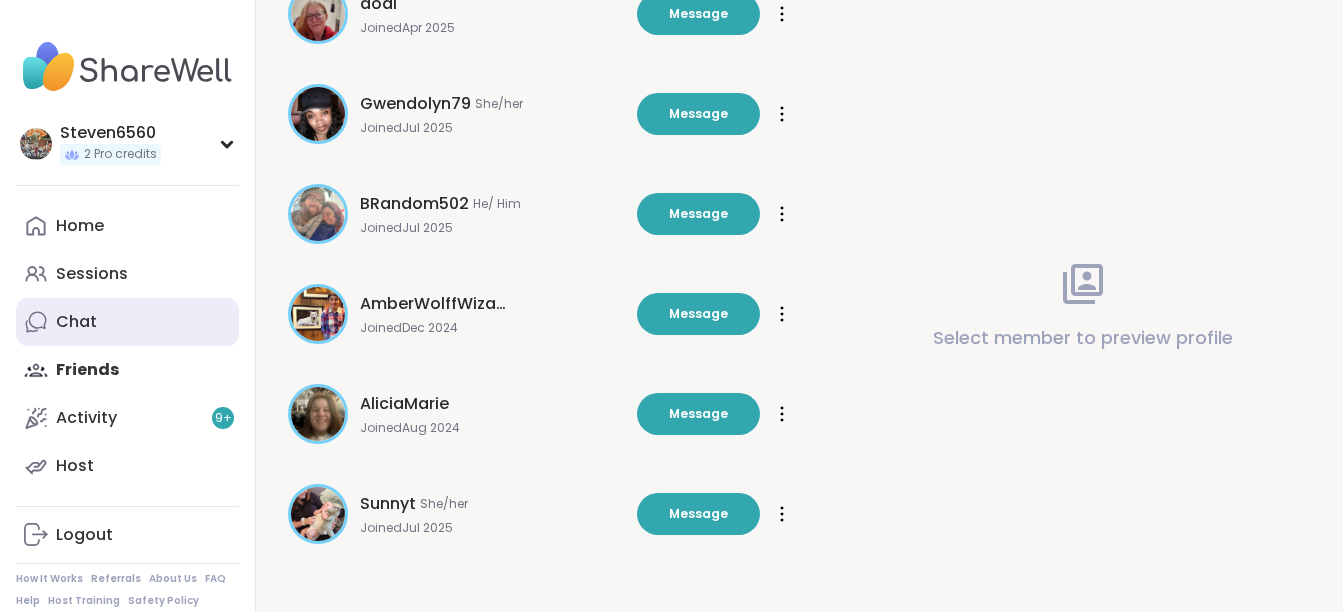 click on "Chat" at bounding box center (76, 322) 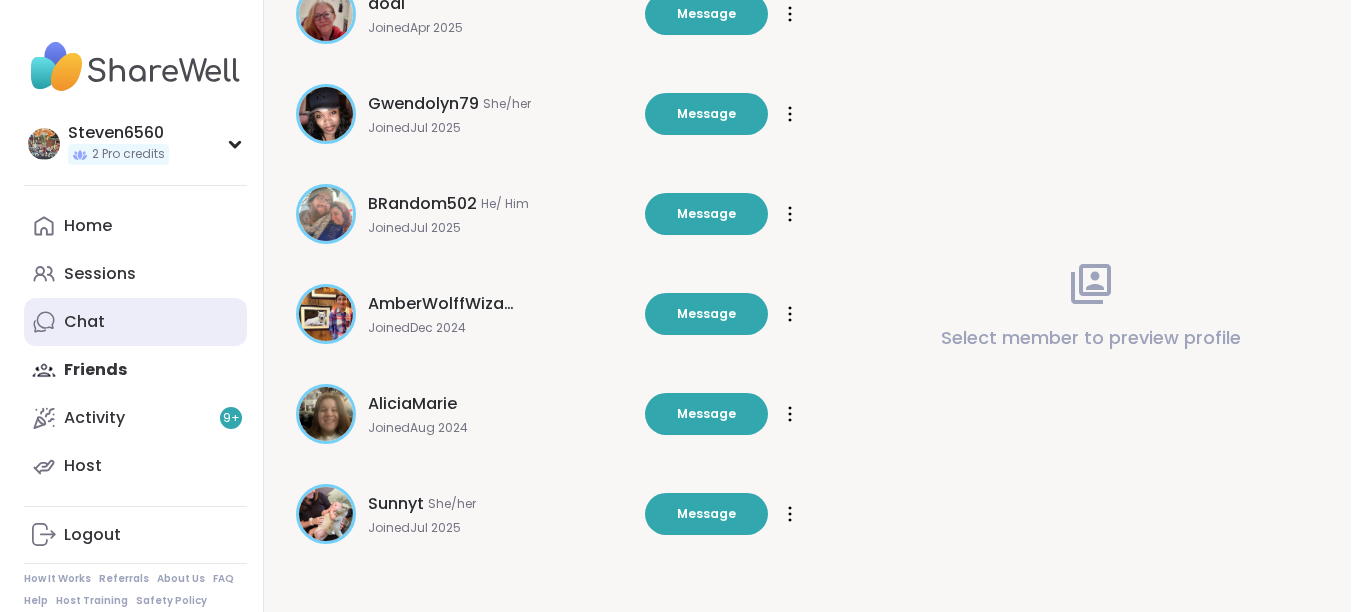scroll, scrollTop: 0, scrollLeft: 0, axis: both 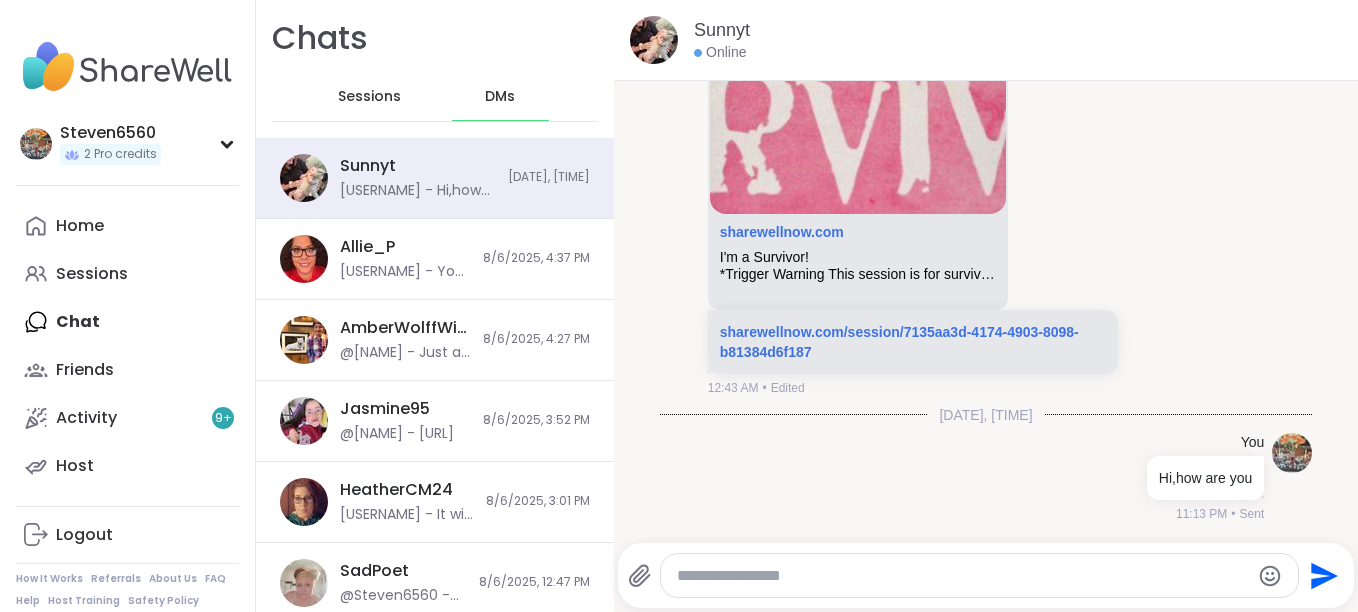 click on "Sessions" at bounding box center [369, 97] 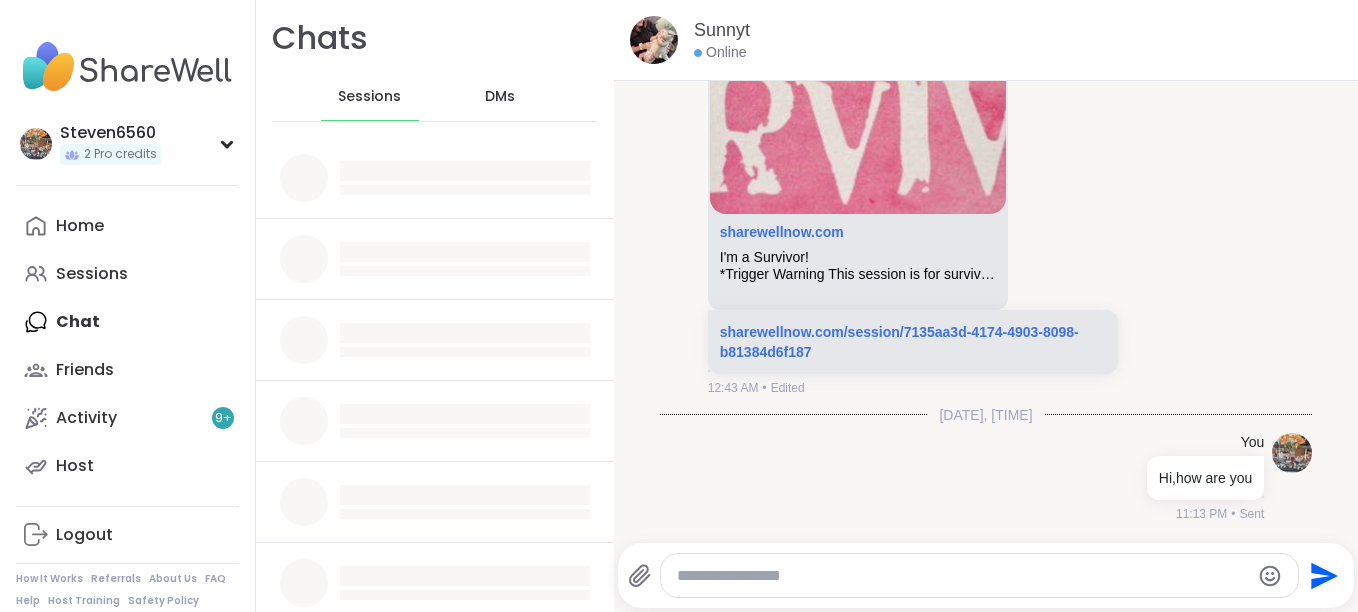 scroll, scrollTop: 0, scrollLeft: 0, axis: both 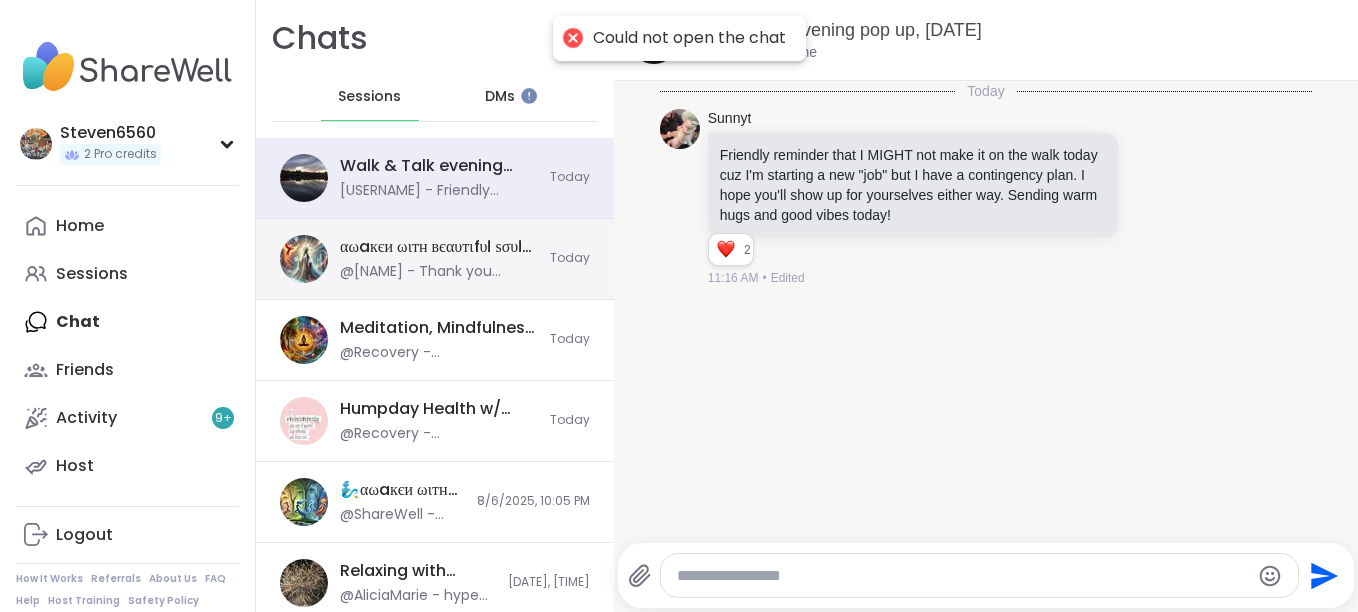 click on "αωaкєи ωιтн вєαυтιfυℓ ѕσυℓѕ, Aug 07" at bounding box center [439, 247] 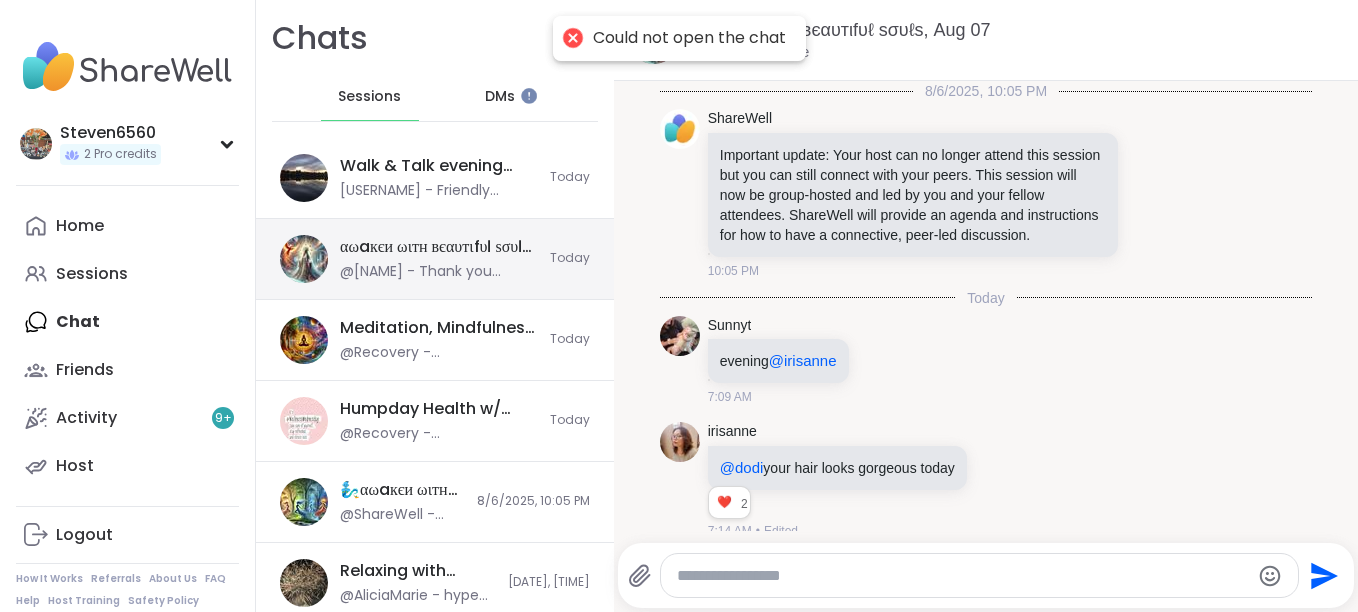 scroll, scrollTop: 8389, scrollLeft: 0, axis: vertical 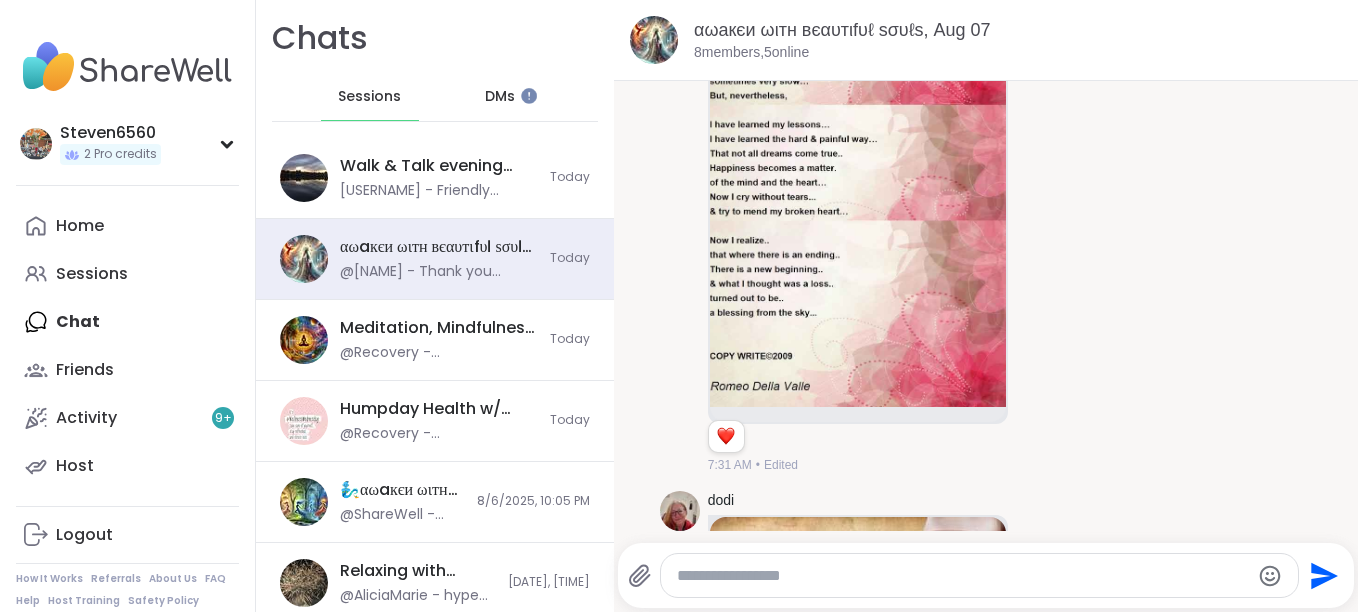 drag, startPoint x: 1320, startPoint y: 92, endPoint x: 1192, endPoint y: 53, distance: 133.80957 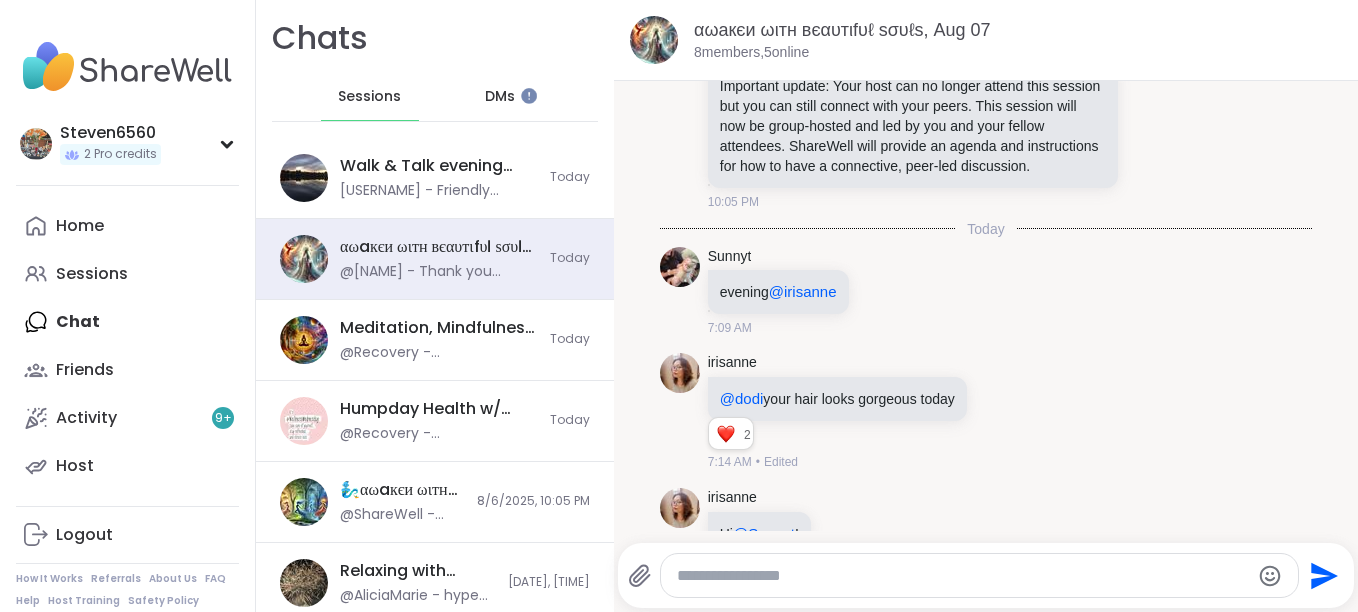 scroll, scrollTop: 0, scrollLeft: 0, axis: both 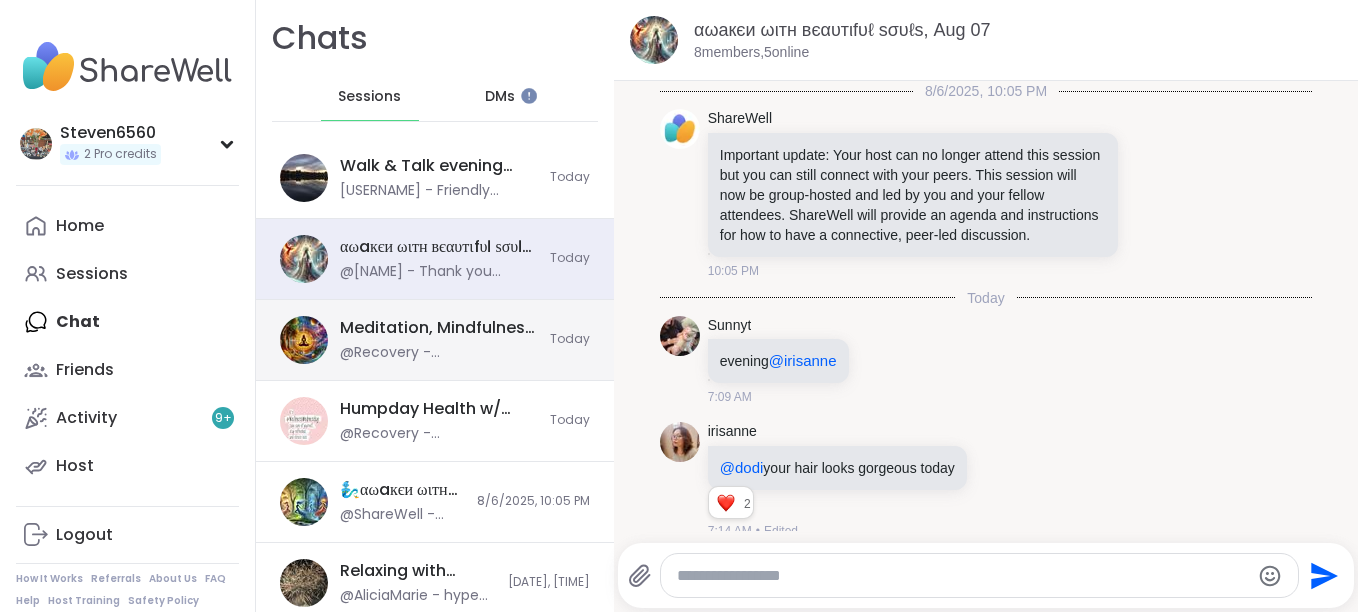 click on "Meditation, Mindfulness, And Magic🧞‍♂️, [MONTH] [DAY] @Recovery - https://sharewellnow.com/session/2c69aedd-a494-4ce7-9d2d-dab910b6739c" at bounding box center (439, 340) 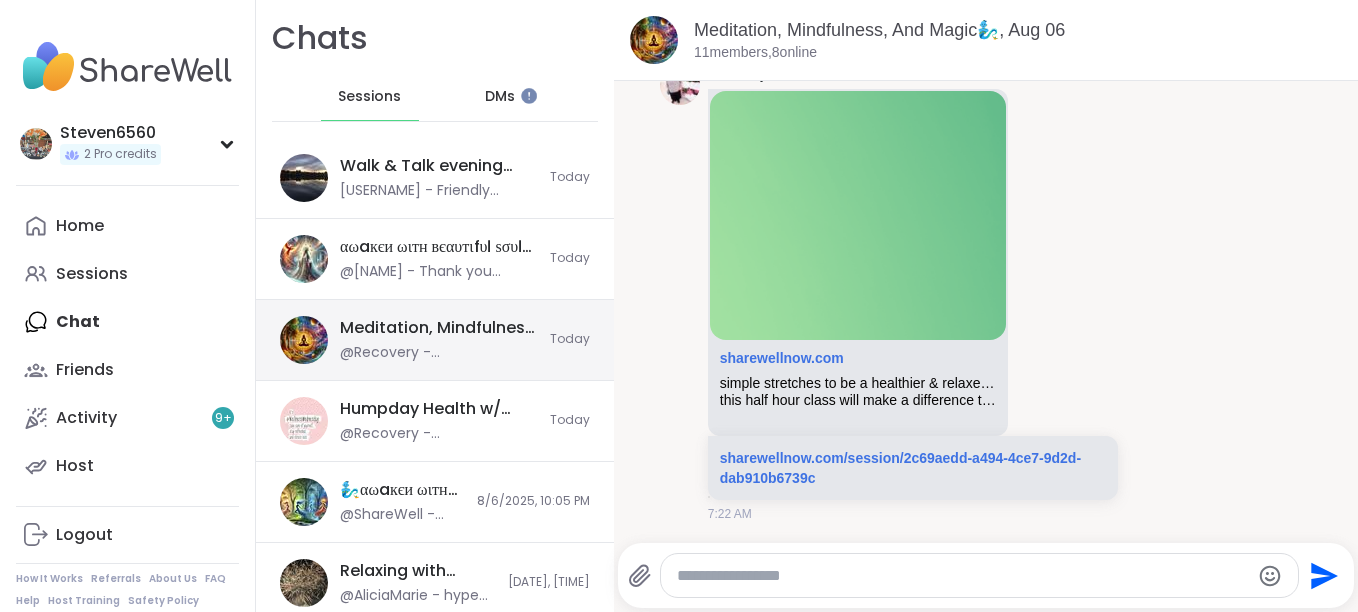 scroll, scrollTop: 7566, scrollLeft: 0, axis: vertical 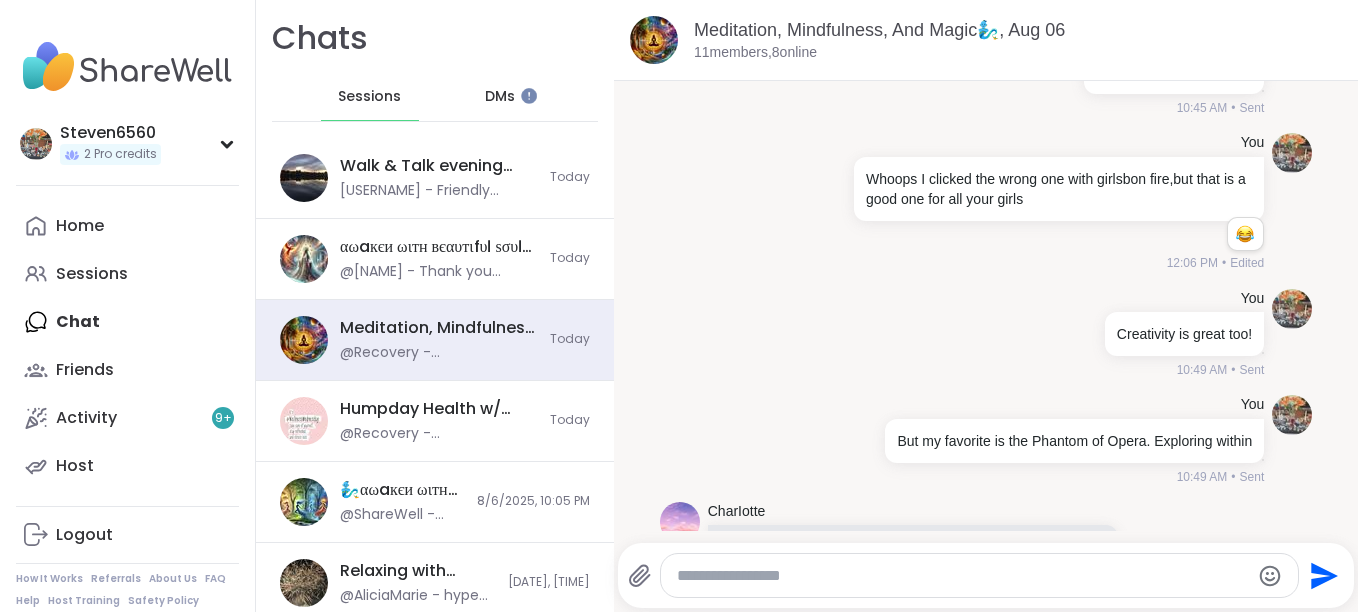 drag, startPoint x: 1320, startPoint y: 89, endPoint x: 1331, endPoint y: 44, distance: 46.32494 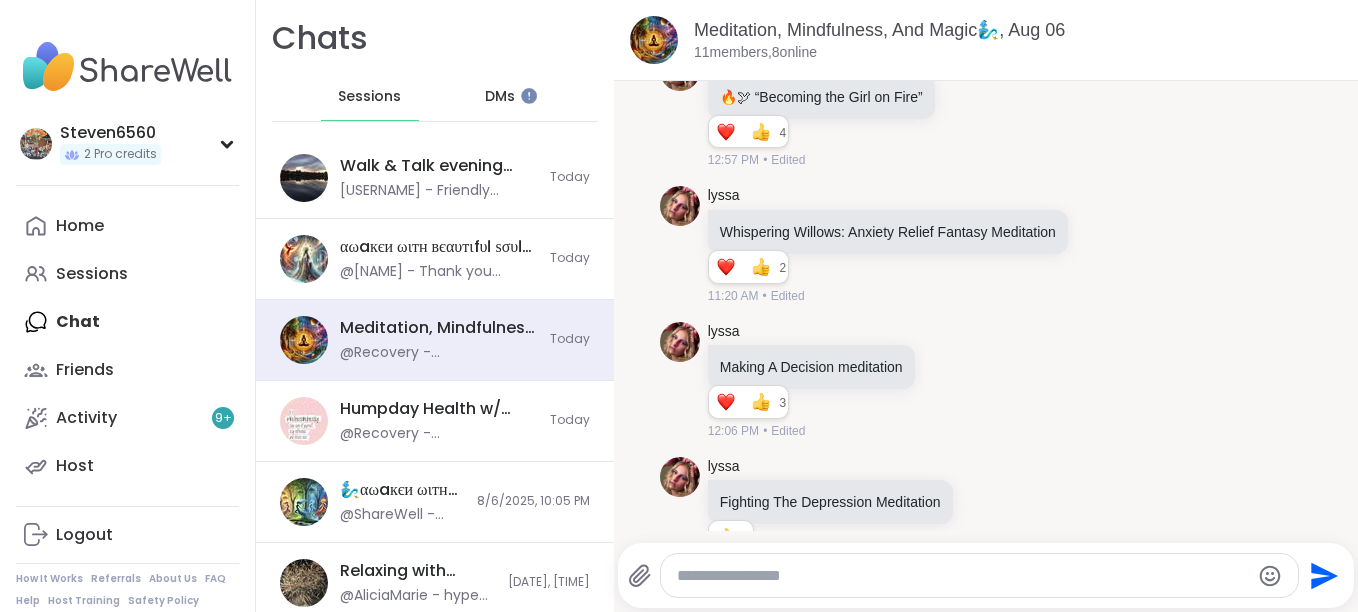 scroll, scrollTop: 266, scrollLeft: 0, axis: vertical 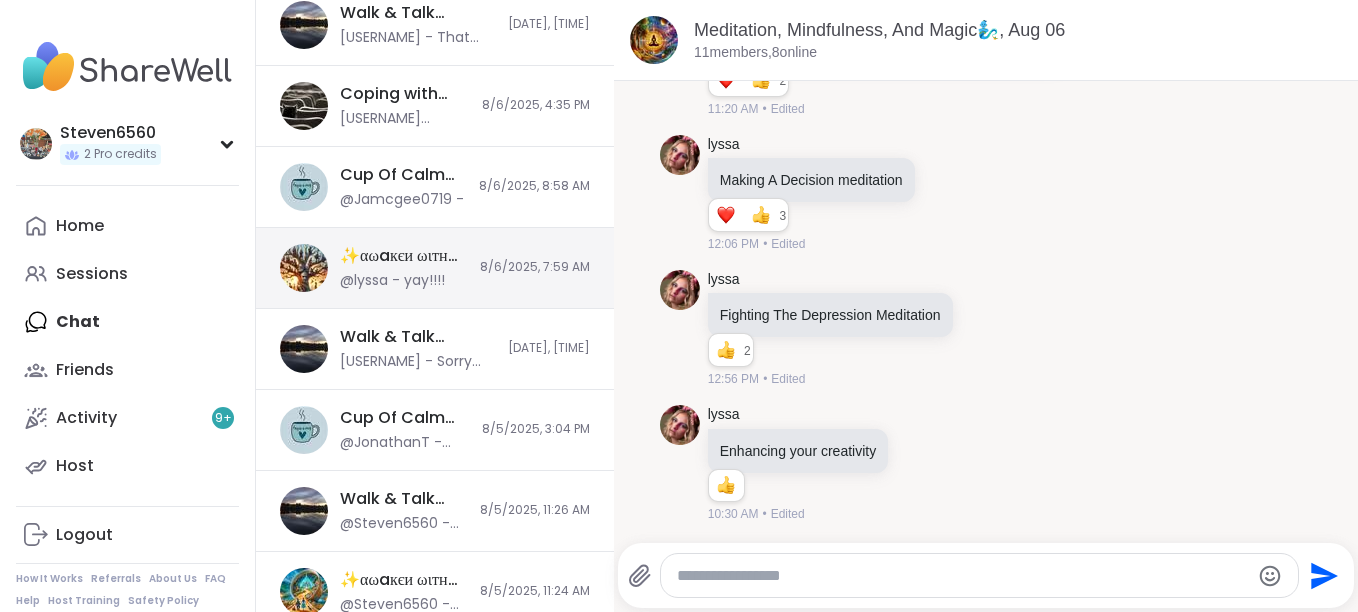 click on "@lyssa - yay!!!!" at bounding box center (392, 281) 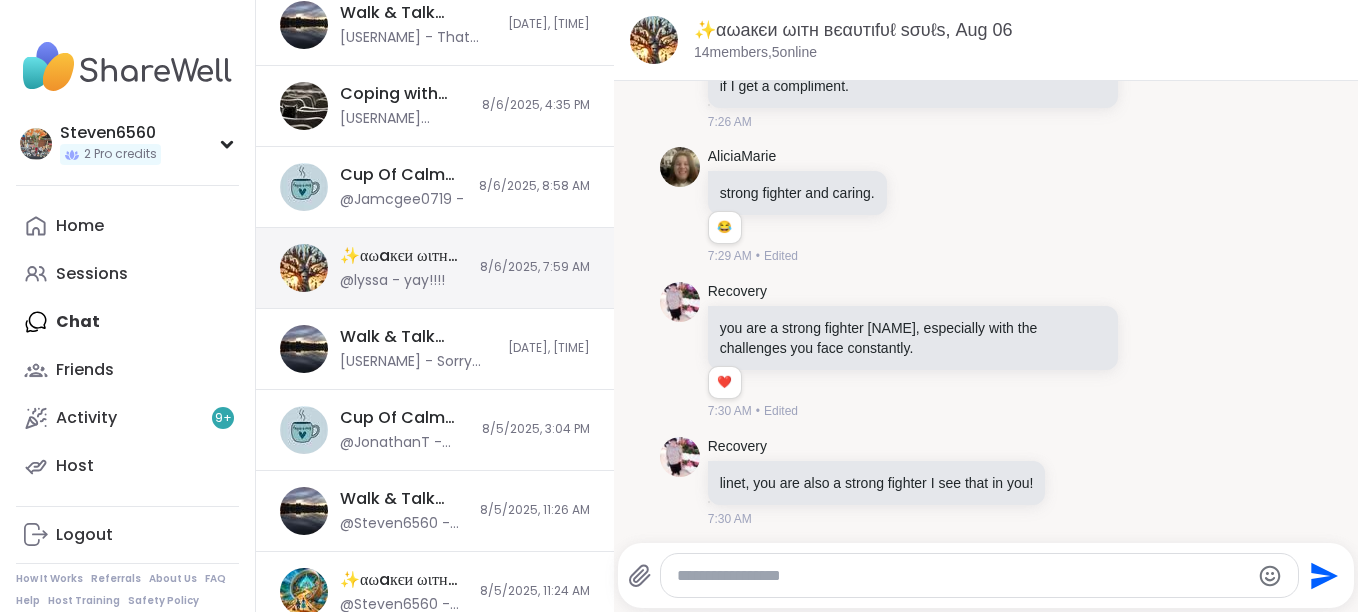 scroll, scrollTop: 7964, scrollLeft: 0, axis: vertical 